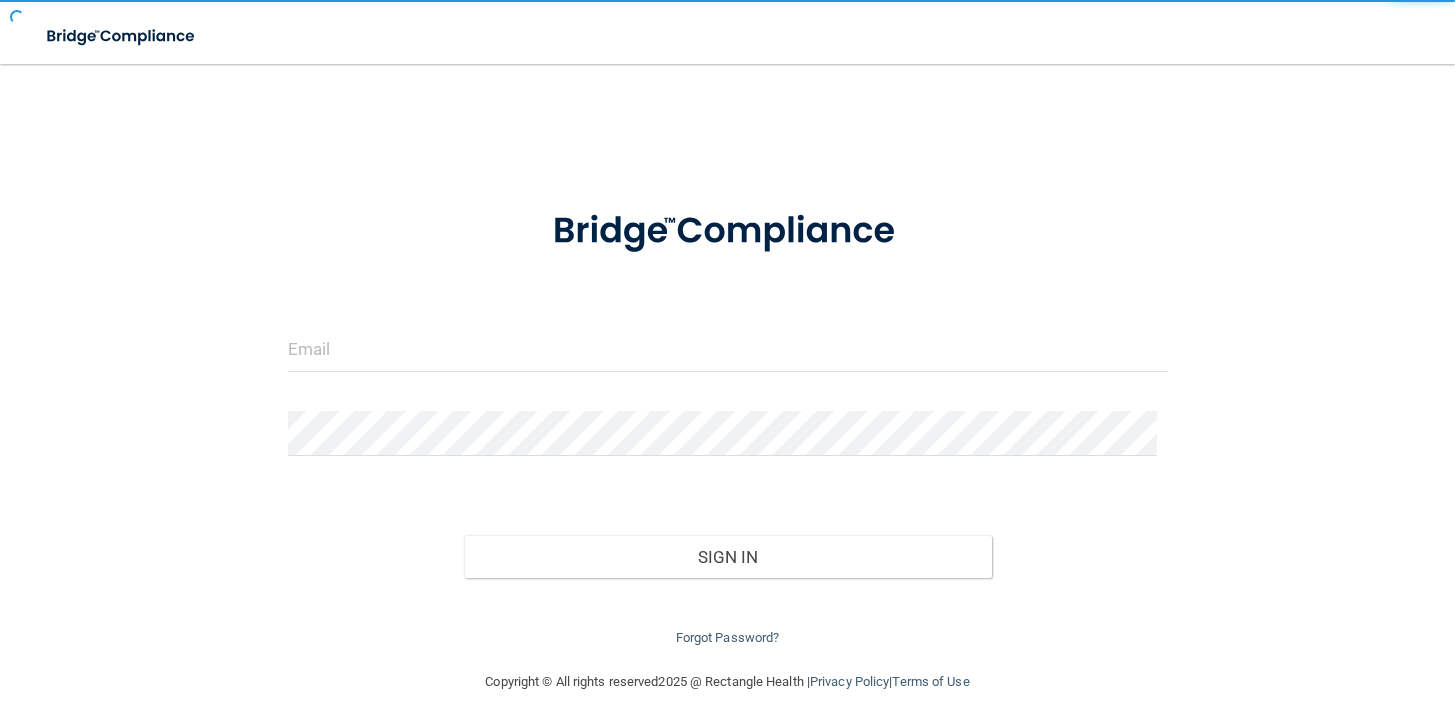 scroll, scrollTop: 0, scrollLeft: 0, axis: both 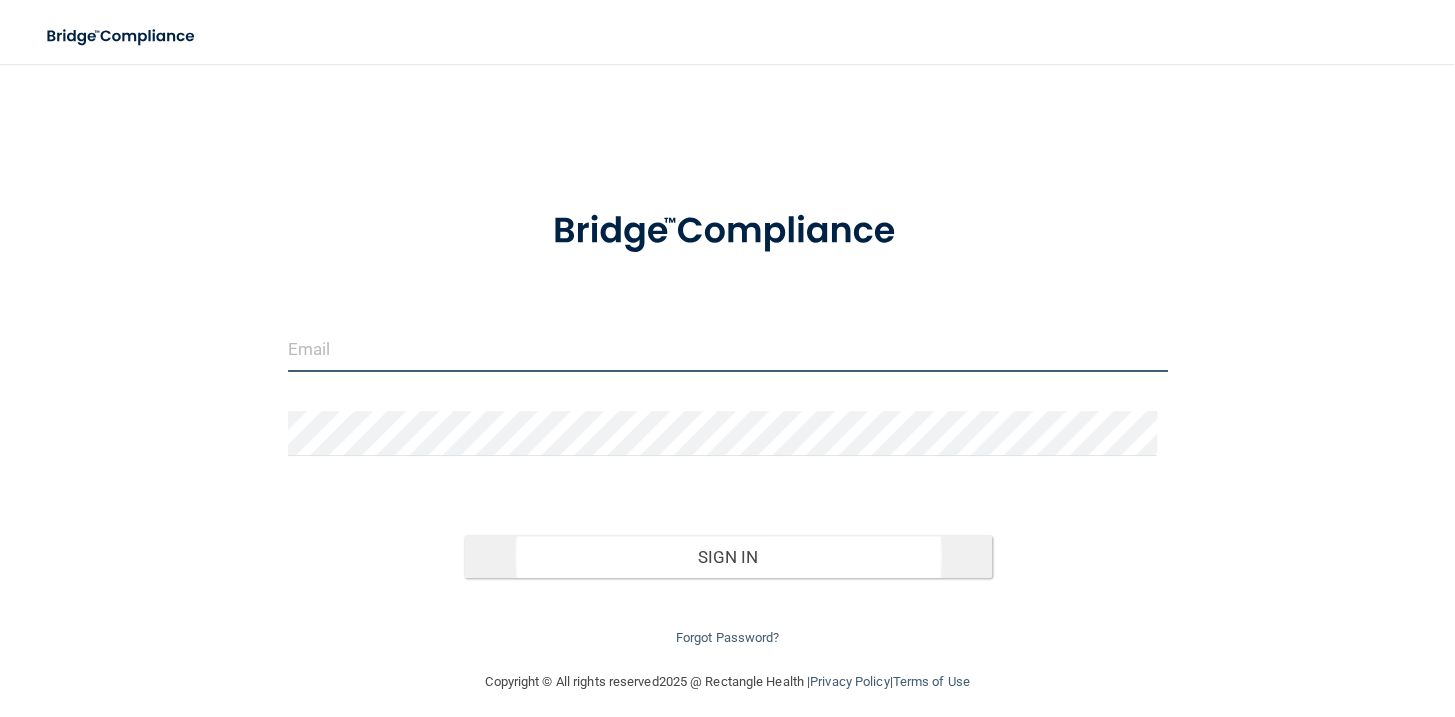 type on "[EMAIL_ADDRESS][DOMAIN_NAME]" 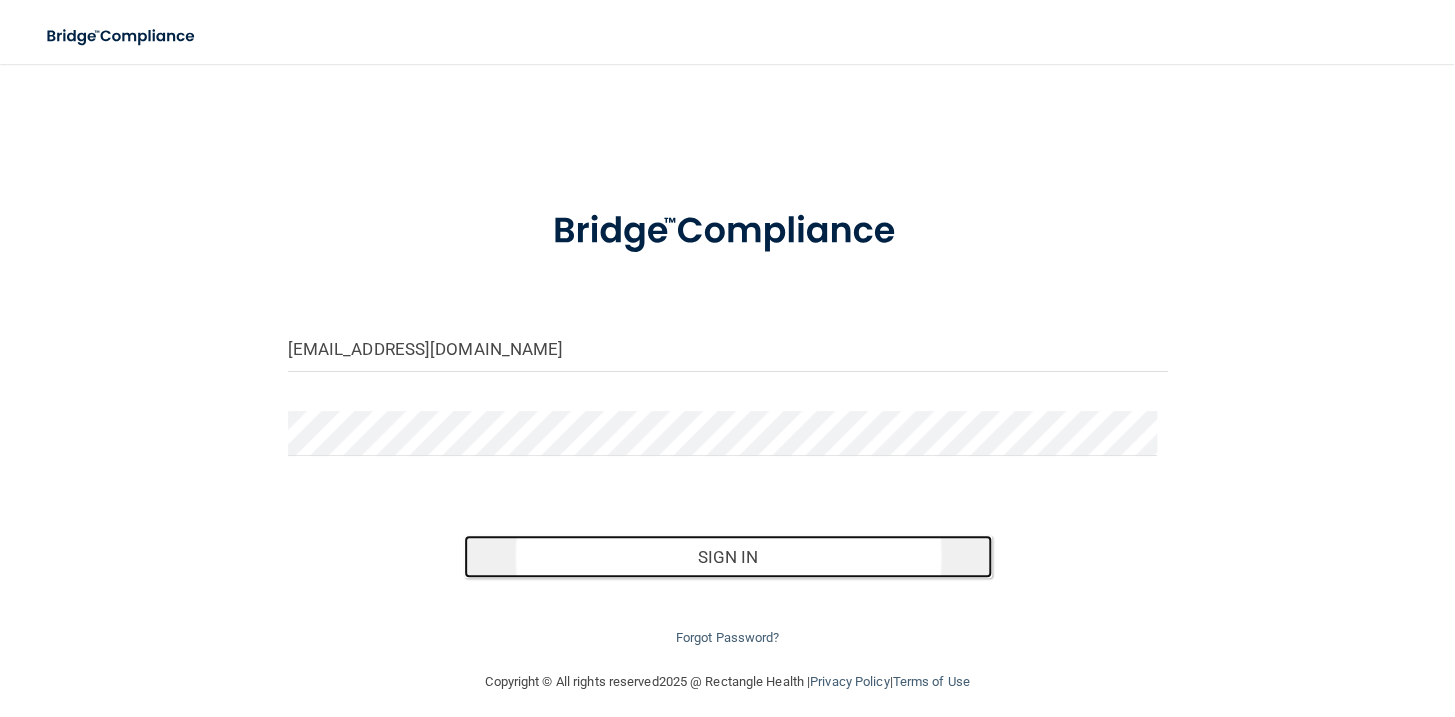 click on "Sign In" at bounding box center [728, 557] 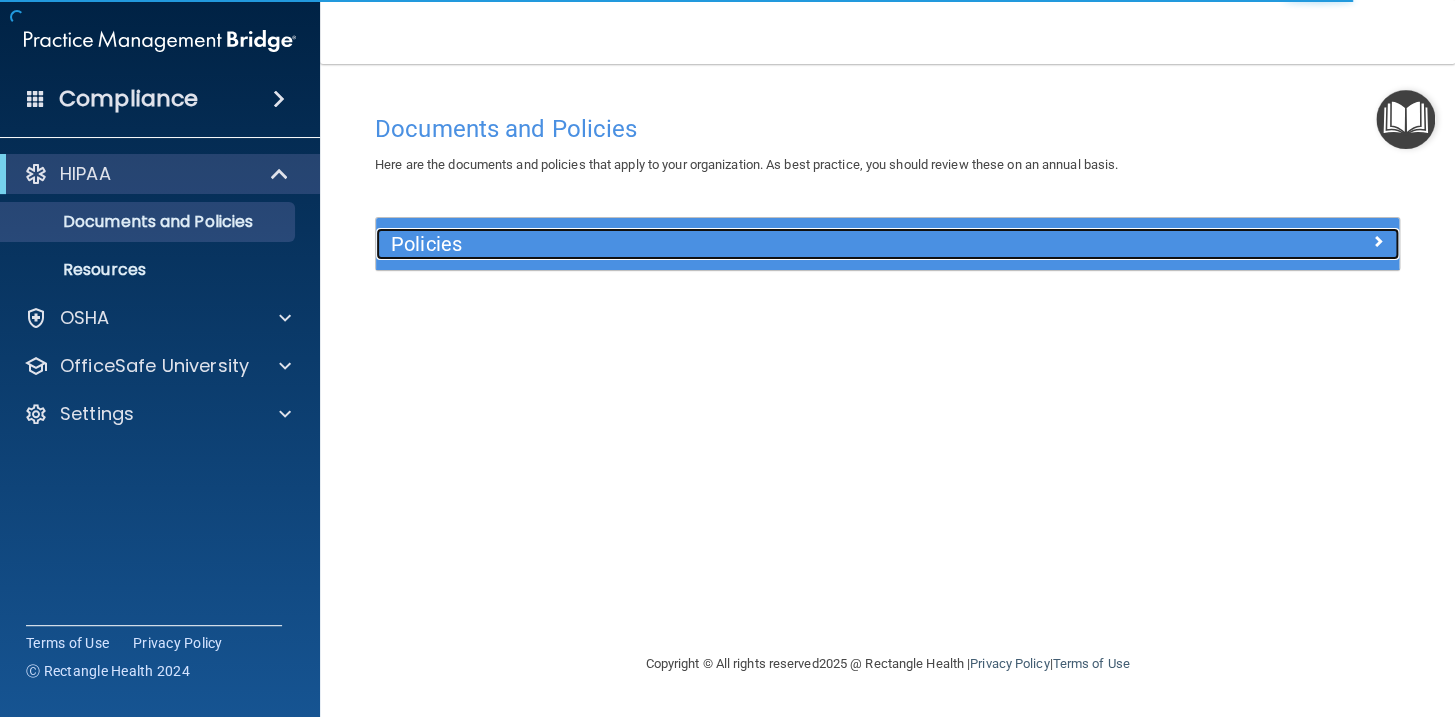 click on "Policies" at bounding box center [759, 244] 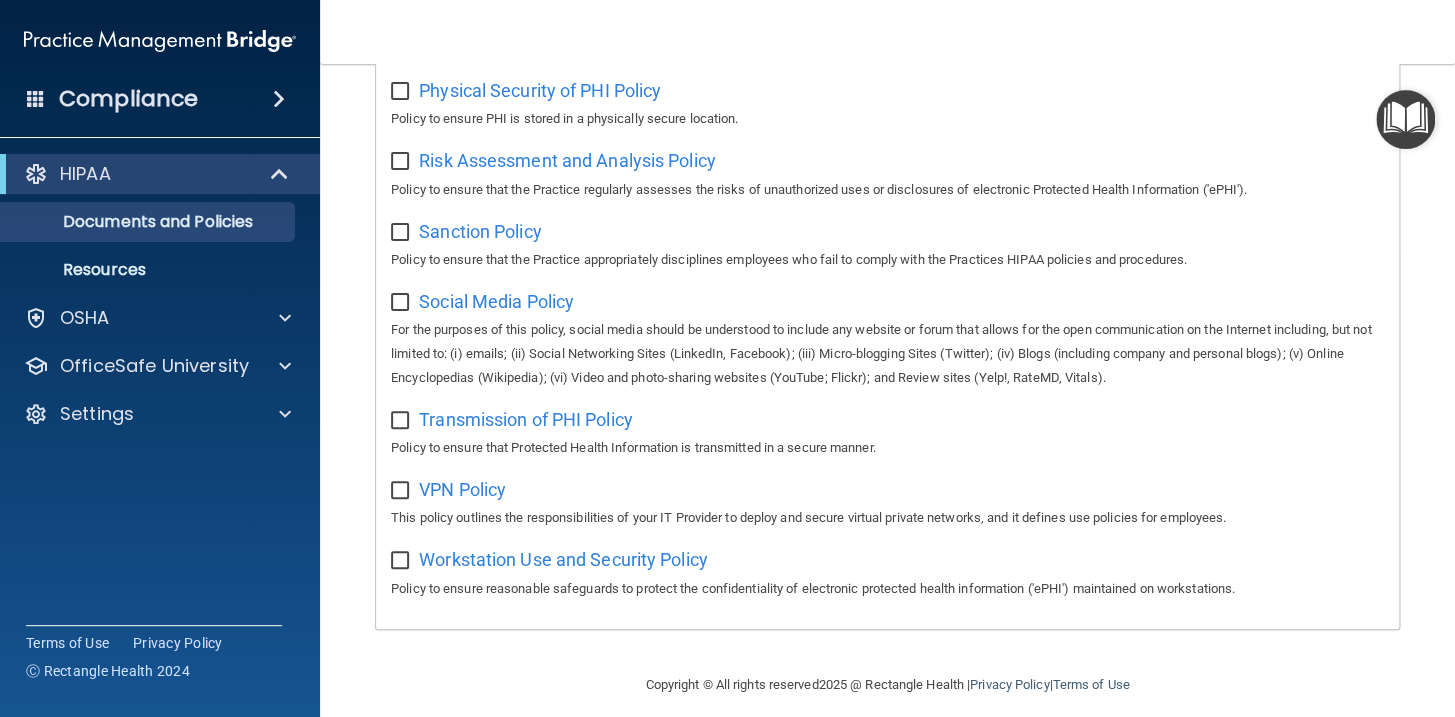 scroll, scrollTop: 1300, scrollLeft: 0, axis: vertical 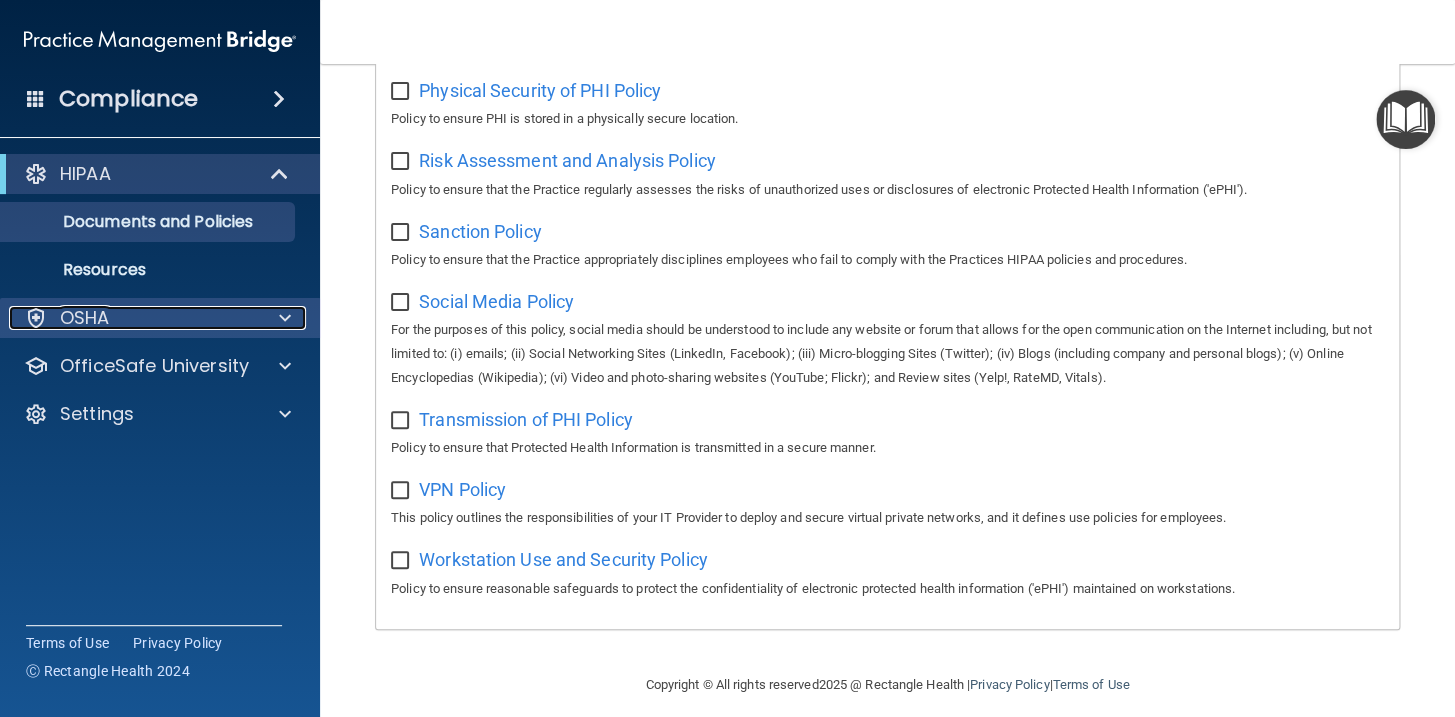 click on "OSHA" at bounding box center (85, 318) 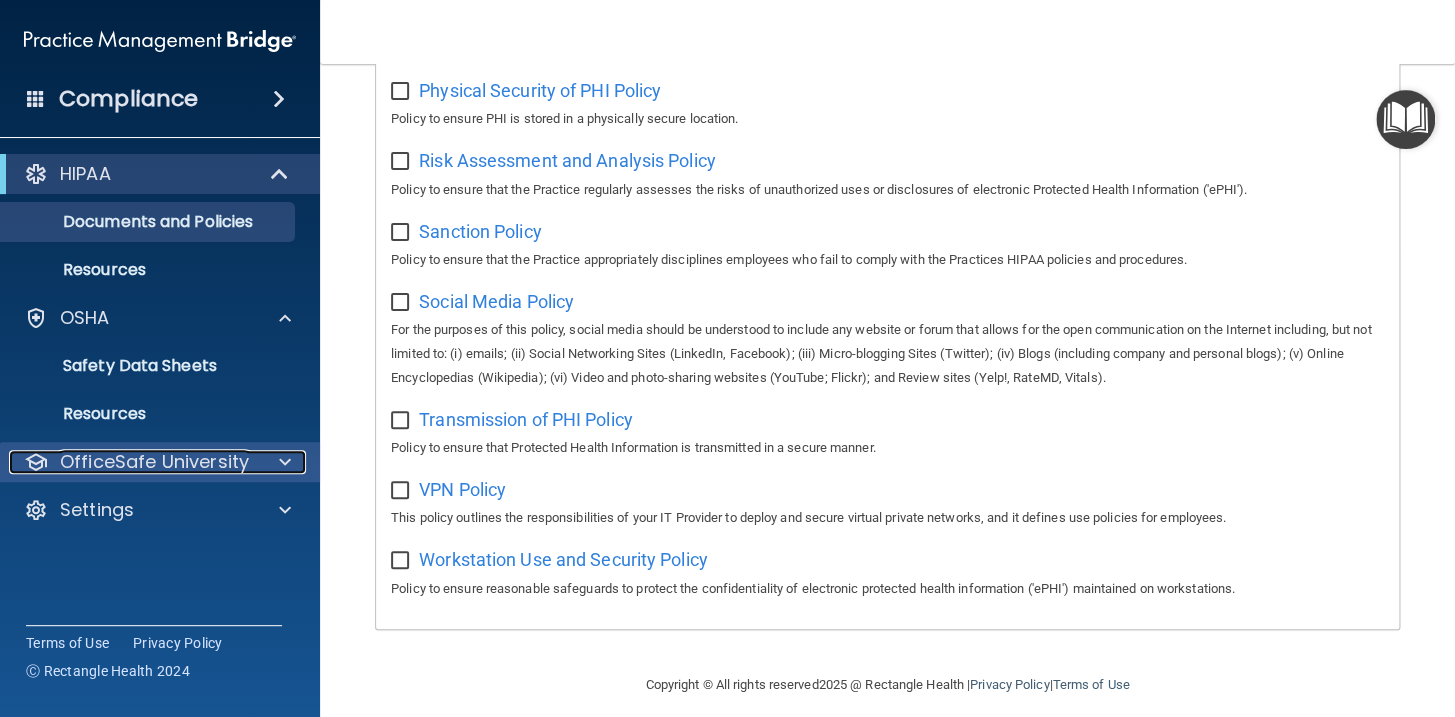 click on "OfficeSafe University" at bounding box center (154, 462) 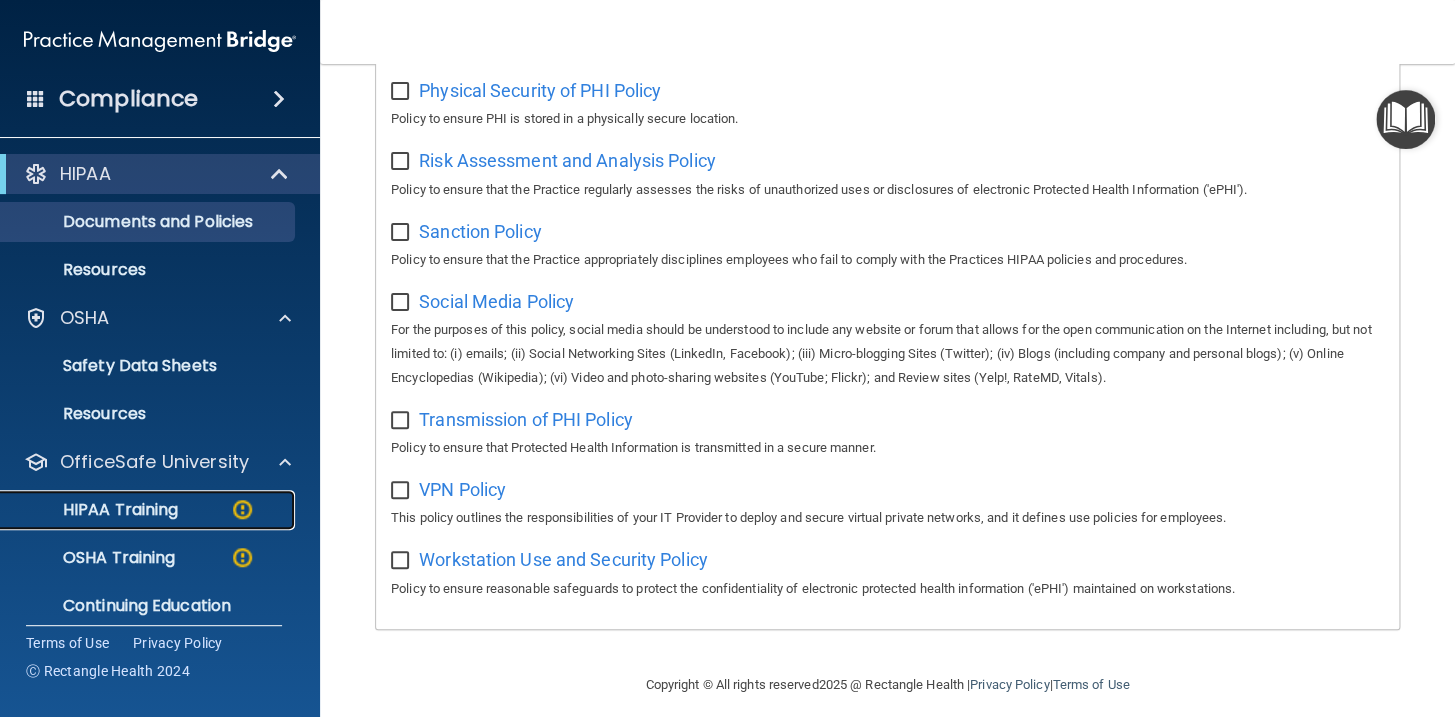 click on "HIPAA Training" at bounding box center (149, 510) 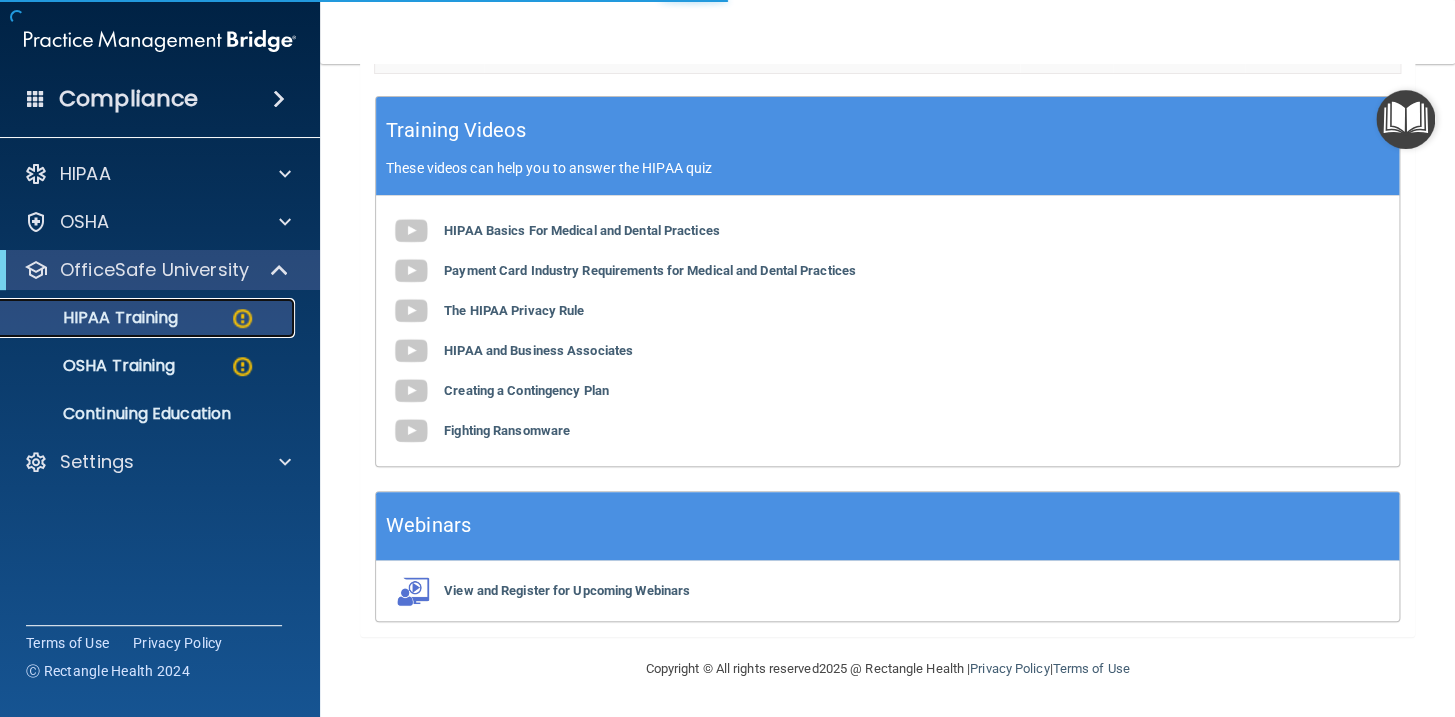 scroll, scrollTop: 772, scrollLeft: 0, axis: vertical 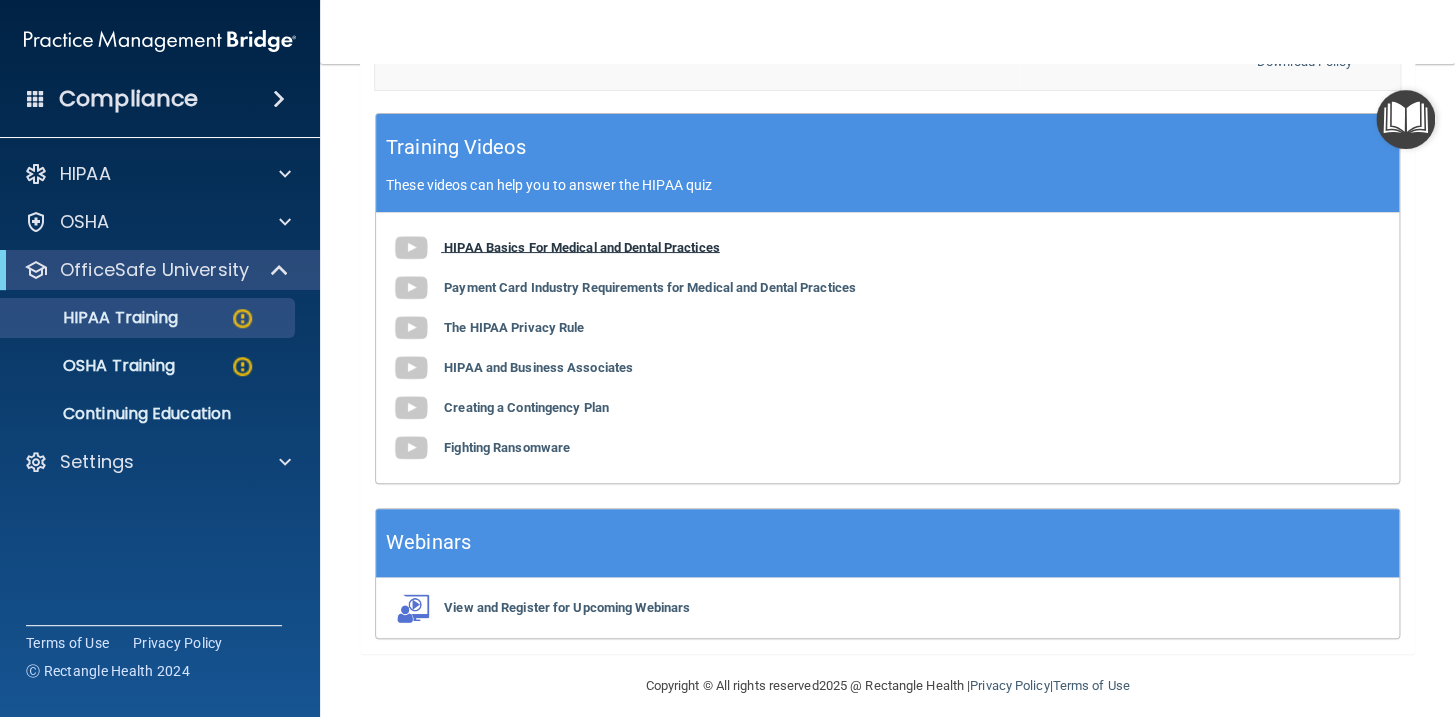 click on "HIPAA Basics For Medical and Dental Practices" at bounding box center (582, 246) 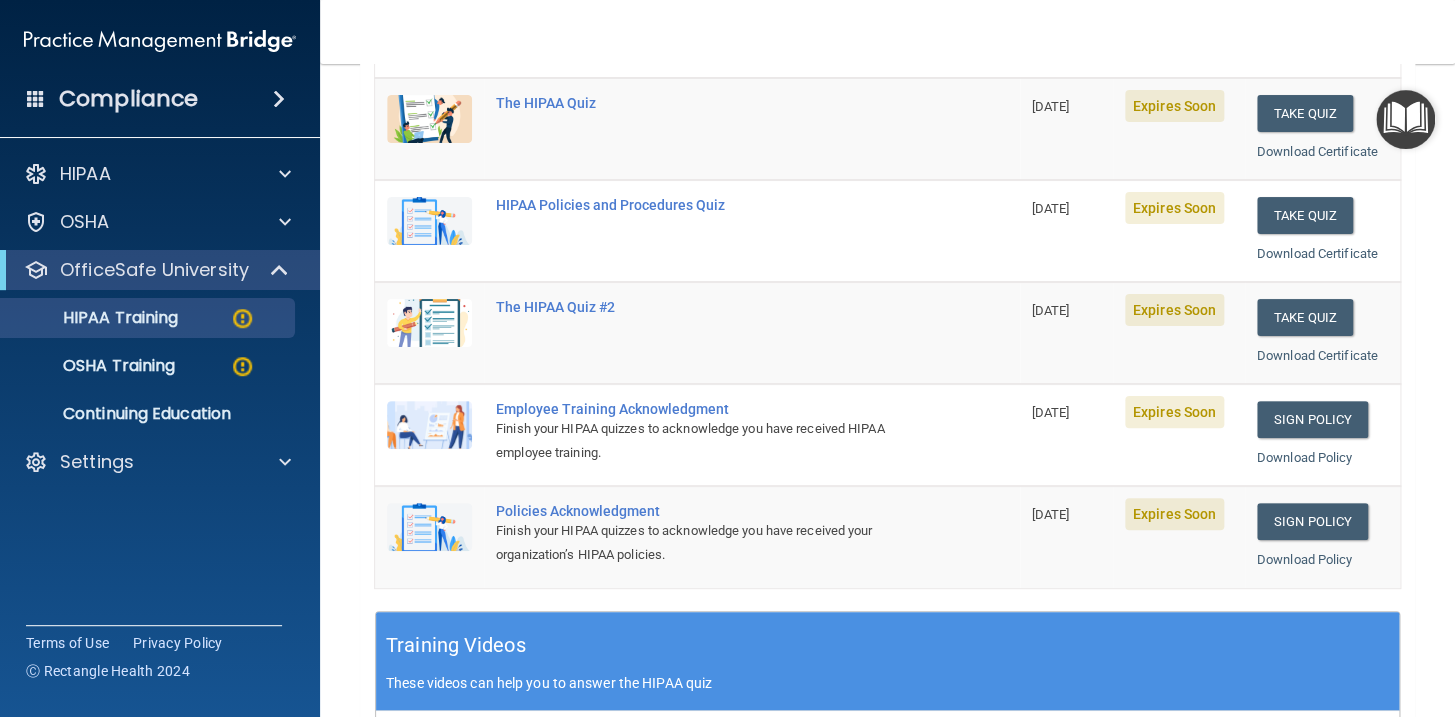 scroll, scrollTop: 181, scrollLeft: 0, axis: vertical 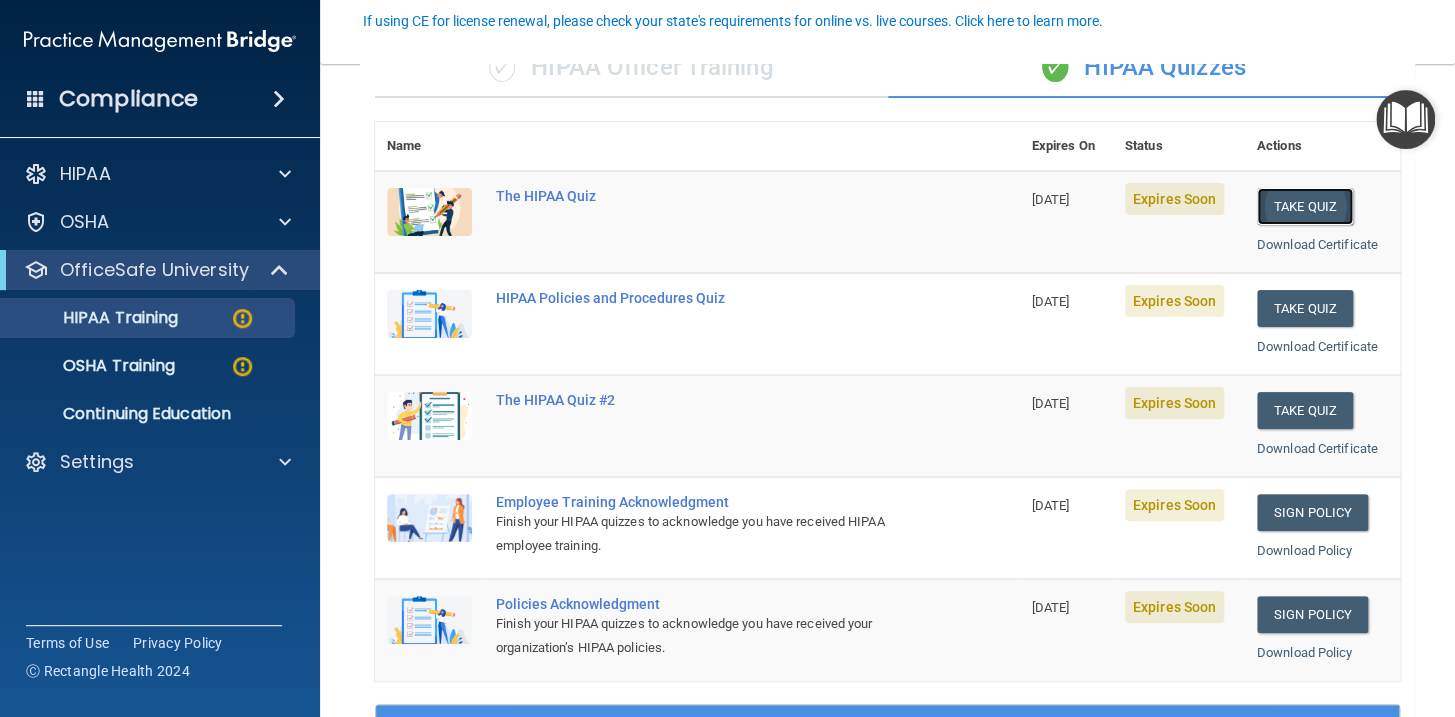 click on "Take Quiz" at bounding box center [1305, 206] 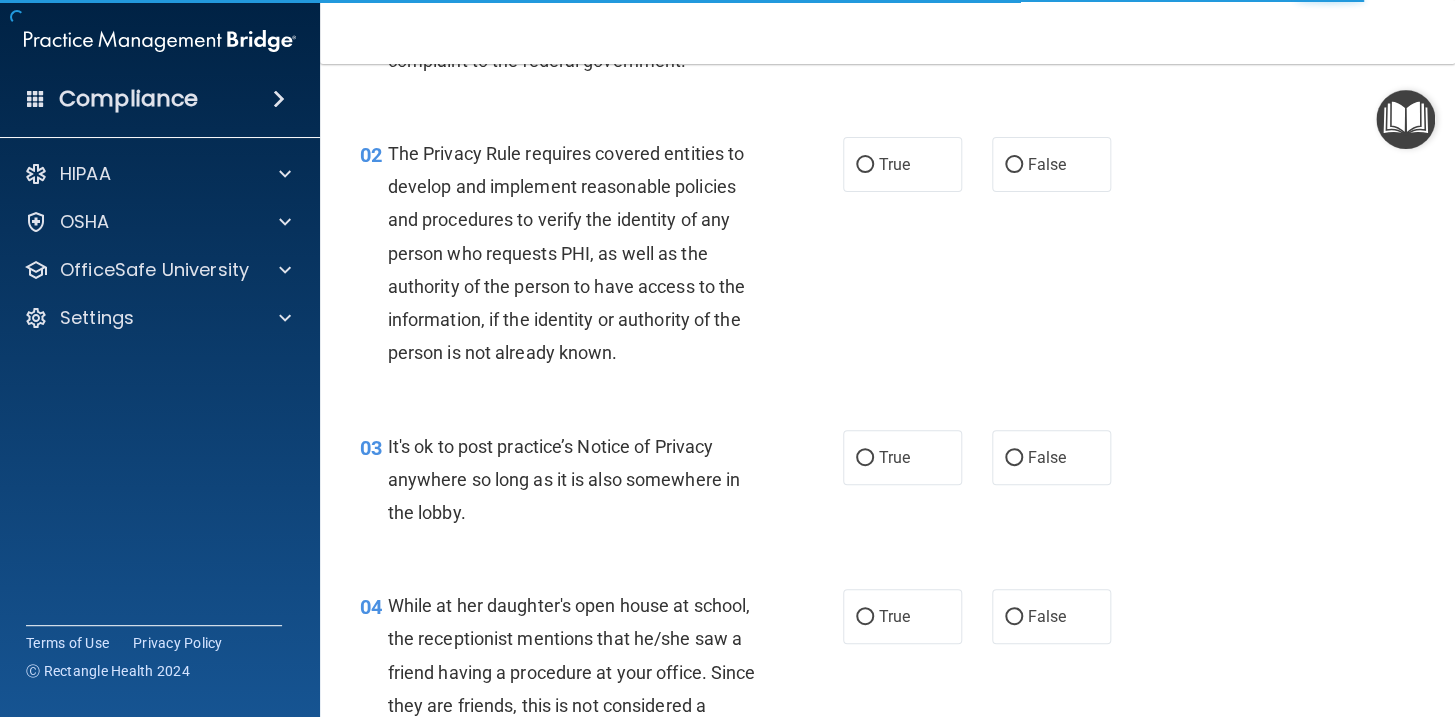 scroll, scrollTop: 0, scrollLeft: 0, axis: both 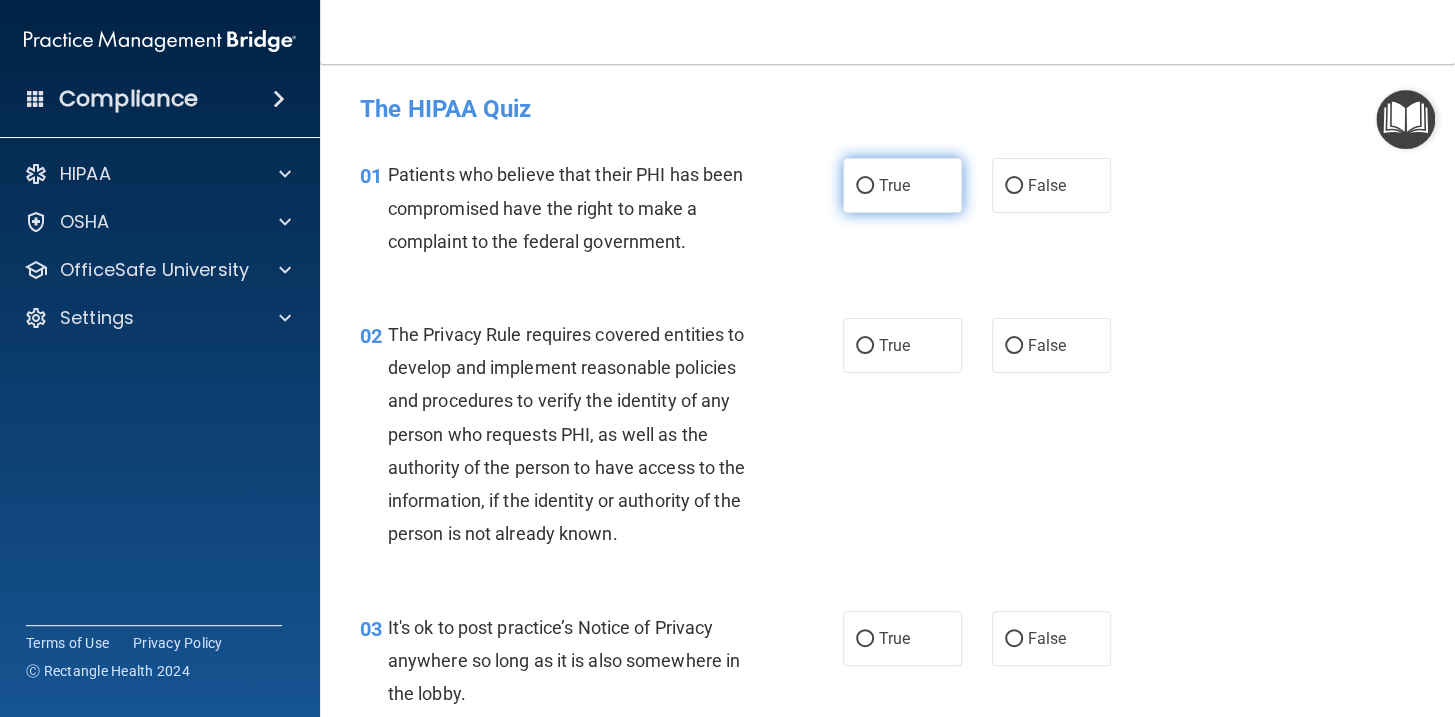 click on "True" at bounding box center (902, 185) 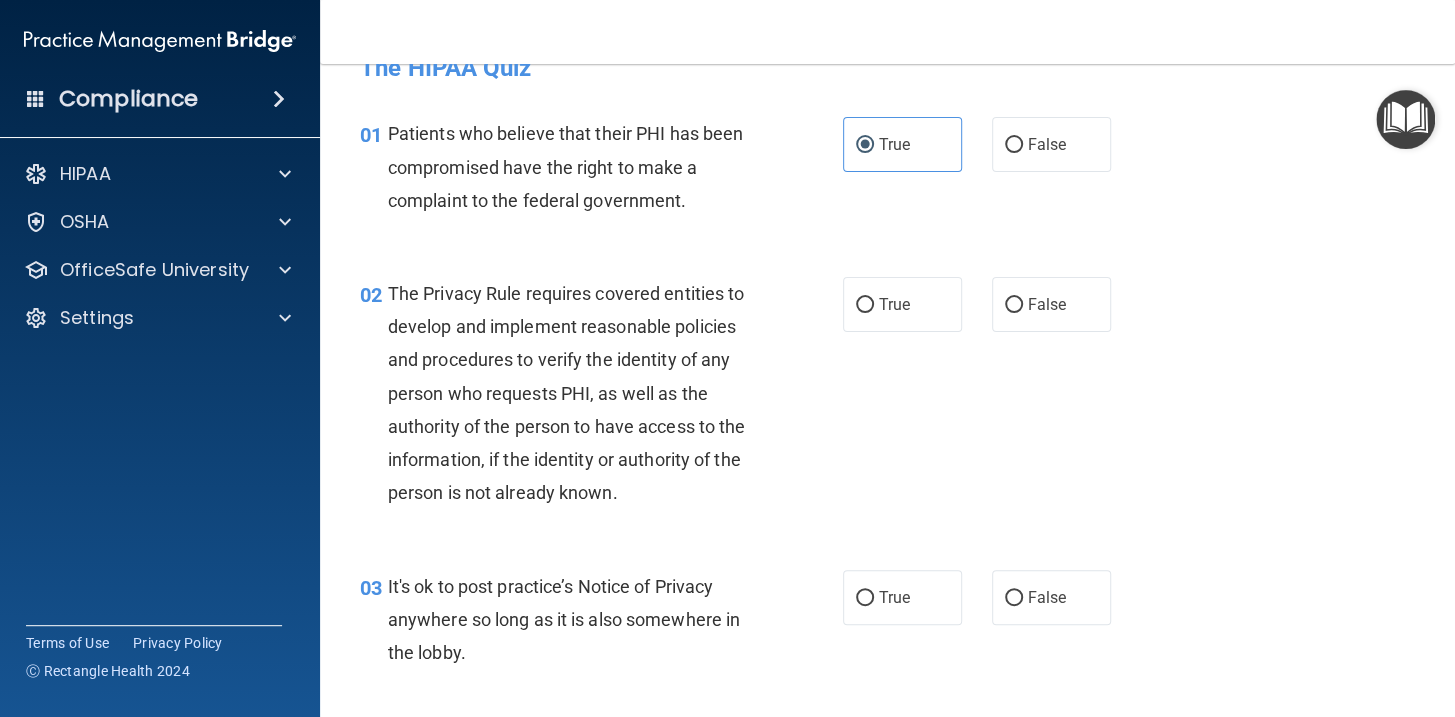 scroll, scrollTop: 90, scrollLeft: 0, axis: vertical 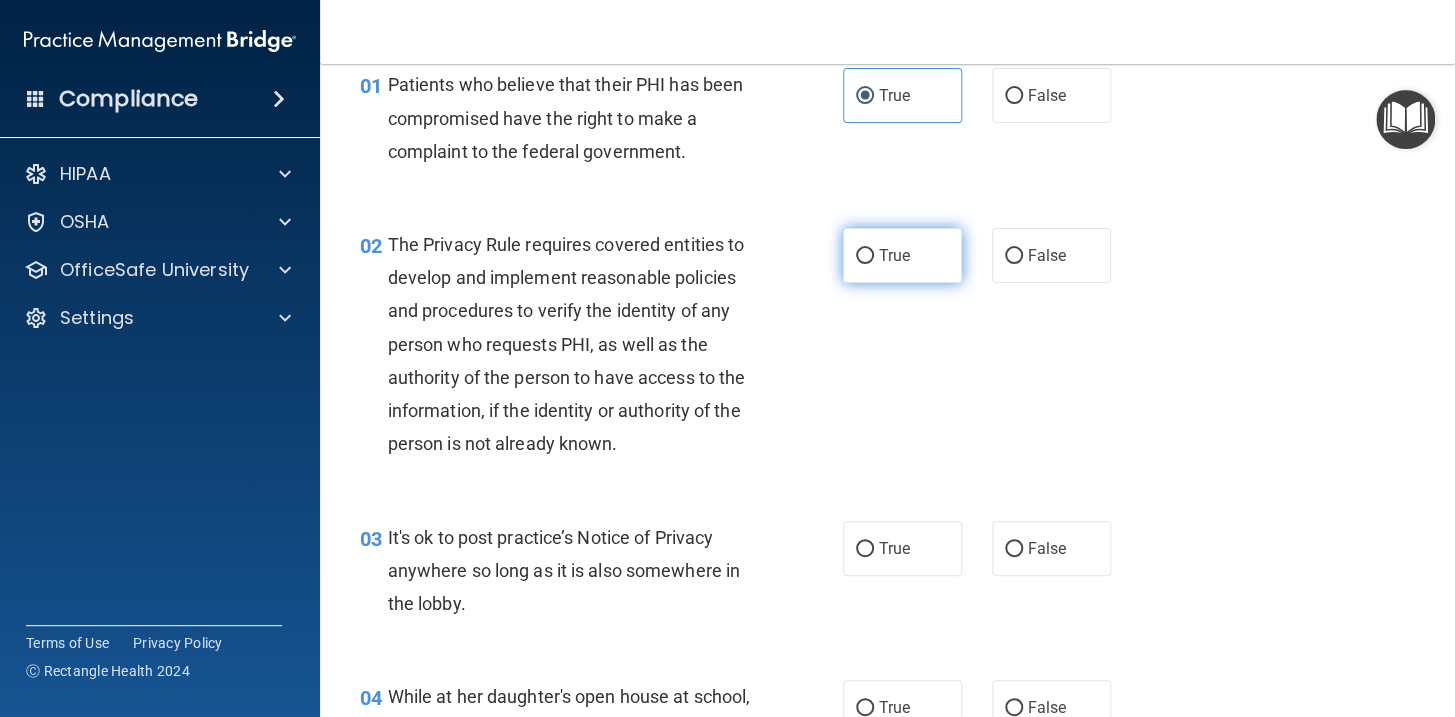 click on "True" at bounding box center [902, 255] 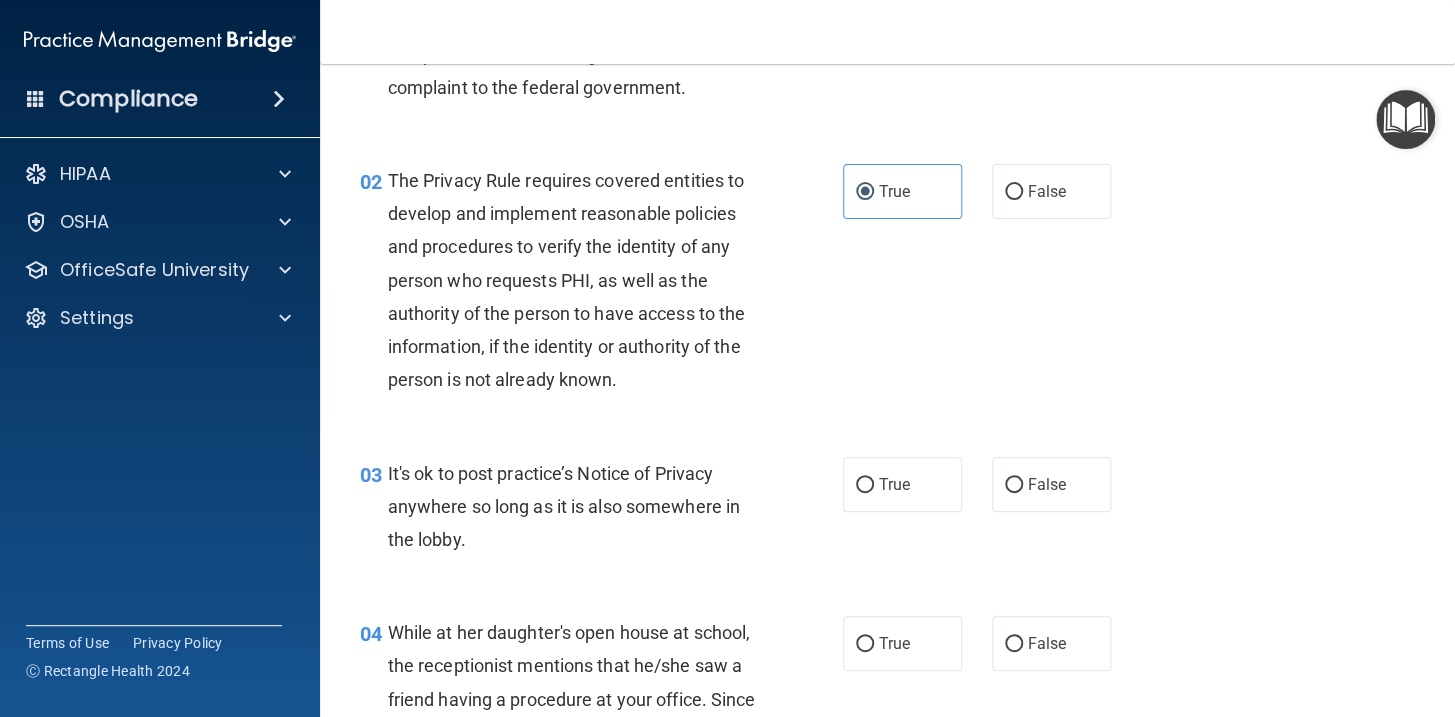 scroll, scrollTop: 272, scrollLeft: 0, axis: vertical 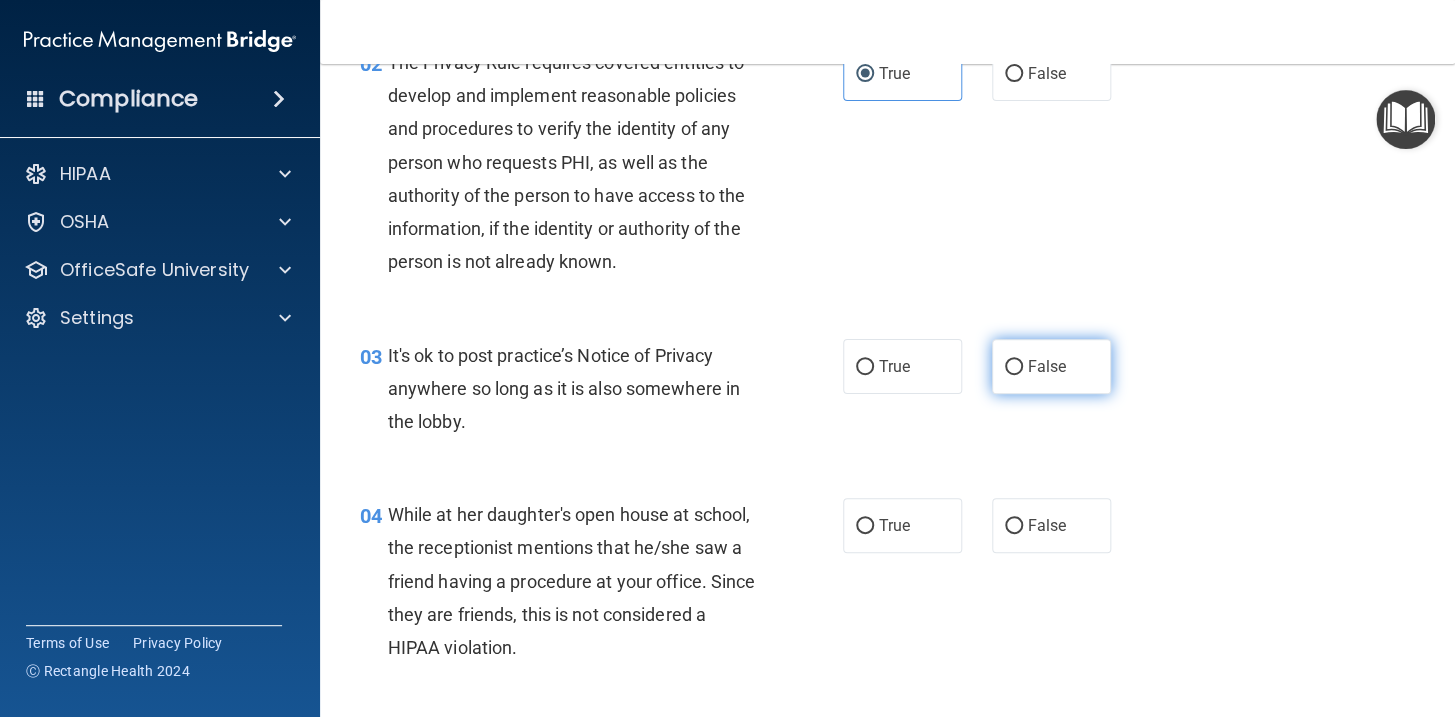 click on "False" at bounding box center (1014, 367) 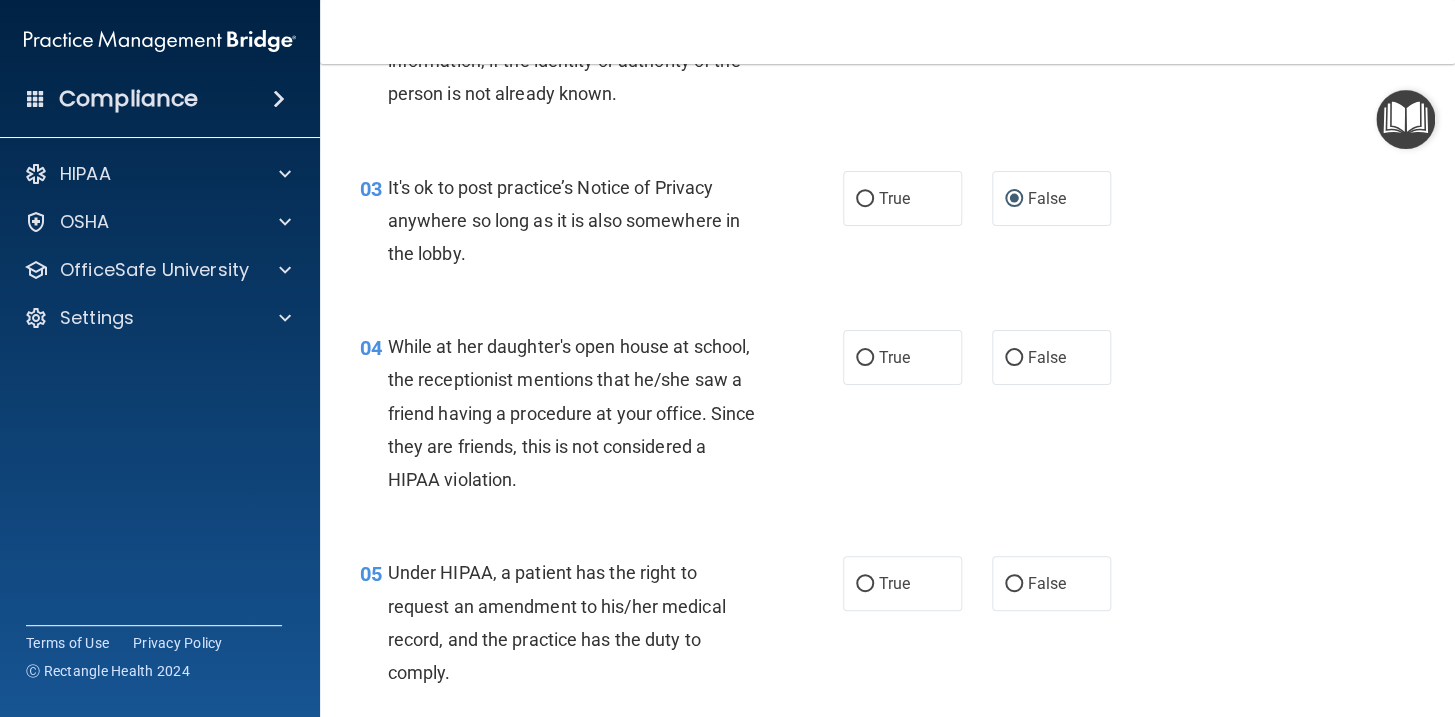 scroll, scrollTop: 454, scrollLeft: 0, axis: vertical 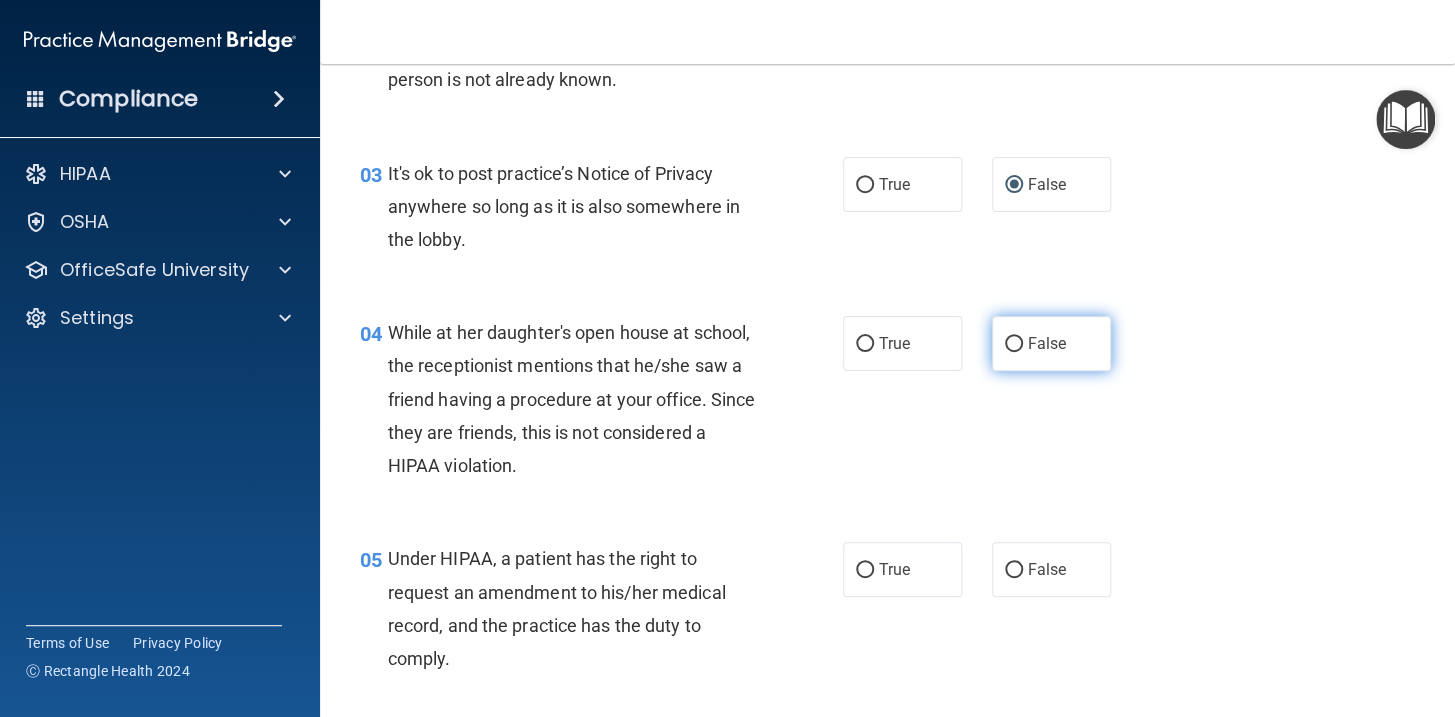 click on "False" at bounding box center [1051, 343] 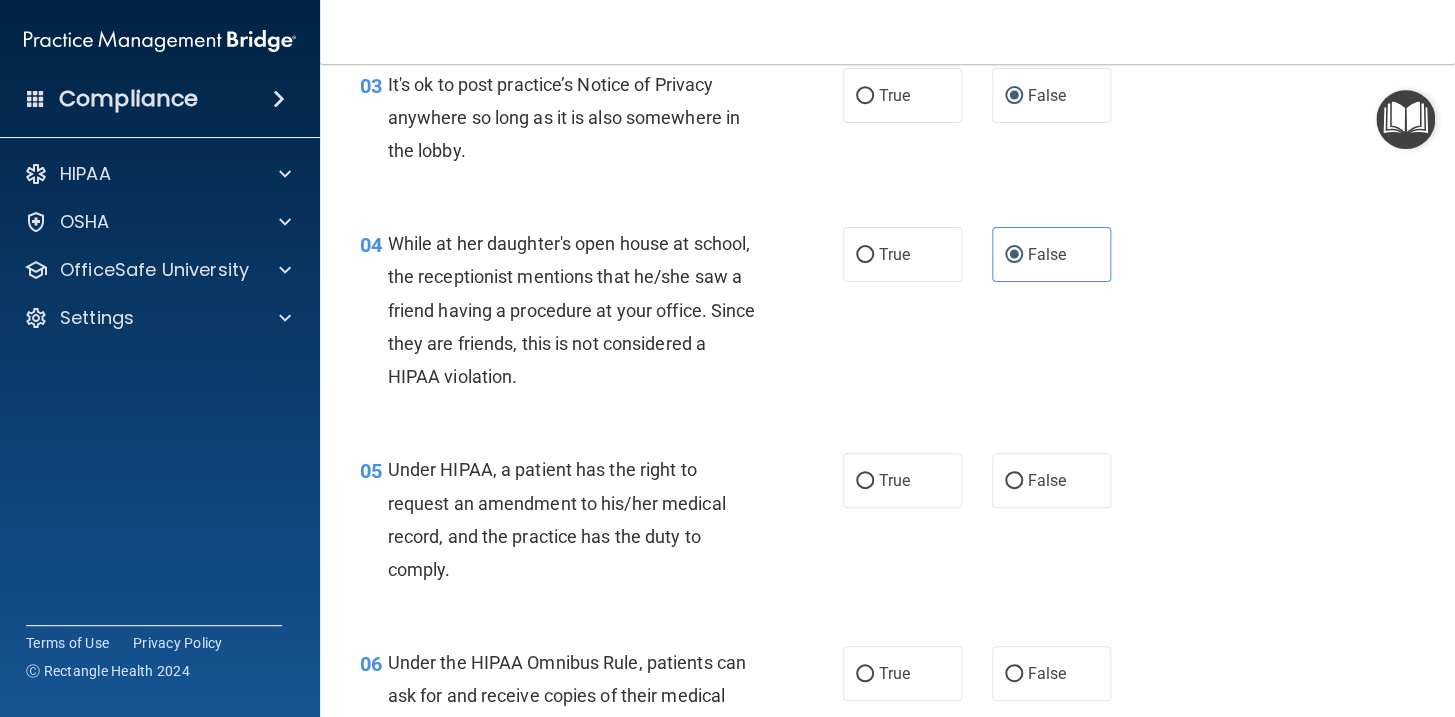 scroll, scrollTop: 545, scrollLeft: 0, axis: vertical 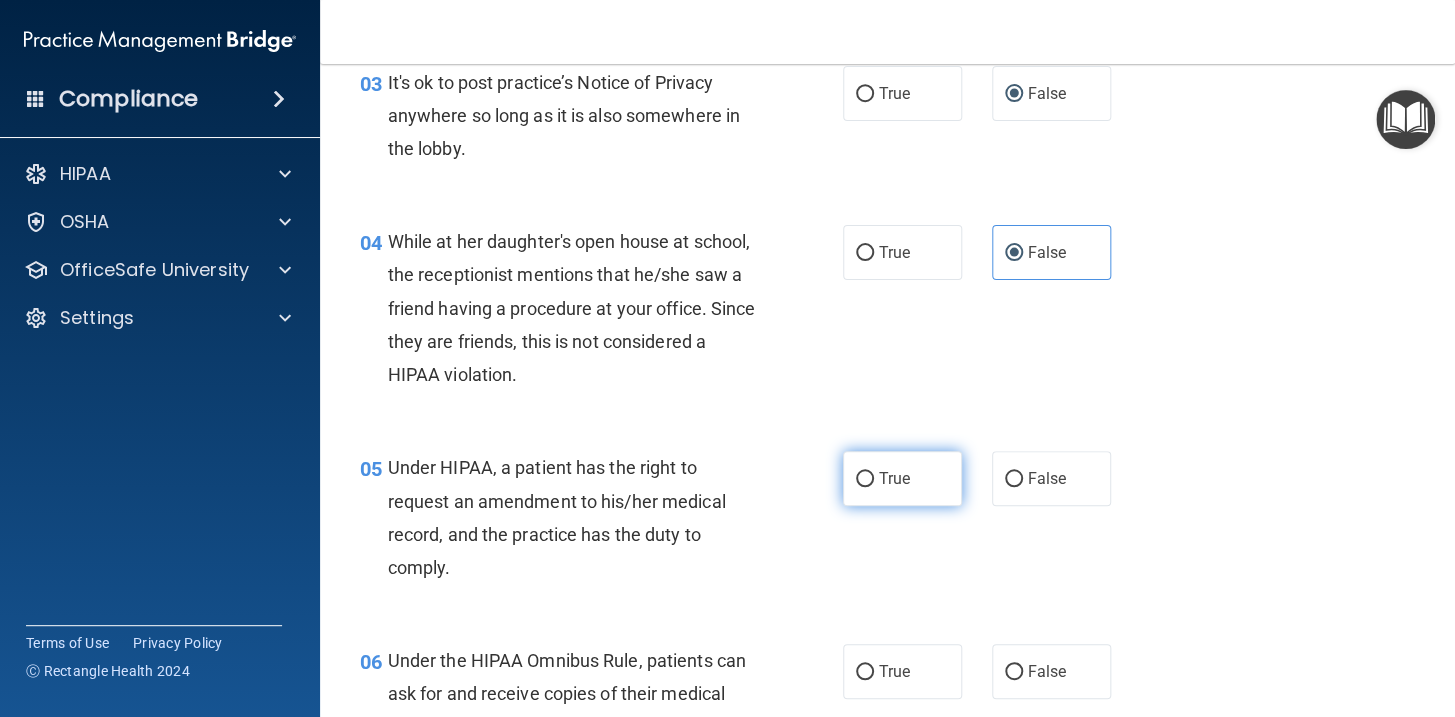 click on "True" at bounding box center [902, 478] 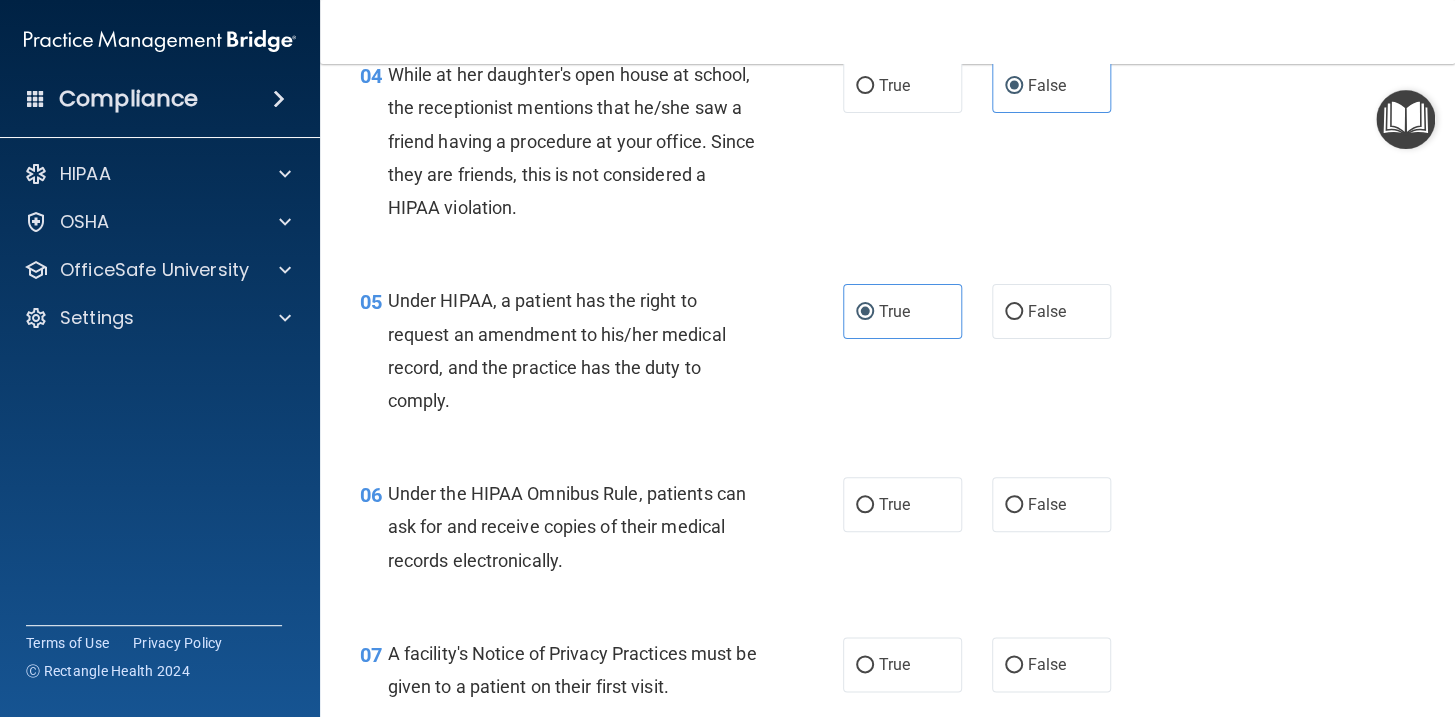 scroll, scrollTop: 727, scrollLeft: 0, axis: vertical 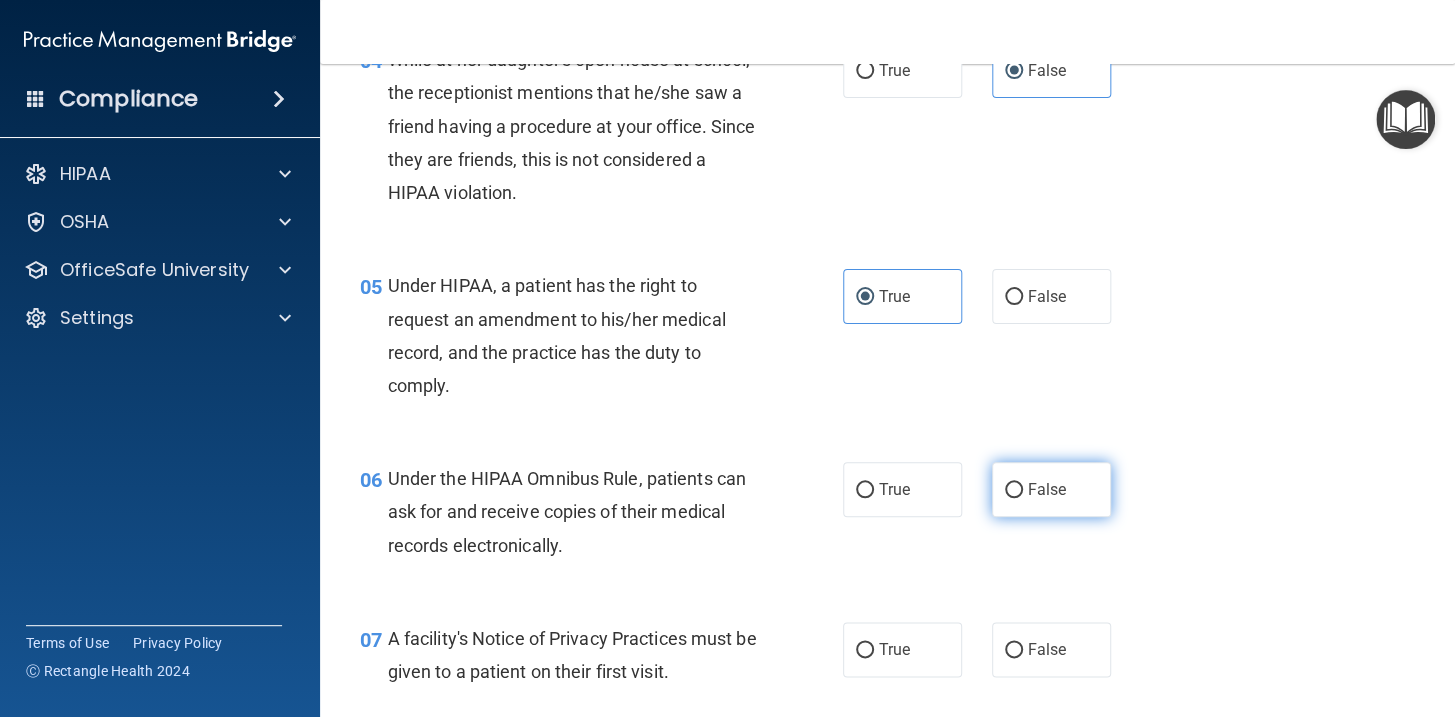 click on "False" at bounding box center (1047, 489) 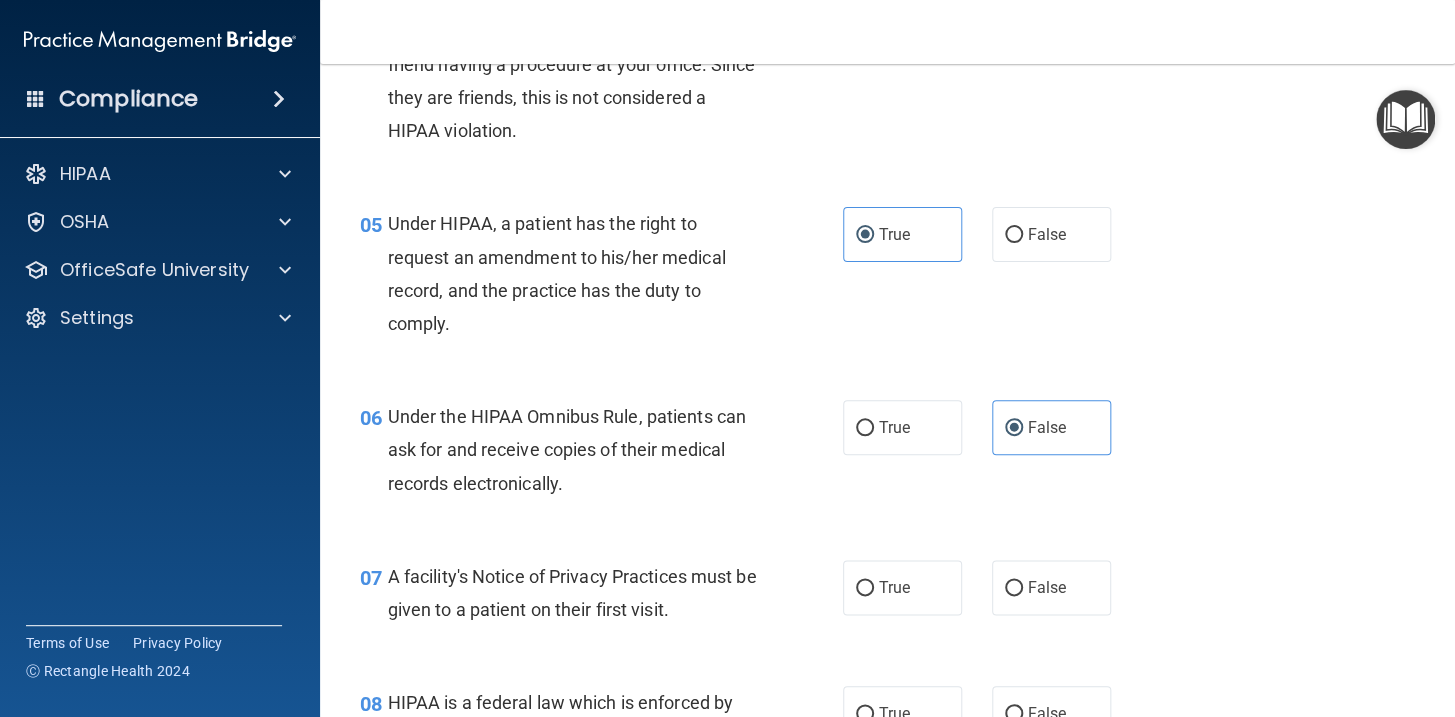 scroll, scrollTop: 818, scrollLeft: 0, axis: vertical 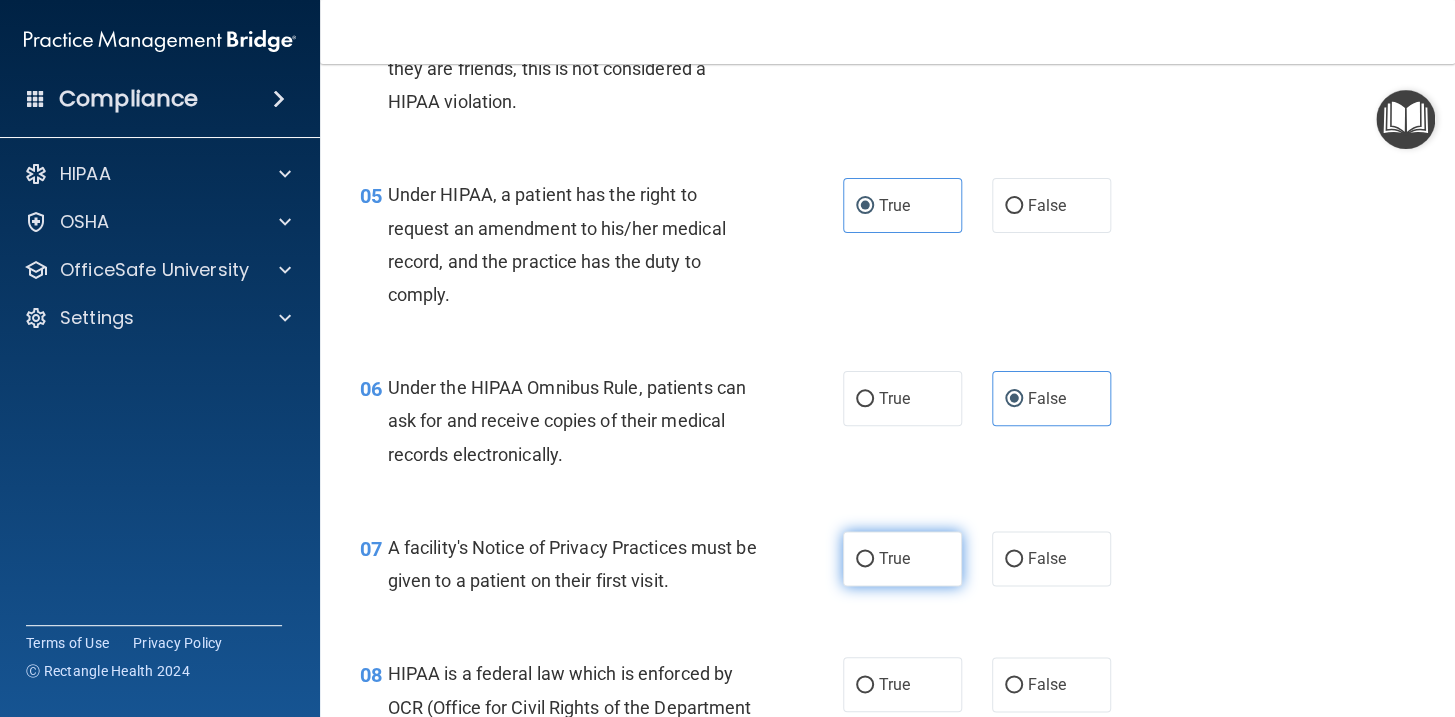 click on "True" at bounding box center (894, 558) 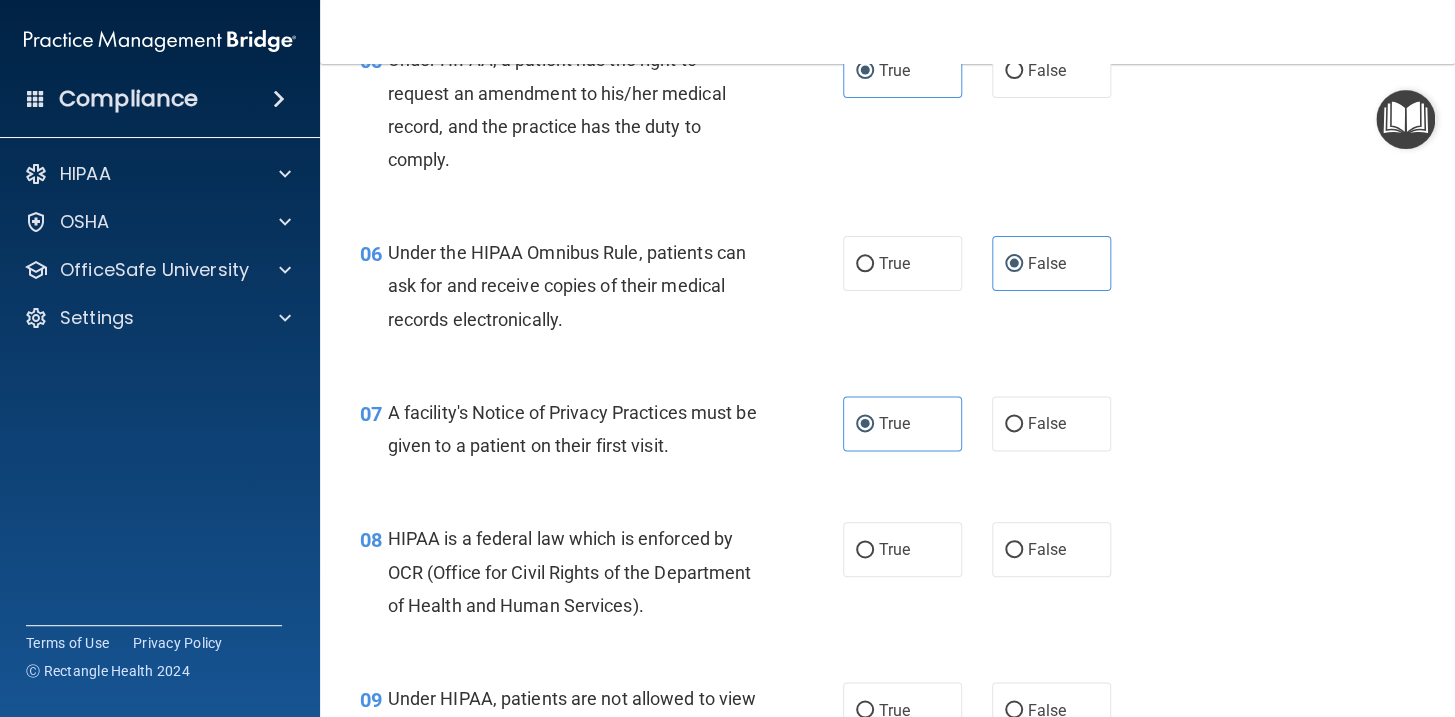 scroll, scrollTop: 1000, scrollLeft: 0, axis: vertical 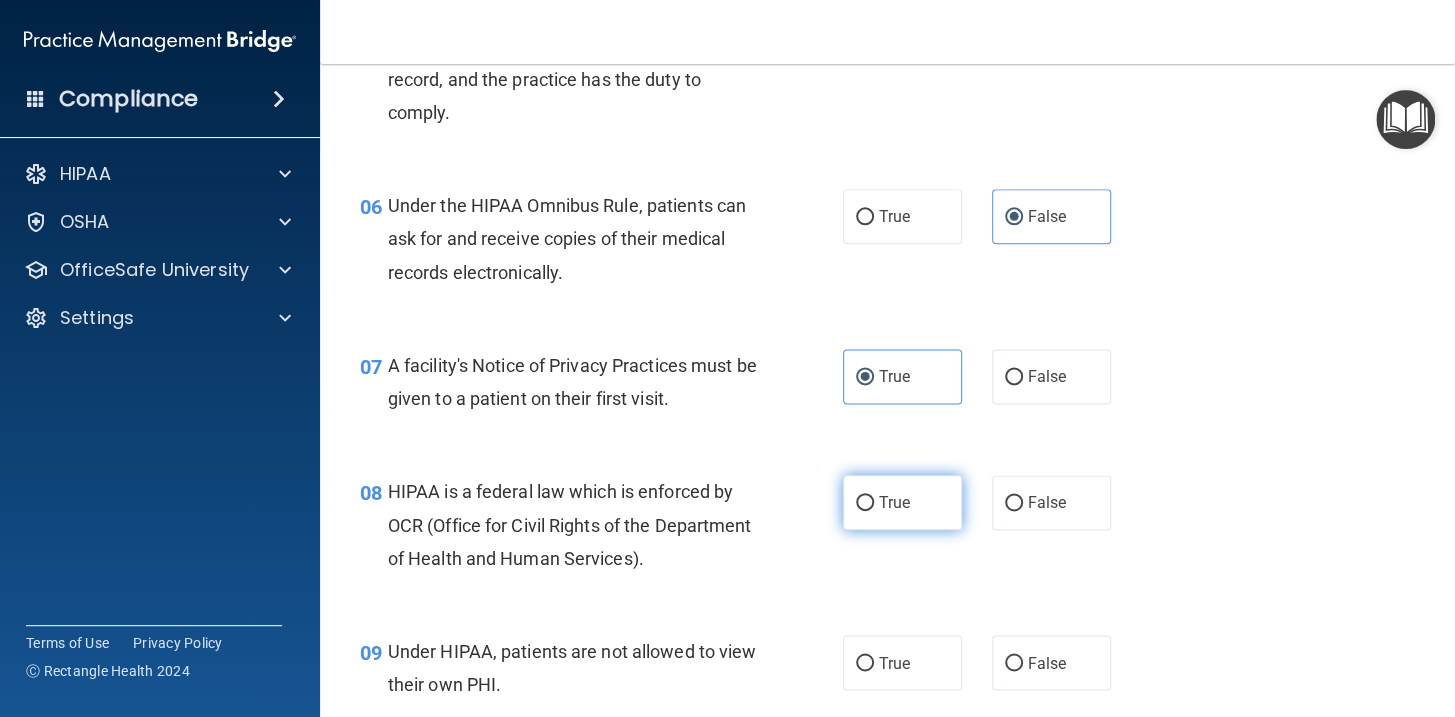 click on "True" at bounding box center (902, 502) 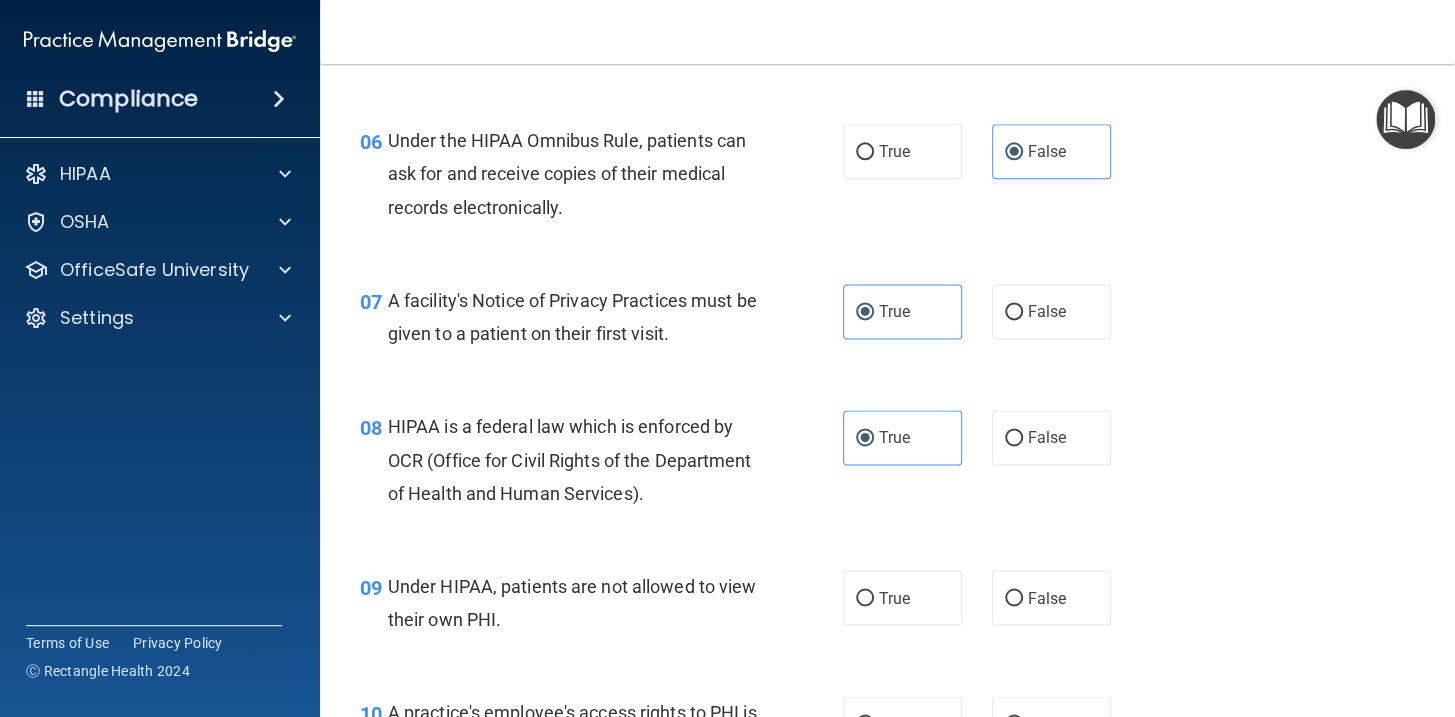 scroll, scrollTop: 1090, scrollLeft: 0, axis: vertical 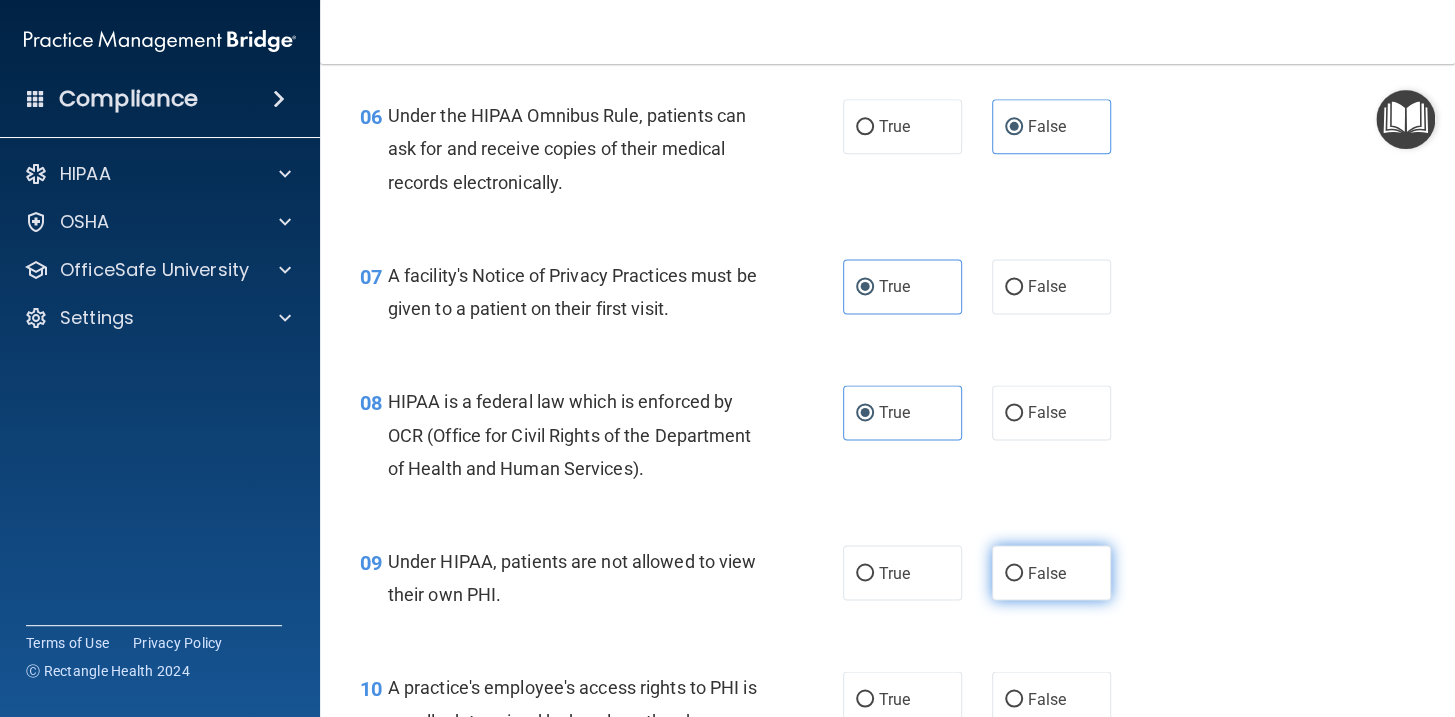 click on "False" at bounding box center (1014, 573) 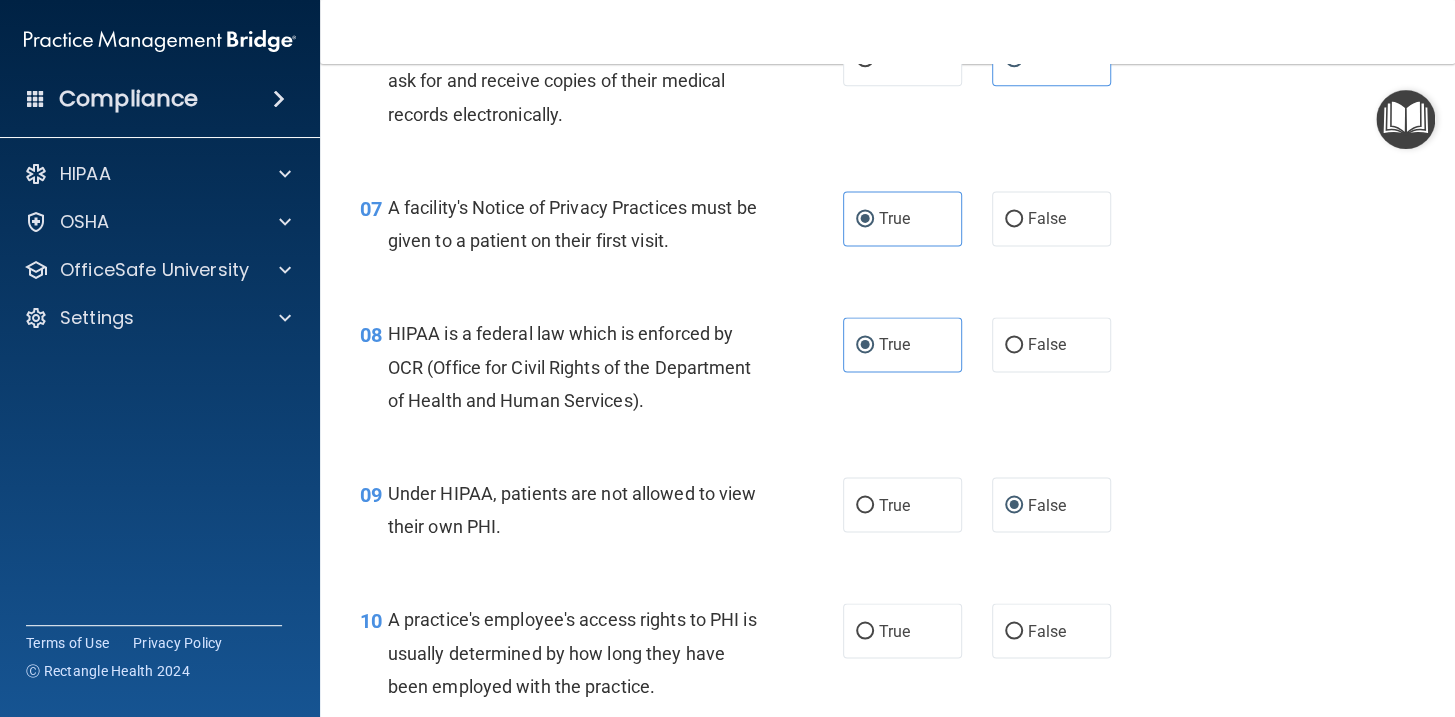 scroll, scrollTop: 1181, scrollLeft: 0, axis: vertical 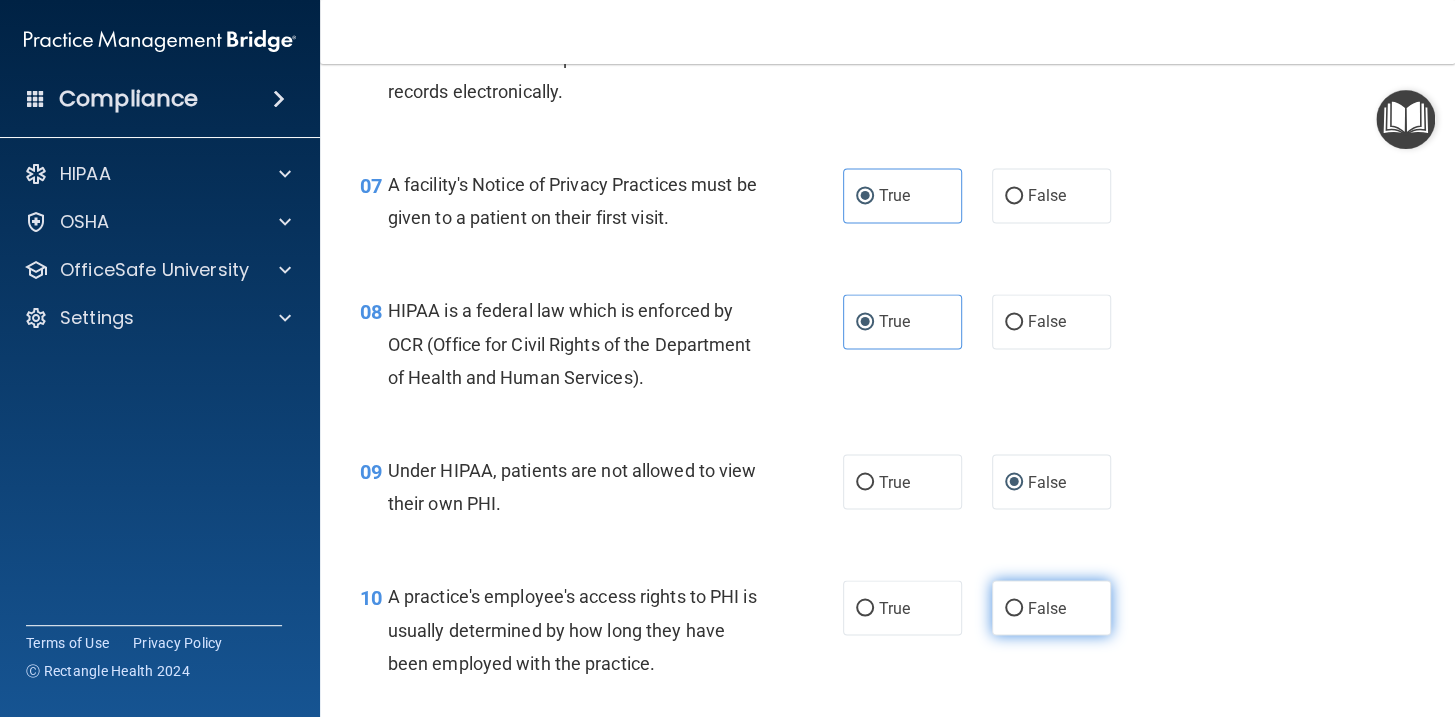 click on "False" at bounding box center [1047, 607] 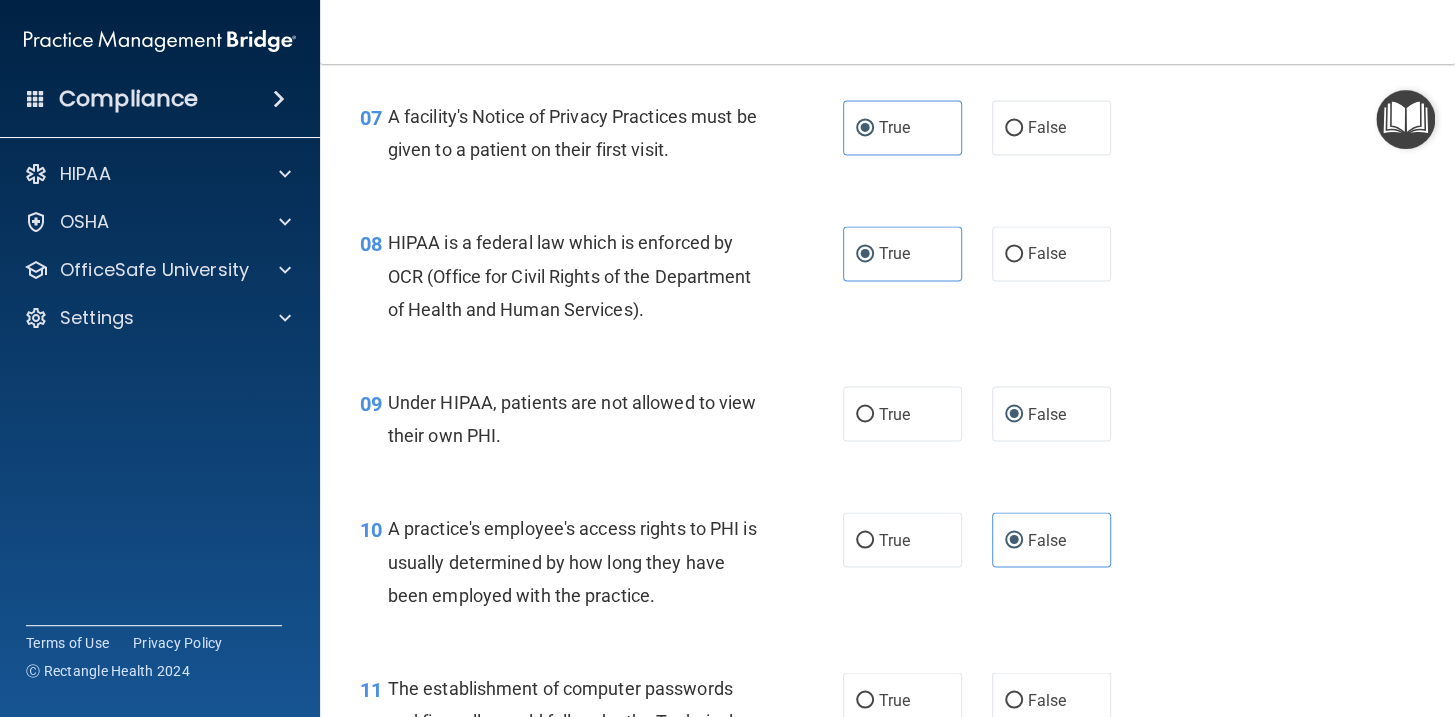 scroll, scrollTop: 1363, scrollLeft: 0, axis: vertical 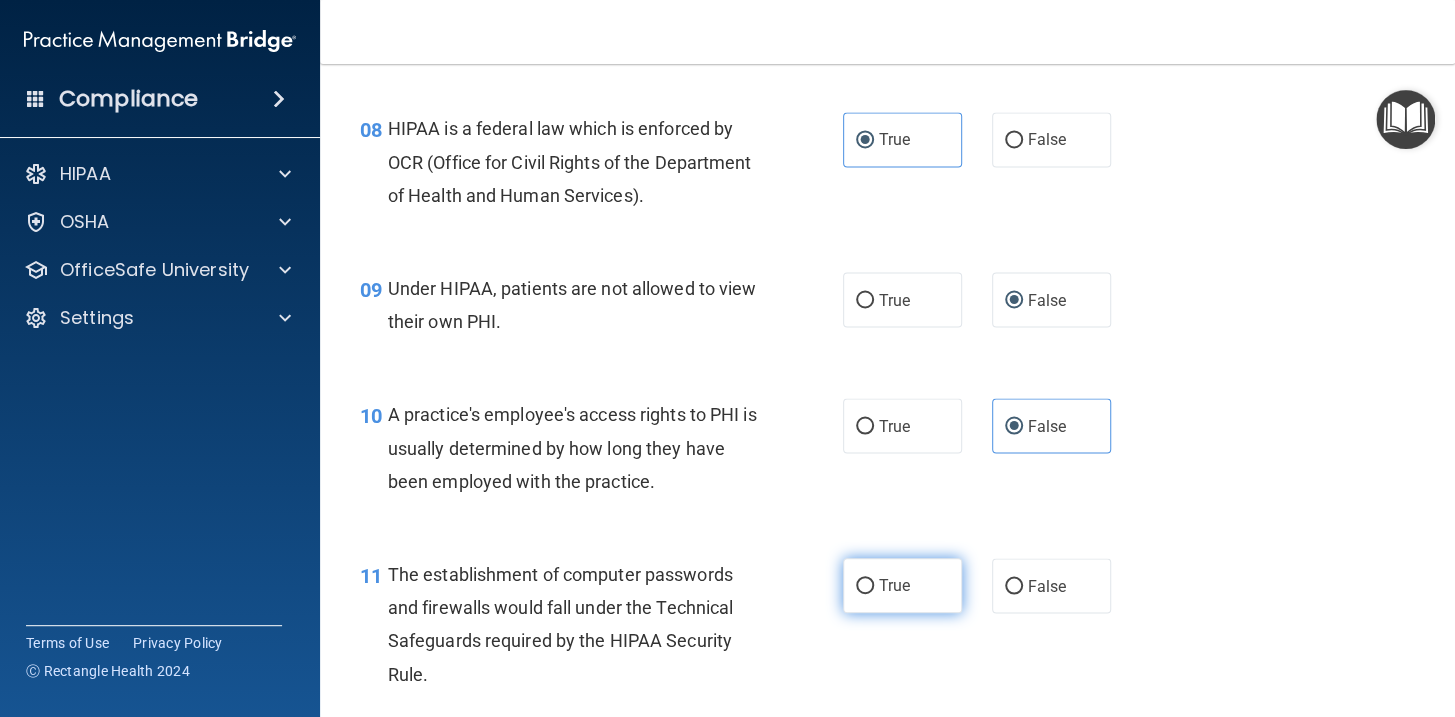 click on "True" at bounding box center (865, 586) 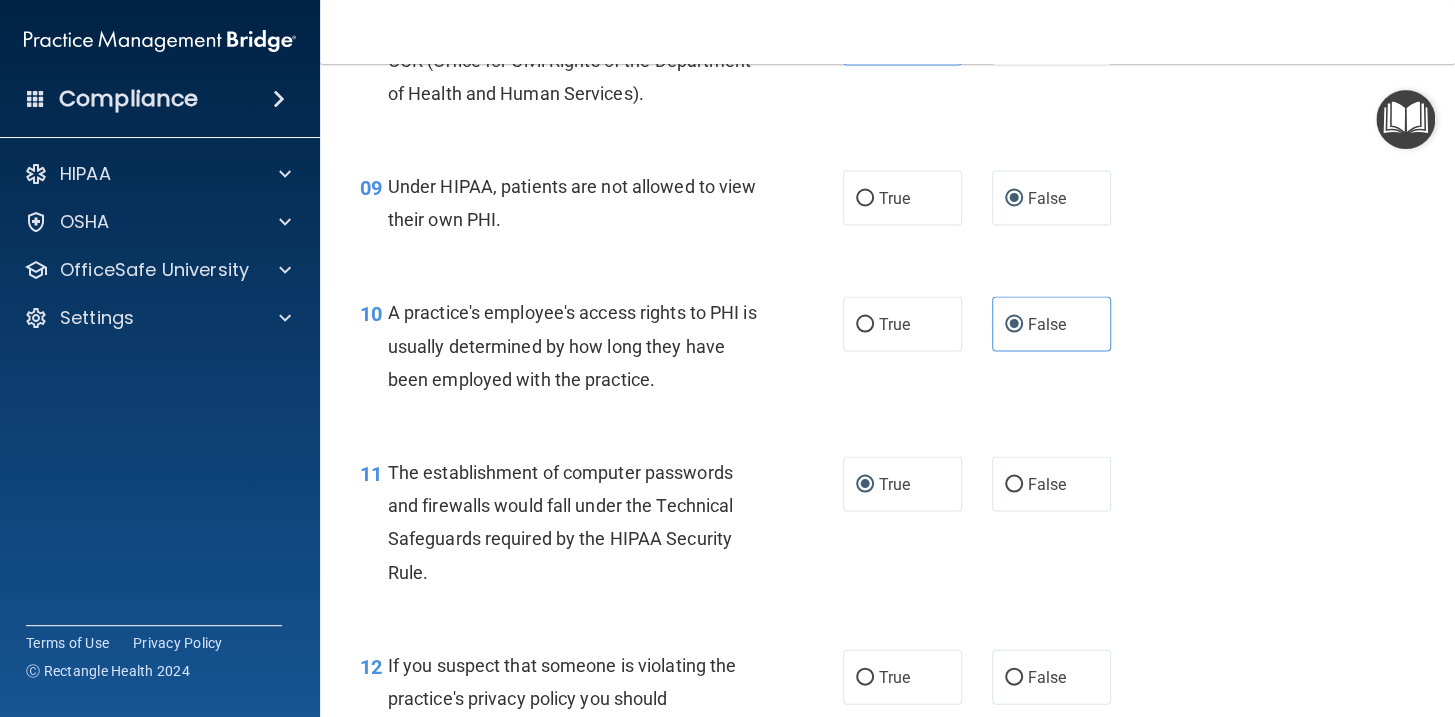 scroll, scrollTop: 1545, scrollLeft: 0, axis: vertical 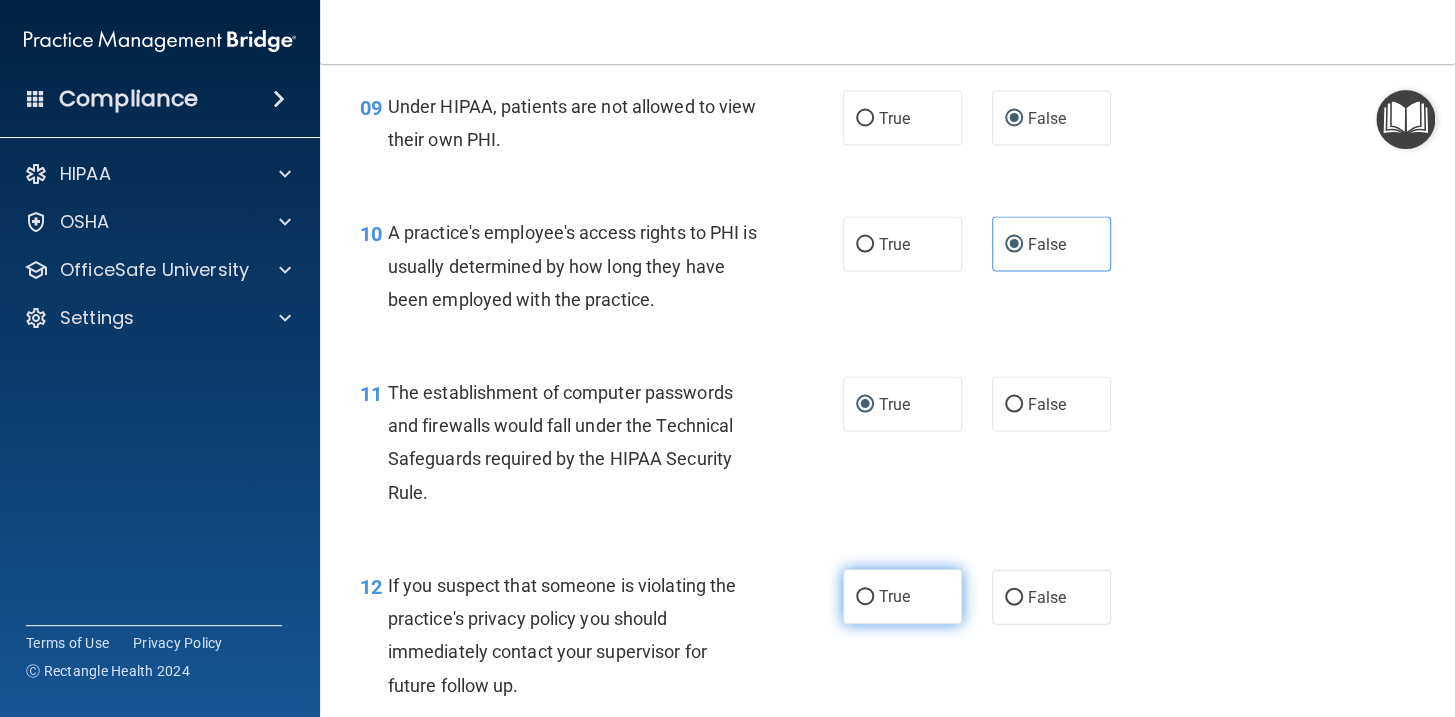 click on "True" at bounding box center [894, 596] 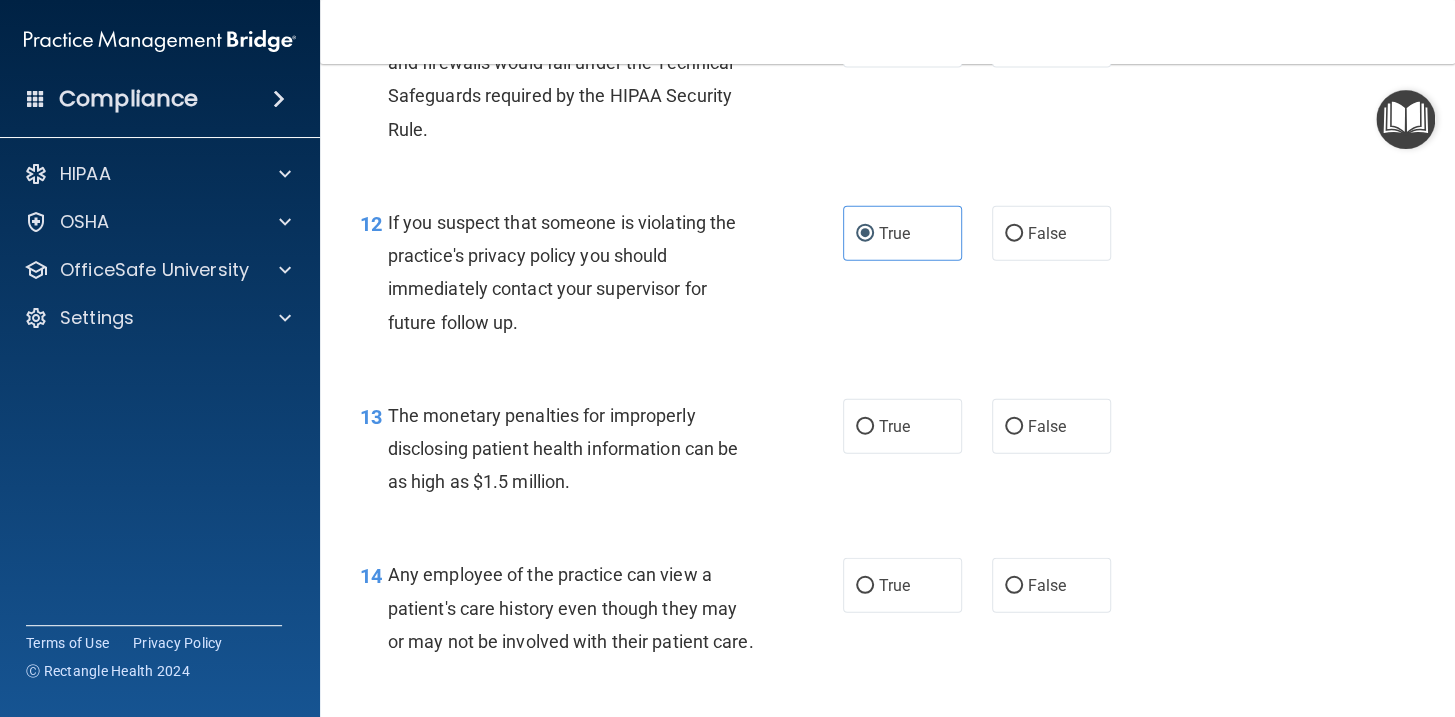 scroll, scrollTop: 1909, scrollLeft: 0, axis: vertical 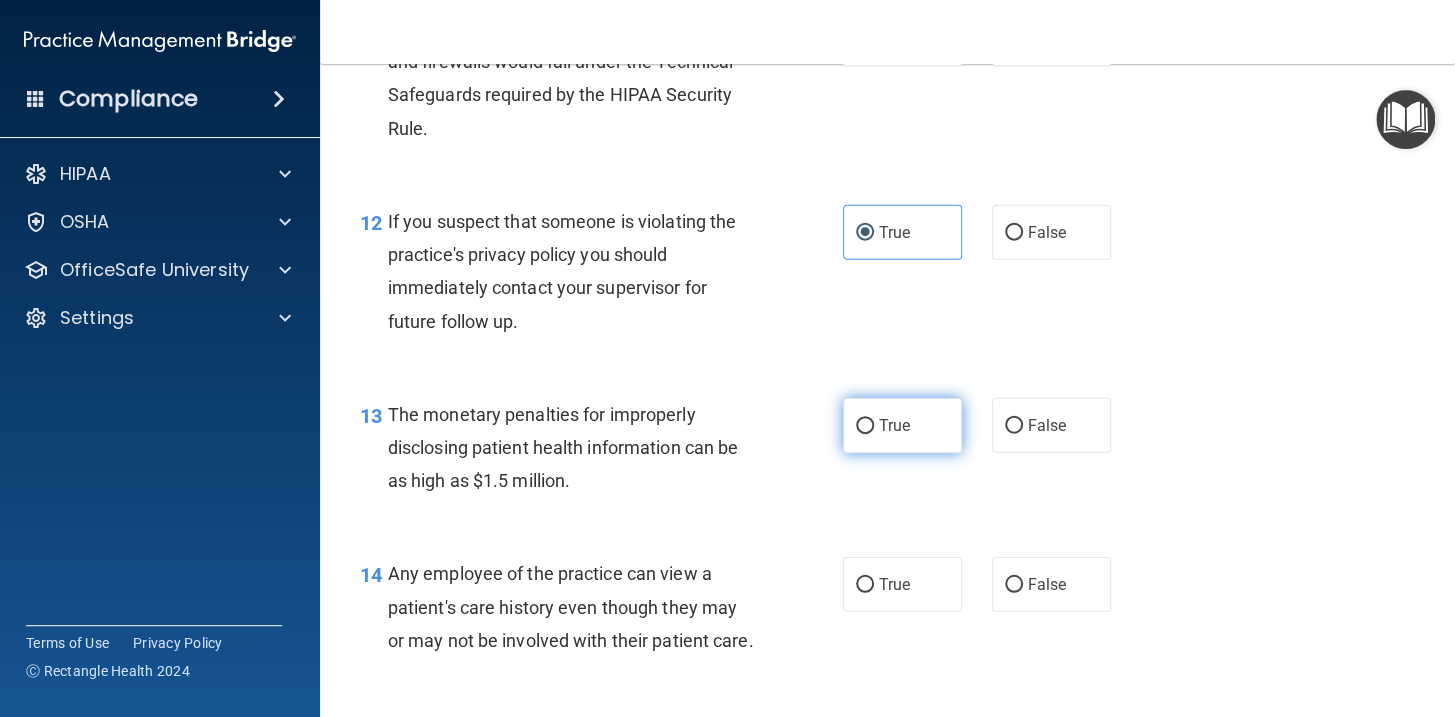 click on "True" at bounding box center [902, 425] 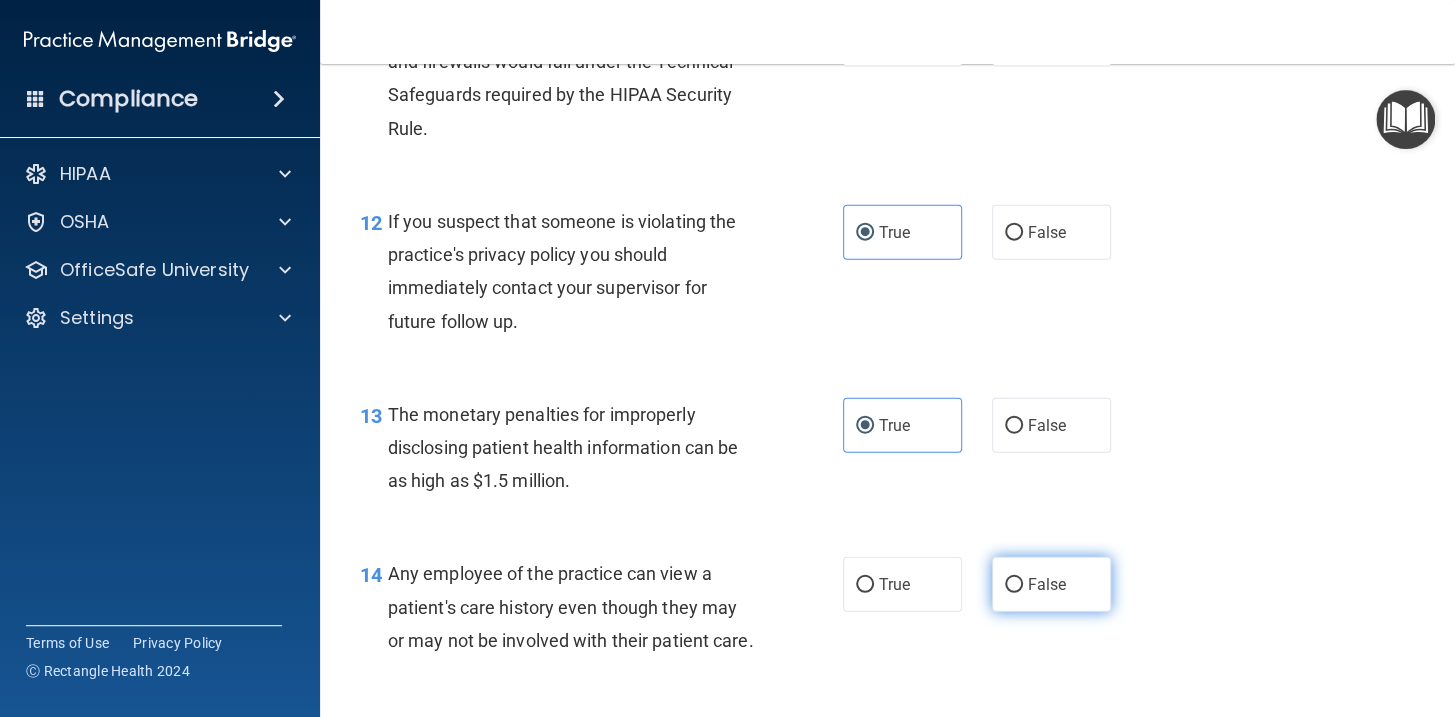 click on "False" at bounding box center [1014, 585] 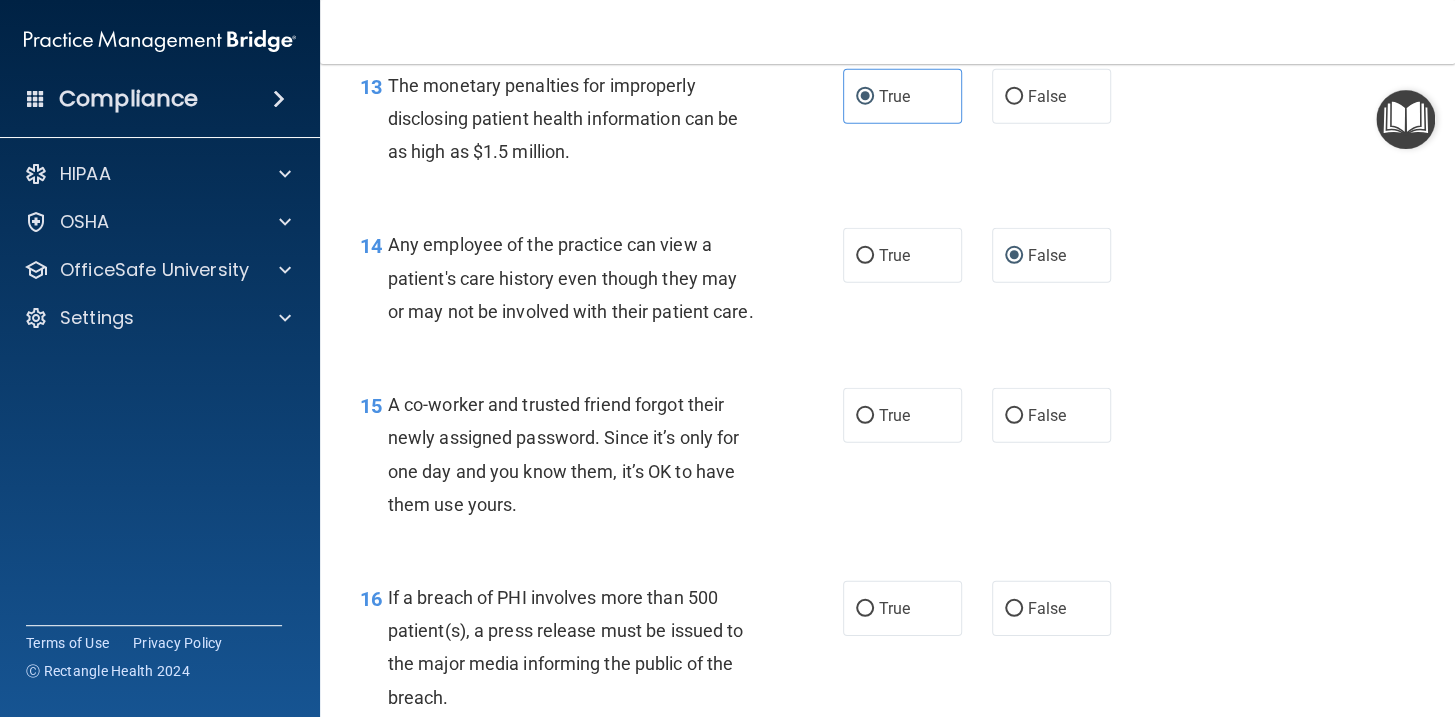 scroll, scrollTop: 2272, scrollLeft: 0, axis: vertical 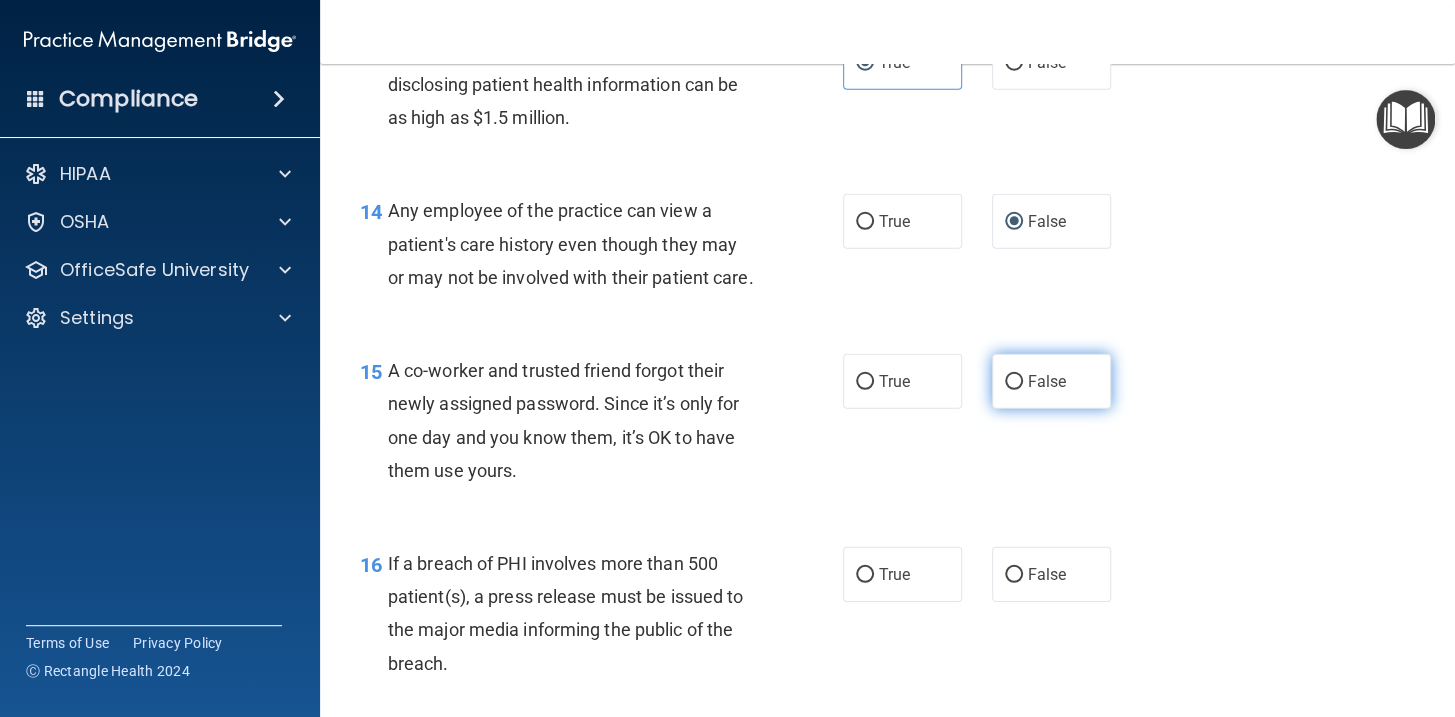 click on "False" at bounding box center [1047, 381] 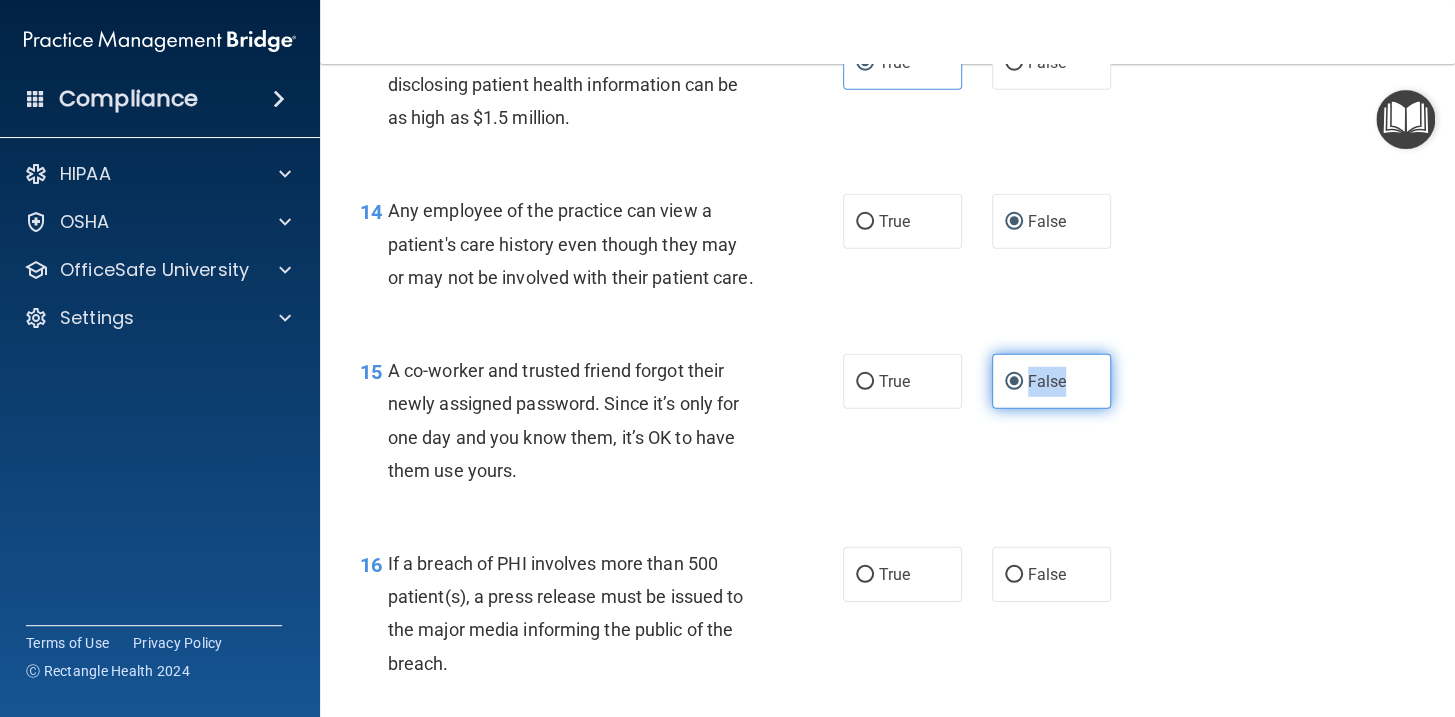 click on "False" at bounding box center [1047, 381] 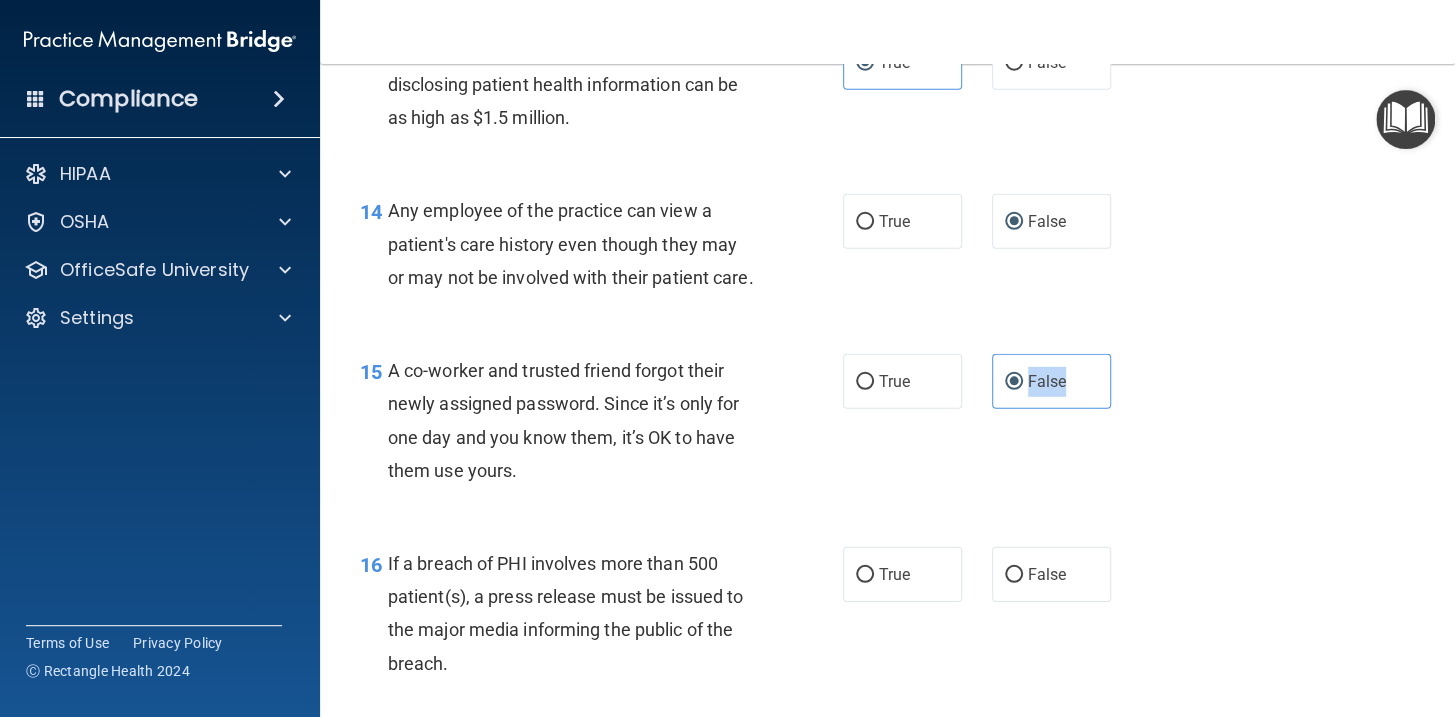 scroll, scrollTop: 2363, scrollLeft: 0, axis: vertical 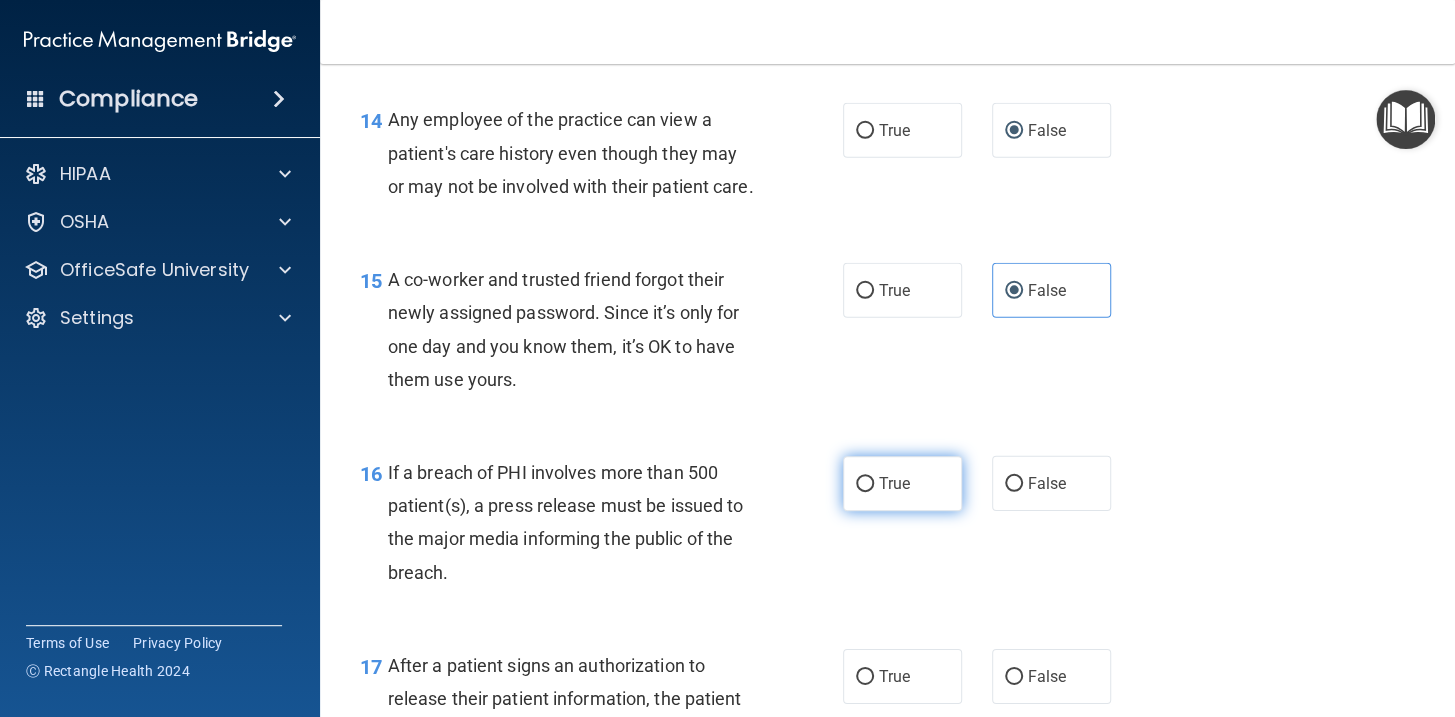 click on "True" at bounding box center [894, 483] 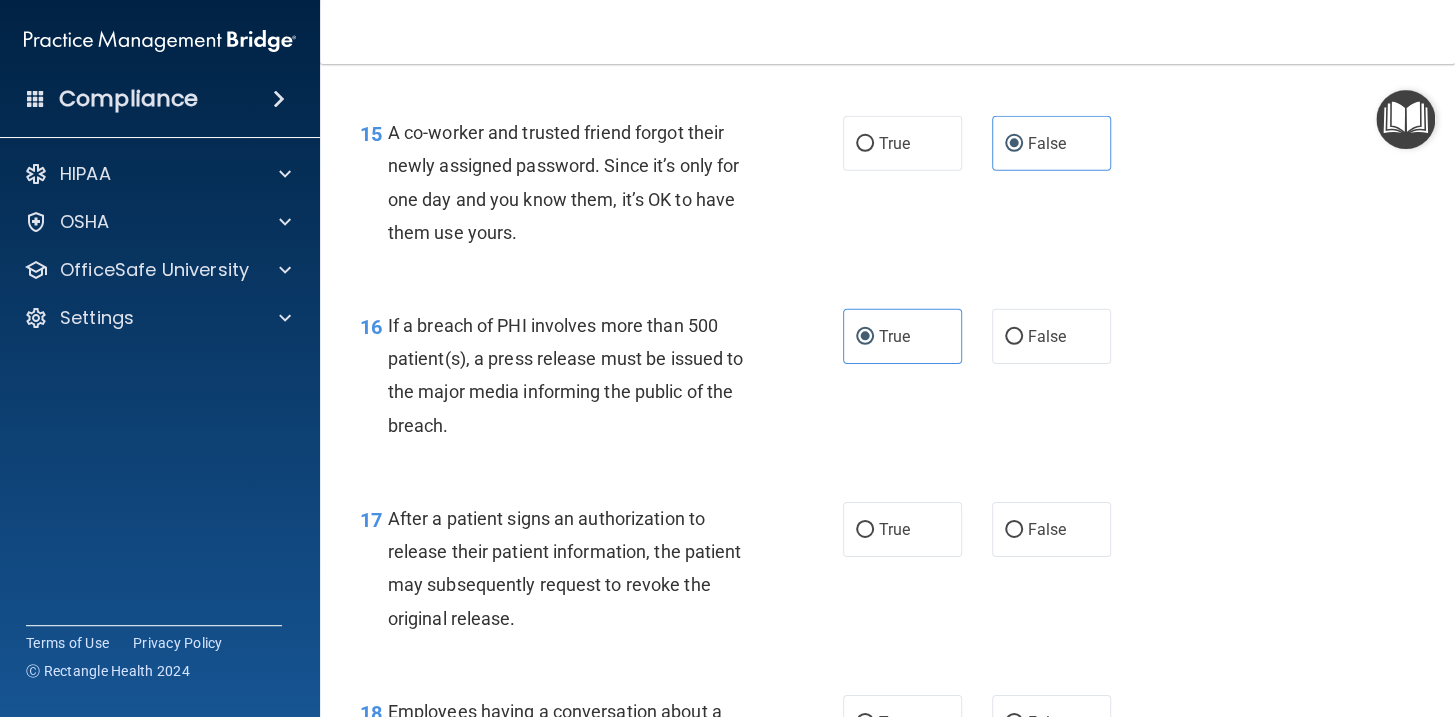 scroll, scrollTop: 2545, scrollLeft: 0, axis: vertical 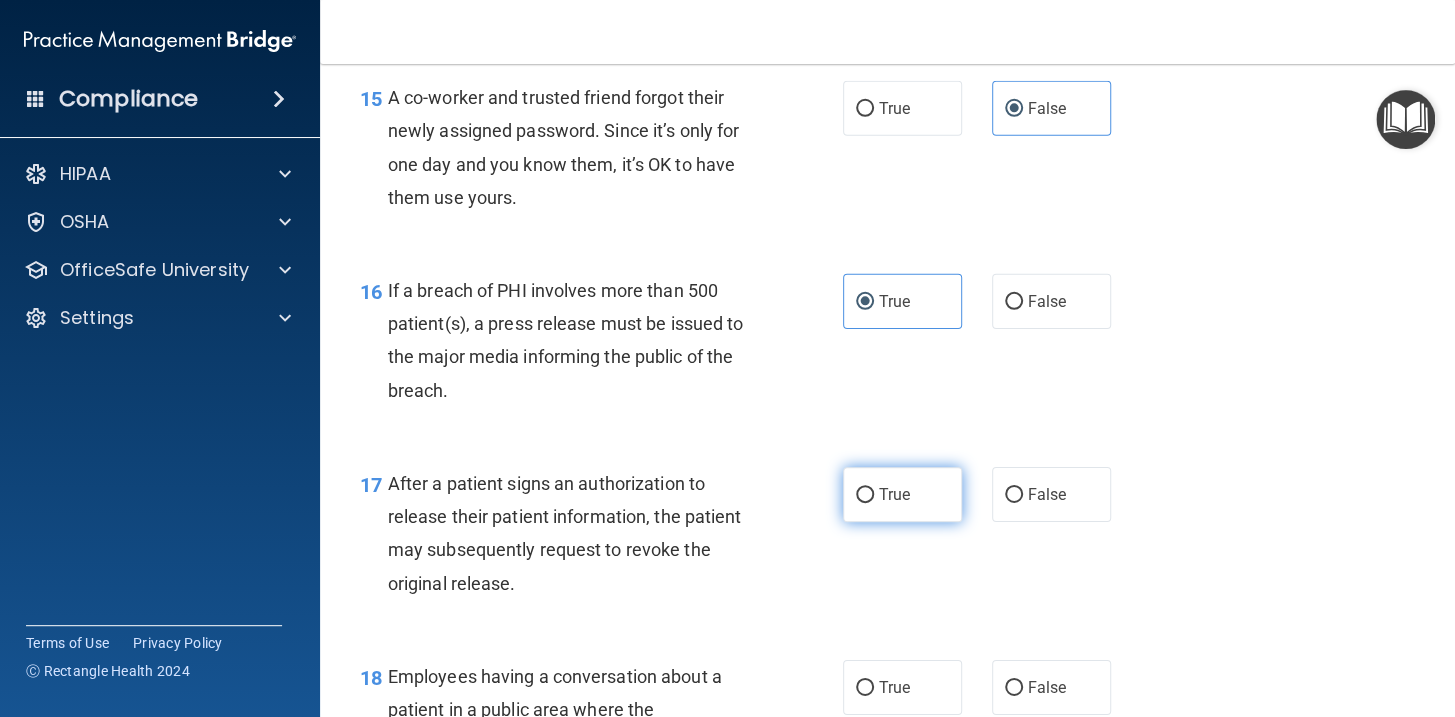 click on "True" at bounding box center [902, 494] 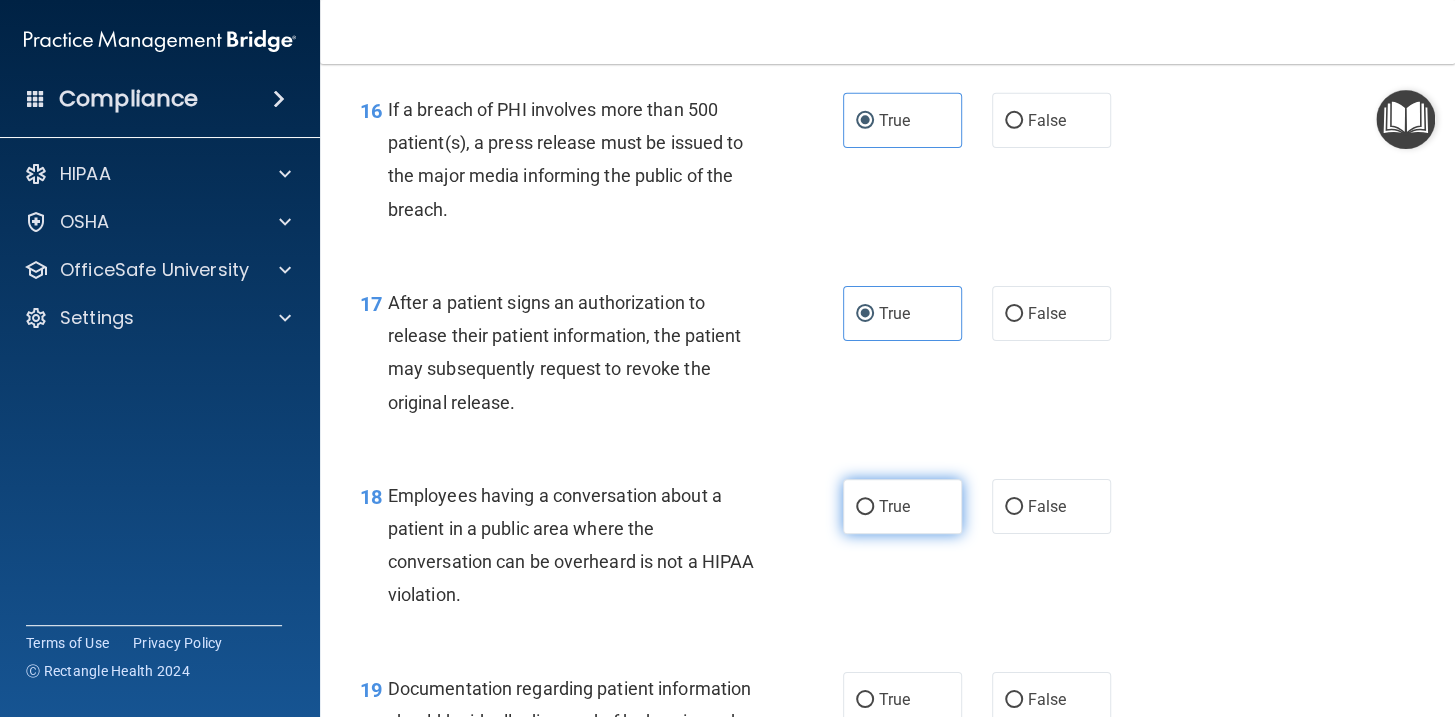 scroll, scrollTop: 2727, scrollLeft: 0, axis: vertical 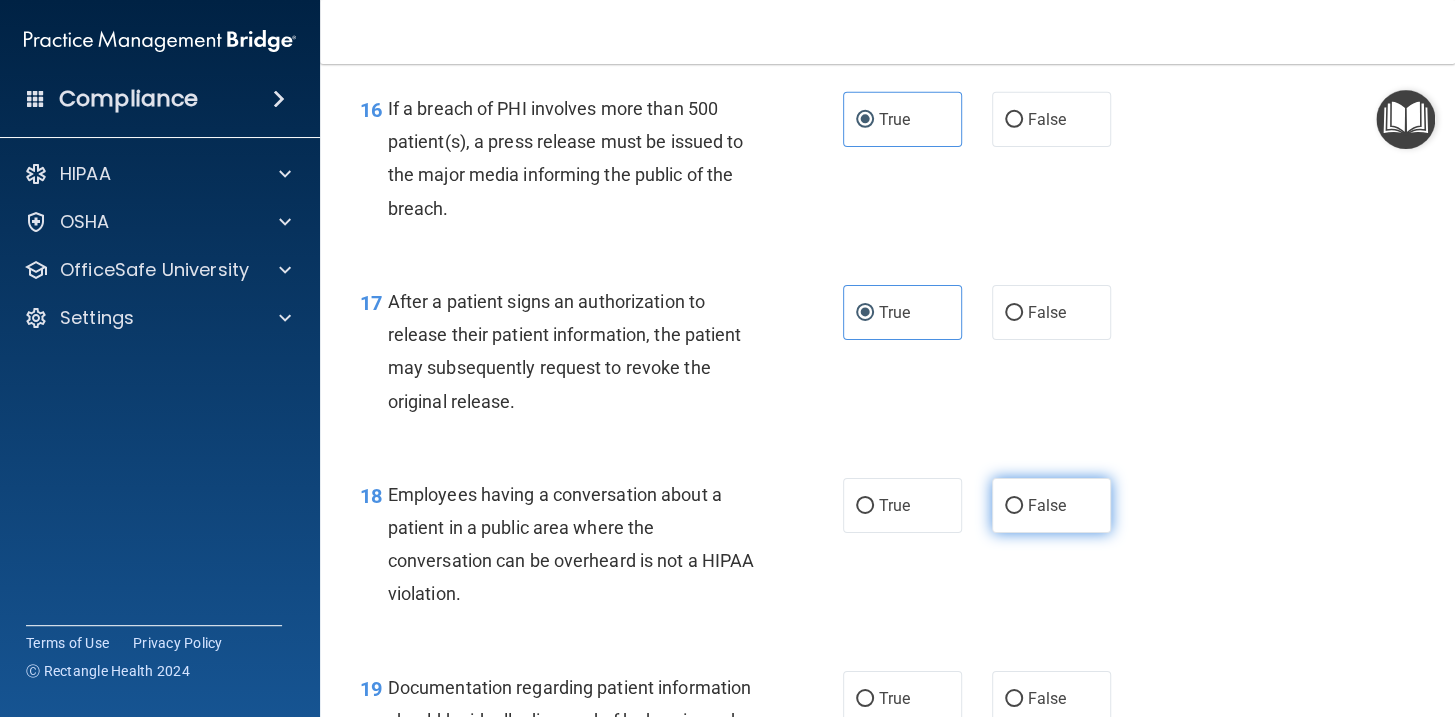 click on "False" at bounding box center [1047, 505] 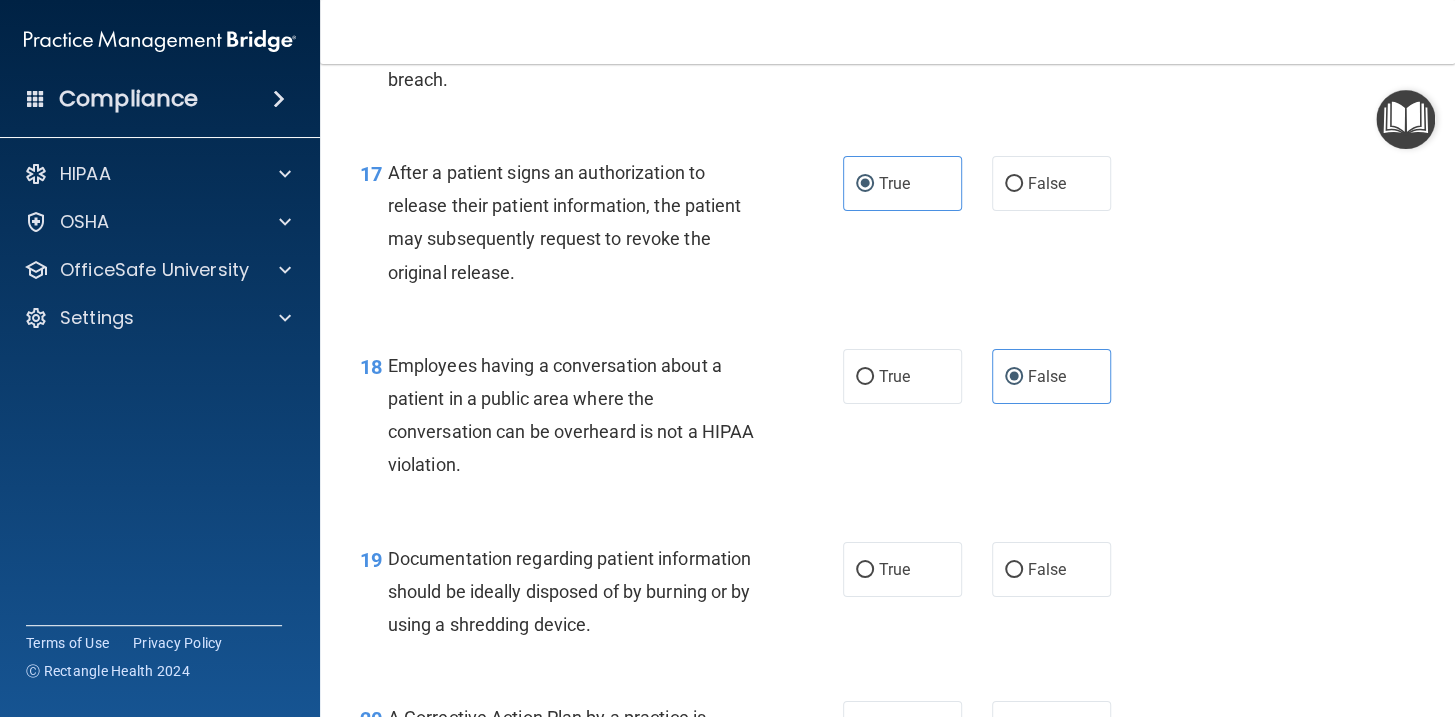 scroll, scrollTop: 2909, scrollLeft: 0, axis: vertical 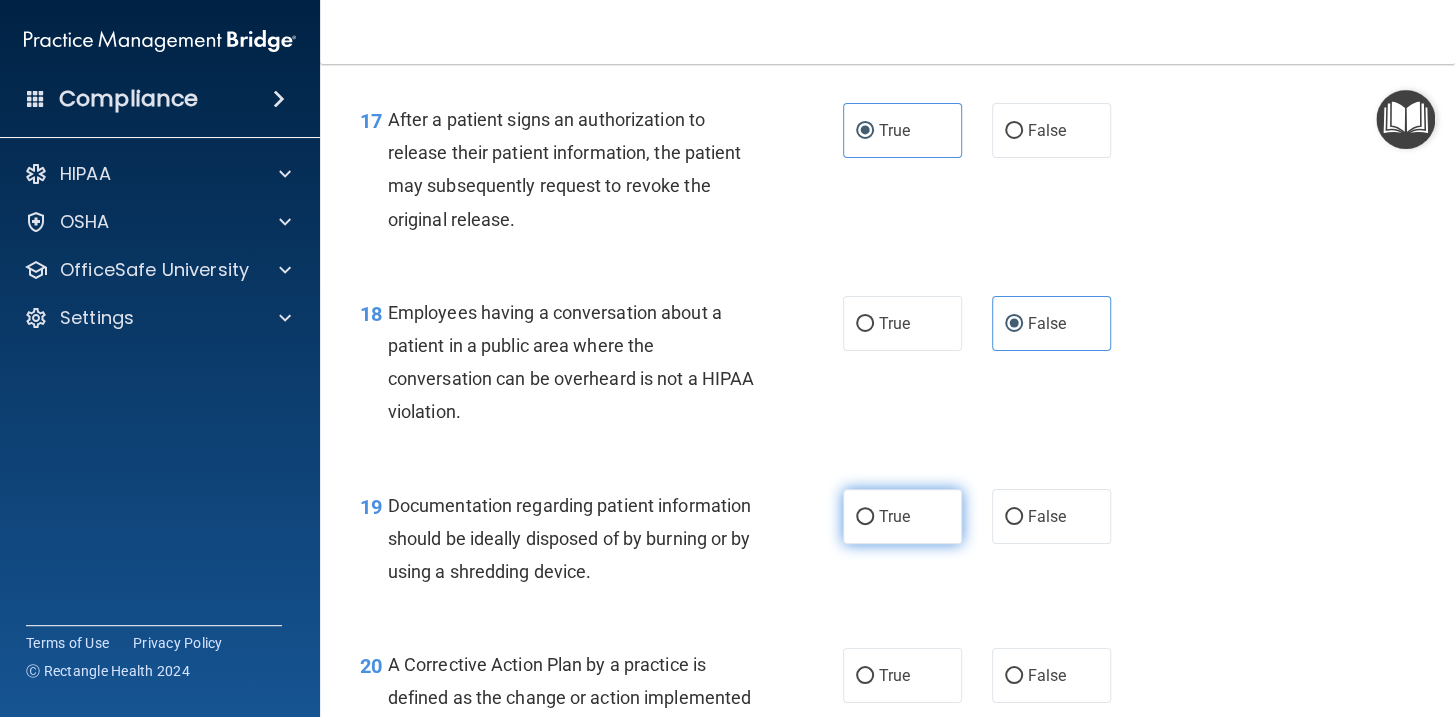 click on "True" at bounding box center [902, 516] 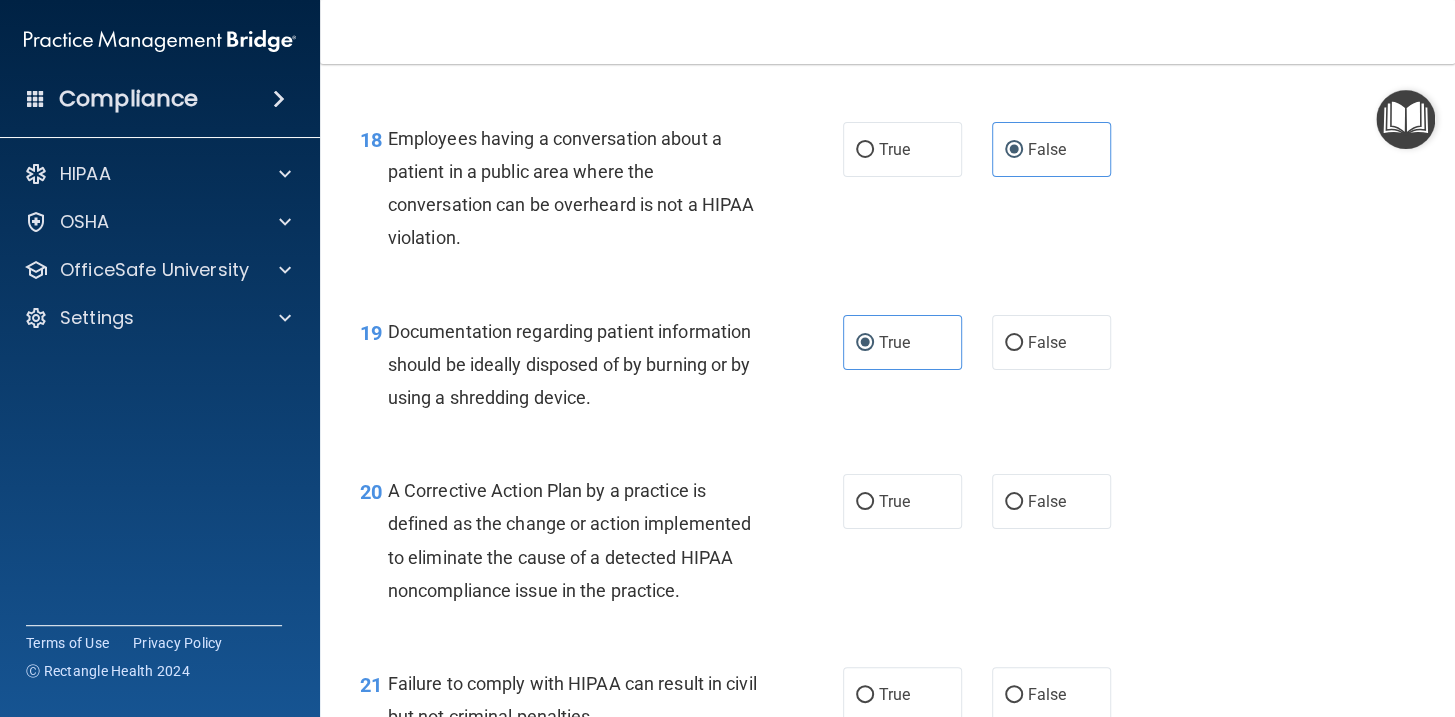 scroll, scrollTop: 3090, scrollLeft: 0, axis: vertical 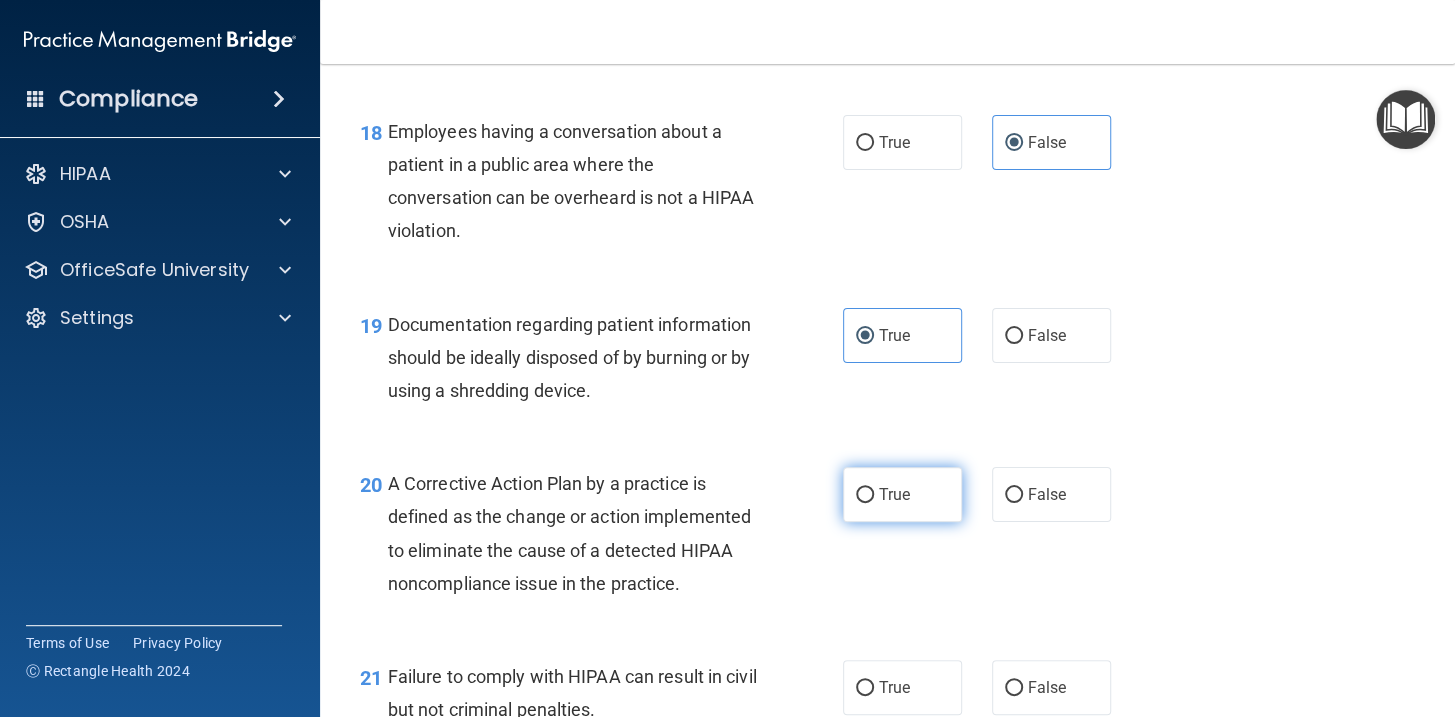 click on "True" at bounding box center [902, 494] 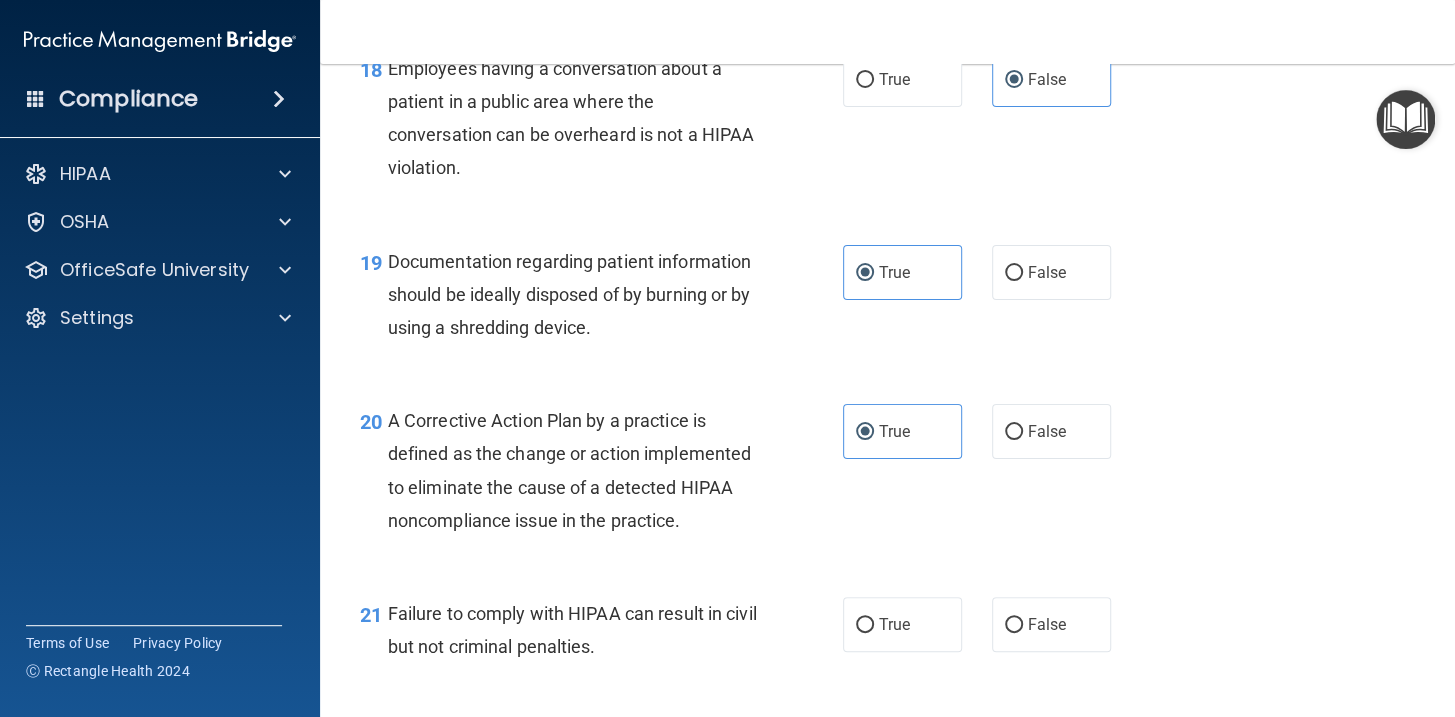 scroll, scrollTop: 3181, scrollLeft: 0, axis: vertical 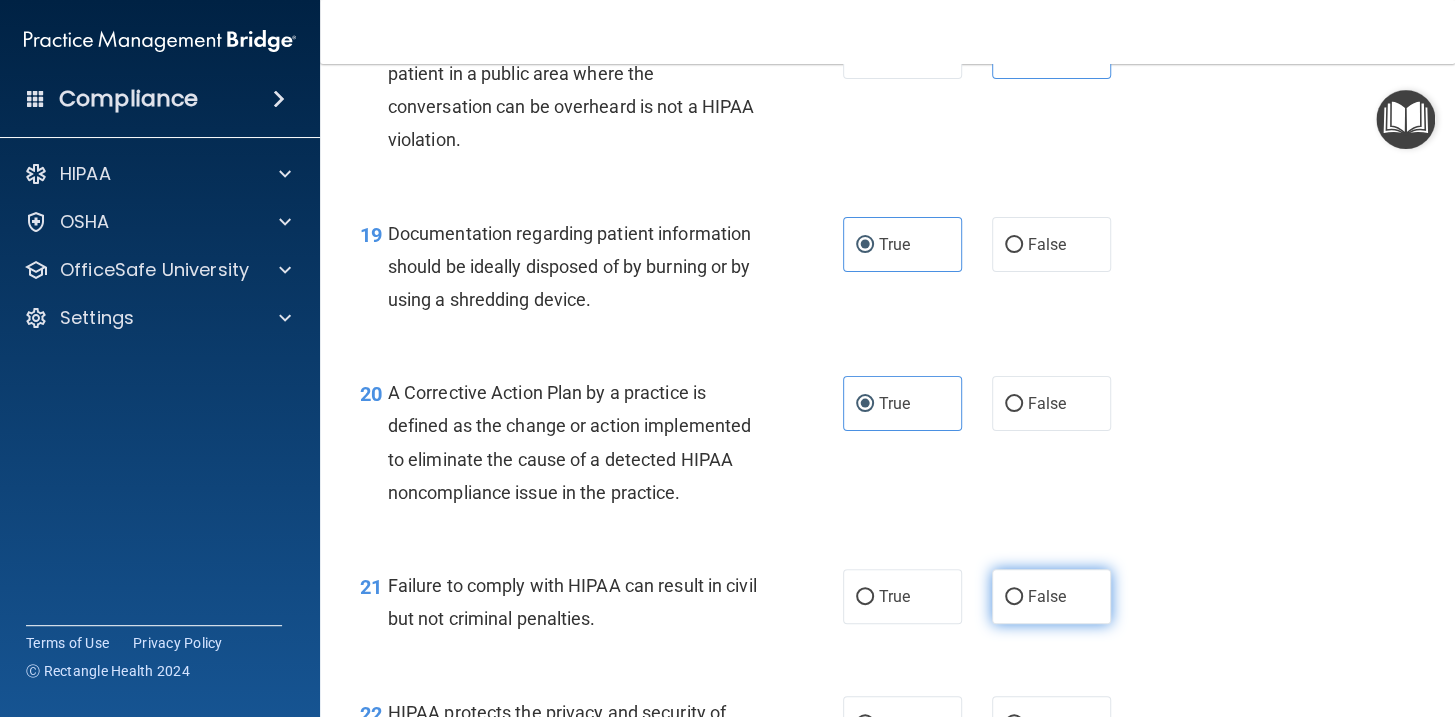 click on "False" at bounding box center [1051, 596] 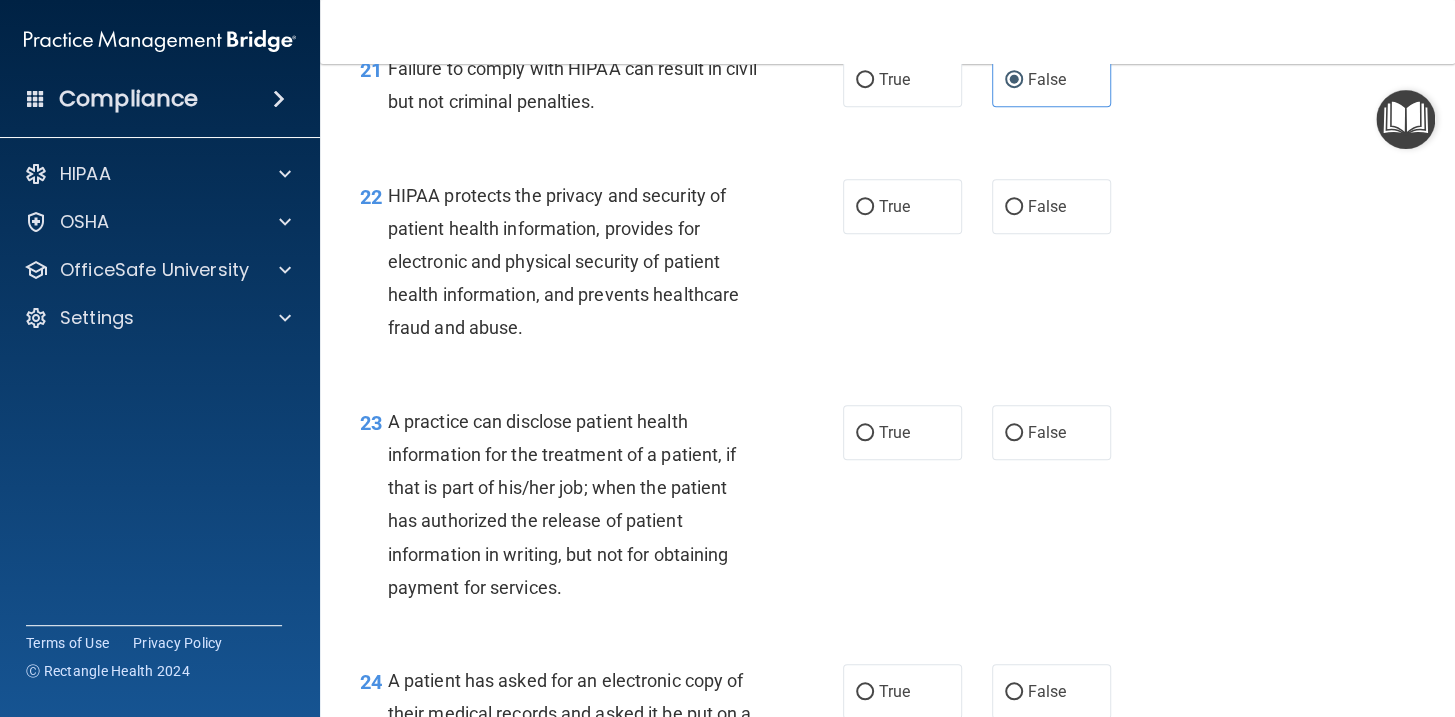 scroll, scrollTop: 3818, scrollLeft: 0, axis: vertical 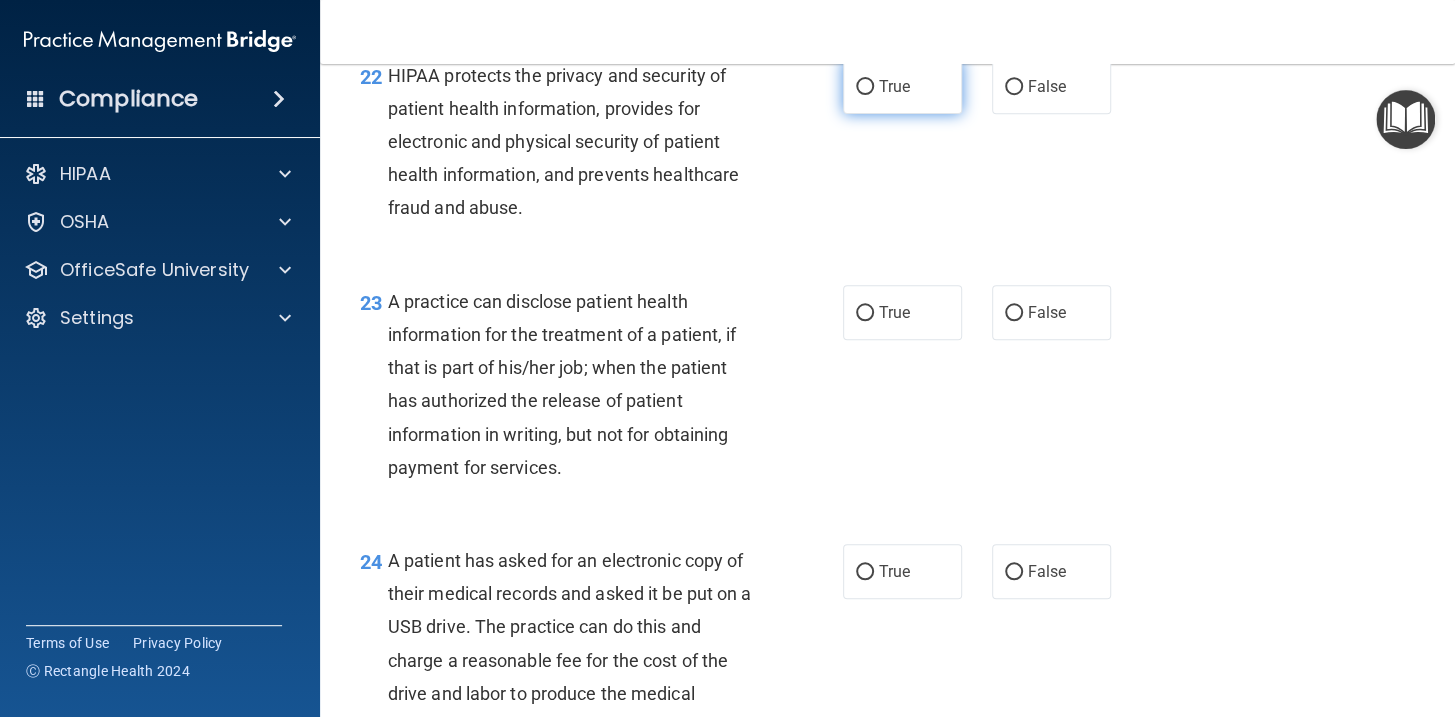 click on "True" at bounding box center [902, 86] 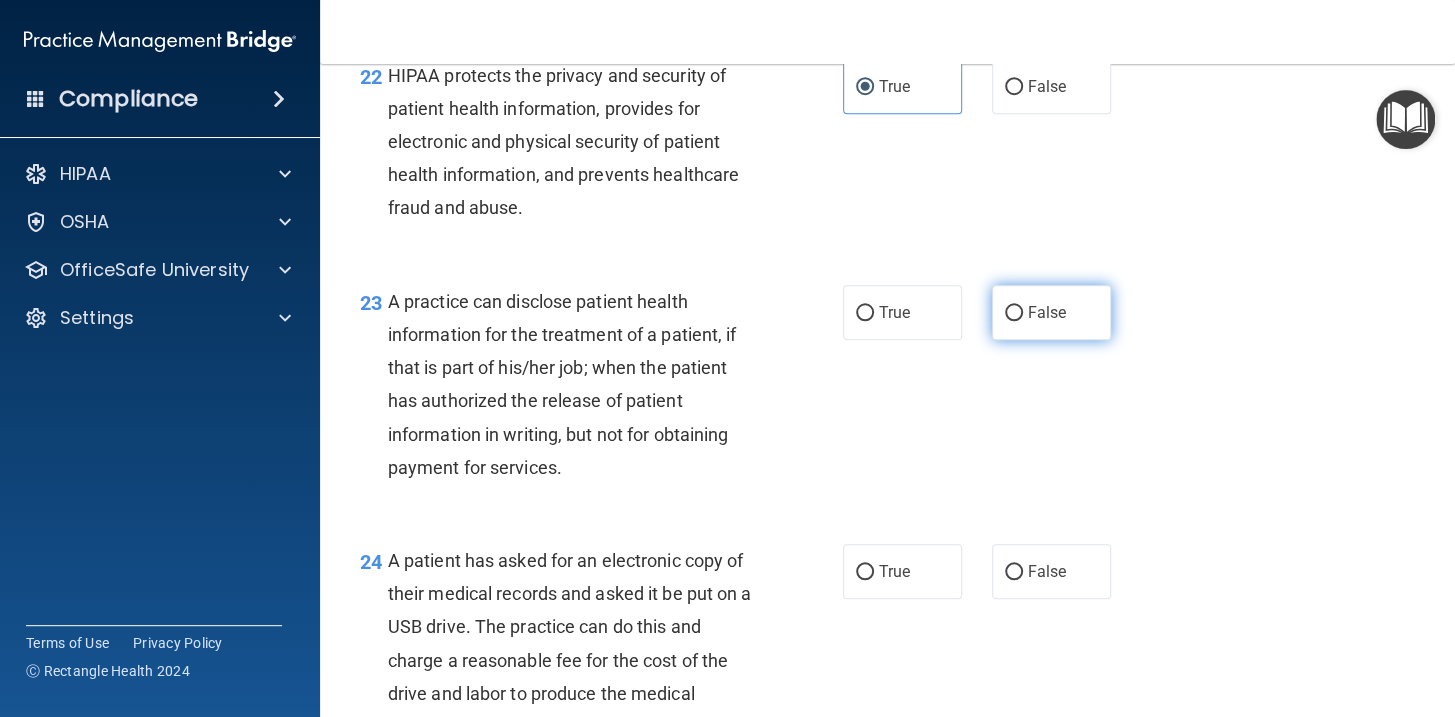 click on "False" at bounding box center [1051, 312] 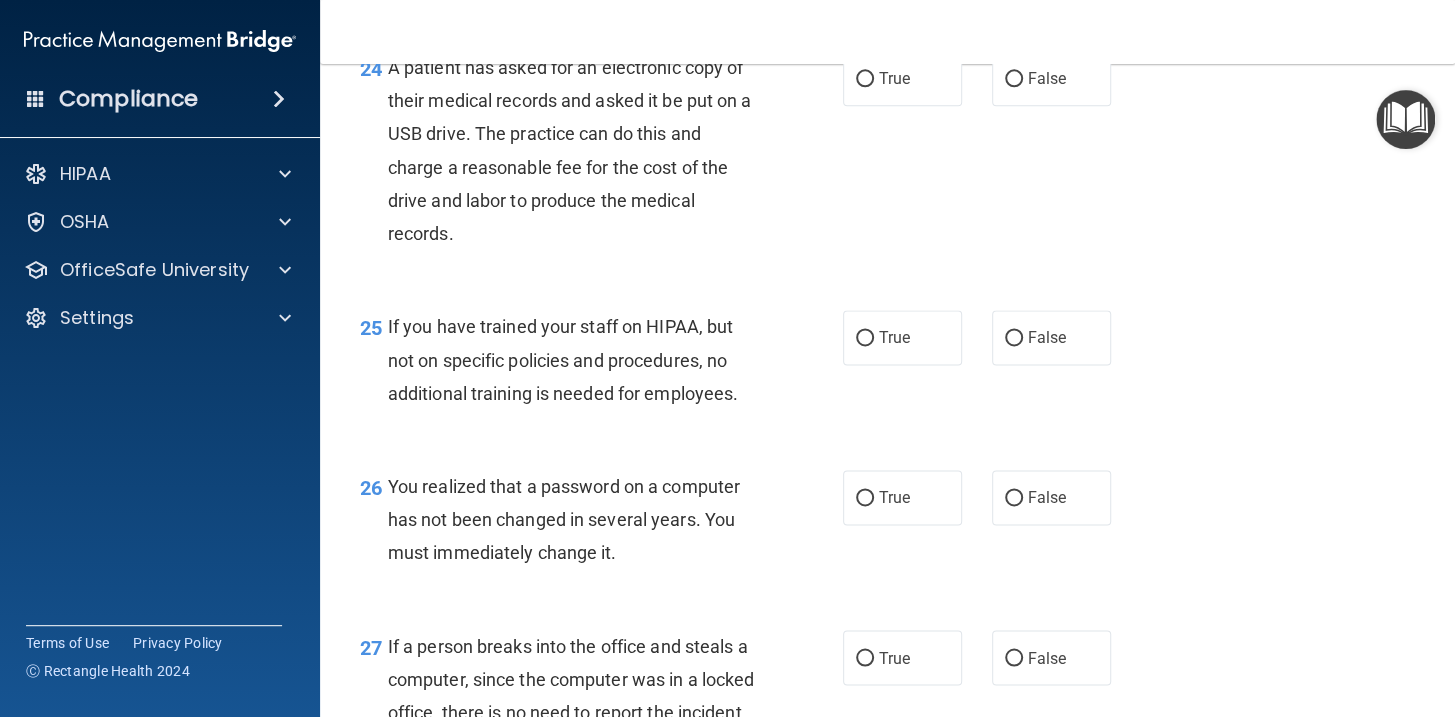 scroll, scrollTop: 4272, scrollLeft: 0, axis: vertical 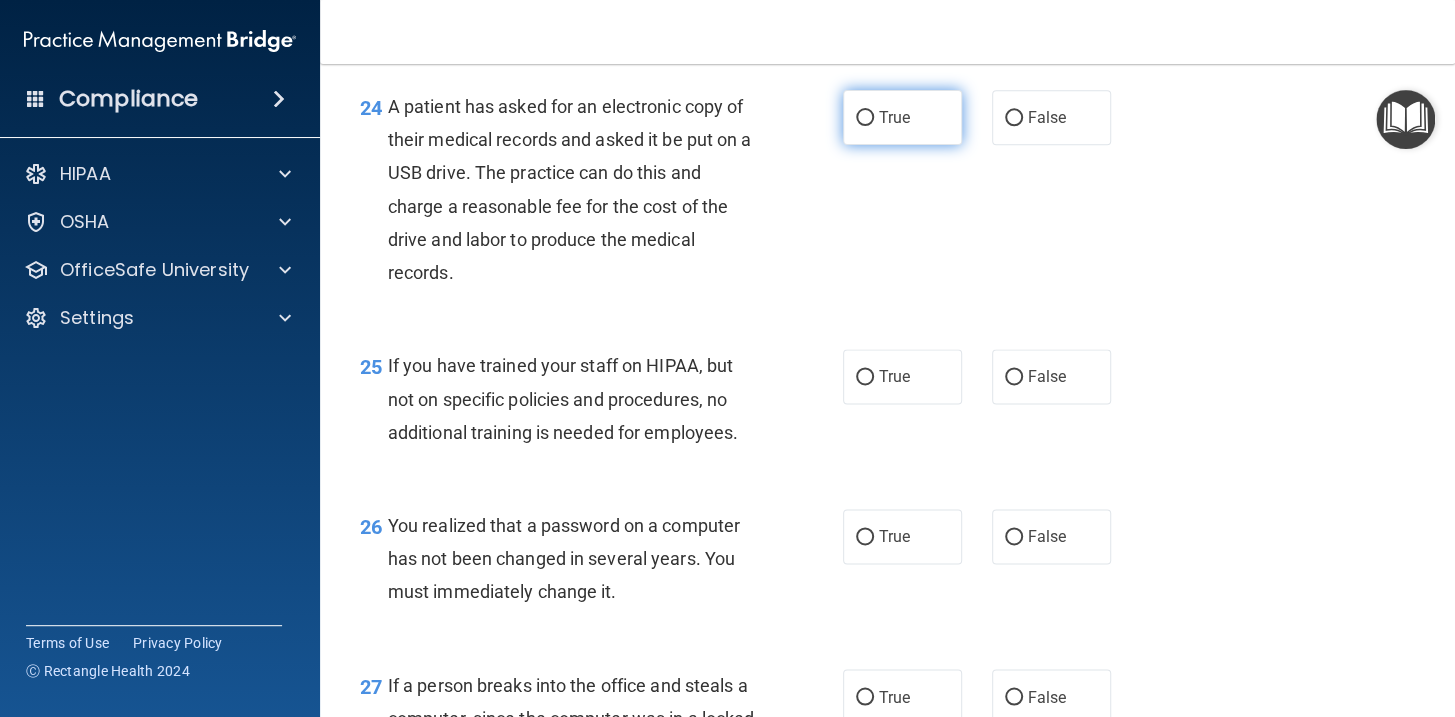 click on "True" at bounding box center [902, 117] 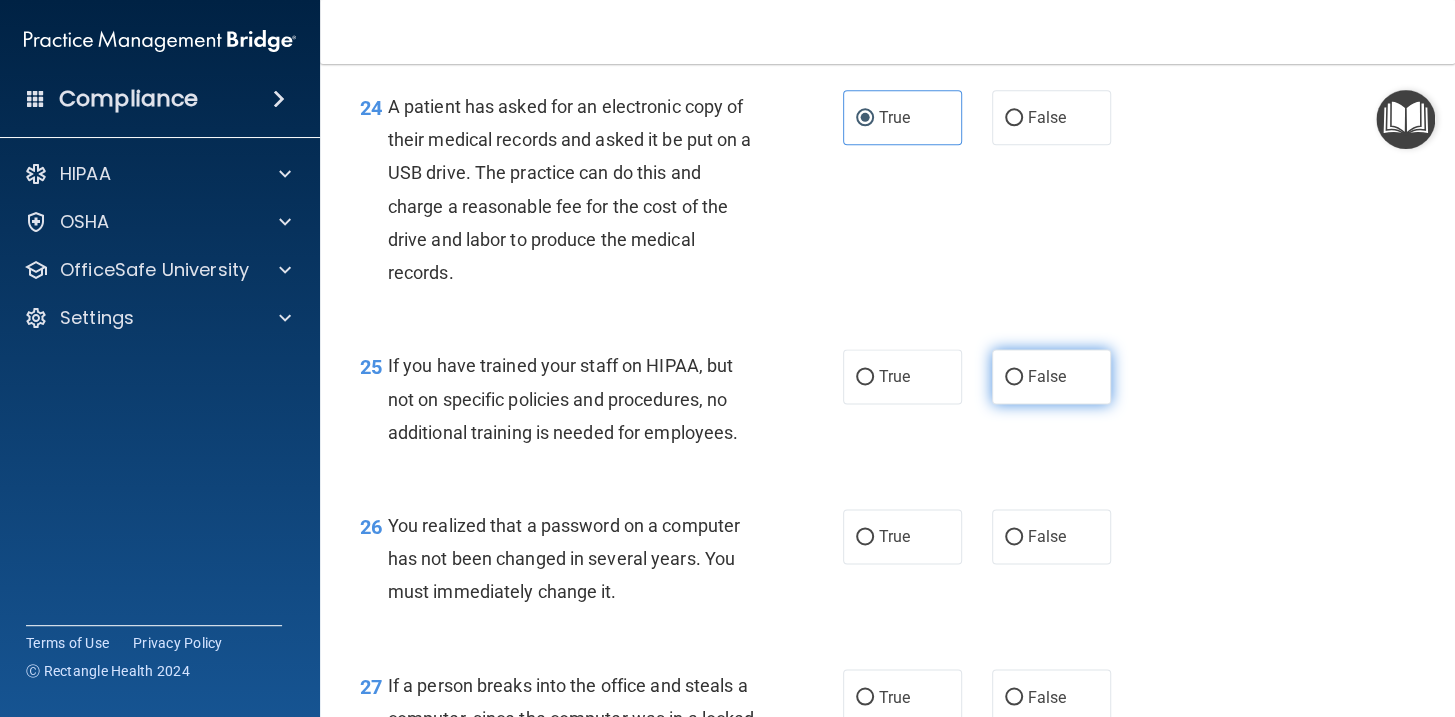 click on "False" at bounding box center (1051, 376) 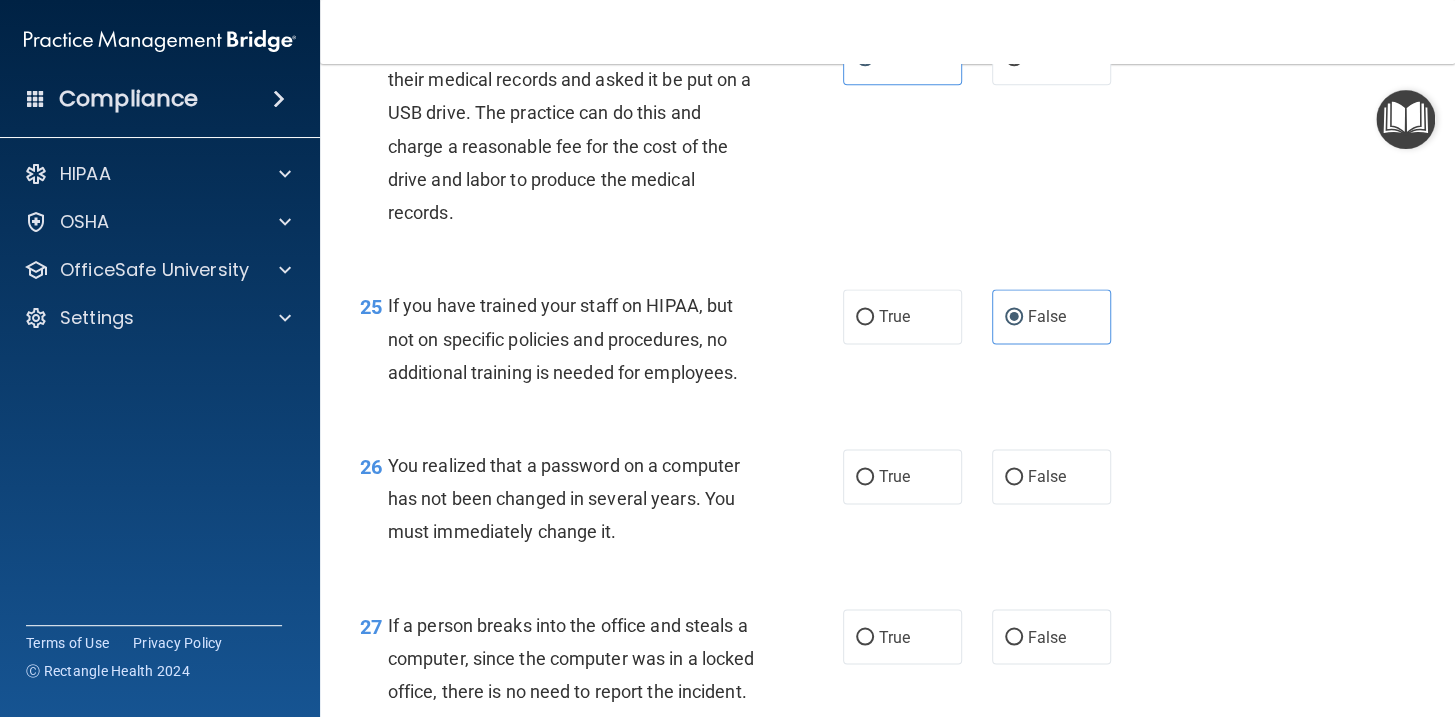 scroll, scrollTop: 4363, scrollLeft: 0, axis: vertical 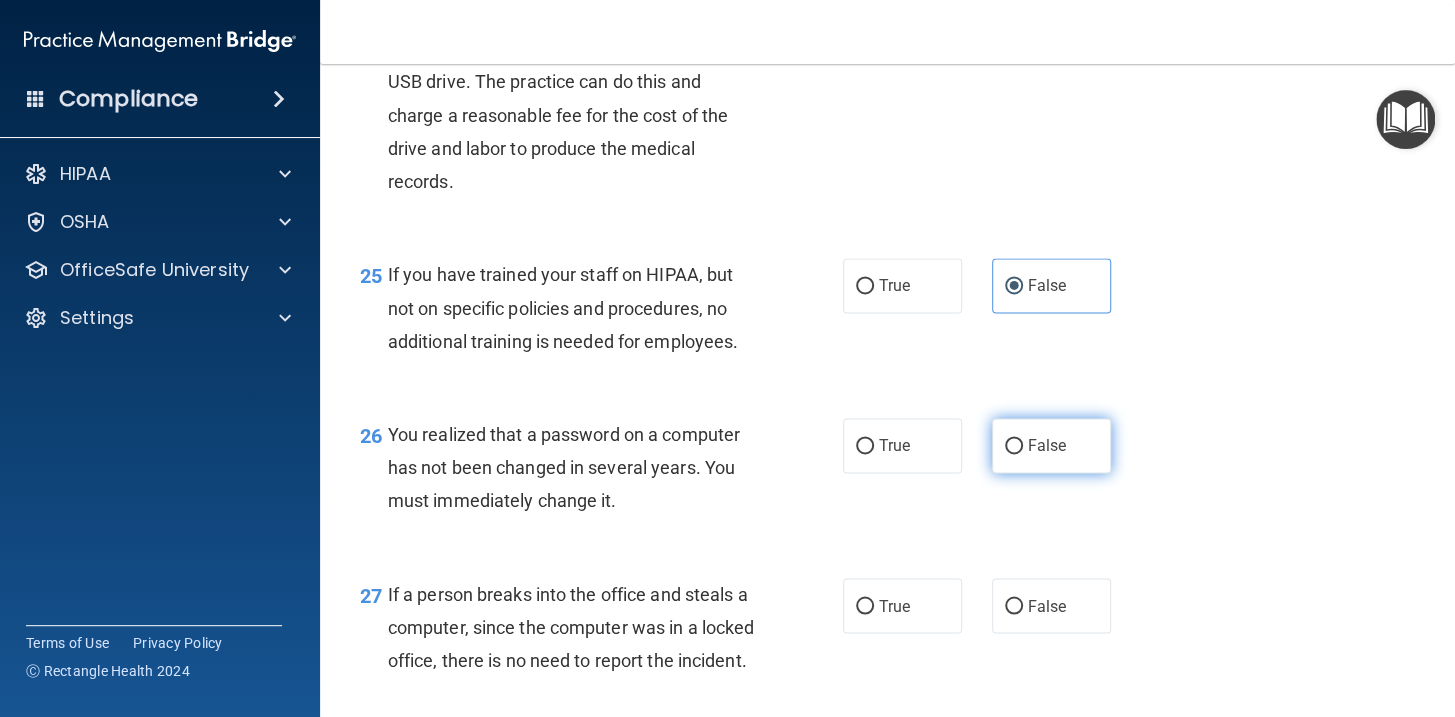 click on "False" at bounding box center [1047, 445] 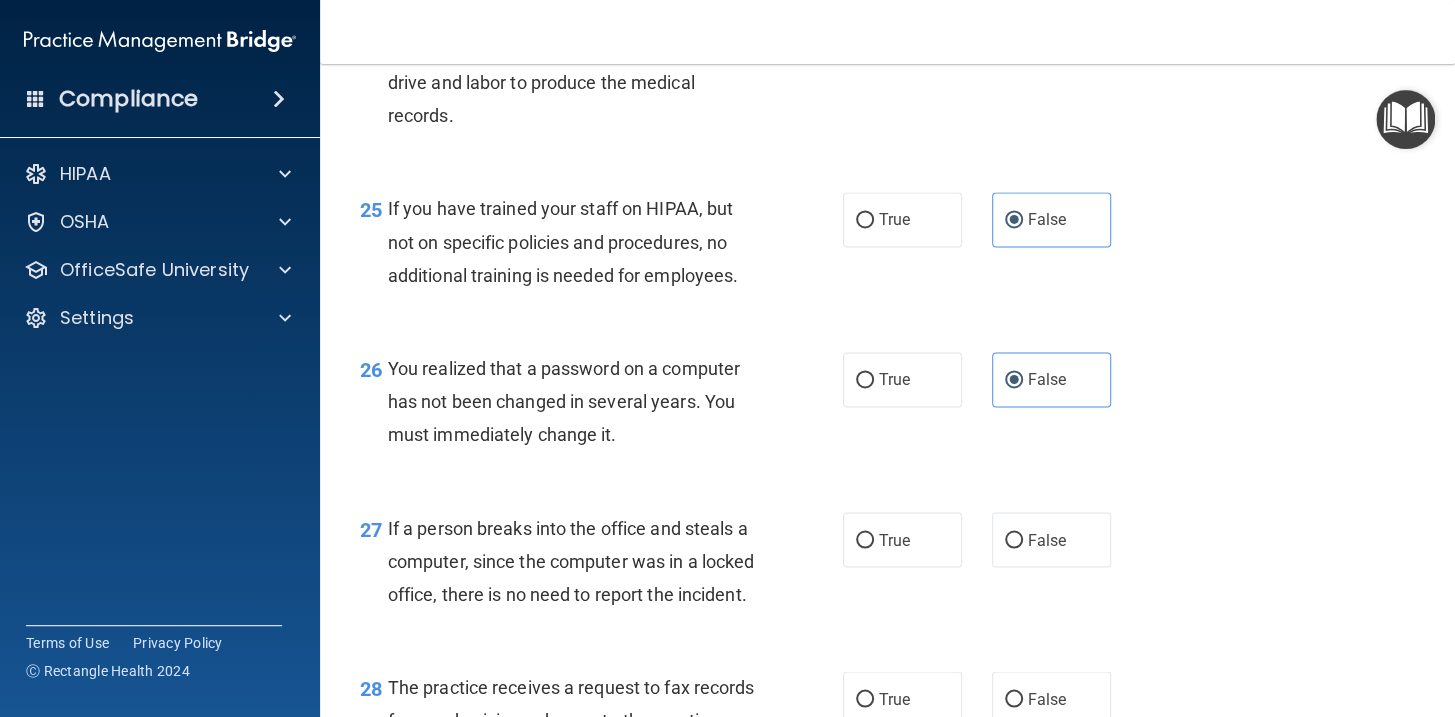 scroll, scrollTop: 4454, scrollLeft: 0, axis: vertical 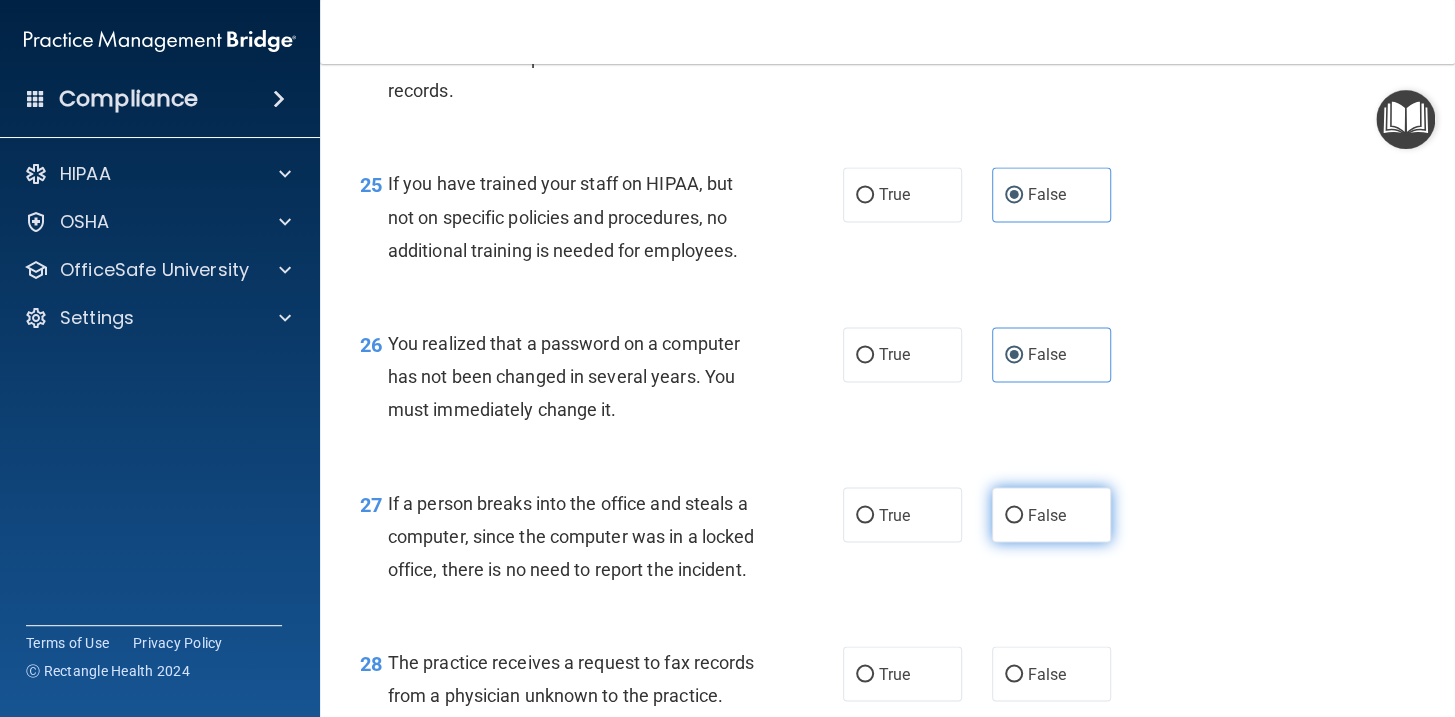 click on "False" at bounding box center (1051, 514) 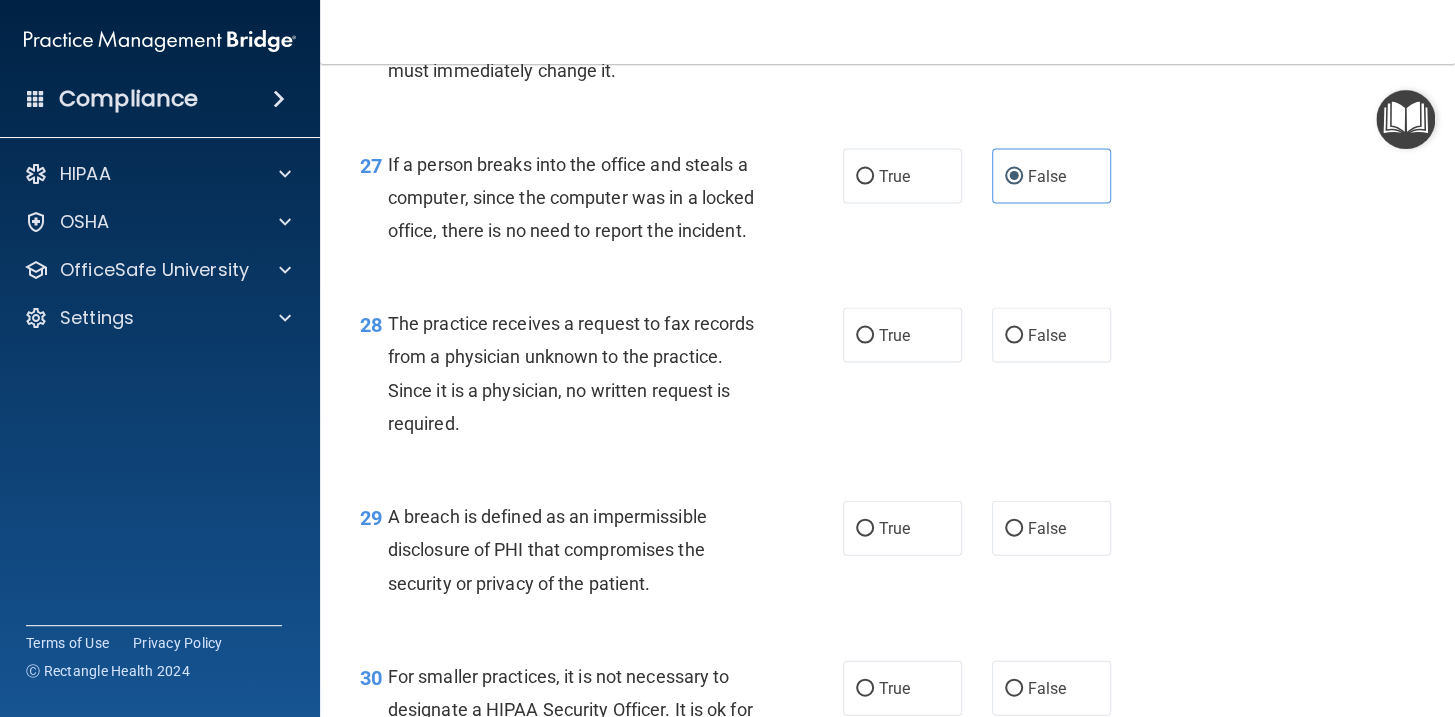 scroll, scrollTop: 4818, scrollLeft: 0, axis: vertical 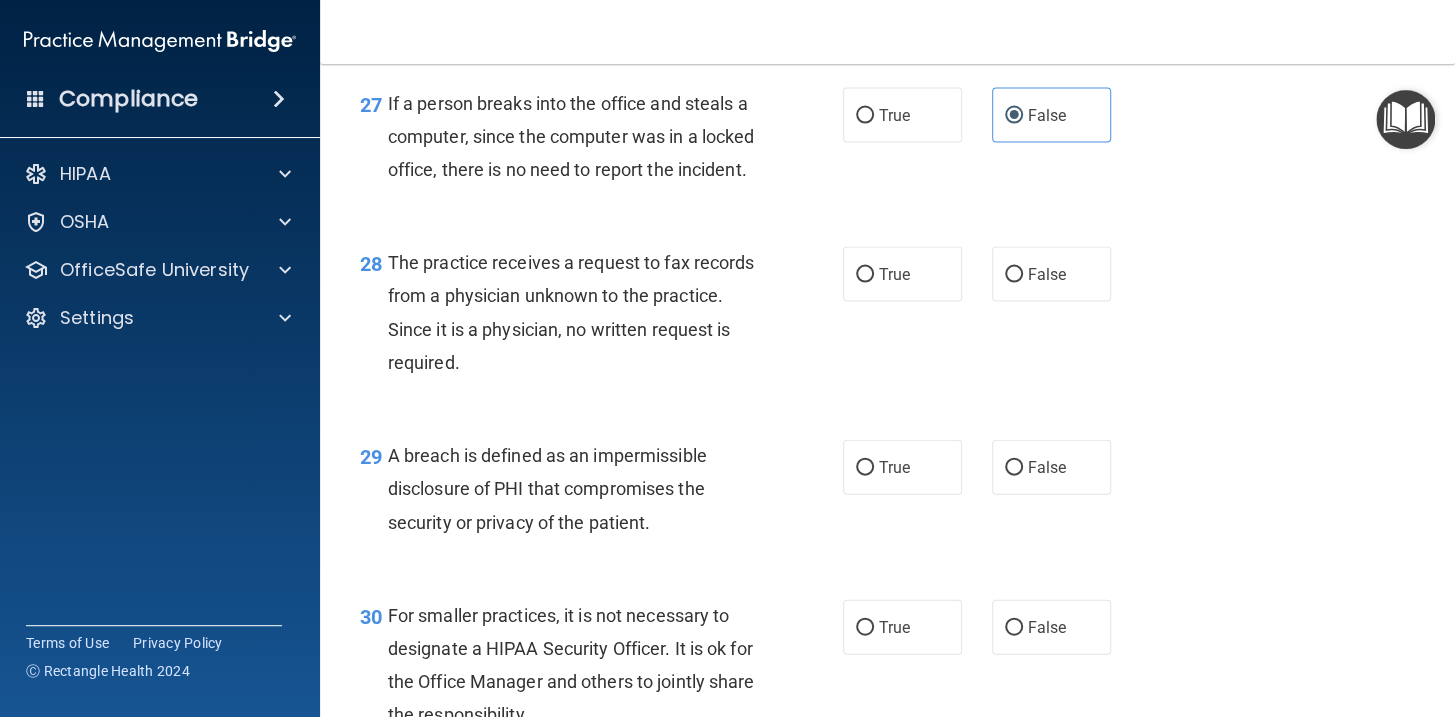 click on "Take the quiz anyway!" at bounding box center [0, 0] 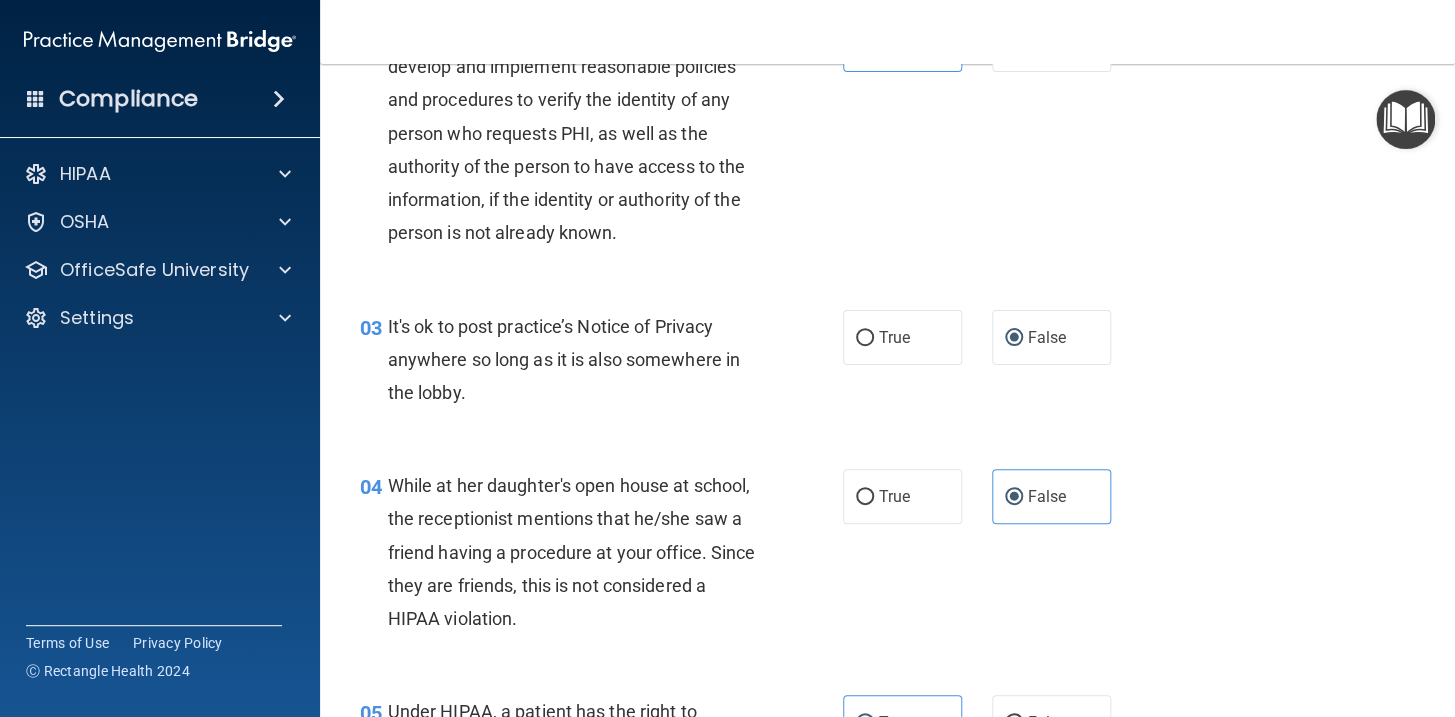 scroll, scrollTop: 290, scrollLeft: 0, axis: vertical 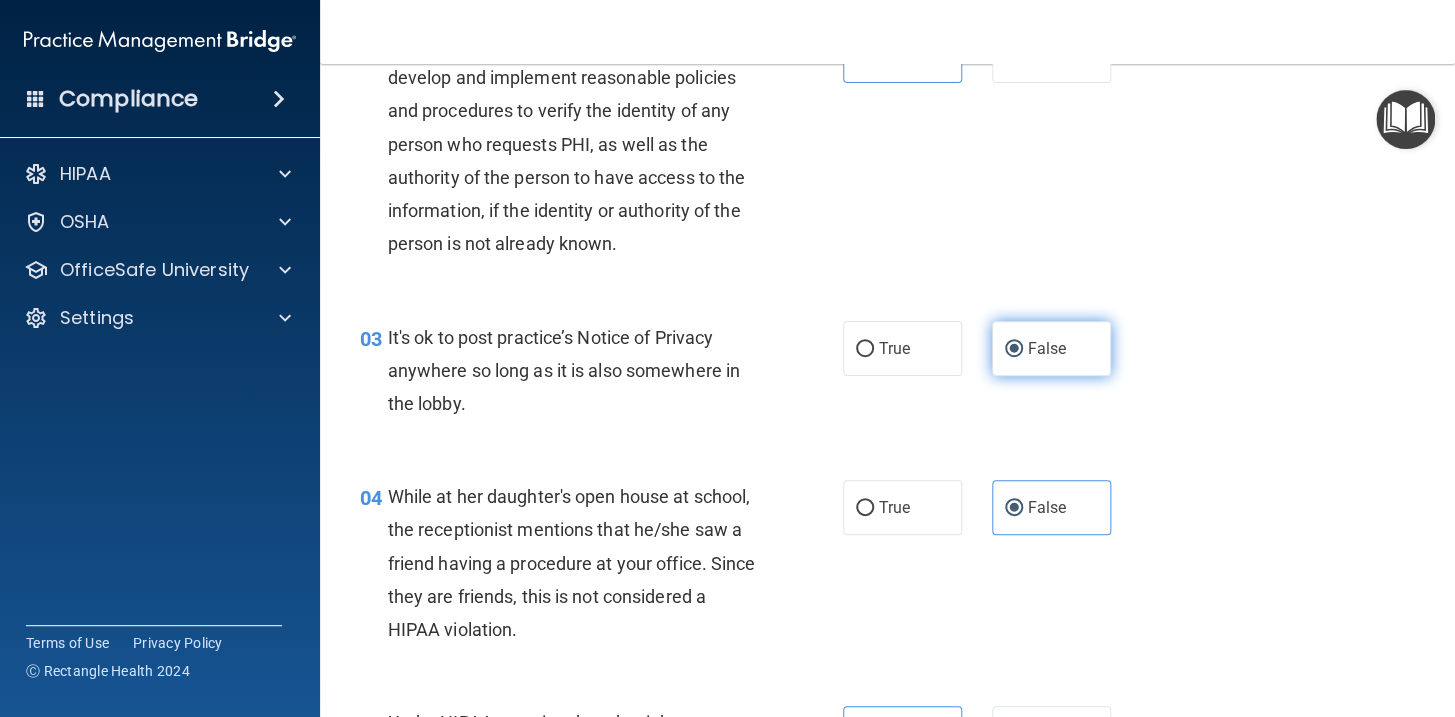click on "False" at bounding box center (1047, 348) 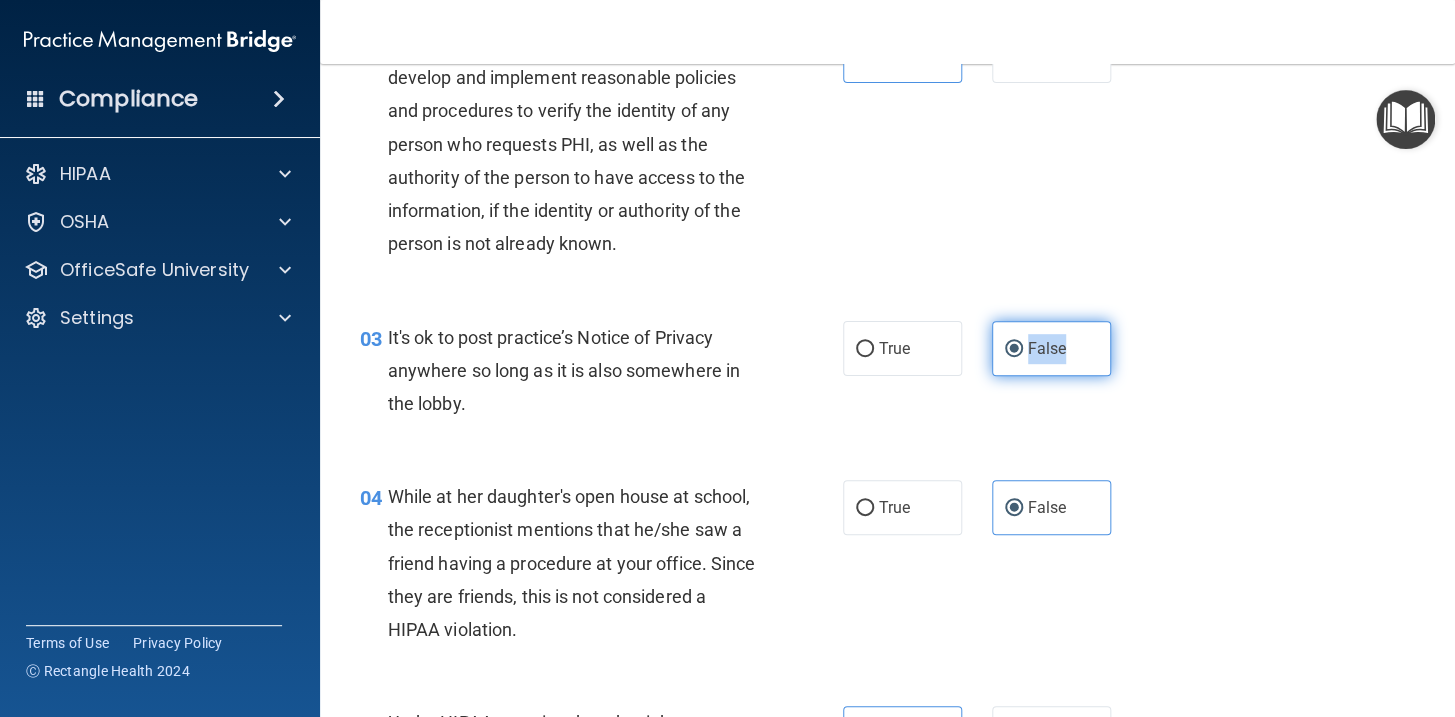 click on "False" at bounding box center [1047, 348] 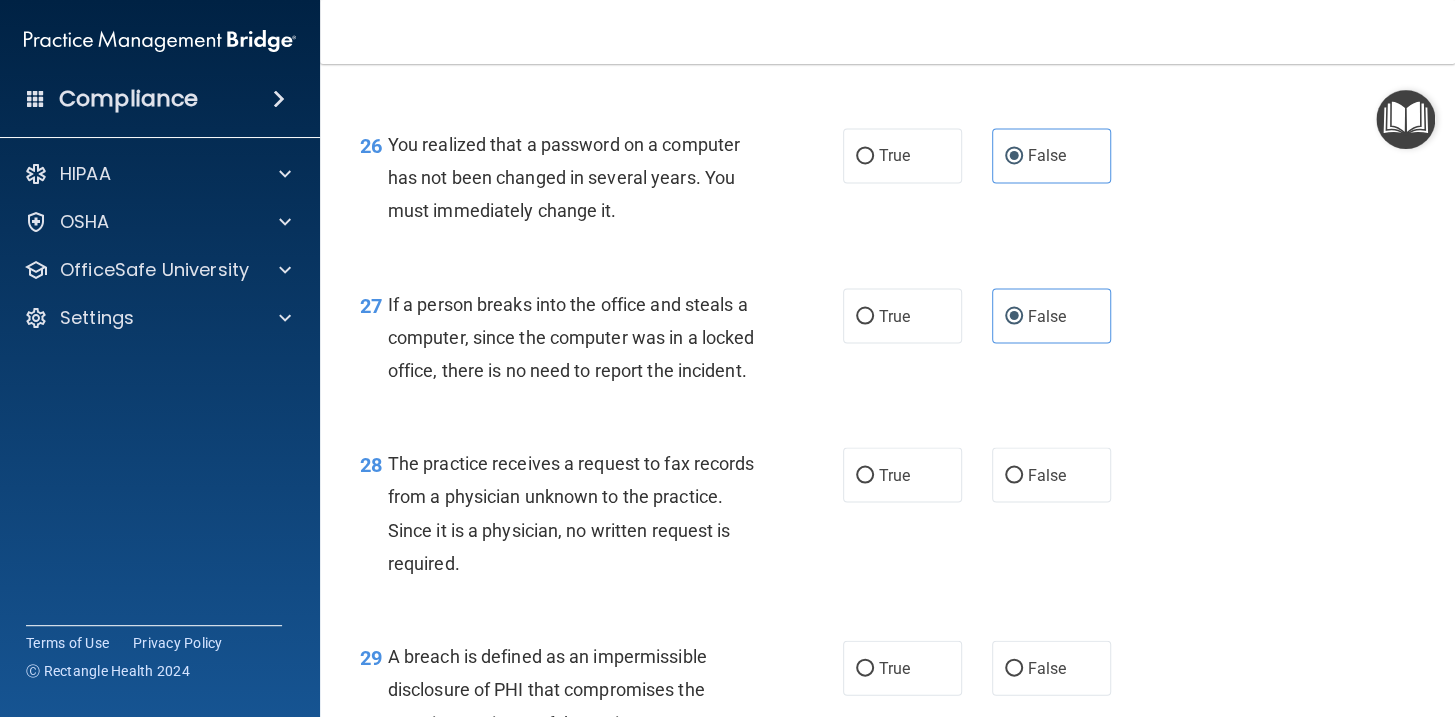 scroll, scrollTop: 4744, scrollLeft: 0, axis: vertical 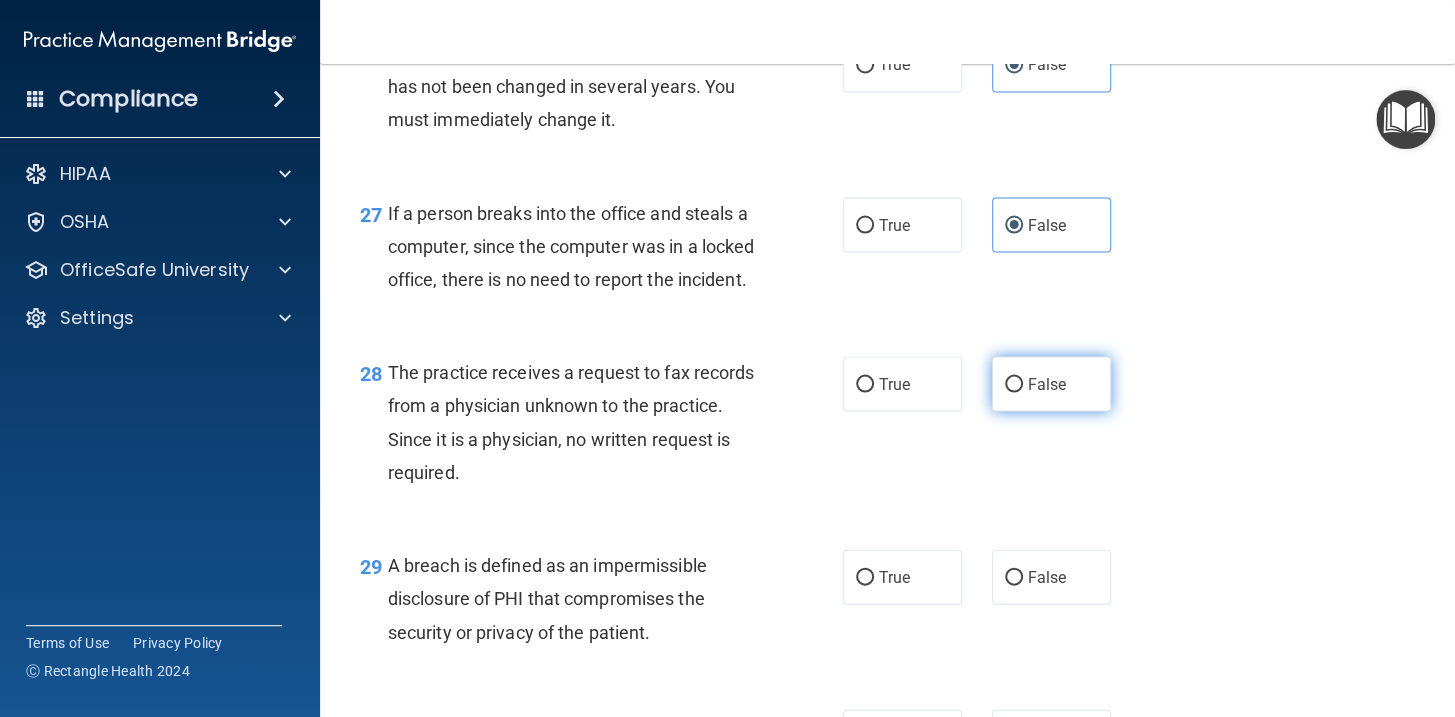 click on "False" at bounding box center (1047, 383) 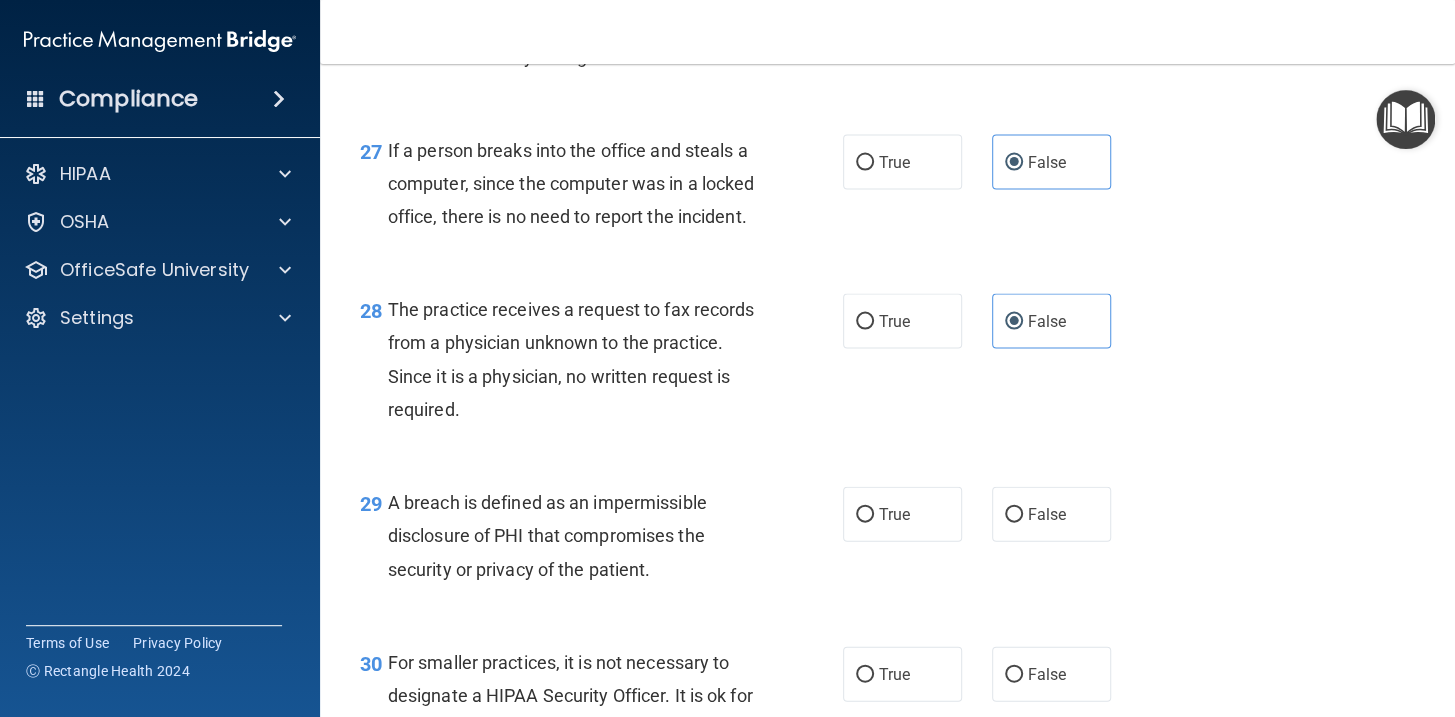 scroll, scrollTop: 4835, scrollLeft: 0, axis: vertical 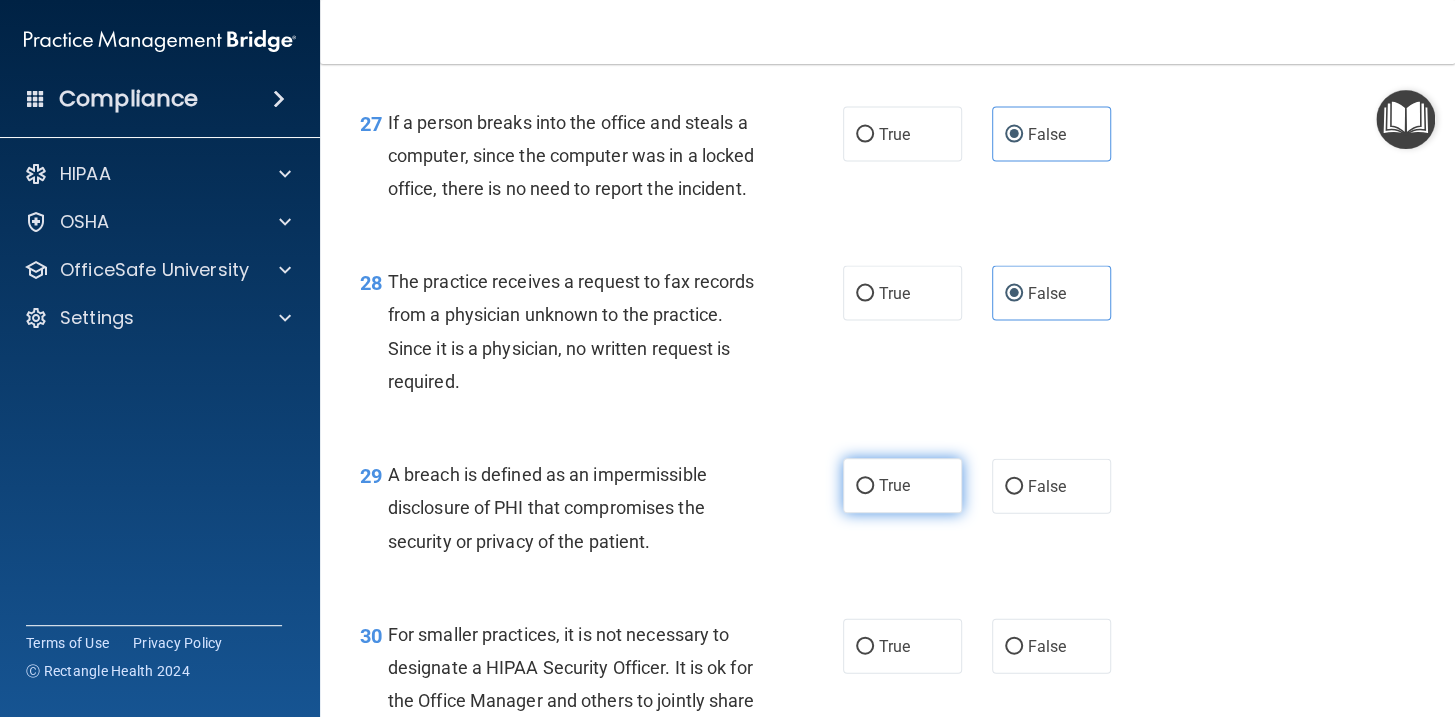 click on "True" at bounding box center (894, 485) 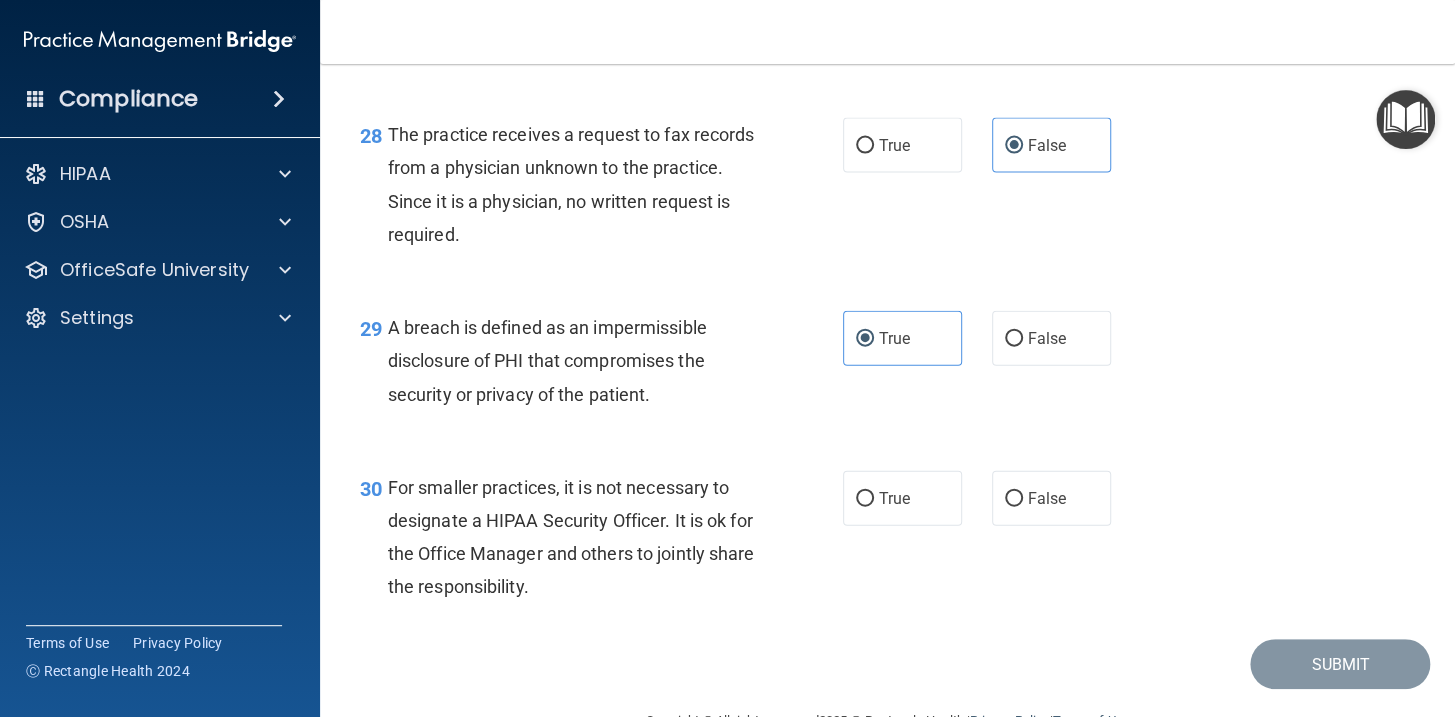 scroll, scrollTop: 5017, scrollLeft: 0, axis: vertical 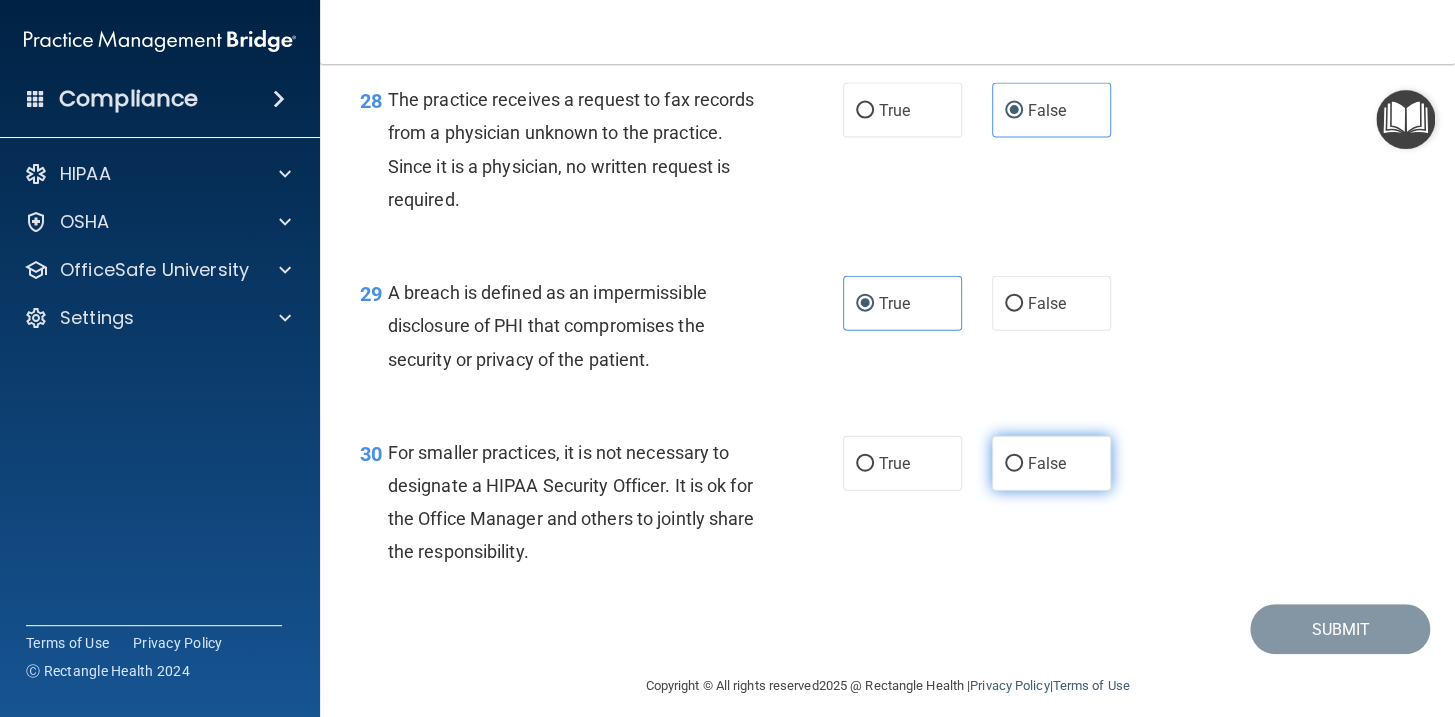 click on "False" at bounding box center (1047, 463) 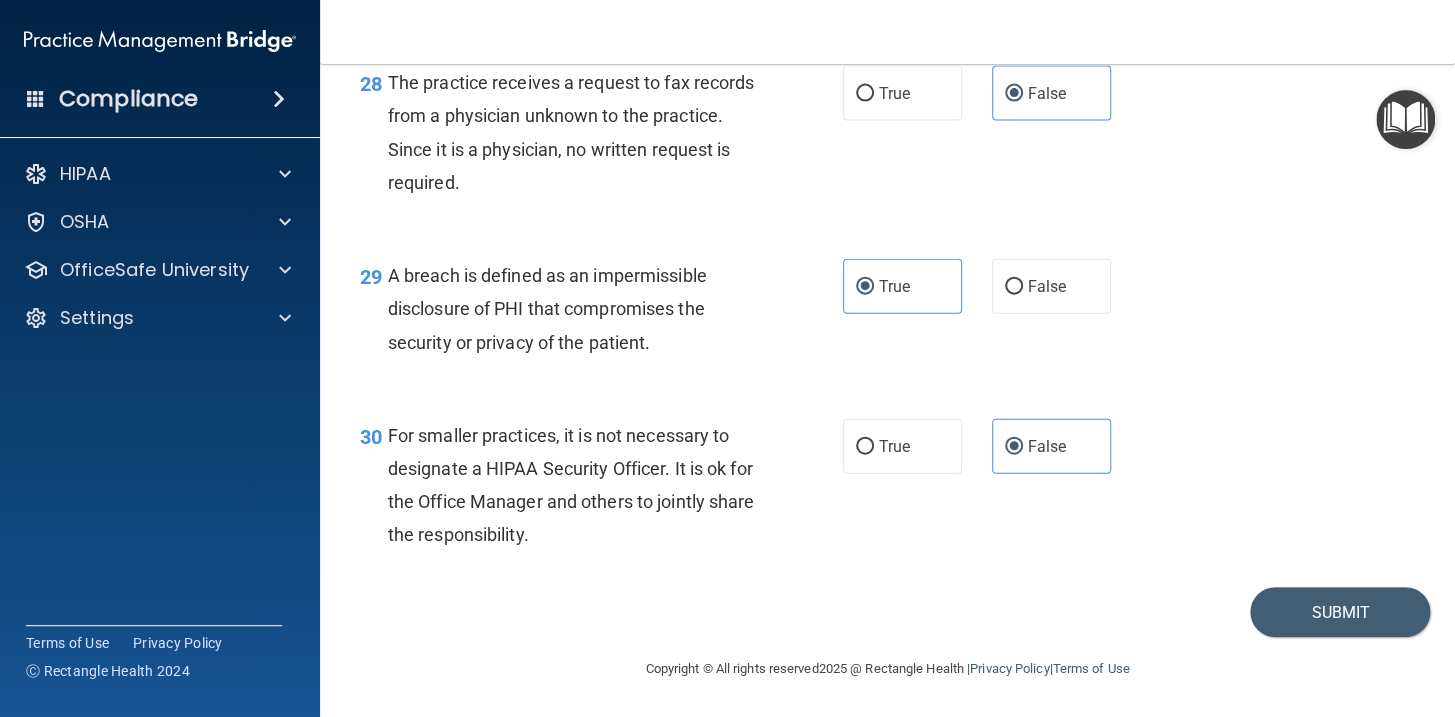 scroll, scrollTop: 5077, scrollLeft: 0, axis: vertical 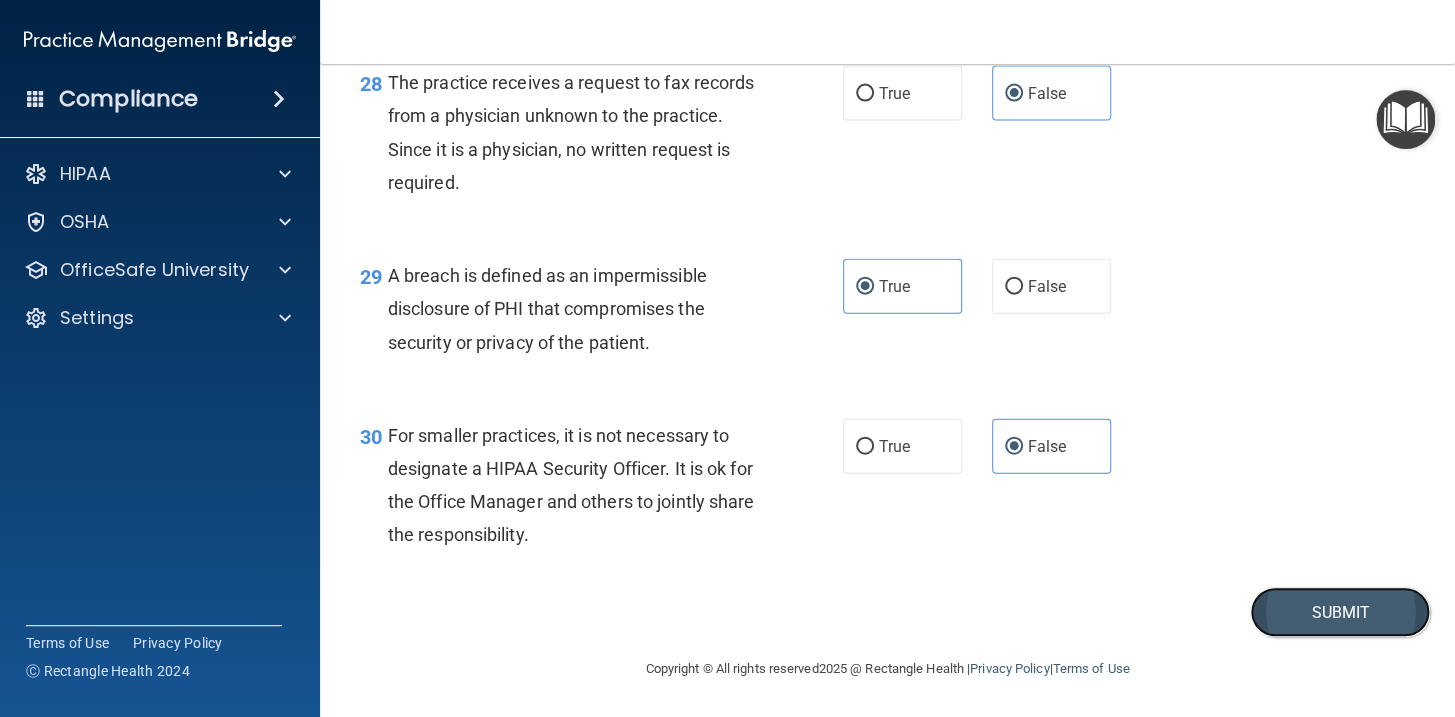 click on "Submit" at bounding box center [1340, 612] 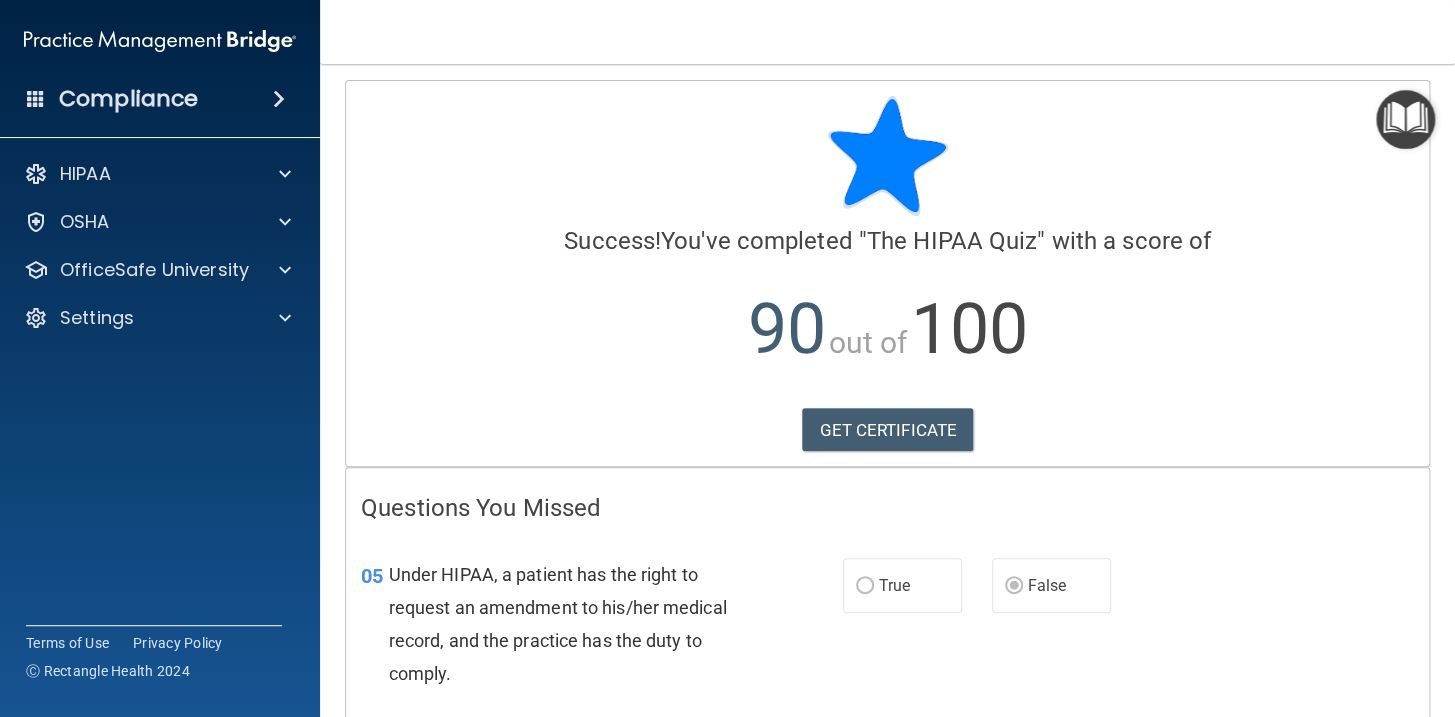 scroll, scrollTop: 0, scrollLeft: 0, axis: both 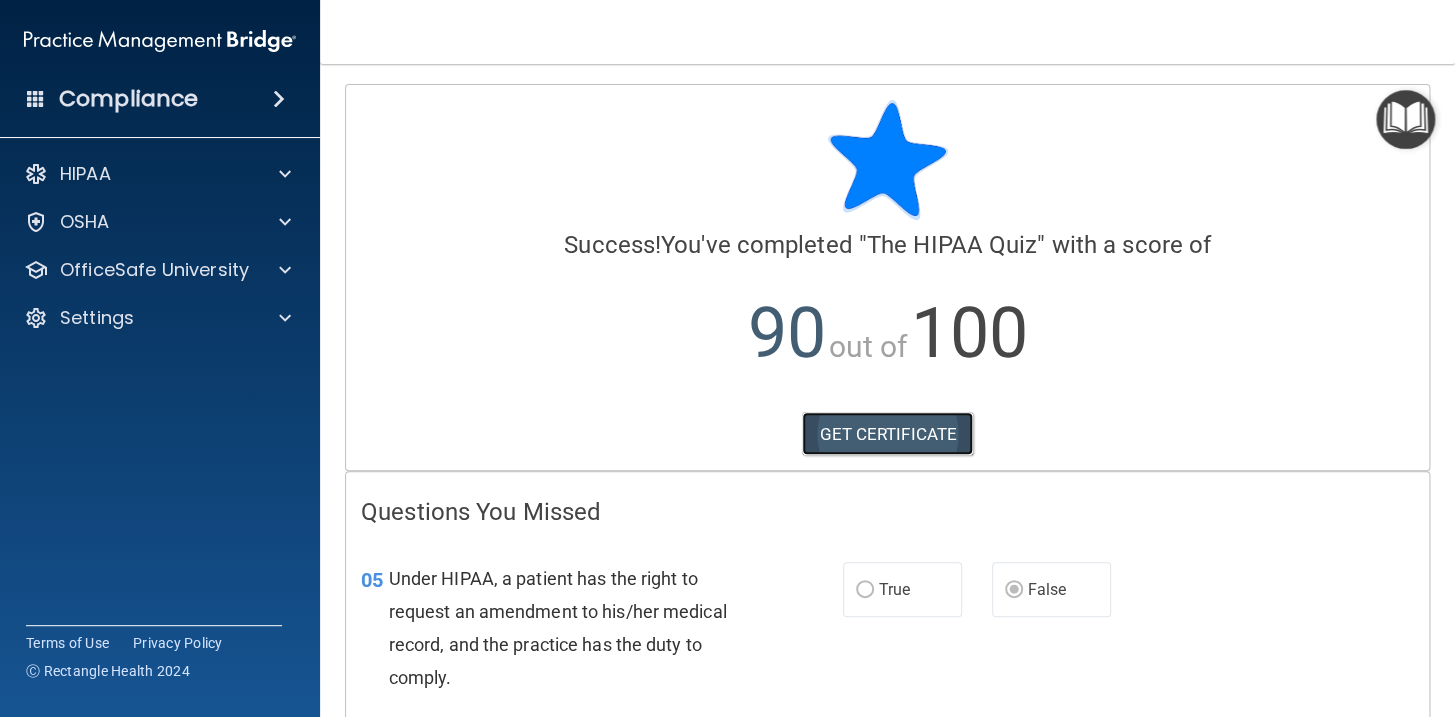 click on "GET CERTIFICATE" at bounding box center (887, 434) 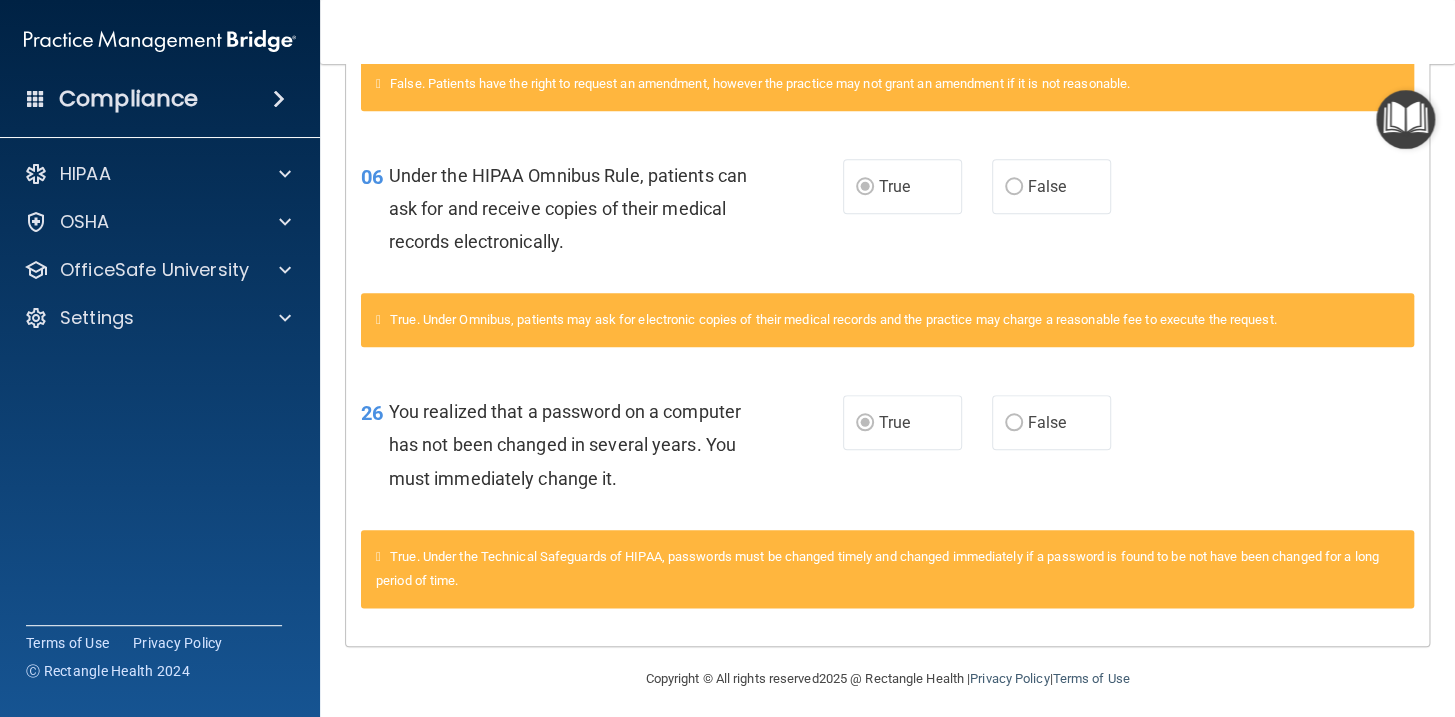 scroll, scrollTop: 675, scrollLeft: 0, axis: vertical 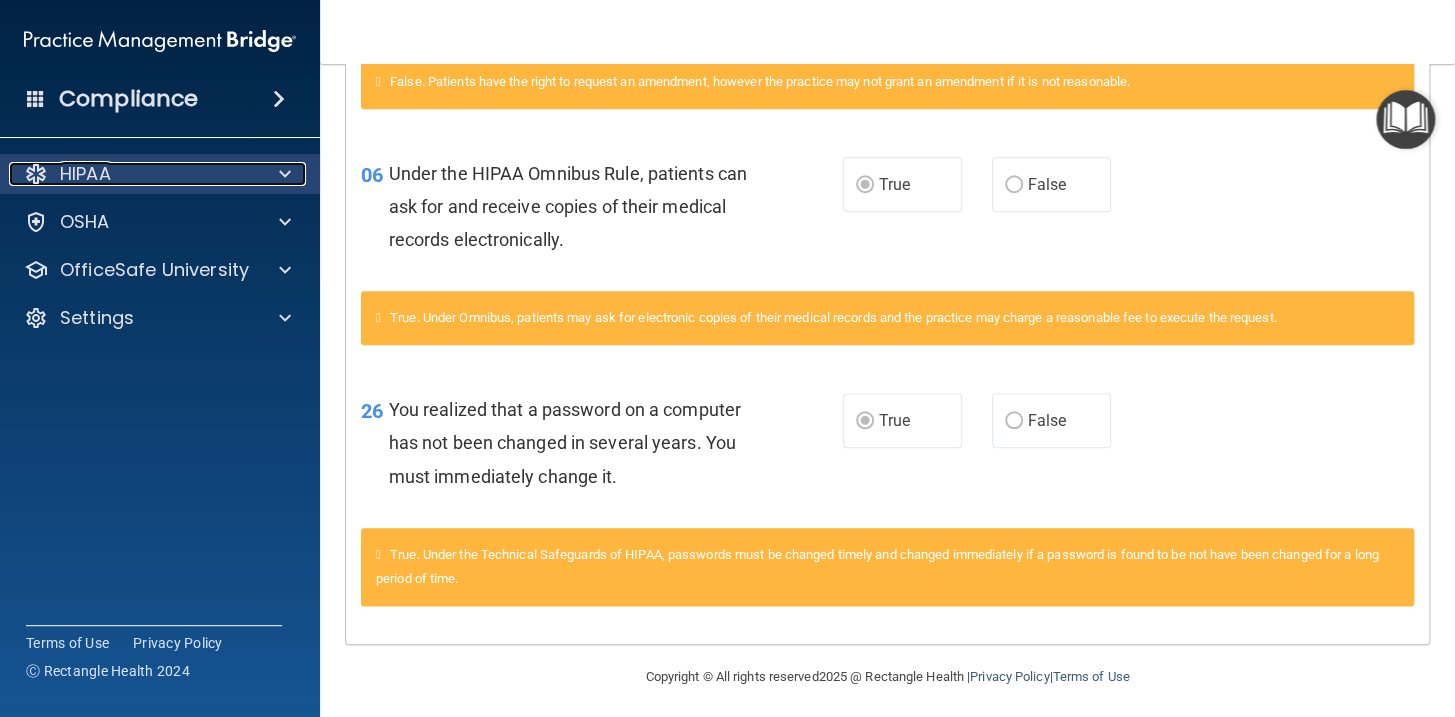 click on "HIPAA" at bounding box center [133, 174] 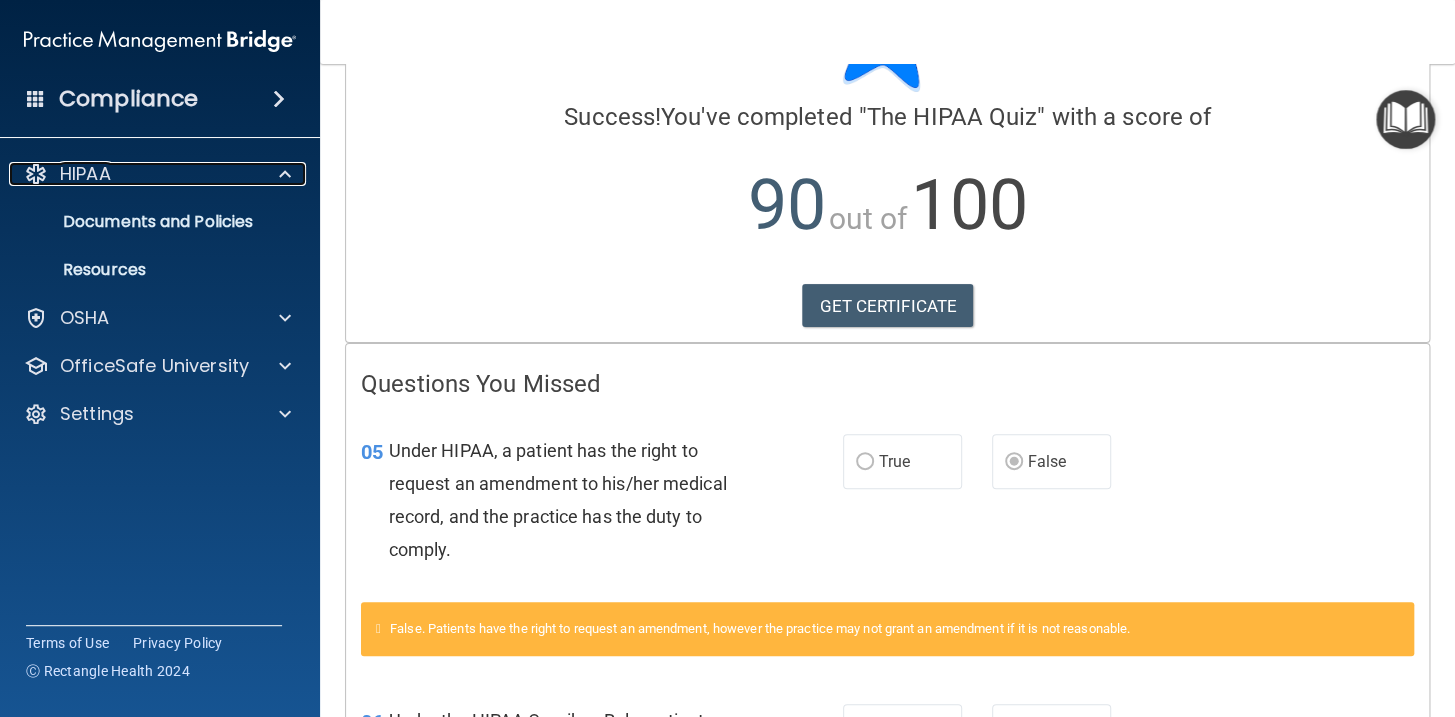 scroll, scrollTop: 0, scrollLeft: 0, axis: both 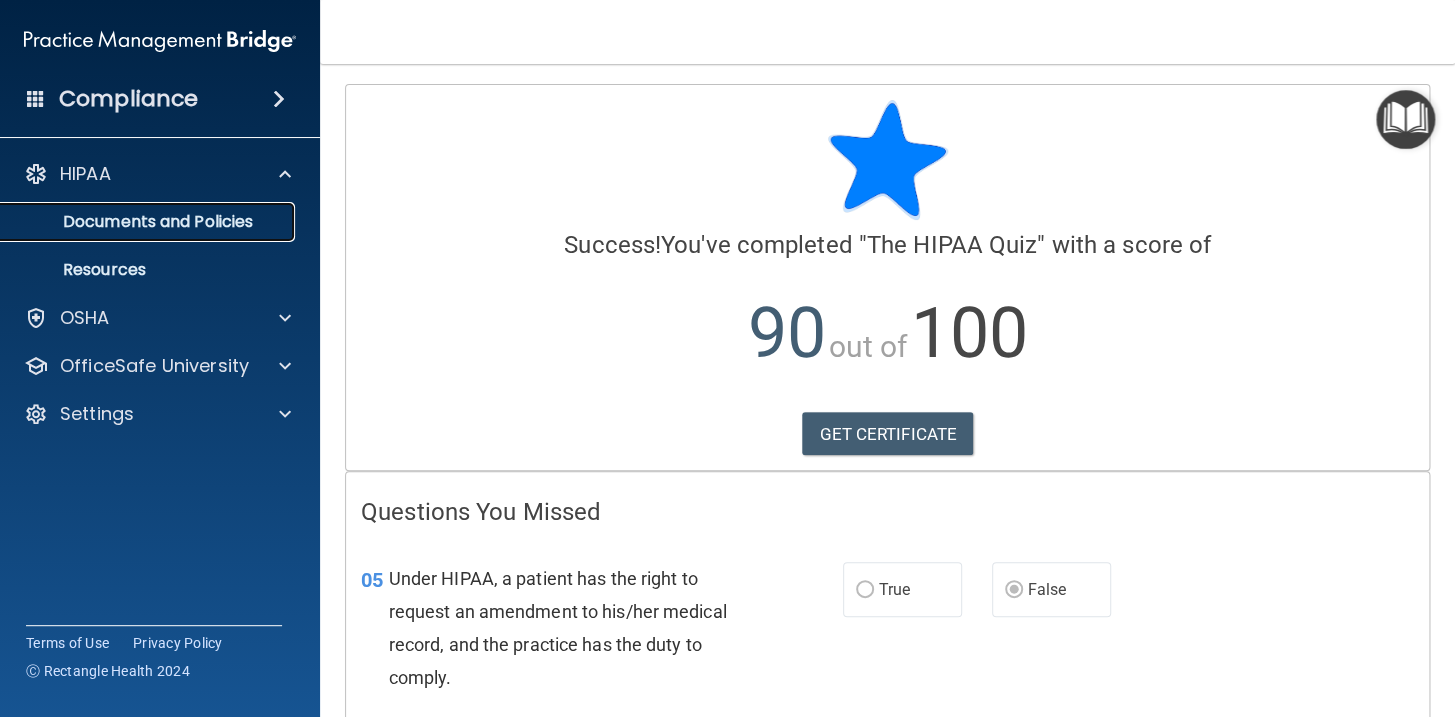 click on "Documents and Policies" at bounding box center [149, 222] 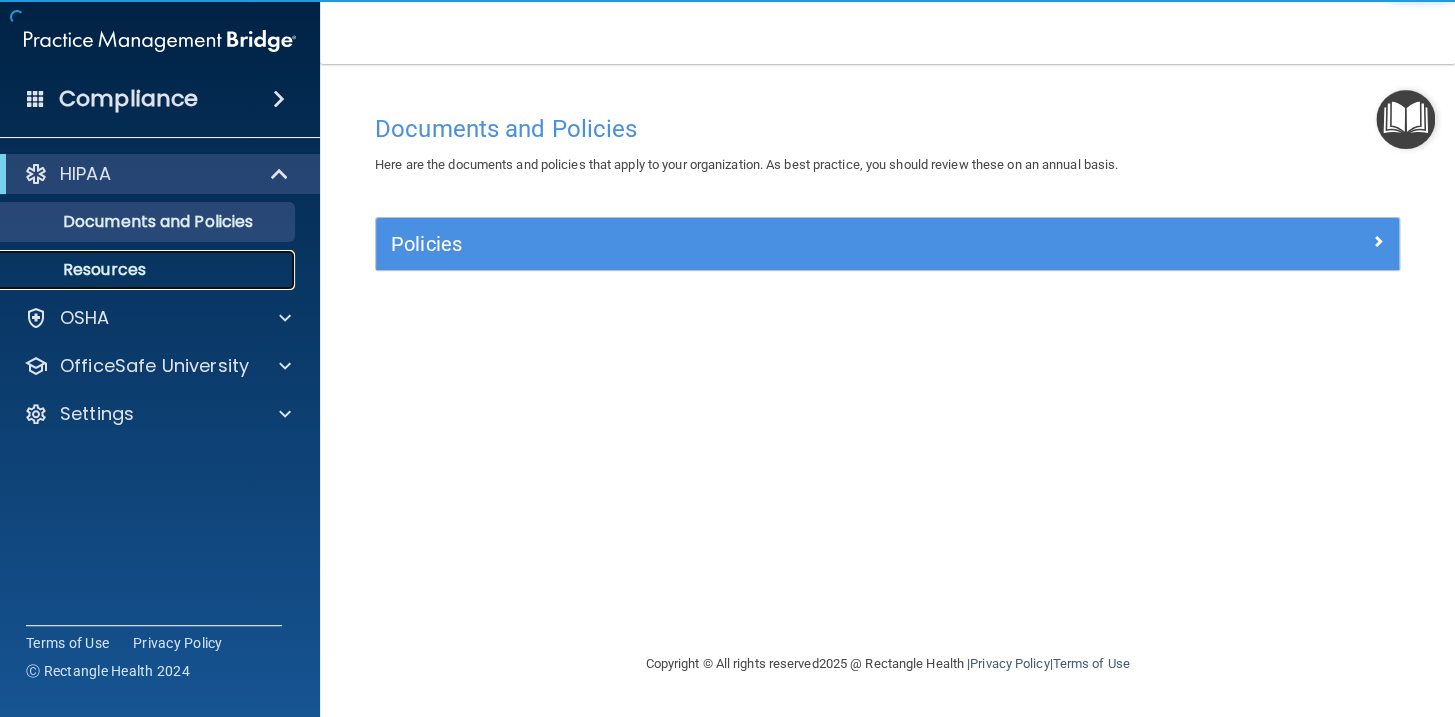 click on "Resources" at bounding box center (137, 270) 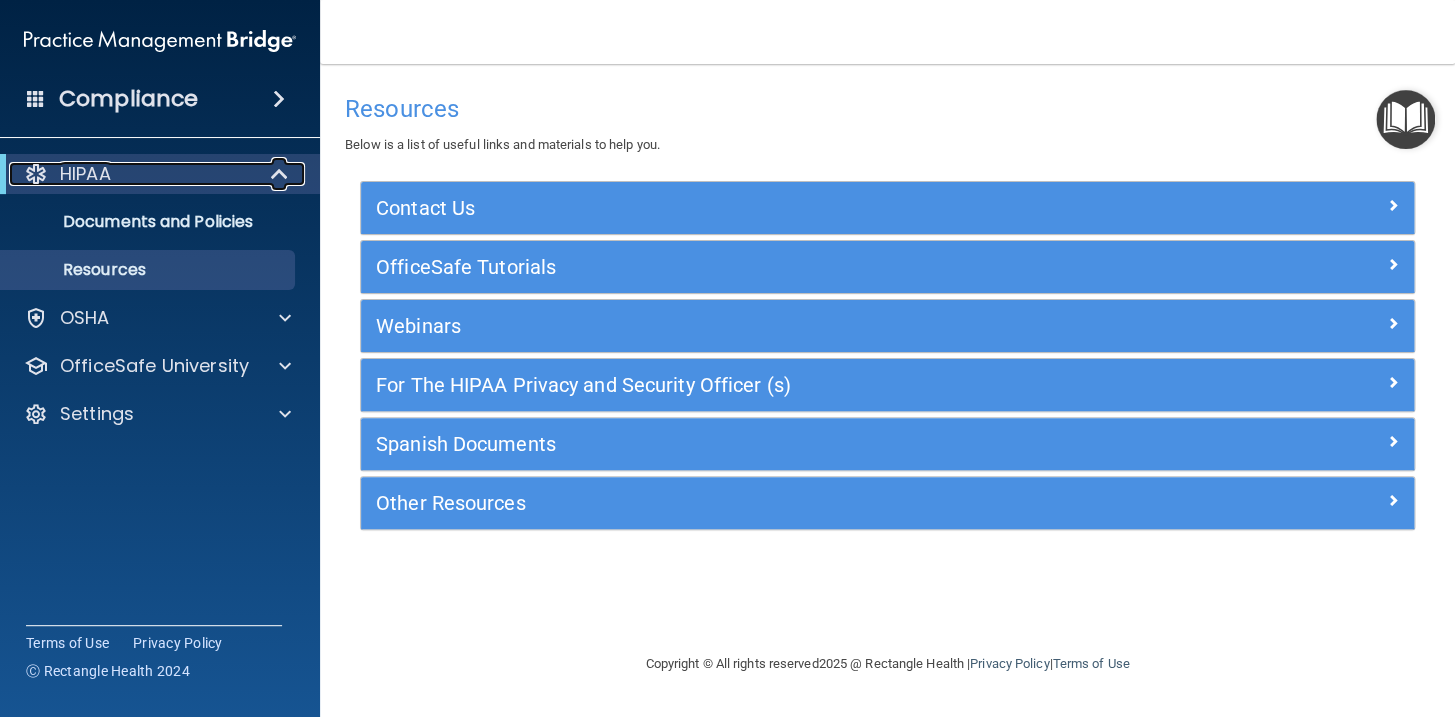 click on "HIPAA" at bounding box center [132, 174] 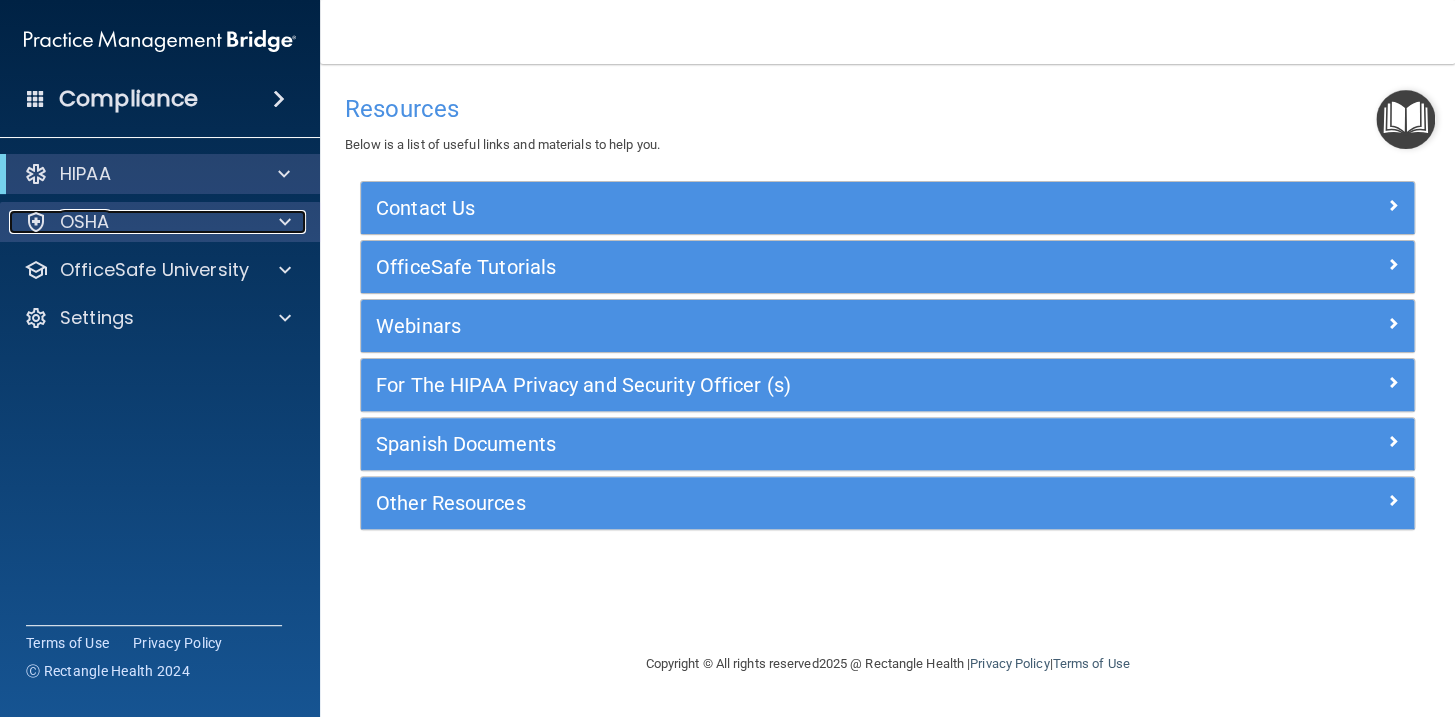 click on "OSHA" at bounding box center [133, 222] 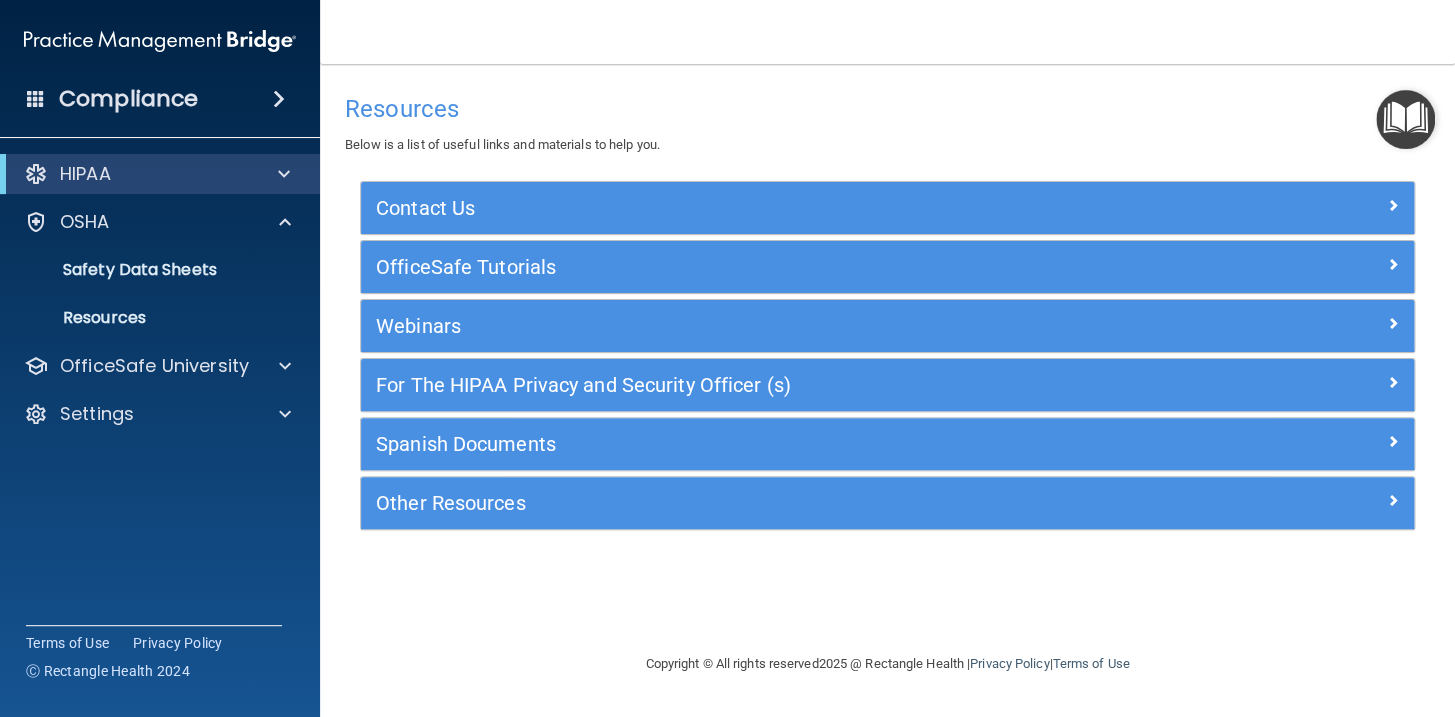 click on "HIPAA" at bounding box center (160, 174) 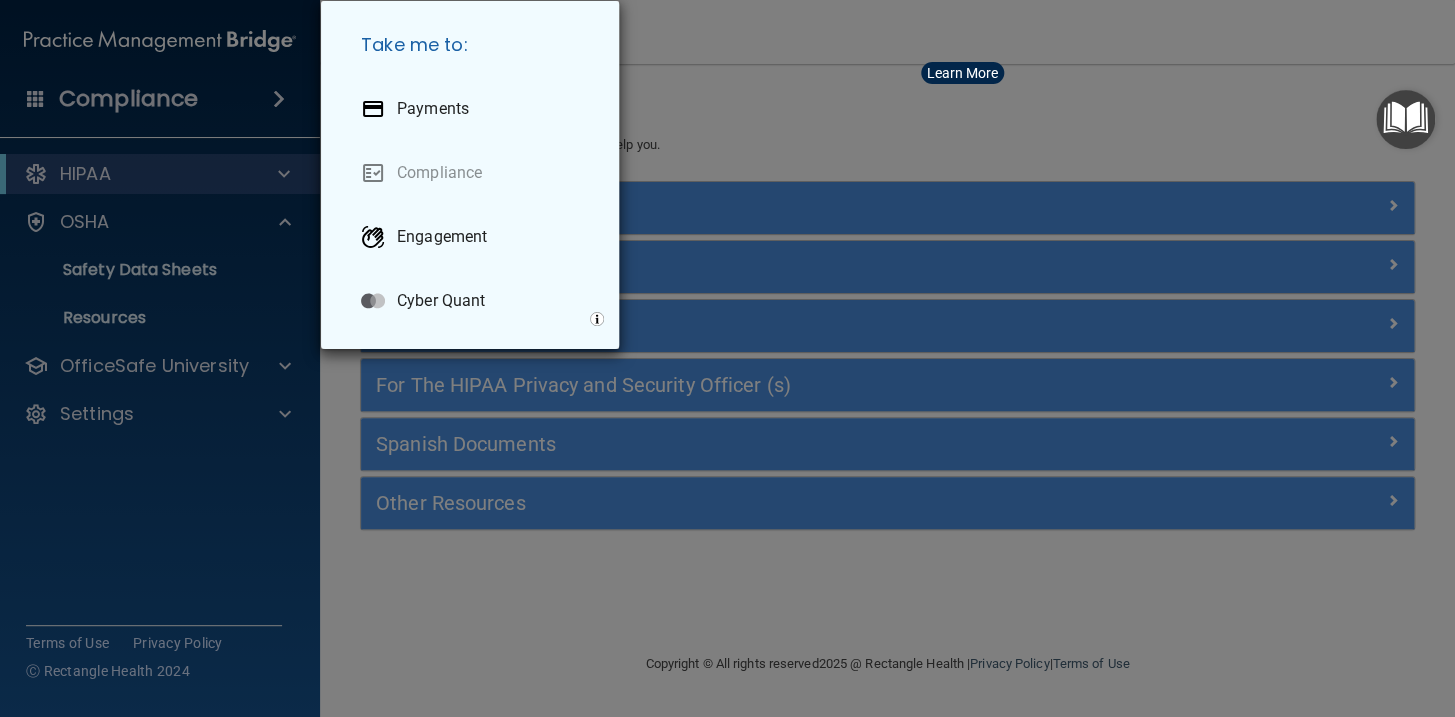 click on "Take me to:             Payments                   Compliance                     Engagement                     Cyber Quant" at bounding box center [727, 358] 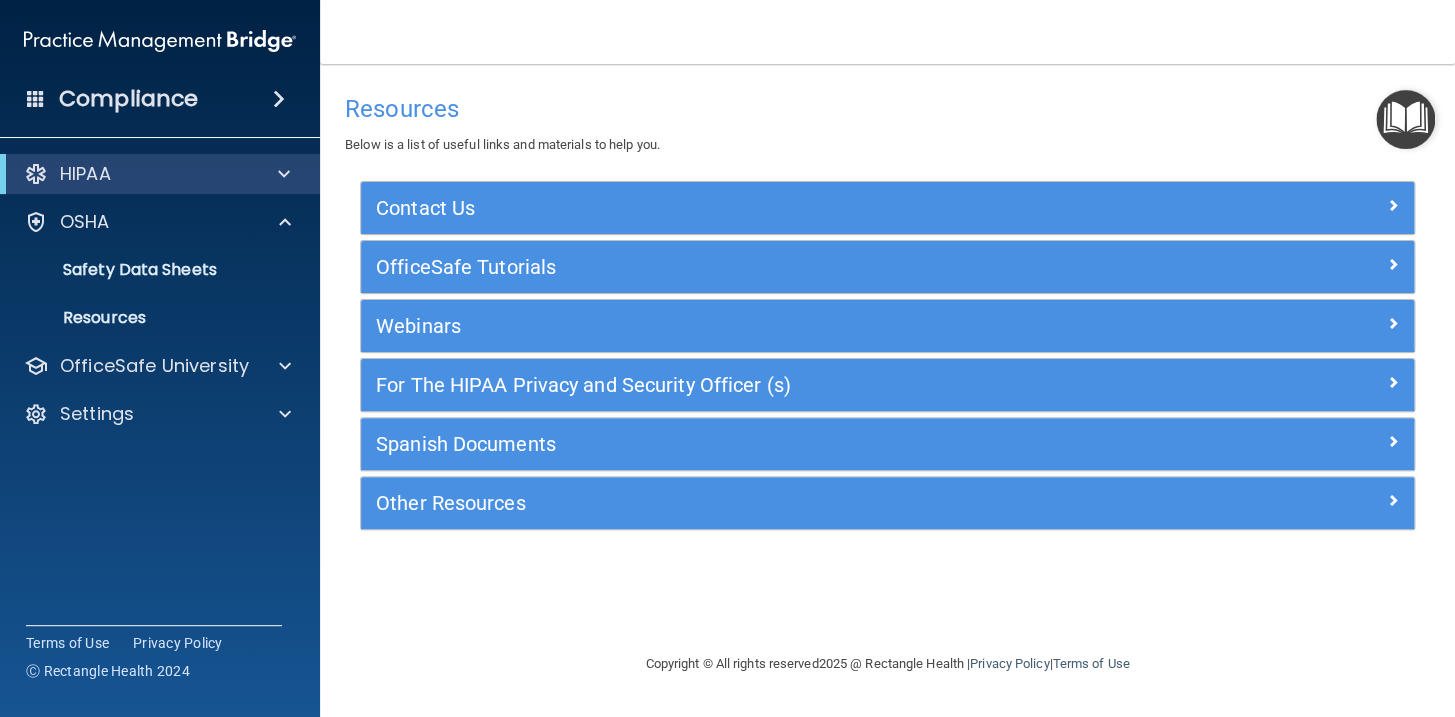 click on "Compliance" at bounding box center [128, 99] 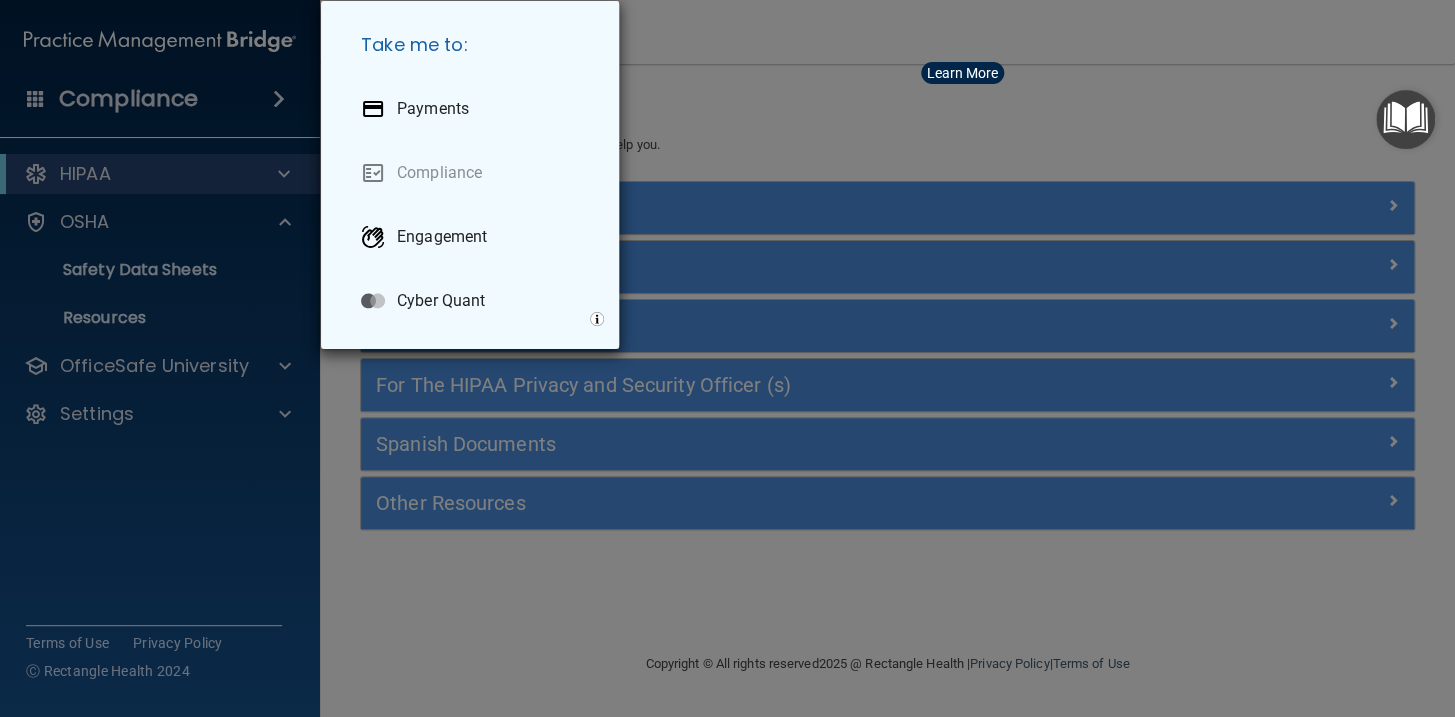 click on "Take me to:             Payments                   Compliance                     Engagement                     Cyber Quant" at bounding box center [727, 358] 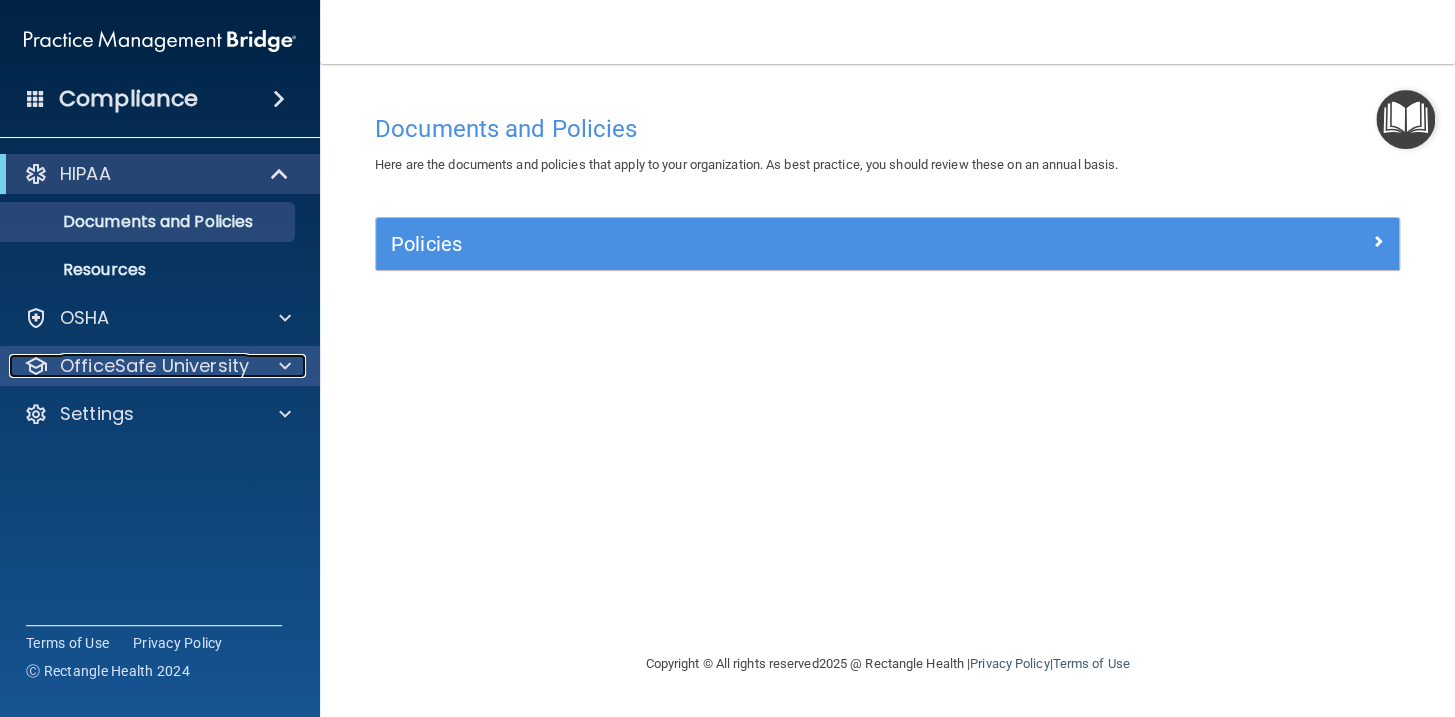 click on "OfficeSafe University" at bounding box center [154, 366] 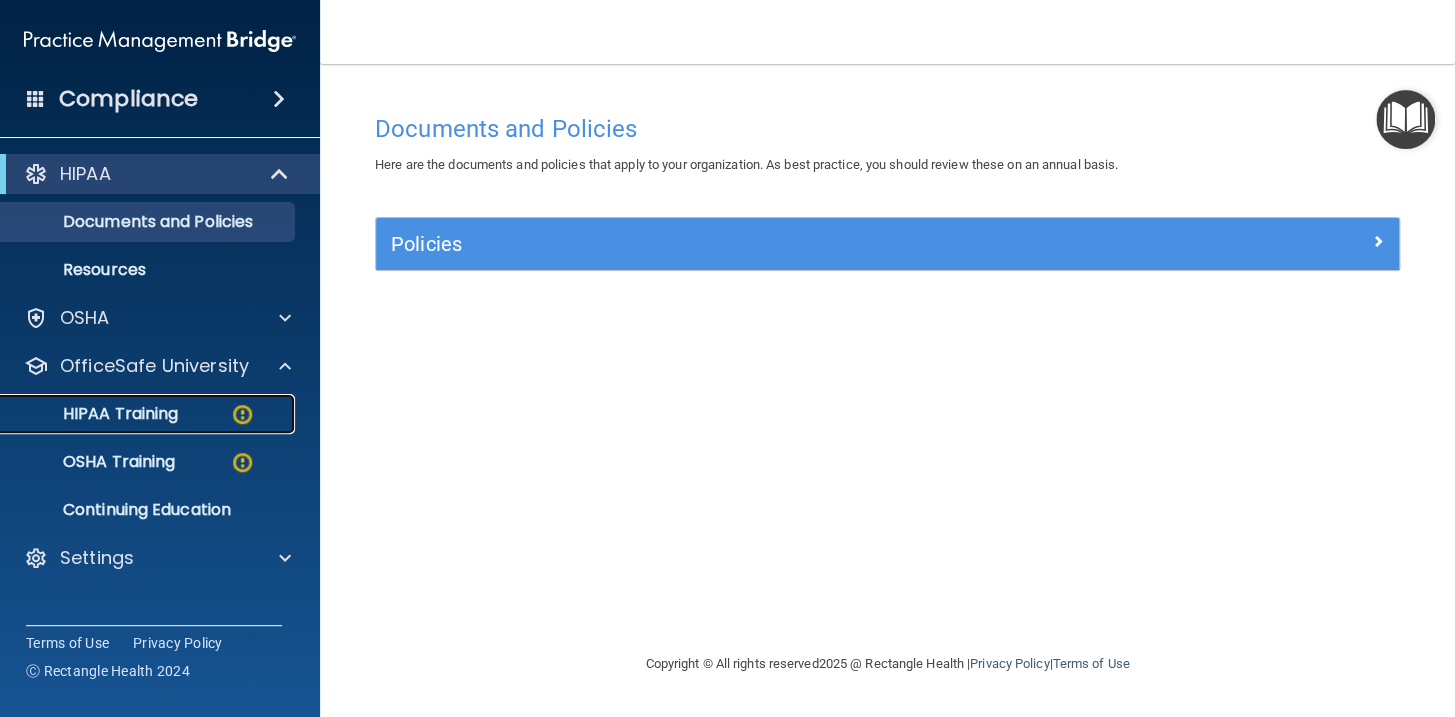 click on "HIPAA Training" at bounding box center [149, 414] 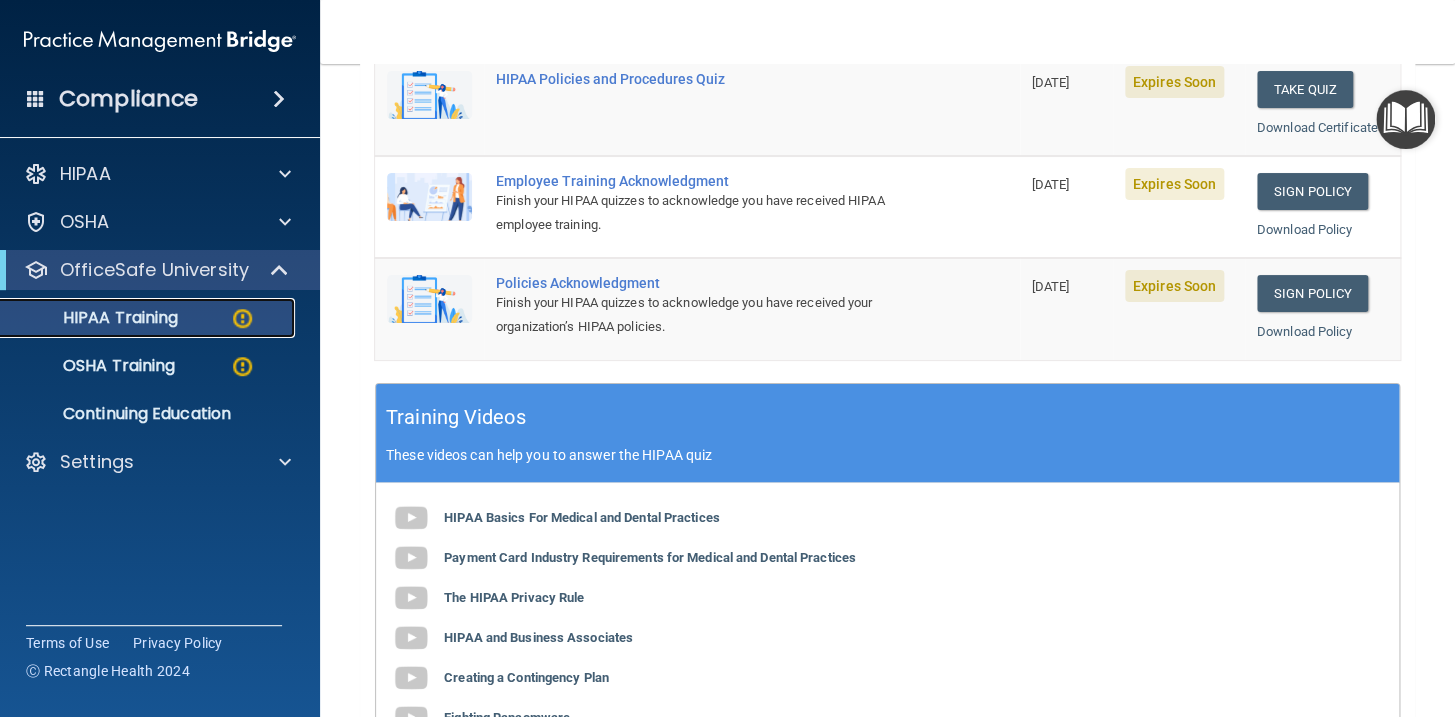scroll, scrollTop: 410, scrollLeft: 0, axis: vertical 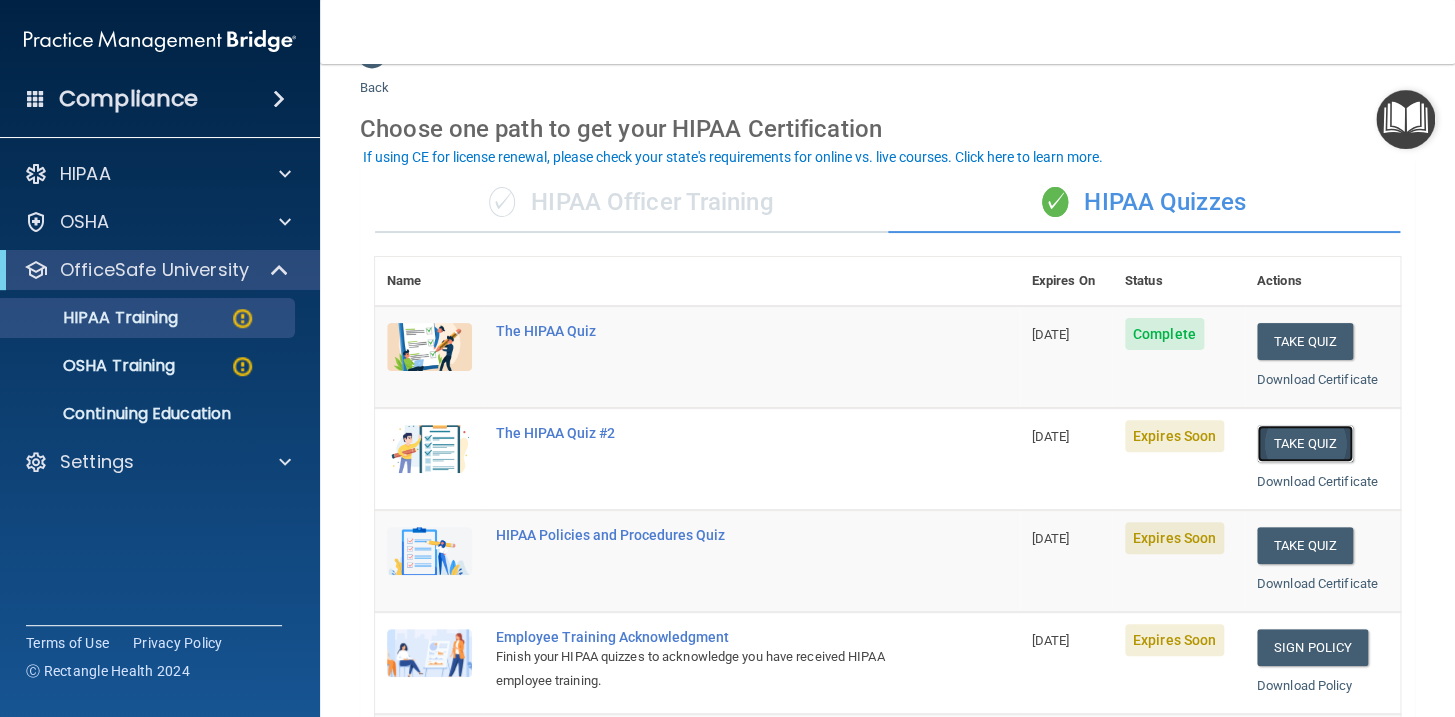 click on "Take Quiz" at bounding box center (1305, 443) 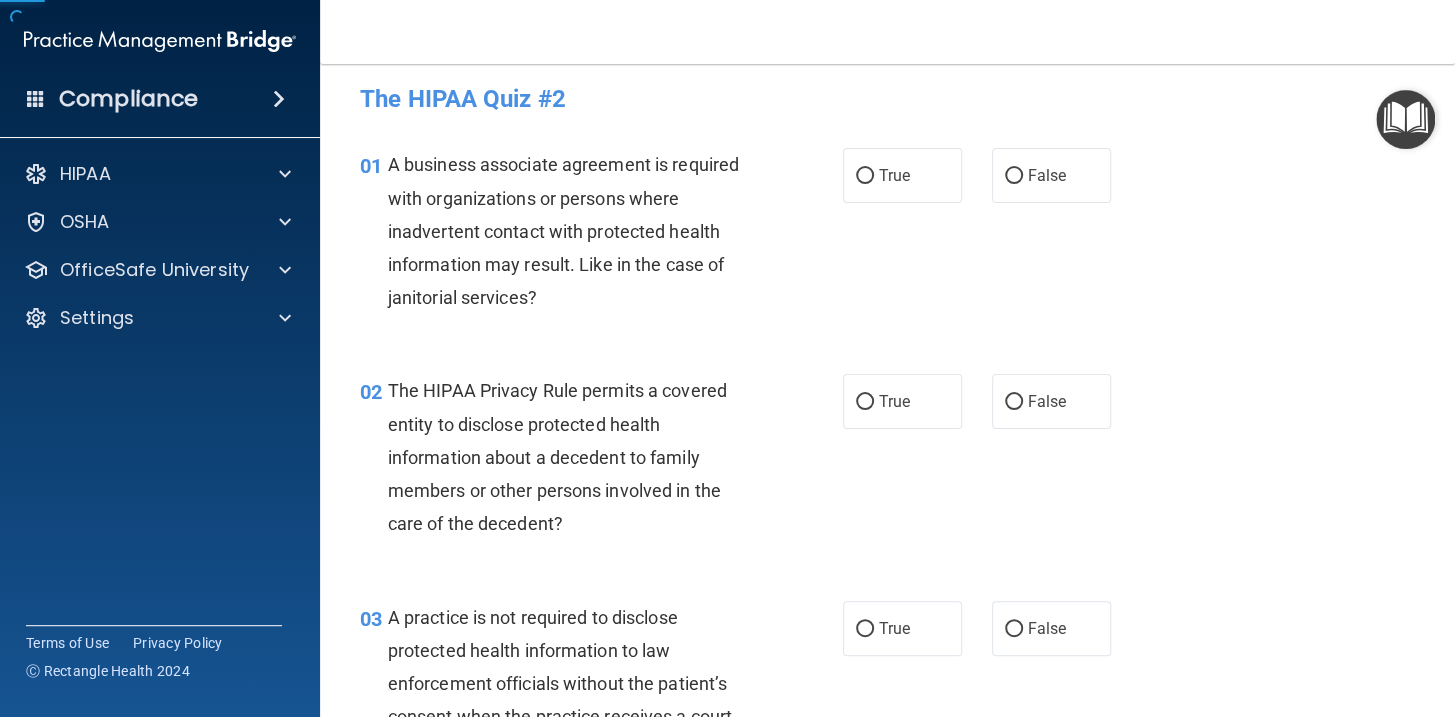 scroll, scrollTop: 0, scrollLeft: 0, axis: both 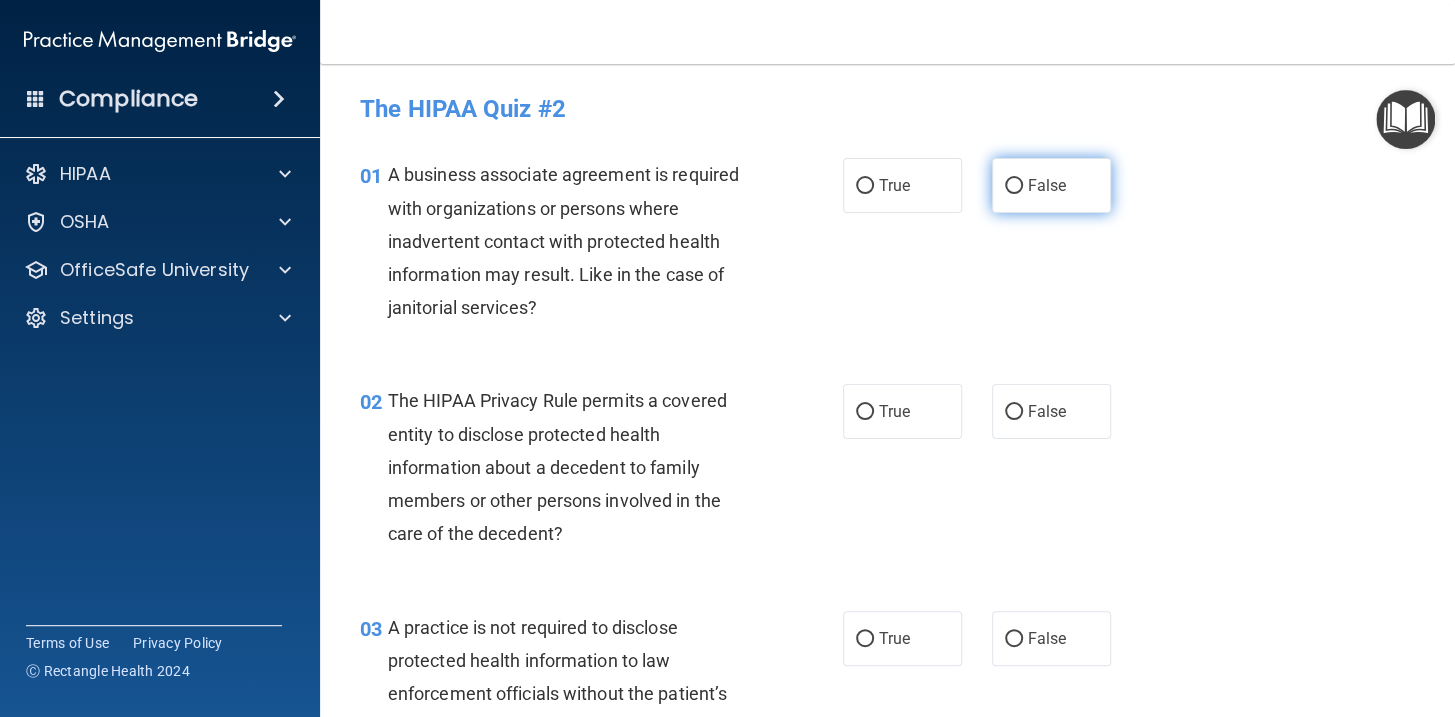 click on "False" at bounding box center [1051, 185] 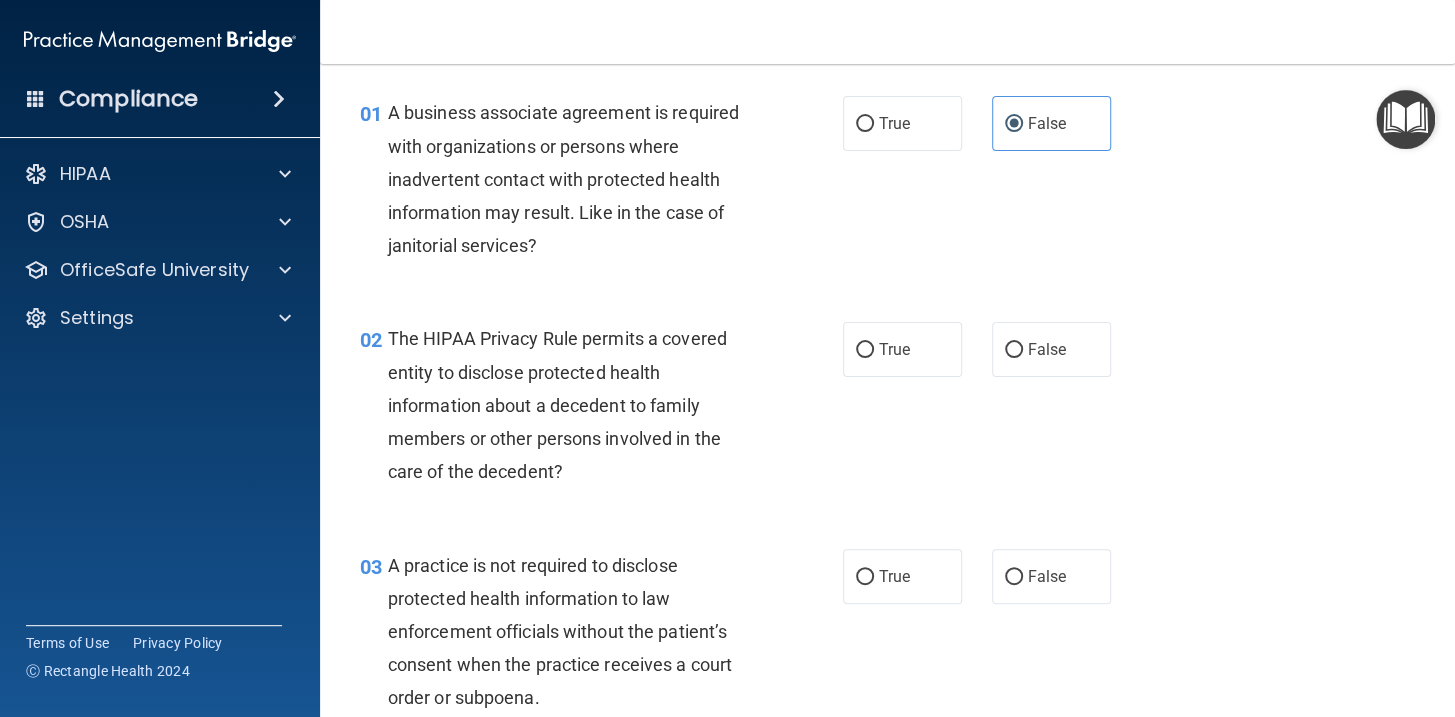 scroll, scrollTop: 90, scrollLeft: 0, axis: vertical 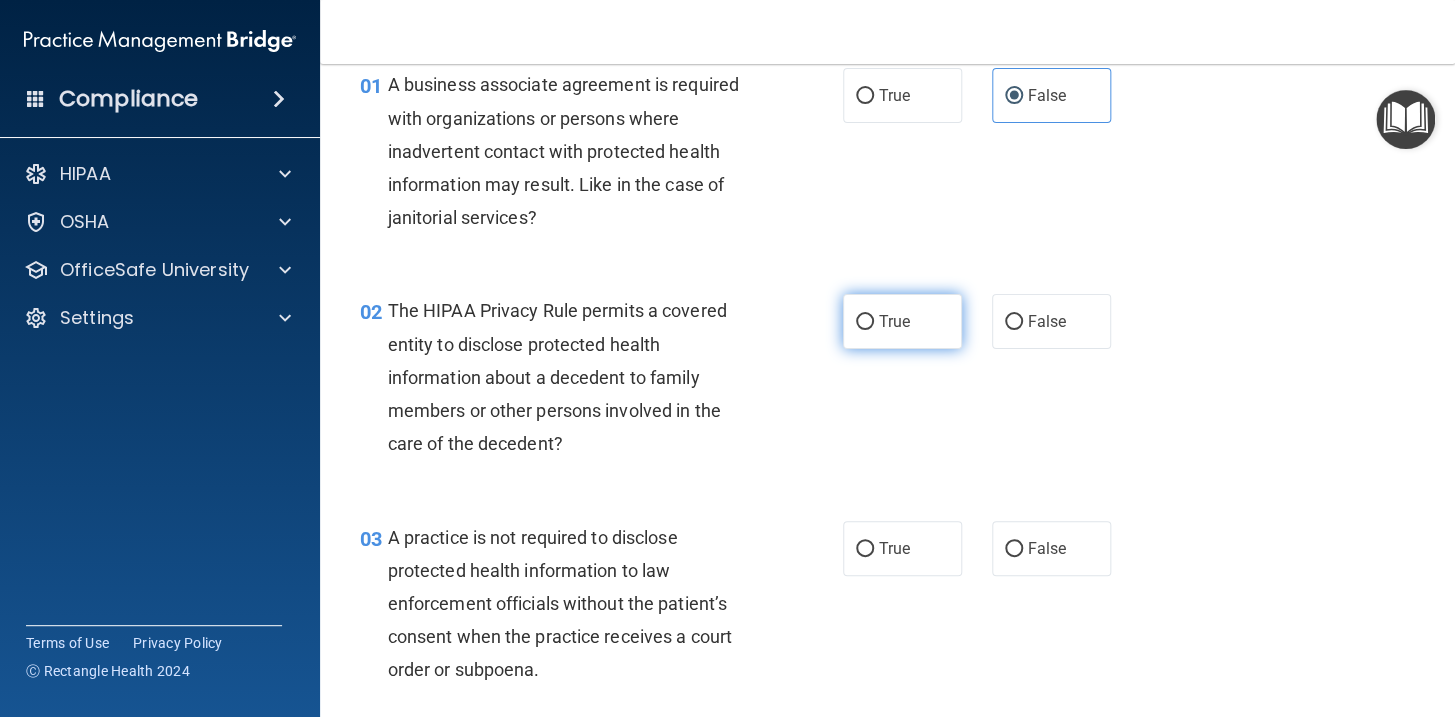 click on "True" at bounding box center (902, 321) 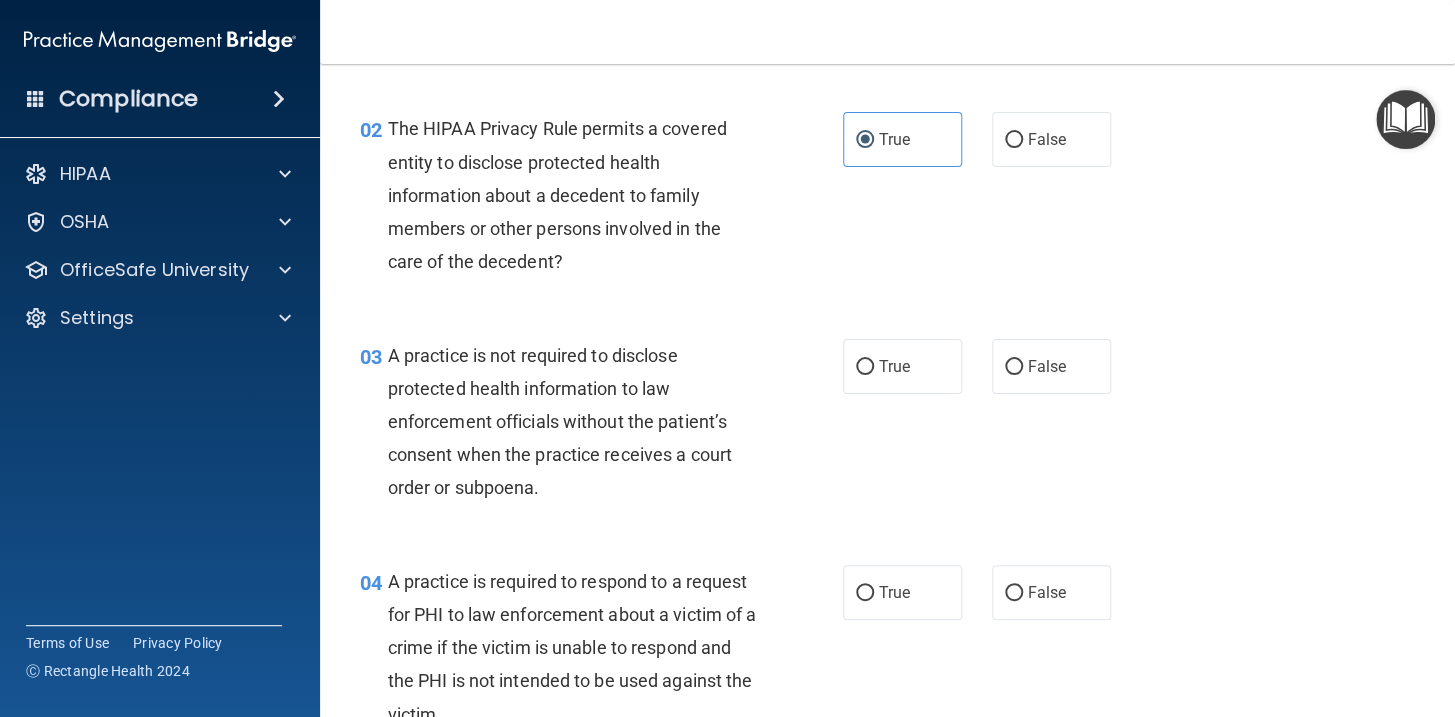 scroll, scrollTop: 363, scrollLeft: 0, axis: vertical 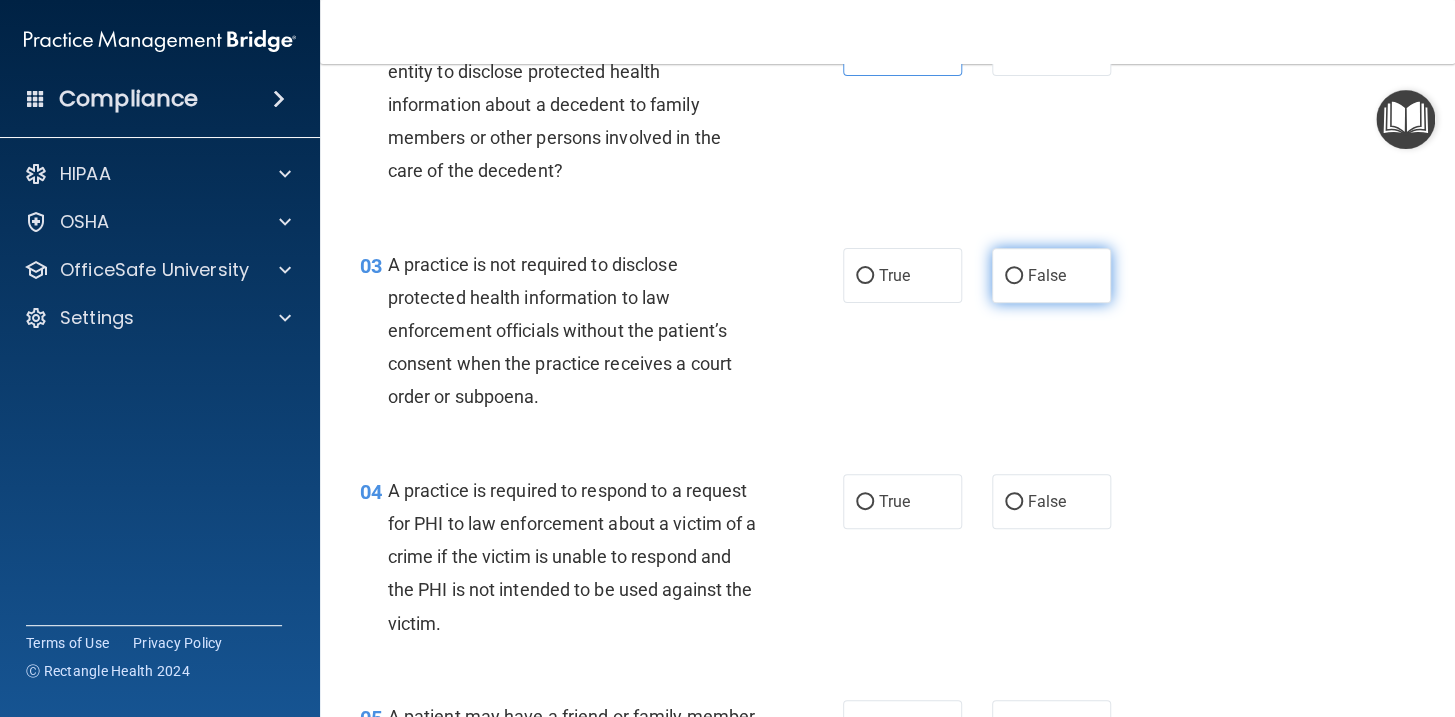 click on "False" at bounding box center [1051, 275] 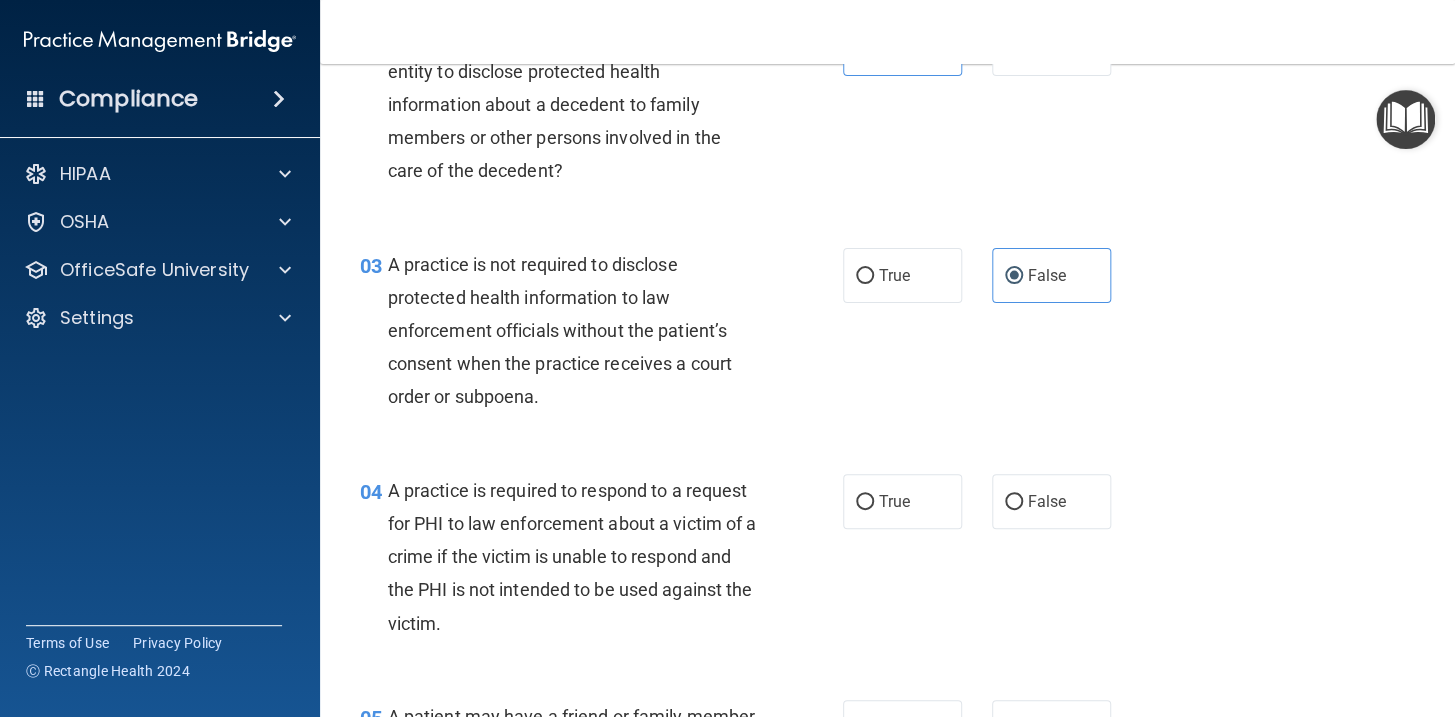 scroll, scrollTop: 454, scrollLeft: 0, axis: vertical 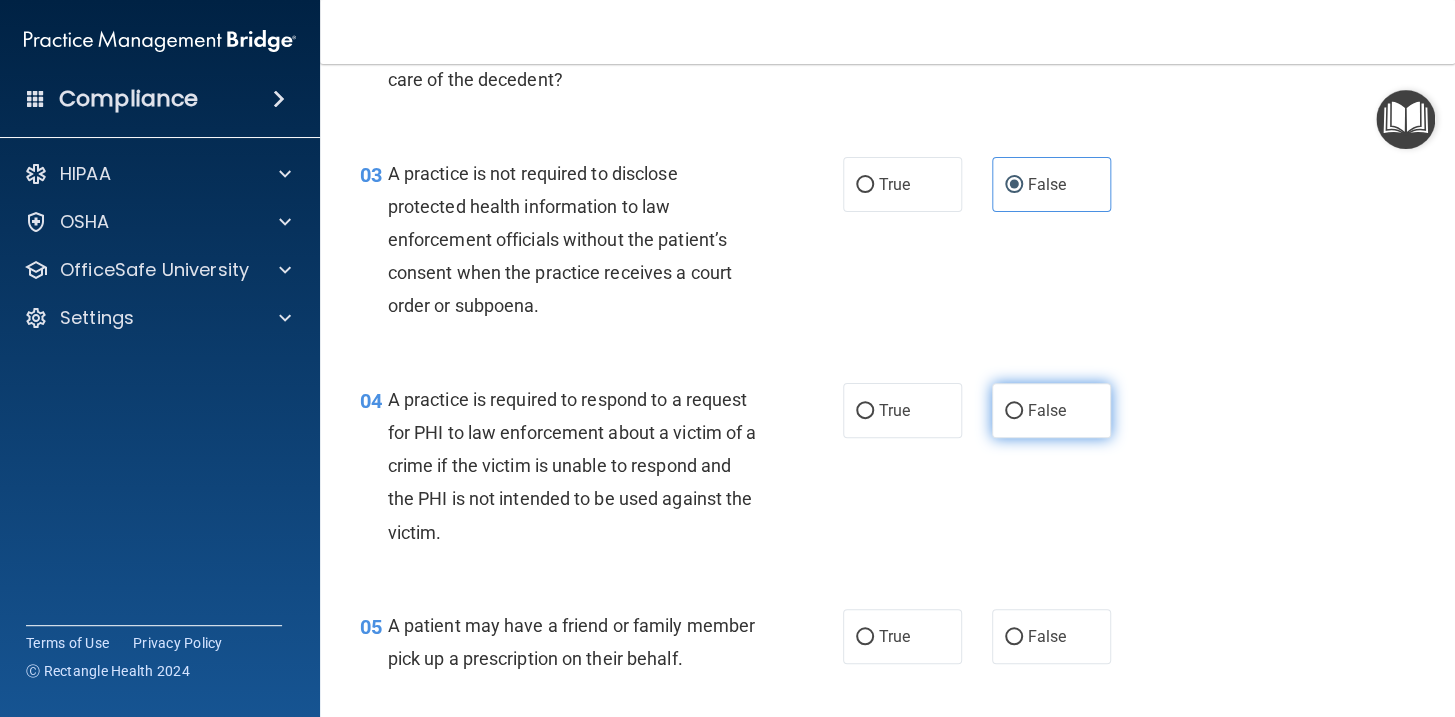 click on "False" at bounding box center (1047, 410) 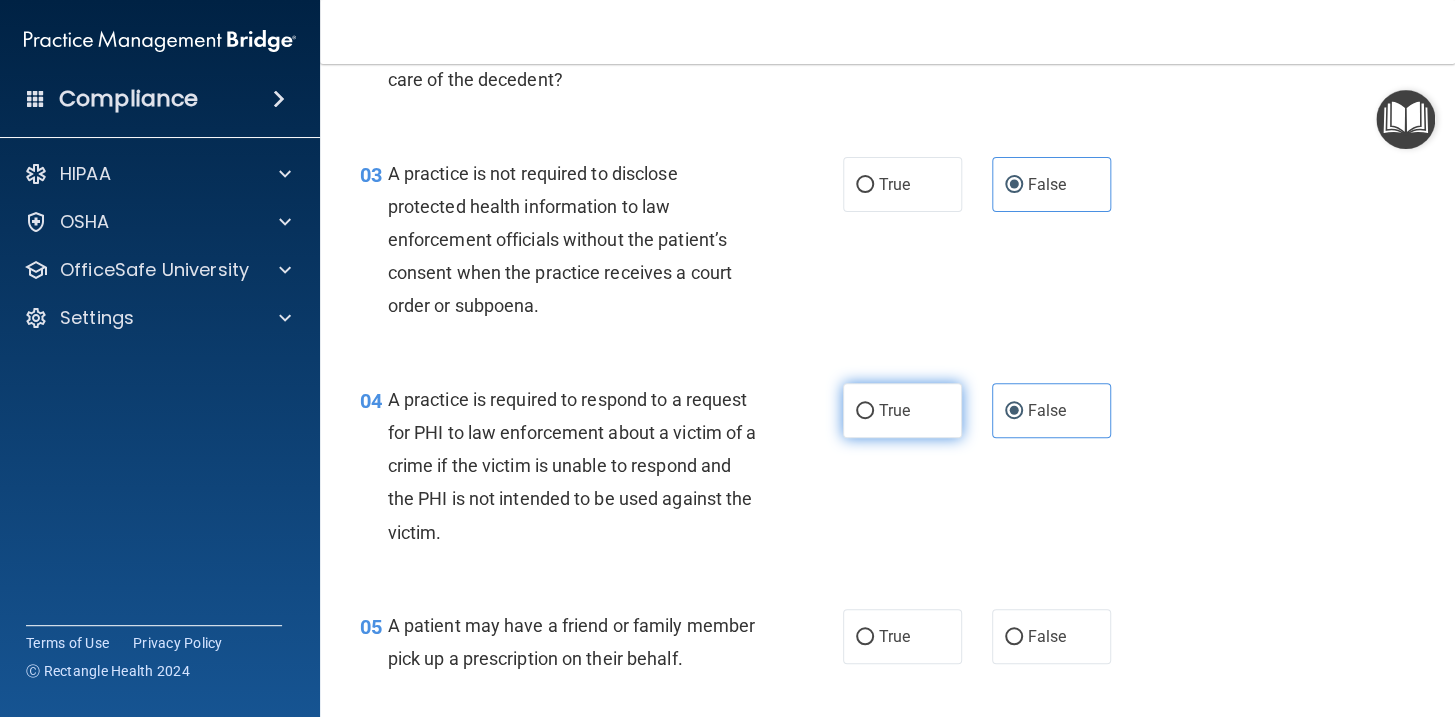 click on "True" at bounding box center (902, 410) 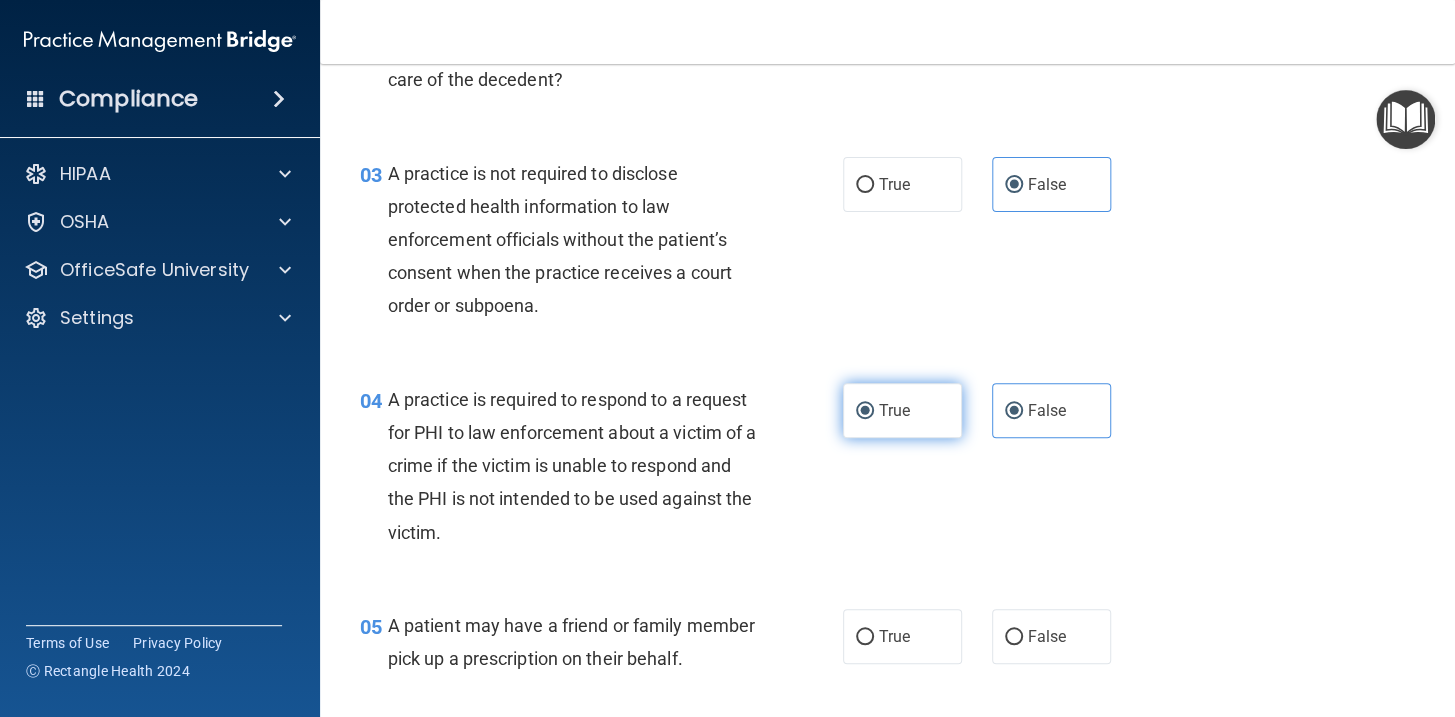 radio on "false" 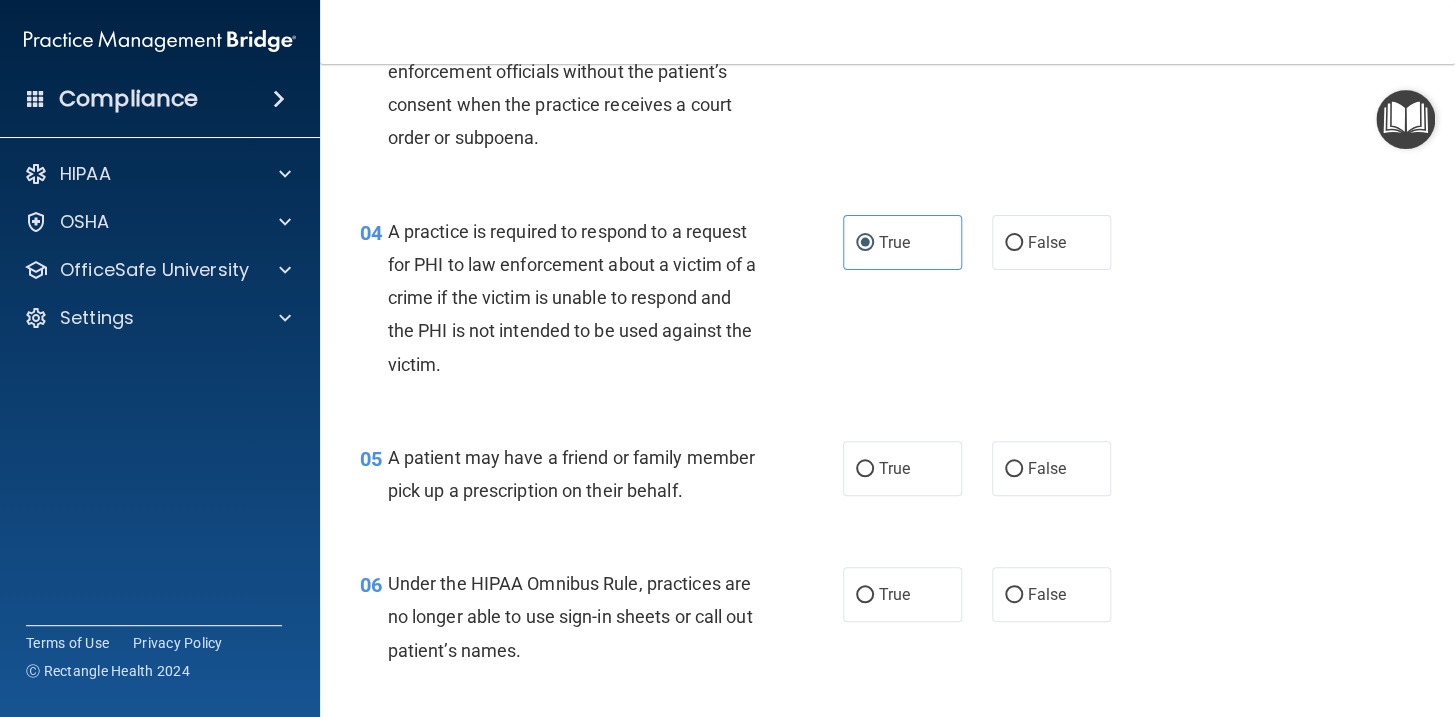 scroll, scrollTop: 636, scrollLeft: 0, axis: vertical 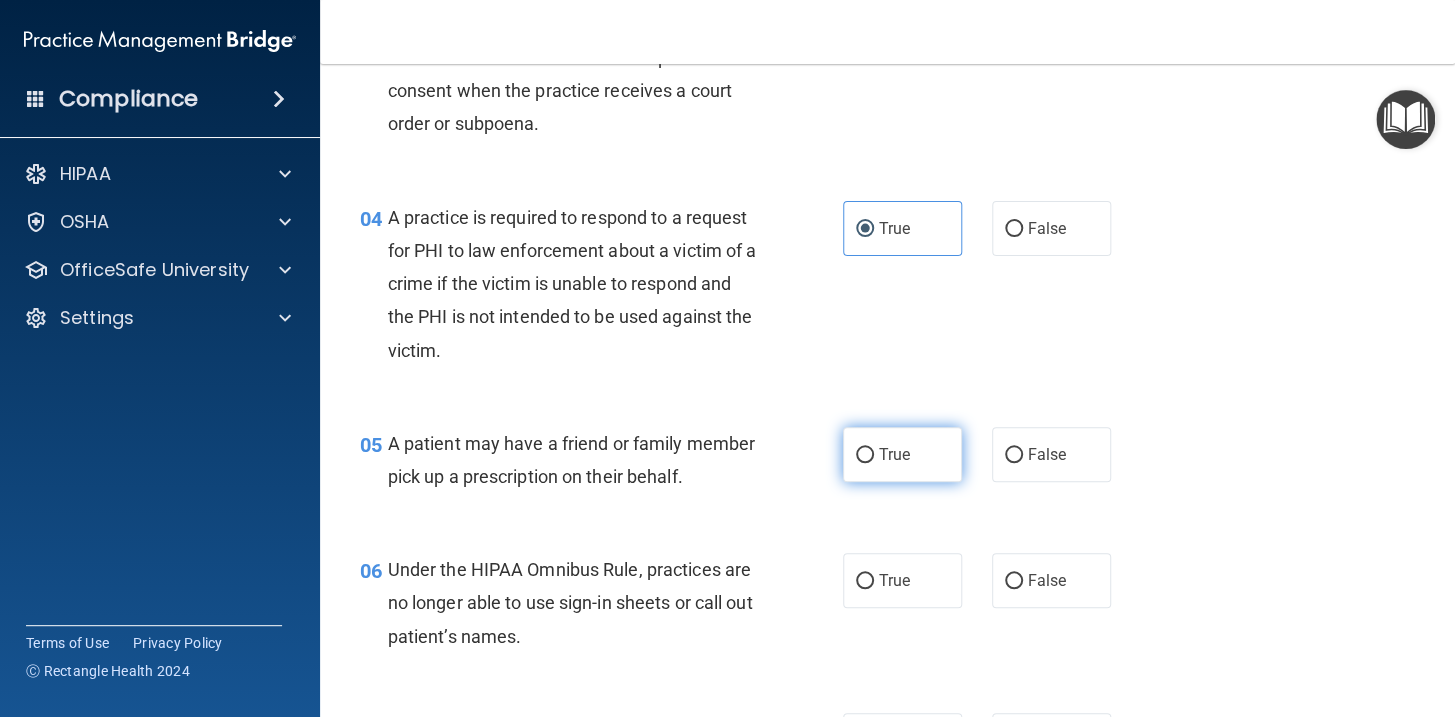 click on "True" at bounding box center (894, 454) 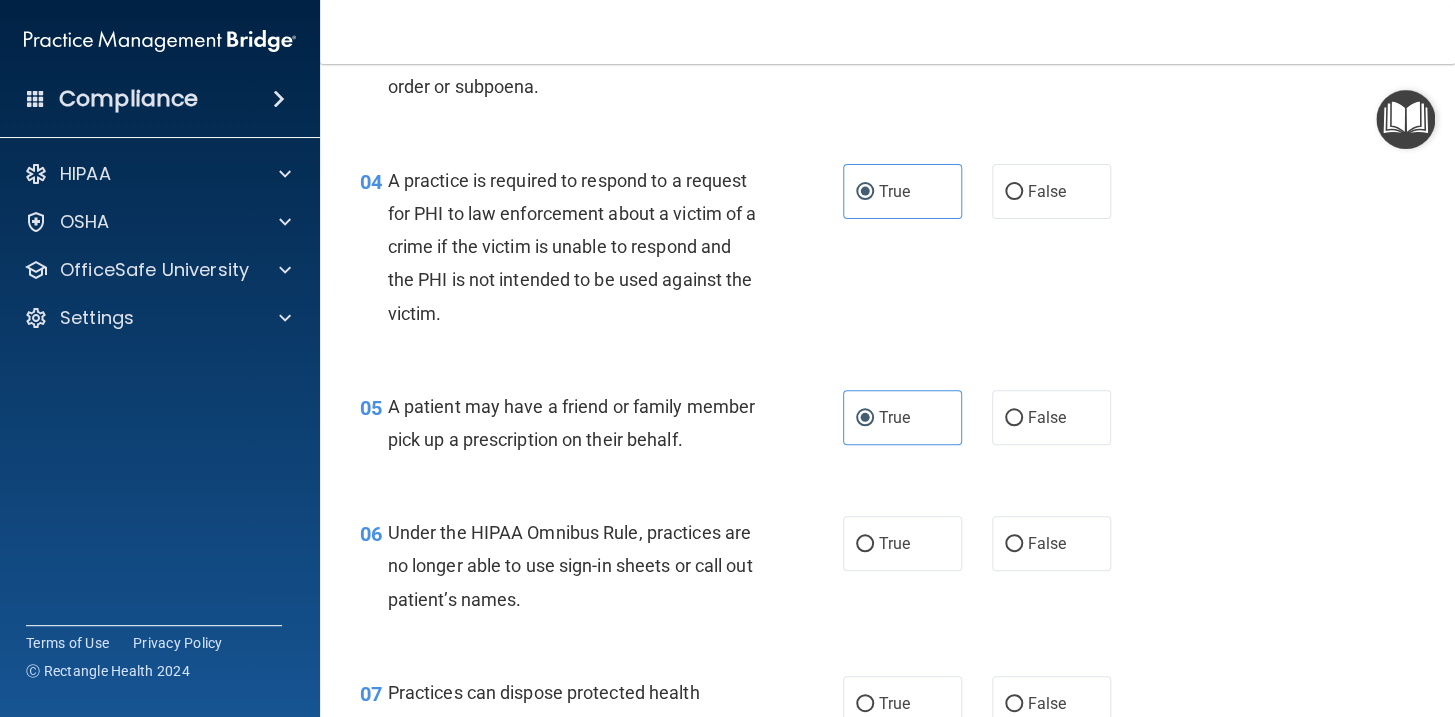 scroll, scrollTop: 727, scrollLeft: 0, axis: vertical 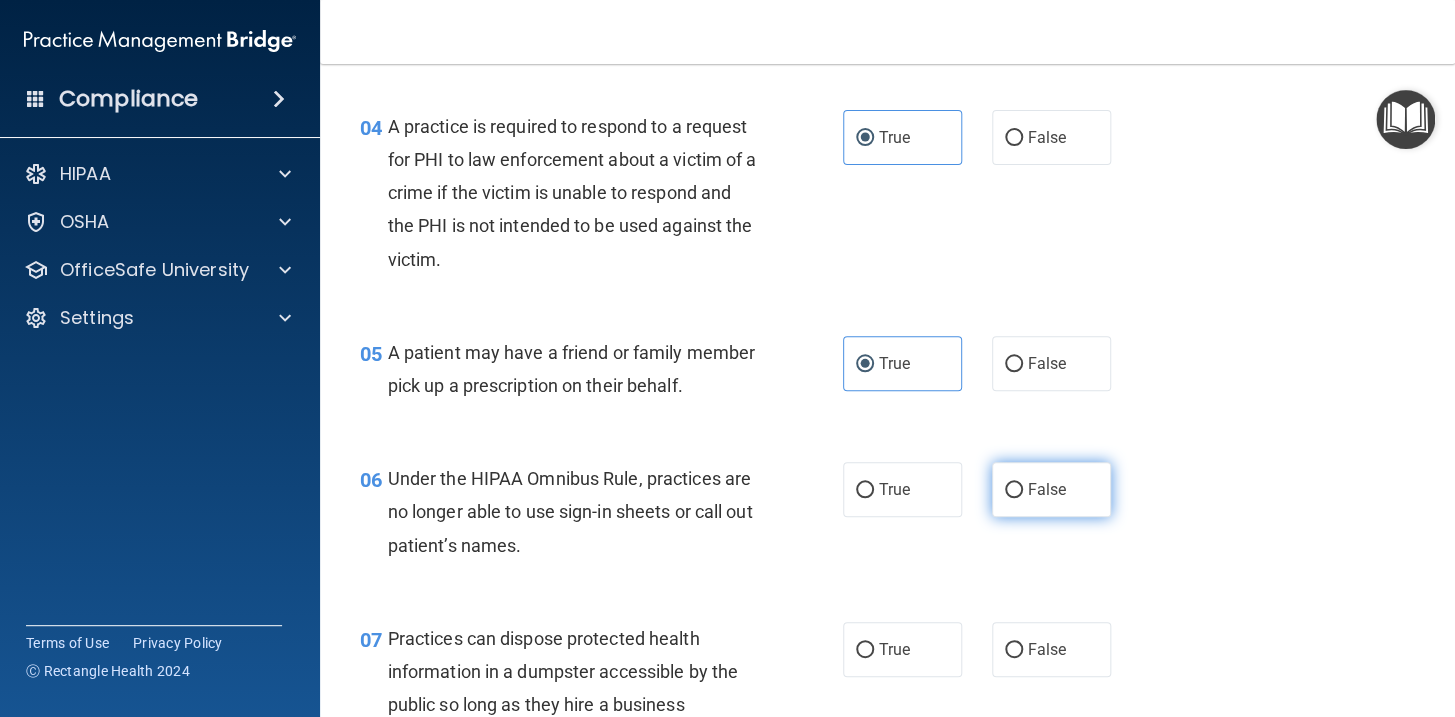 click on "False" at bounding box center [1051, 489] 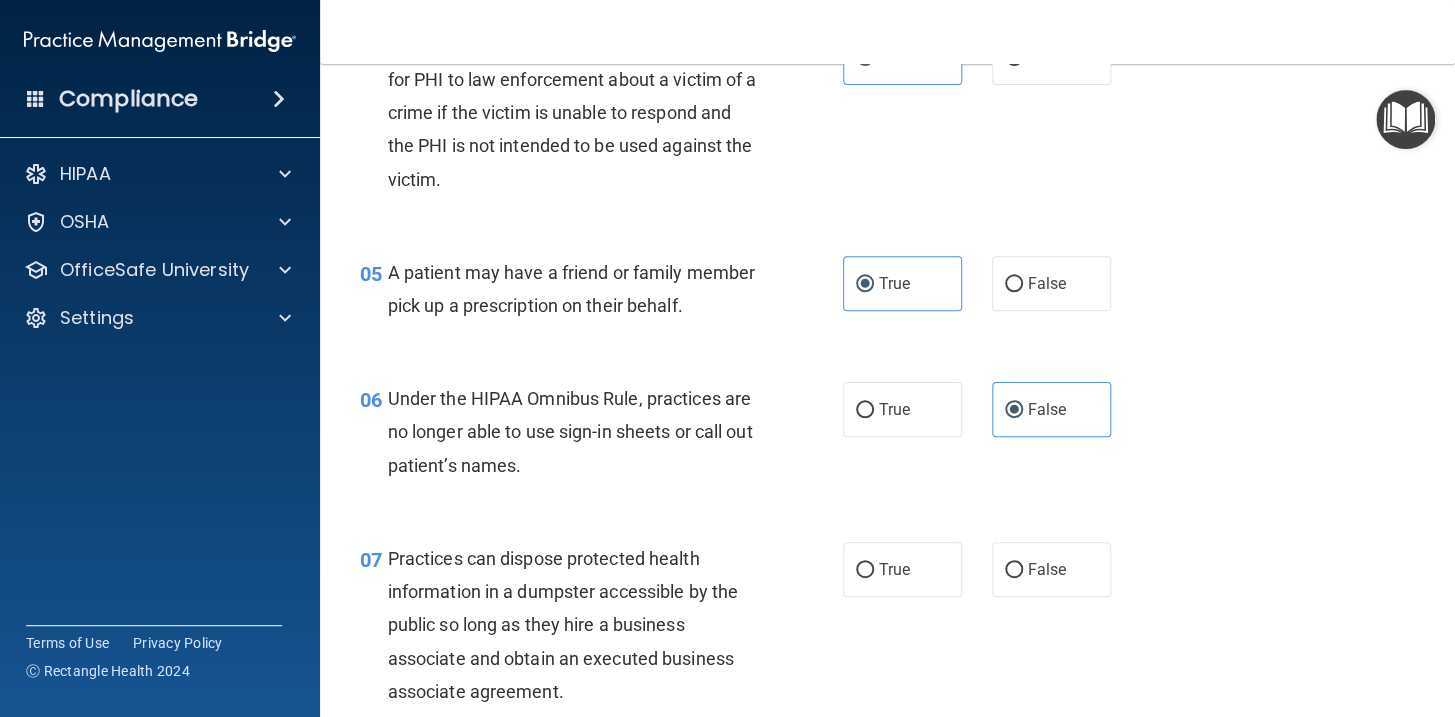 scroll, scrollTop: 909, scrollLeft: 0, axis: vertical 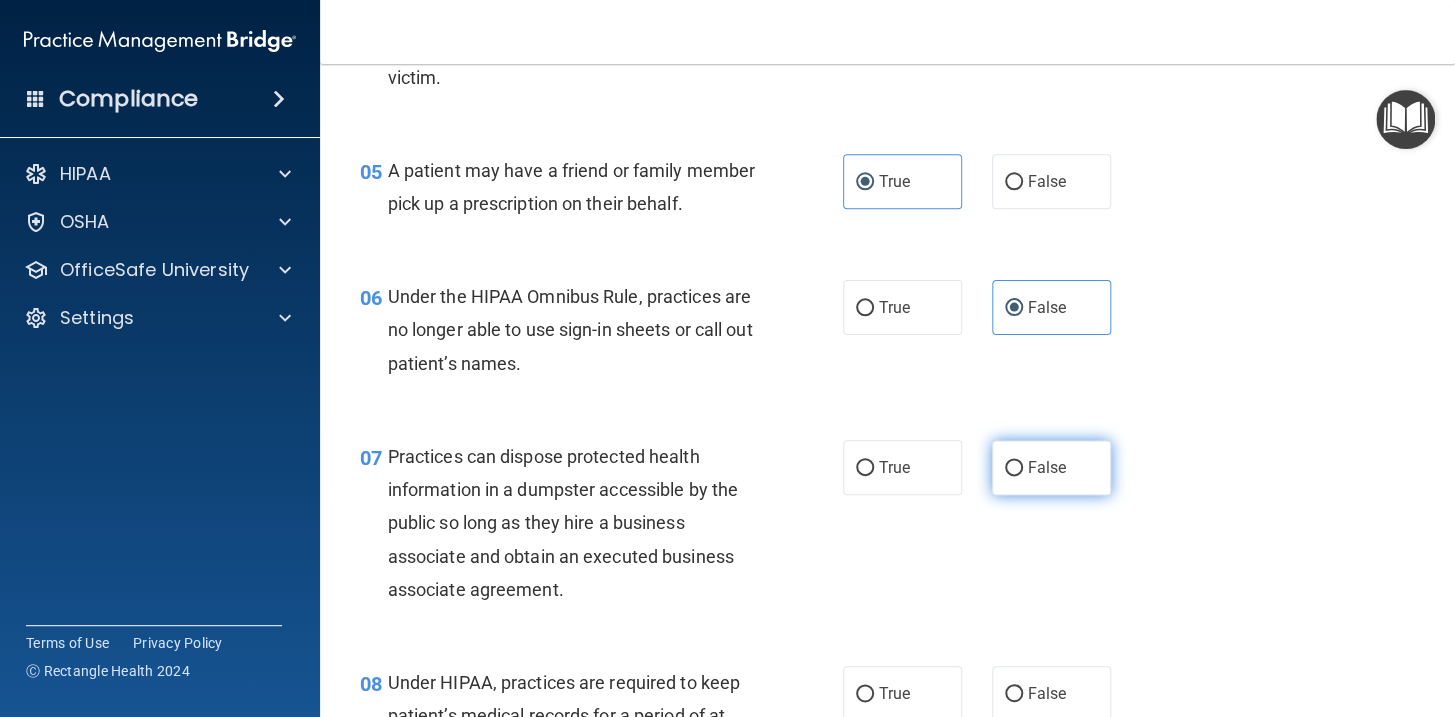 click on "False" at bounding box center (1051, 467) 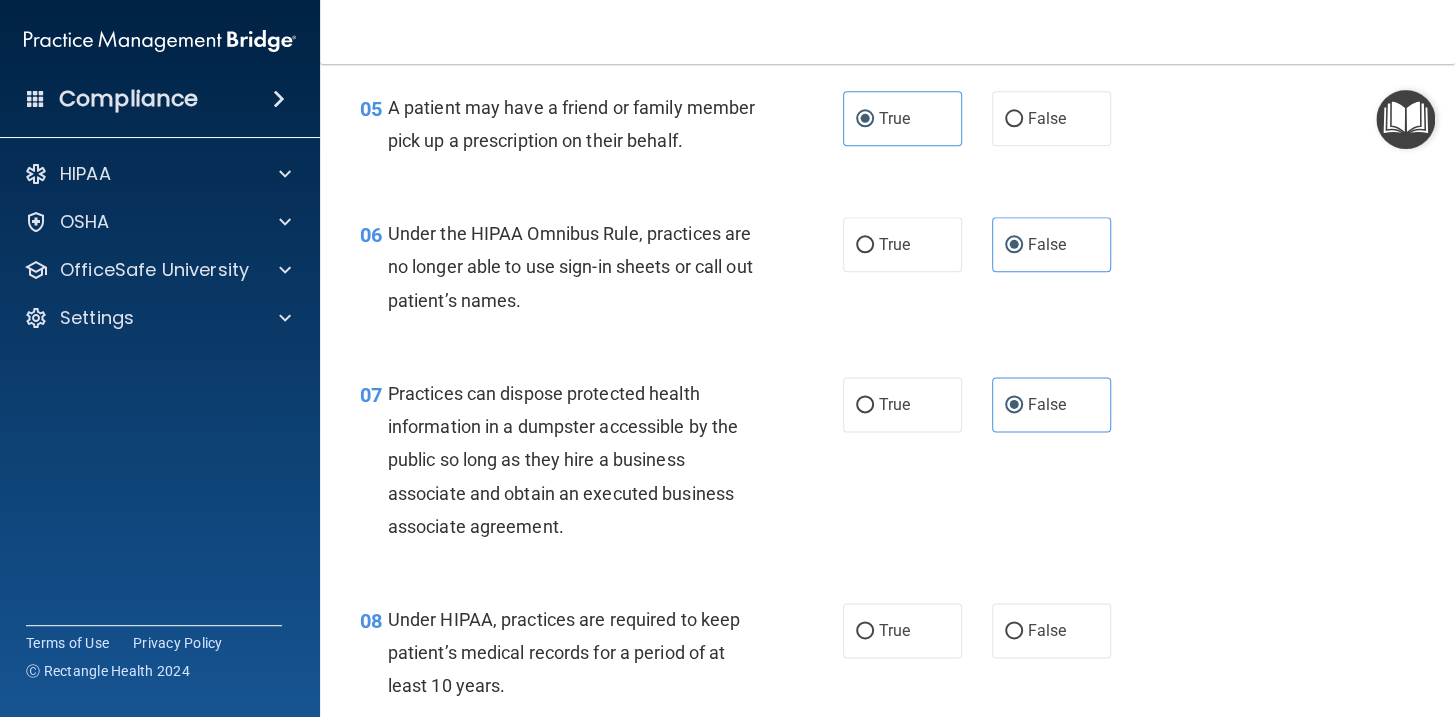 scroll, scrollTop: 1090, scrollLeft: 0, axis: vertical 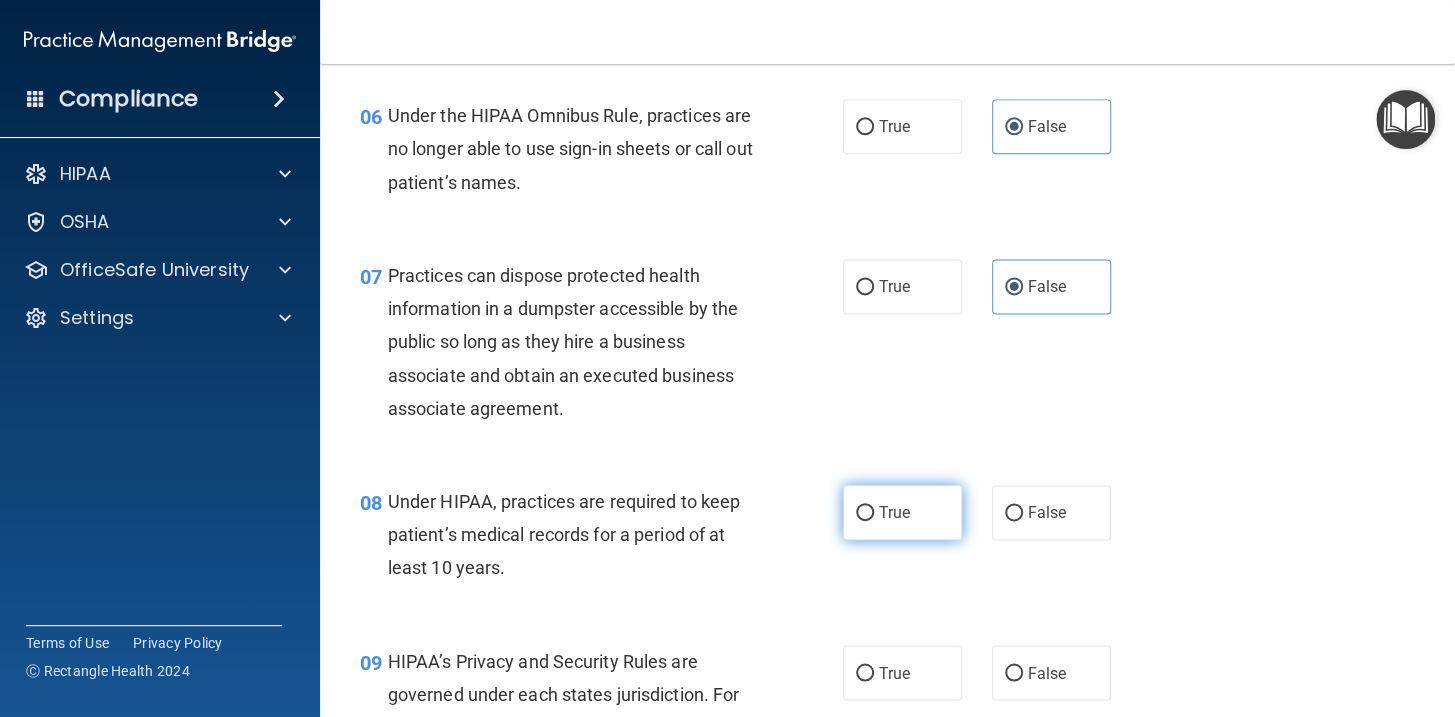 click on "True" at bounding box center (902, 512) 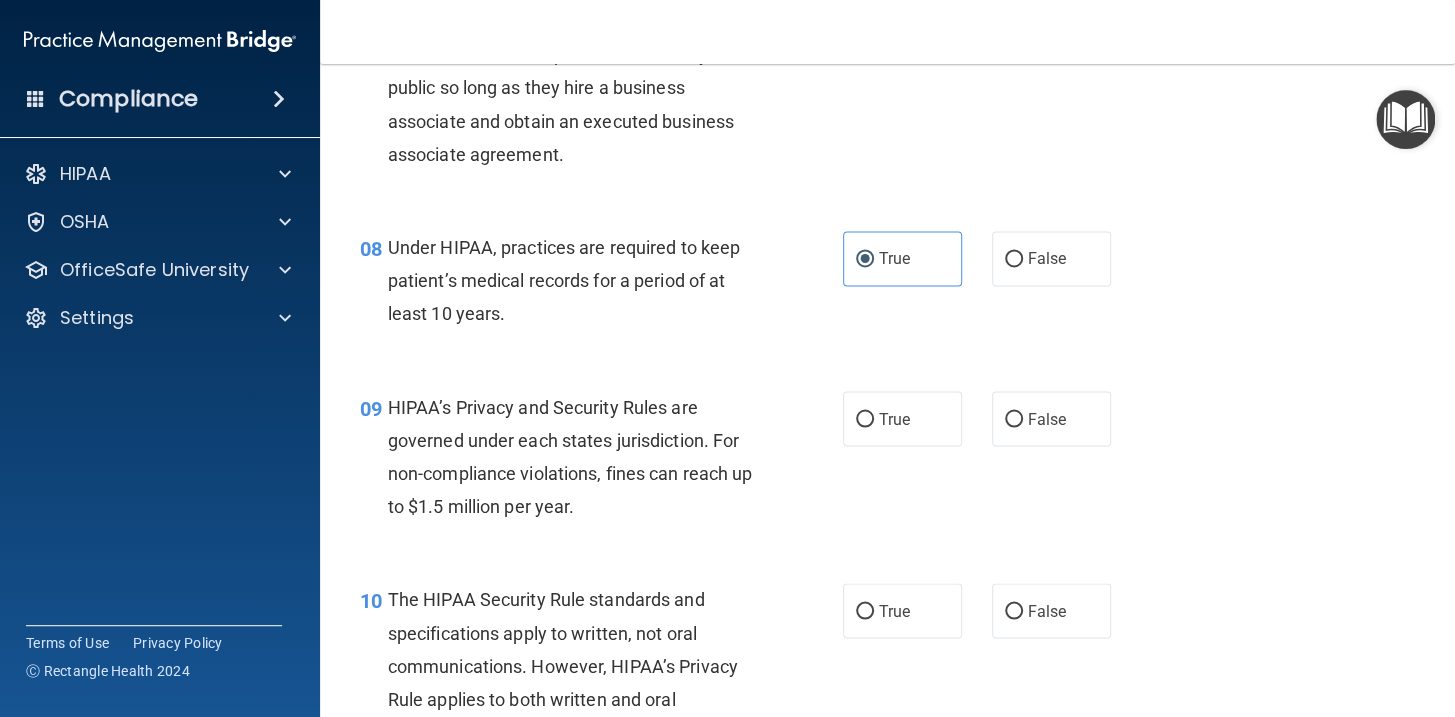 scroll, scrollTop: 1363, scrollLeft: 0, axis: vertical 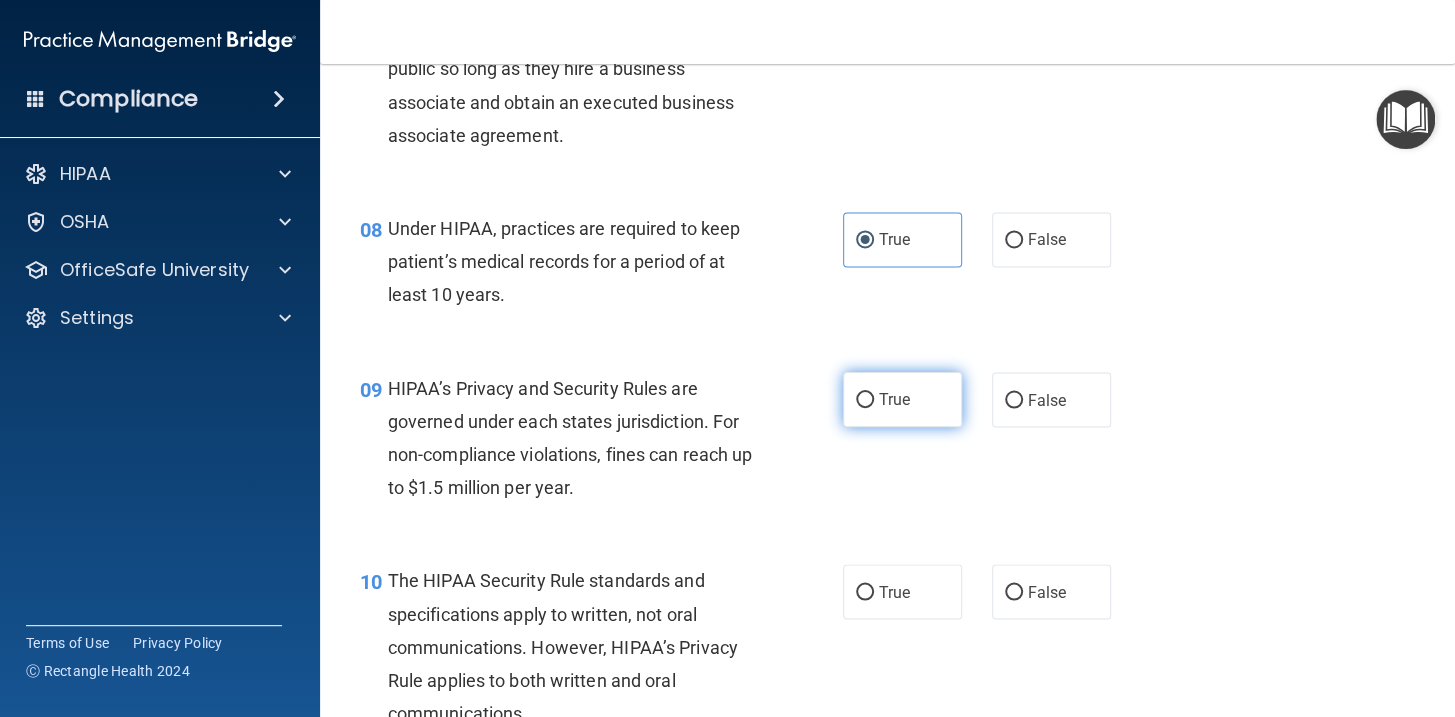 click on "True" at bounding box center (902, 399) 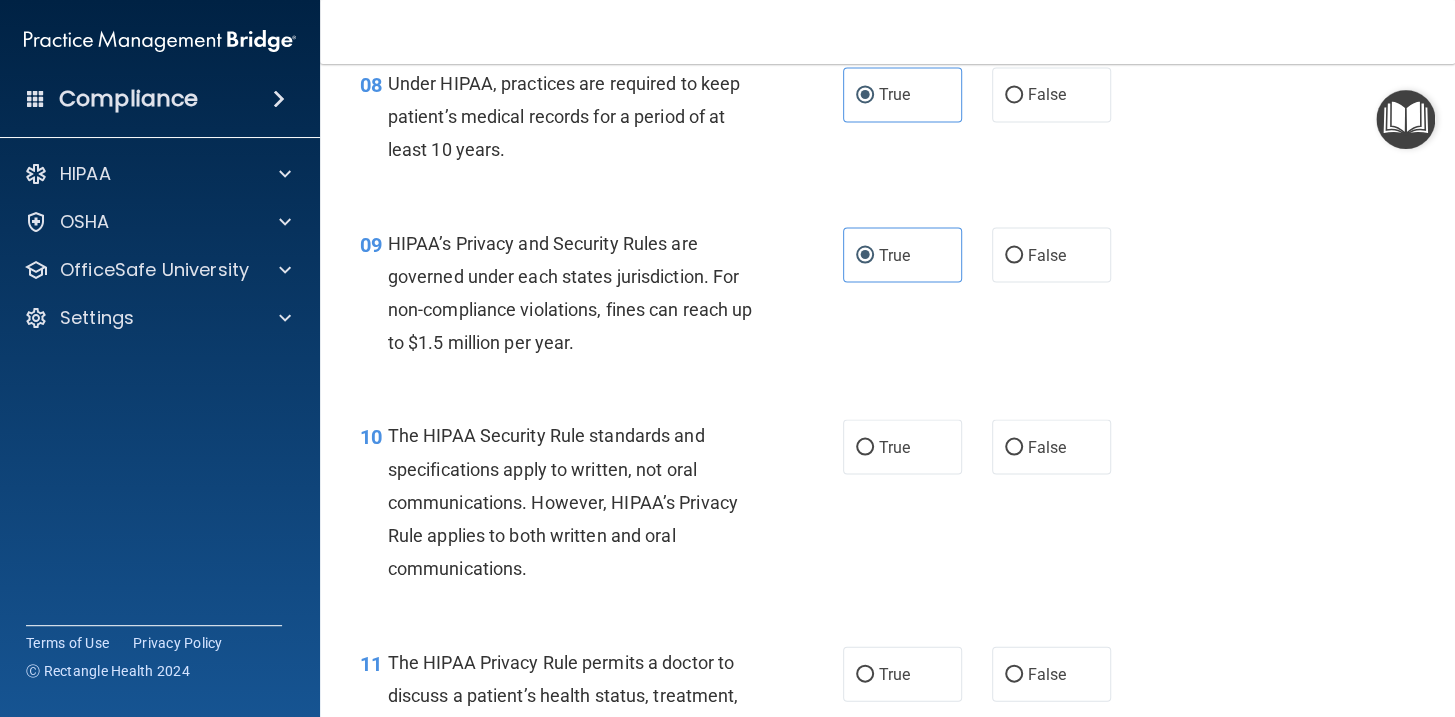 scroll, scrollTop: 1545, scrollLeft: 0, axis: vertical 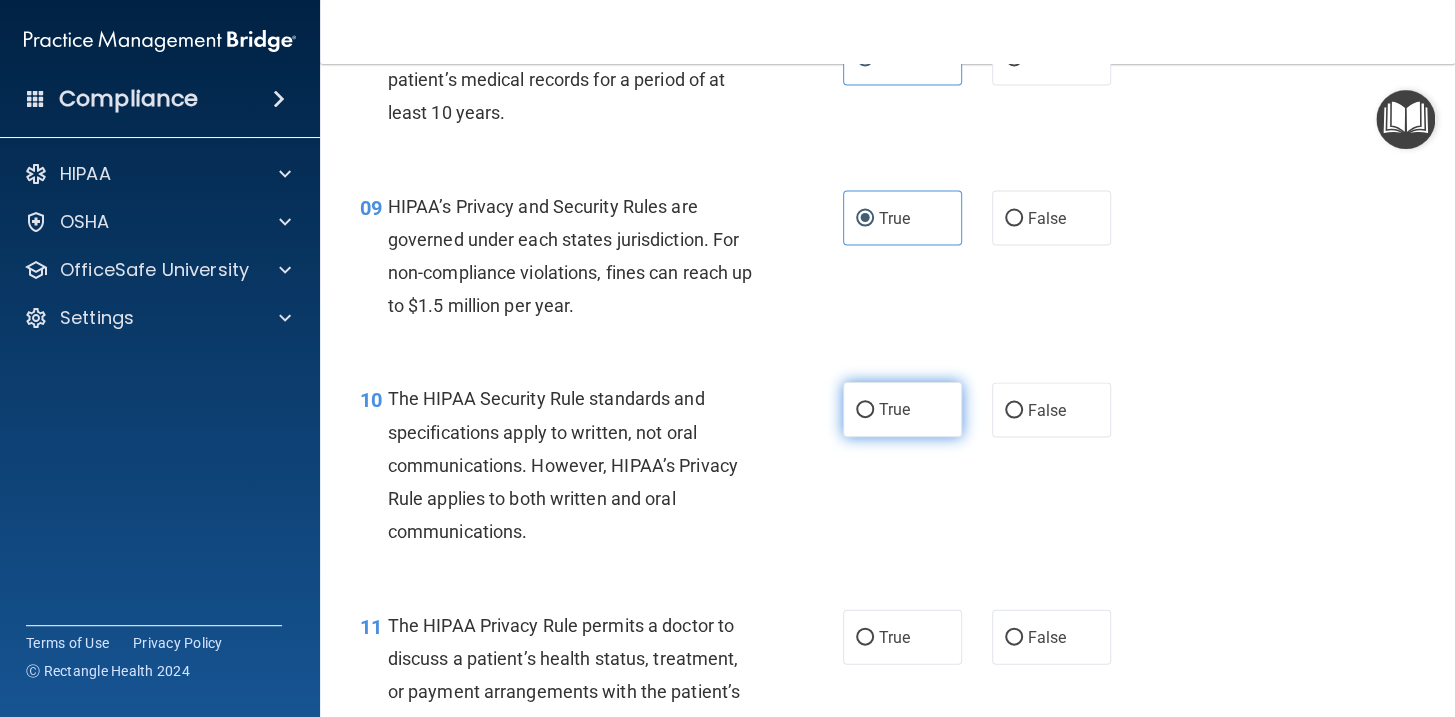 click on "True" at bounding box center (902, 409) 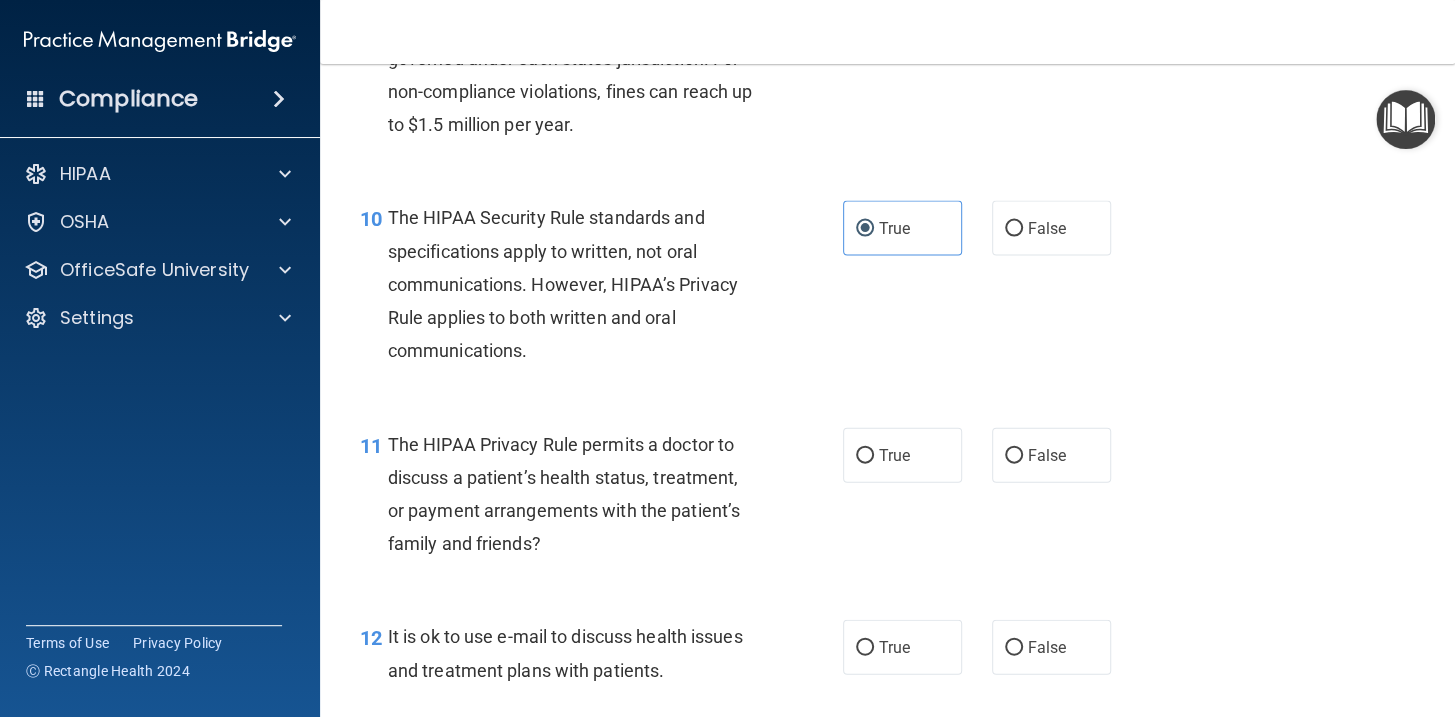 scroll, scrollTop: 1727, scrollLeft: 0, axis: vertical 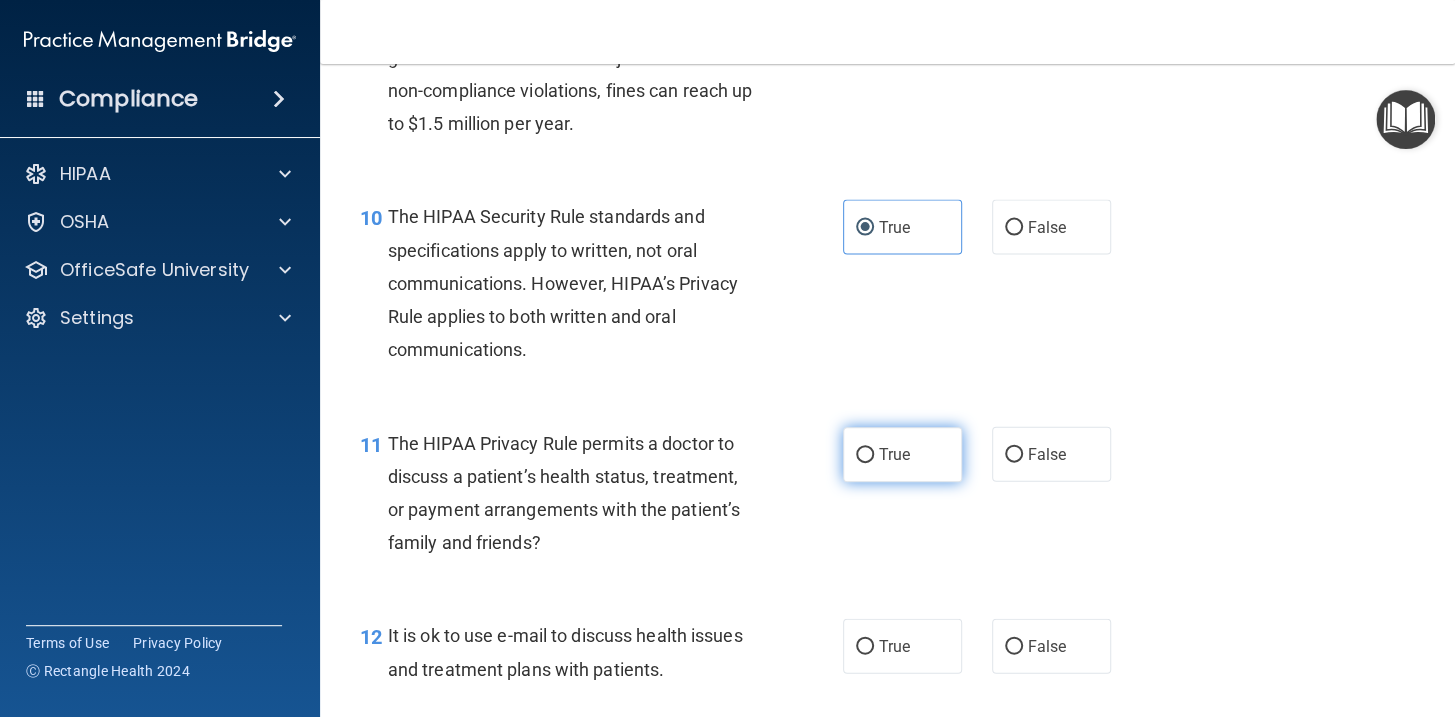 click on "True" at bounding box center [865, 455] 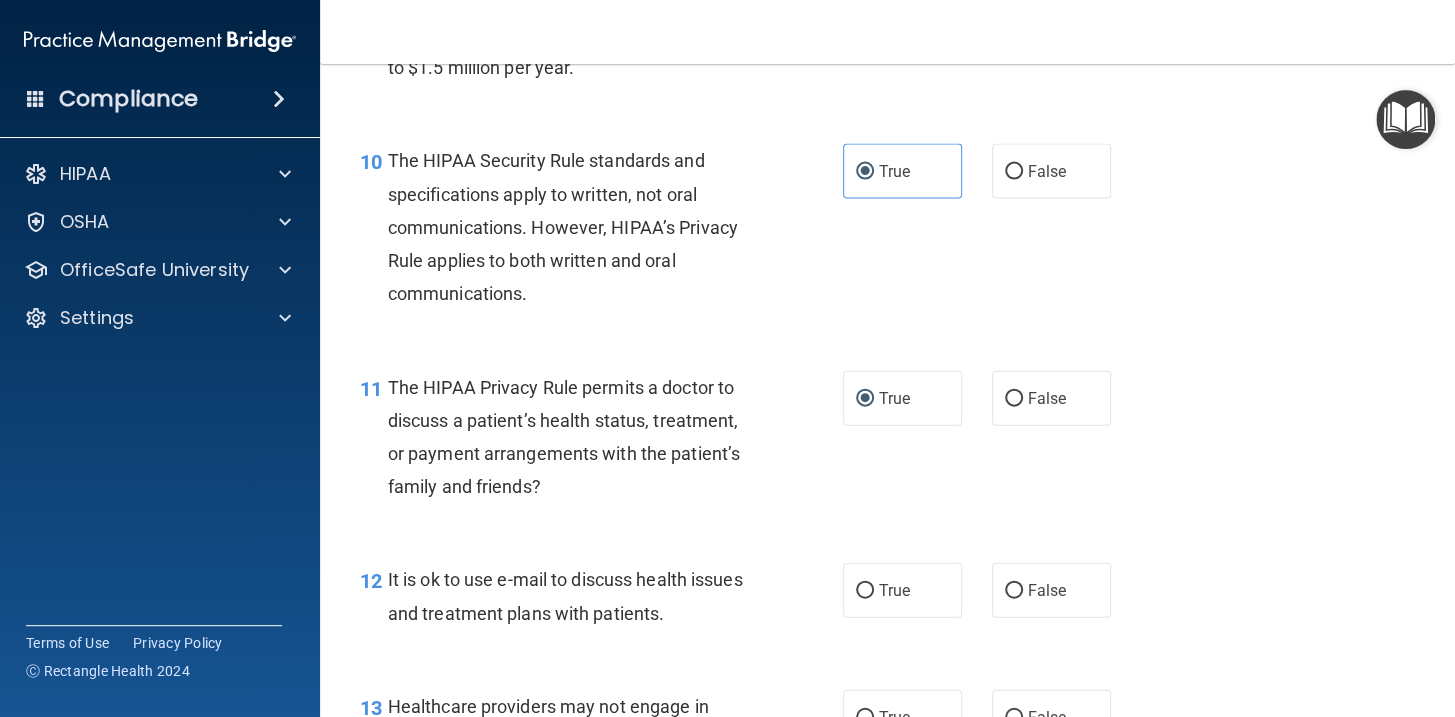 scroll, scrollTop: 1818, scrollLeft: 0, axis: vertical 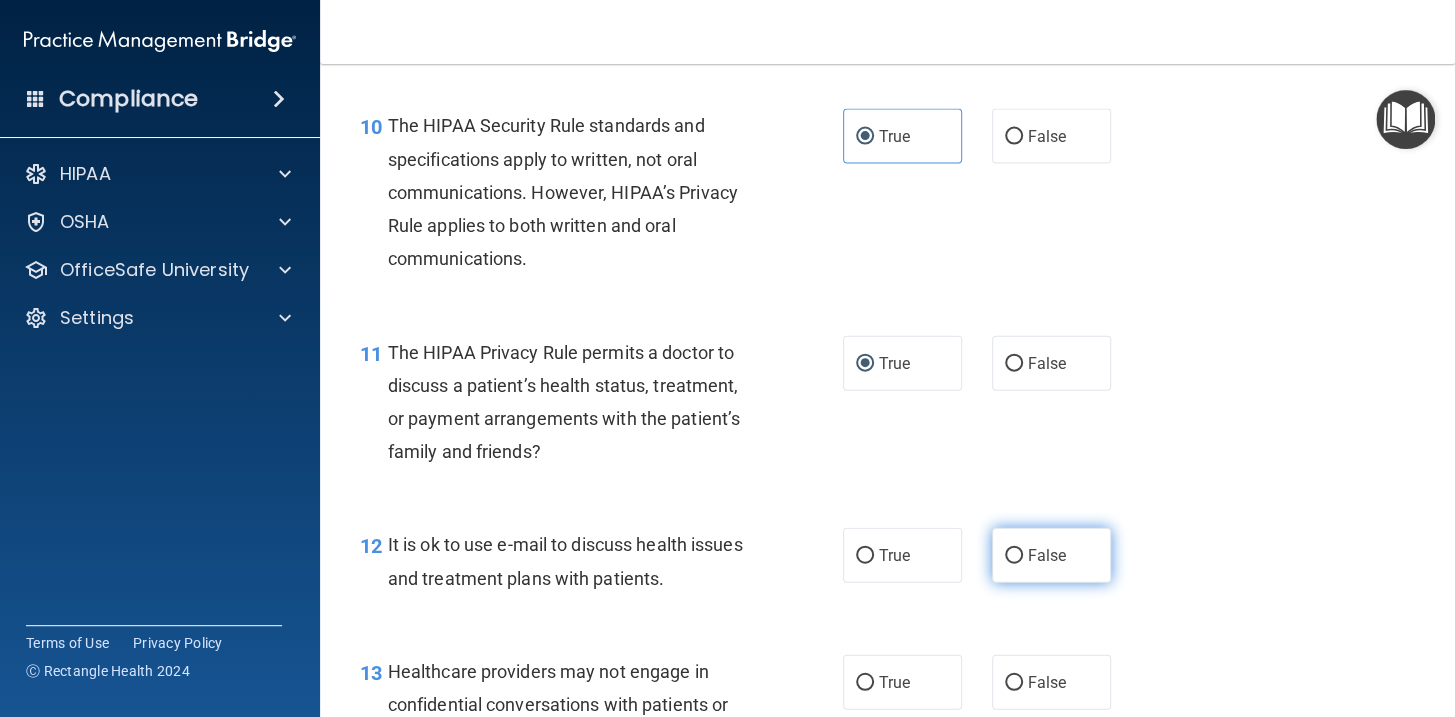 click on "False" at bounding box center [1014, 556] 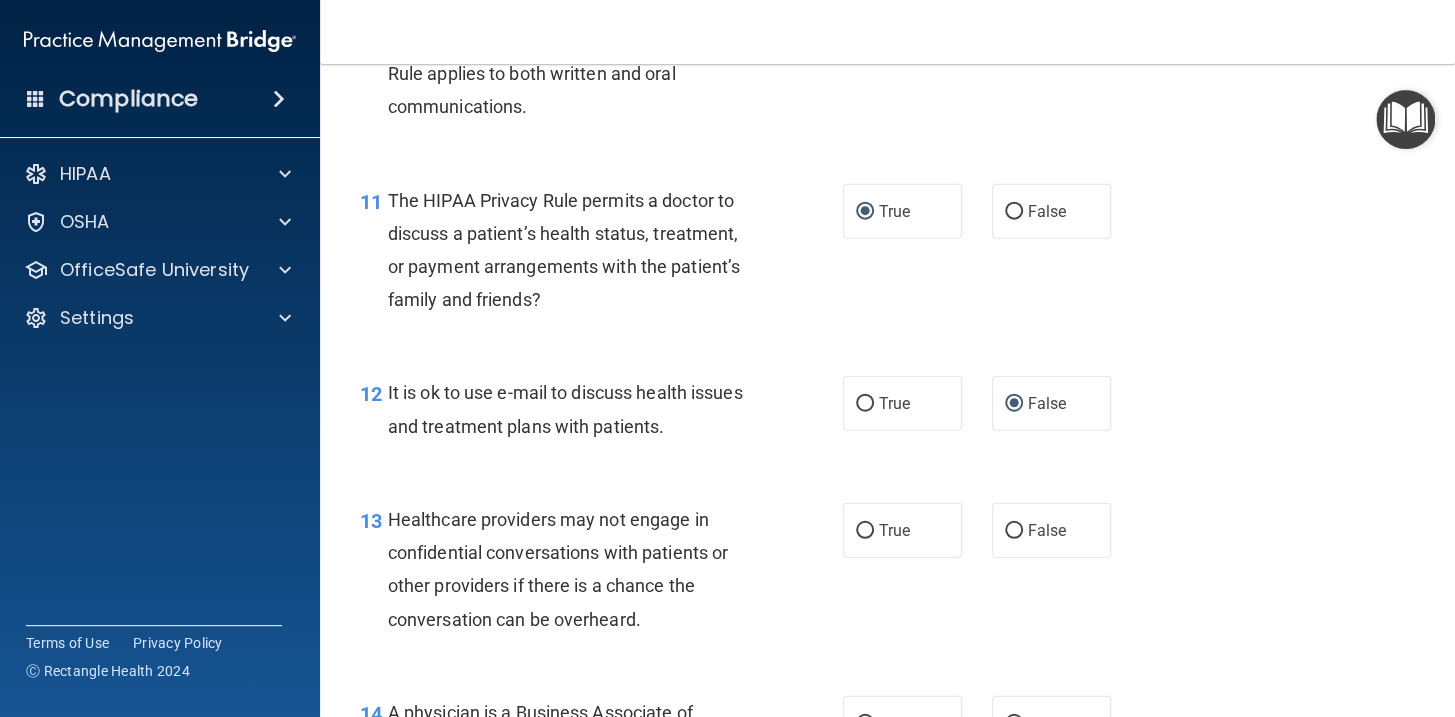 scroll, scrollTop: 2000, scrollLeft: 0, axis: vertical 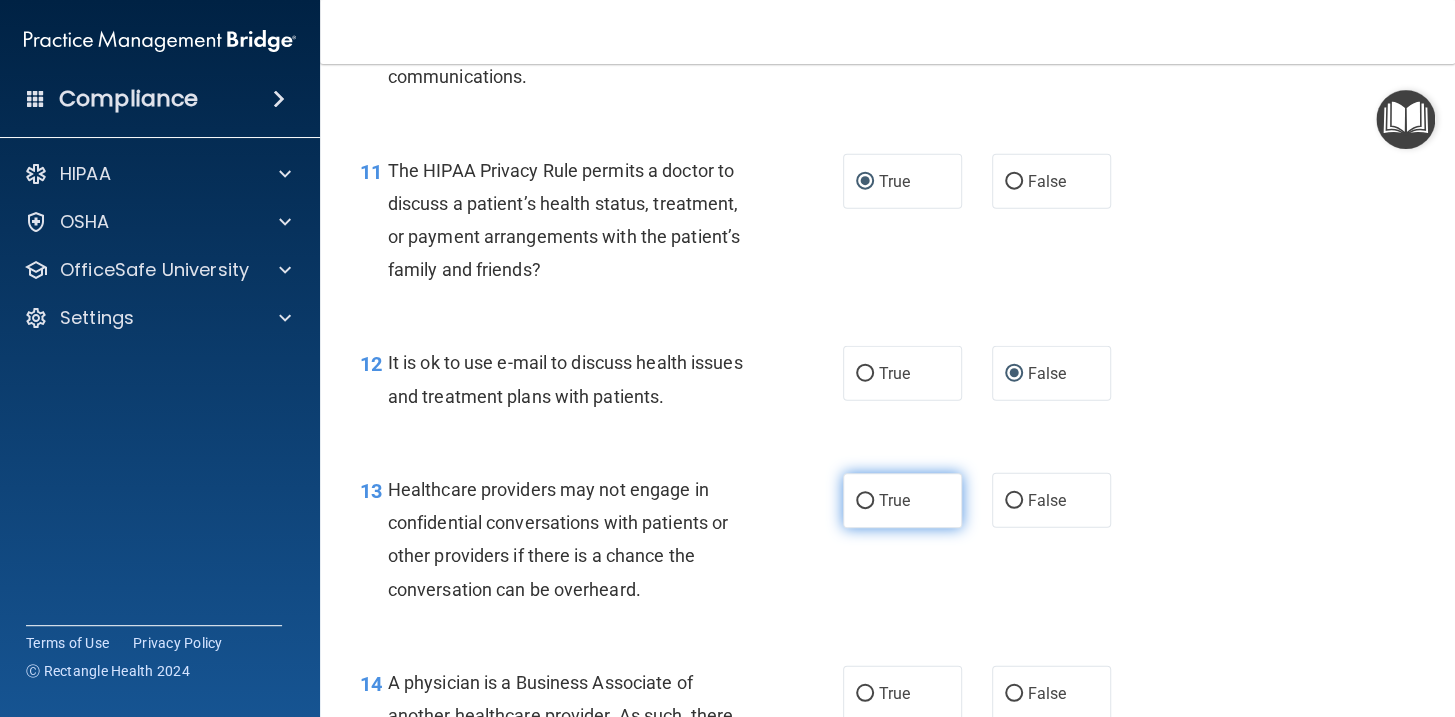 click on "True" at bounding box center [902, 500] 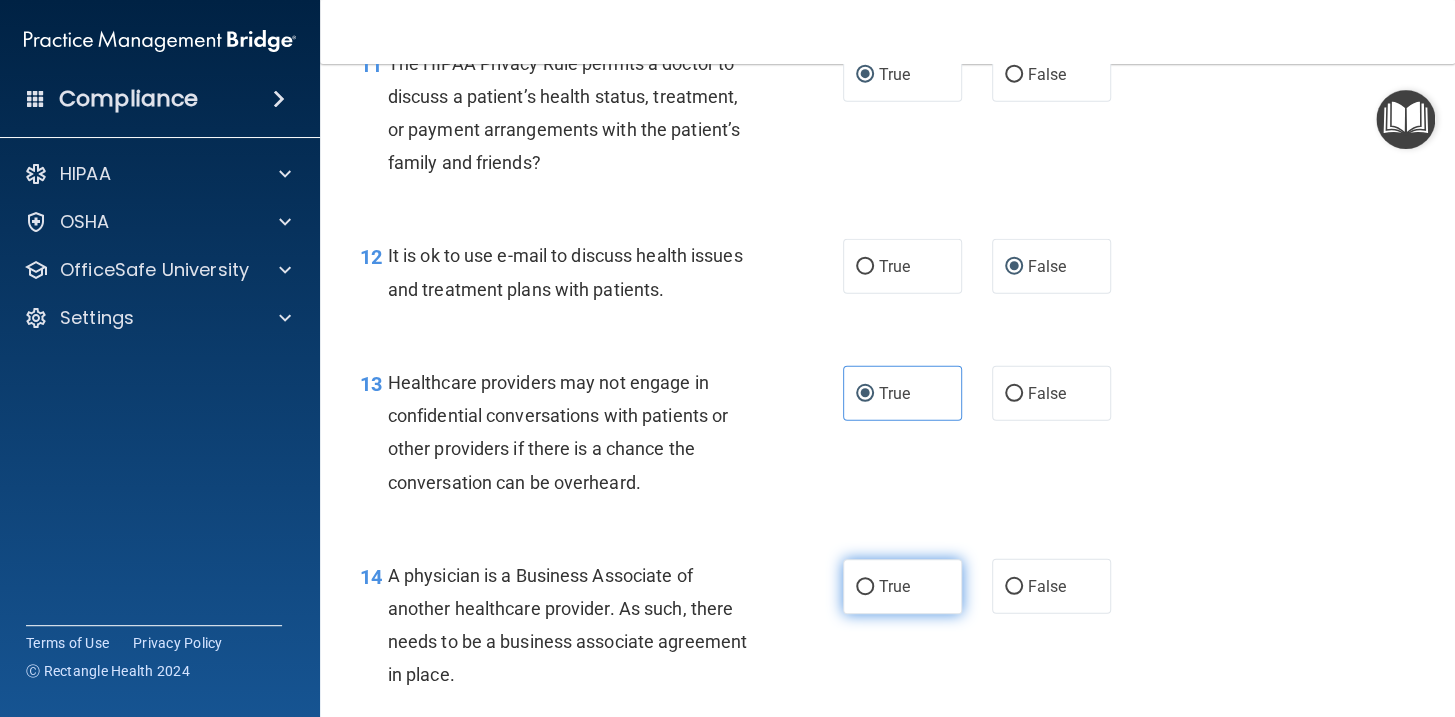 scroll, scrollTop: 2181, scrollLeft: 0, axis: vertical 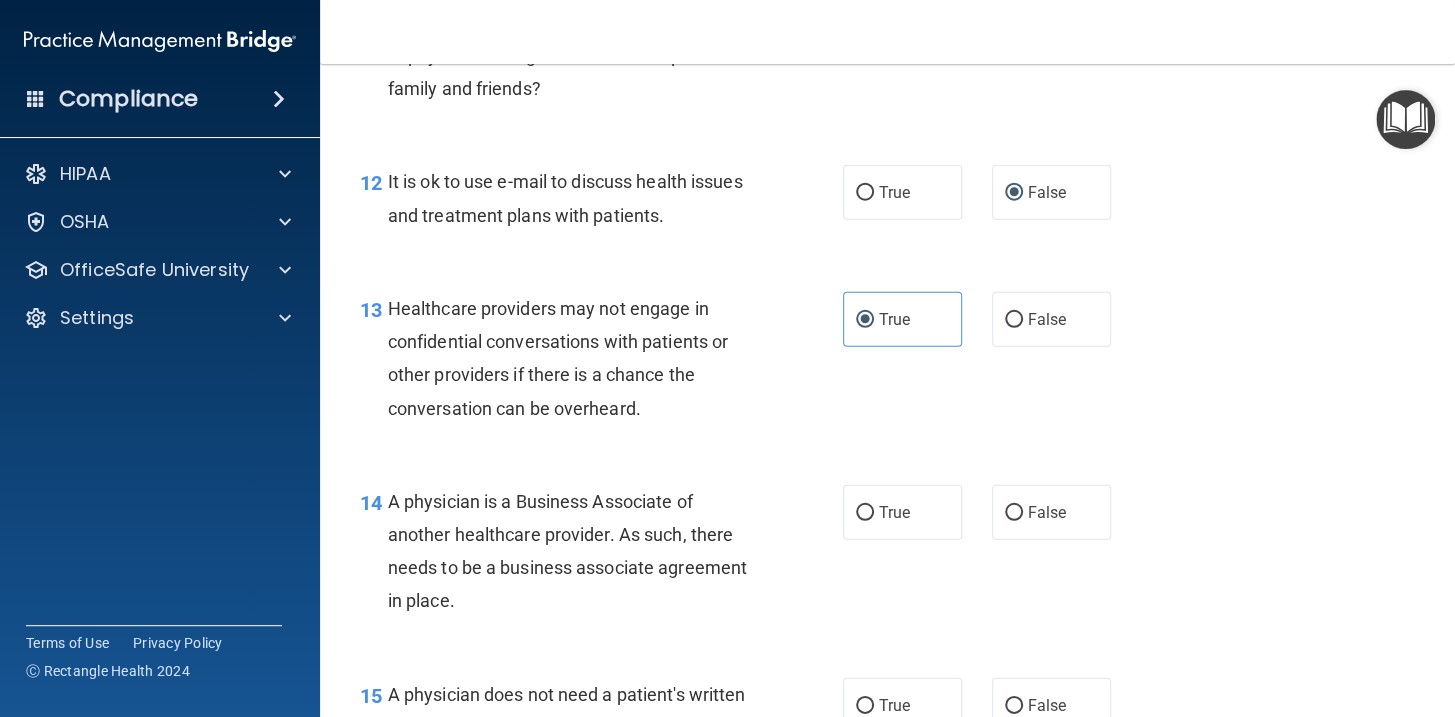 click on "14        A physician is a Business Associate of another healthcare provider.  As such, there needs to be a business associate agreement in place." at bounding box center (601, 556) 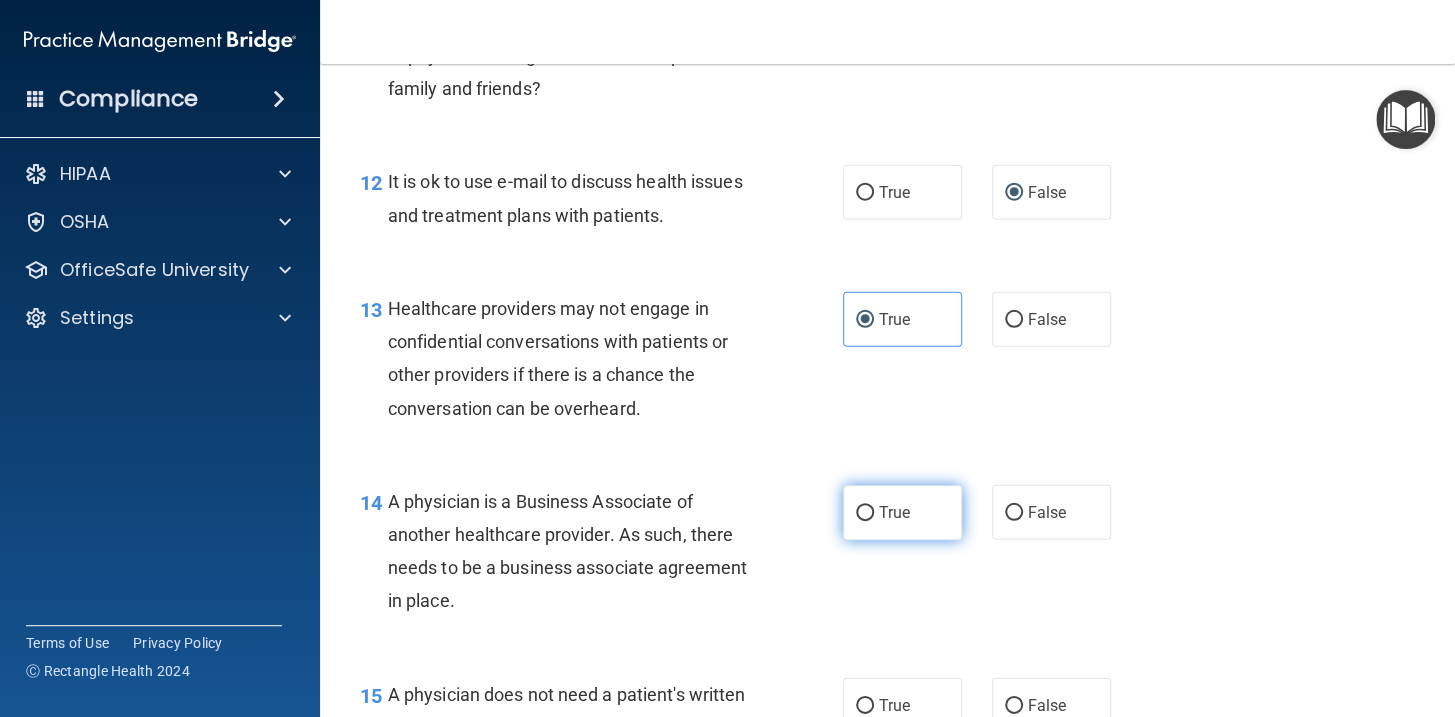 click on "True" at bounding box center [902, 512] 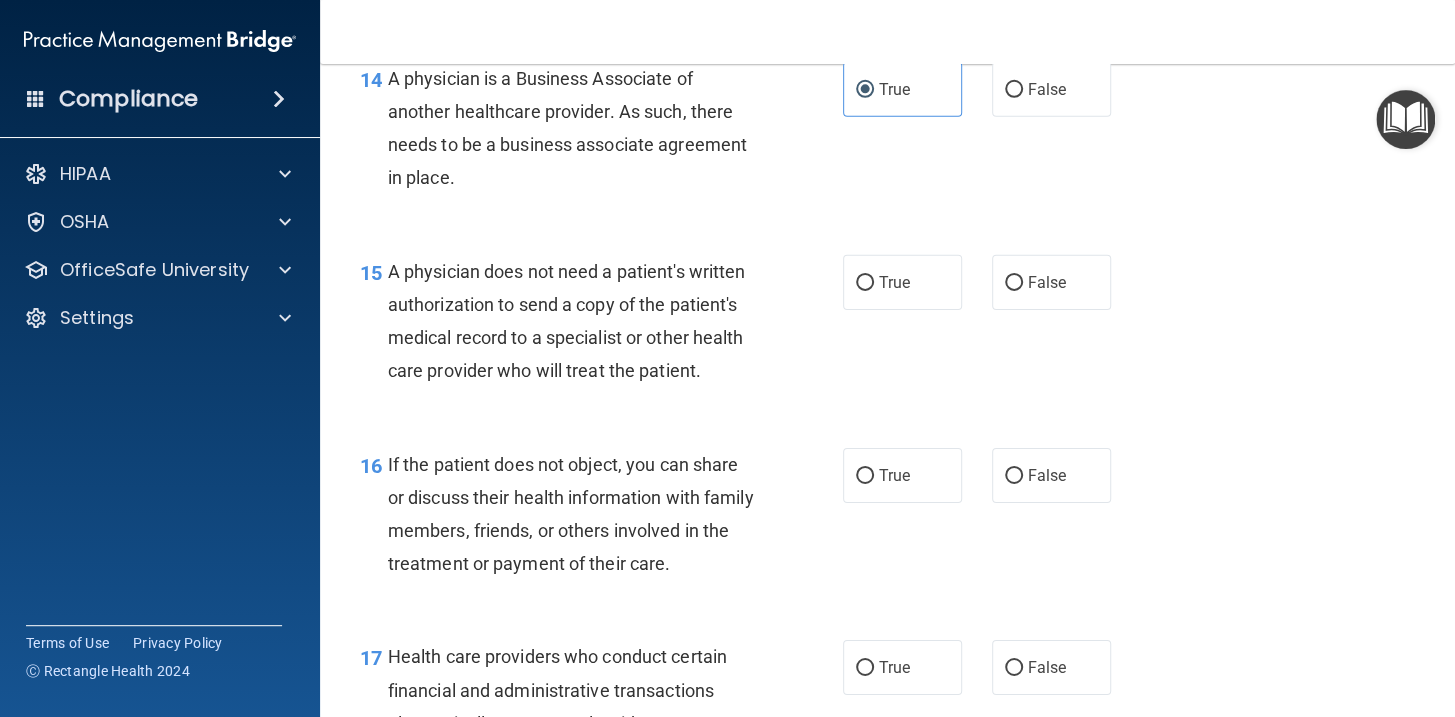 scroll, scrollTop: 2636, scrollLeft: 0, axis: vertical 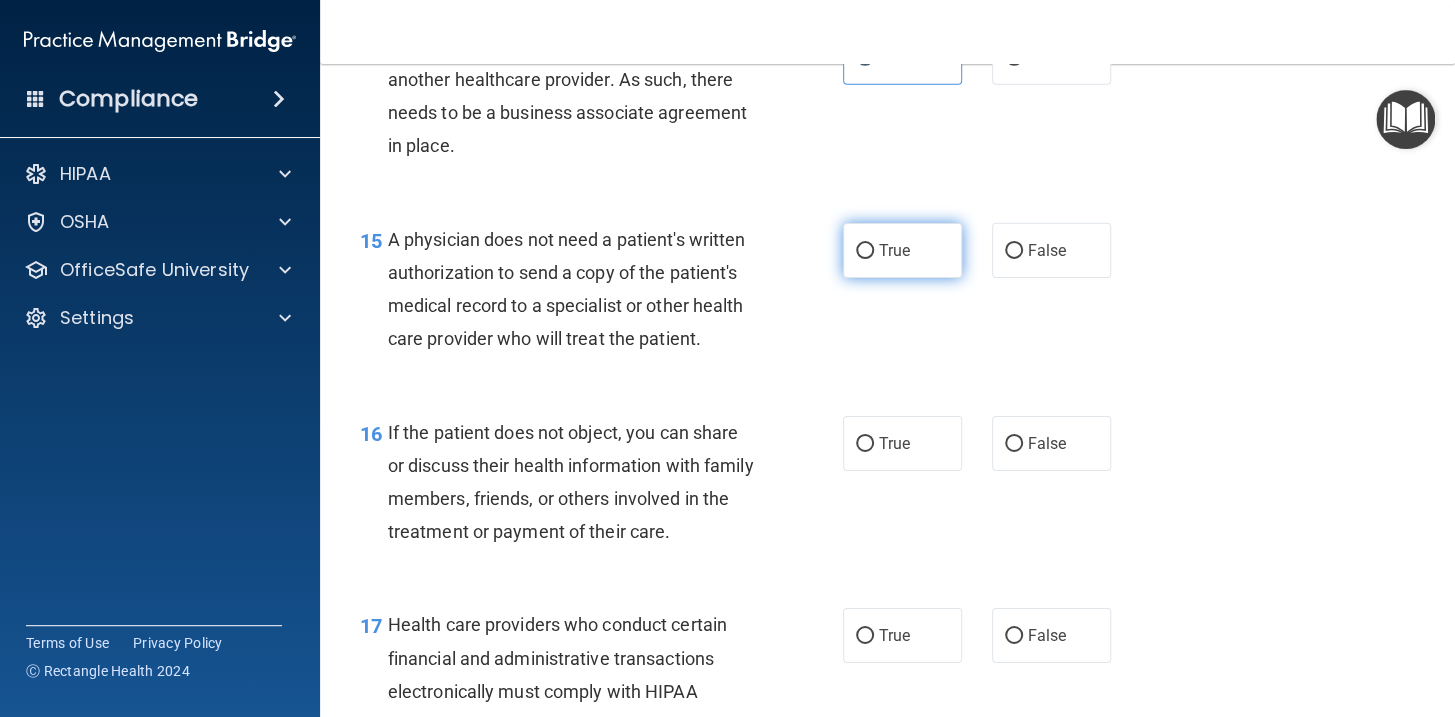 click on "True" at bounding box center [902, 250] 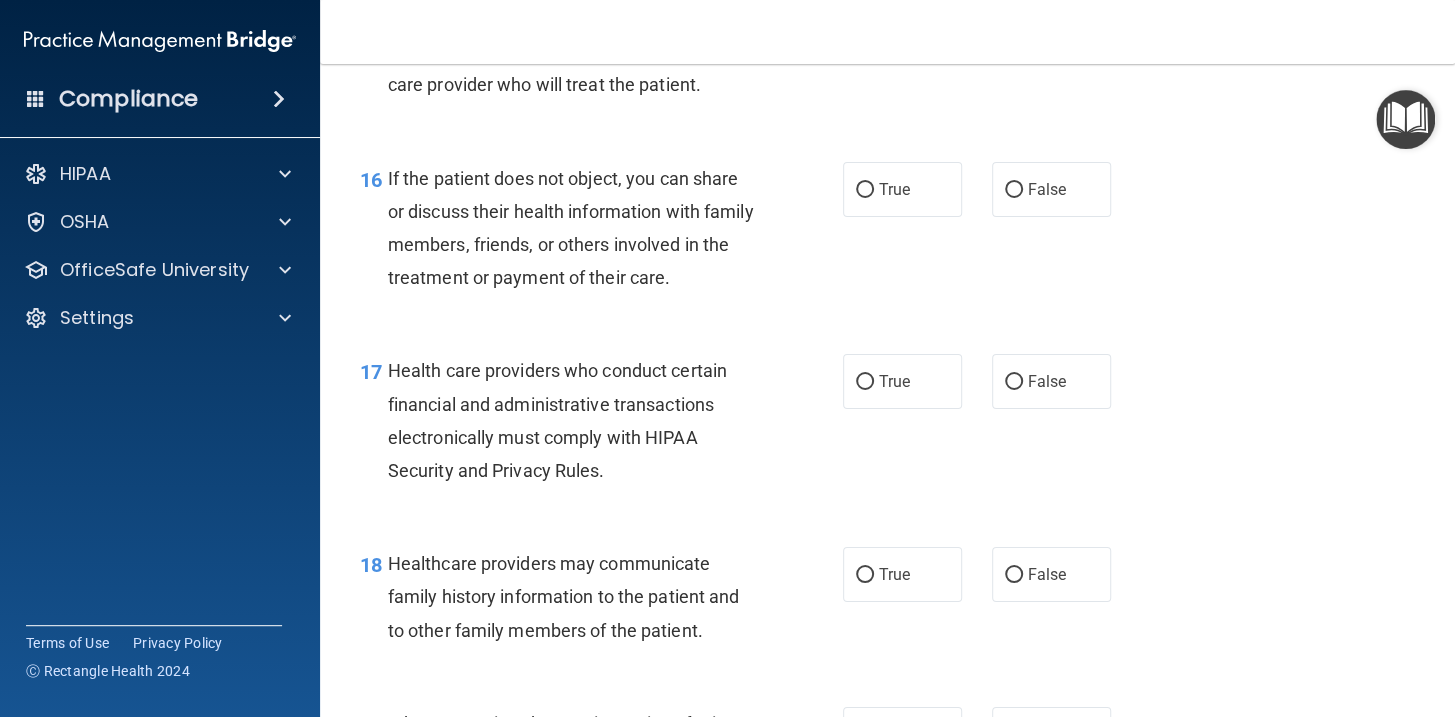 scroll, scrollTop: 2909, scrollLeft: 0, axis: vertical 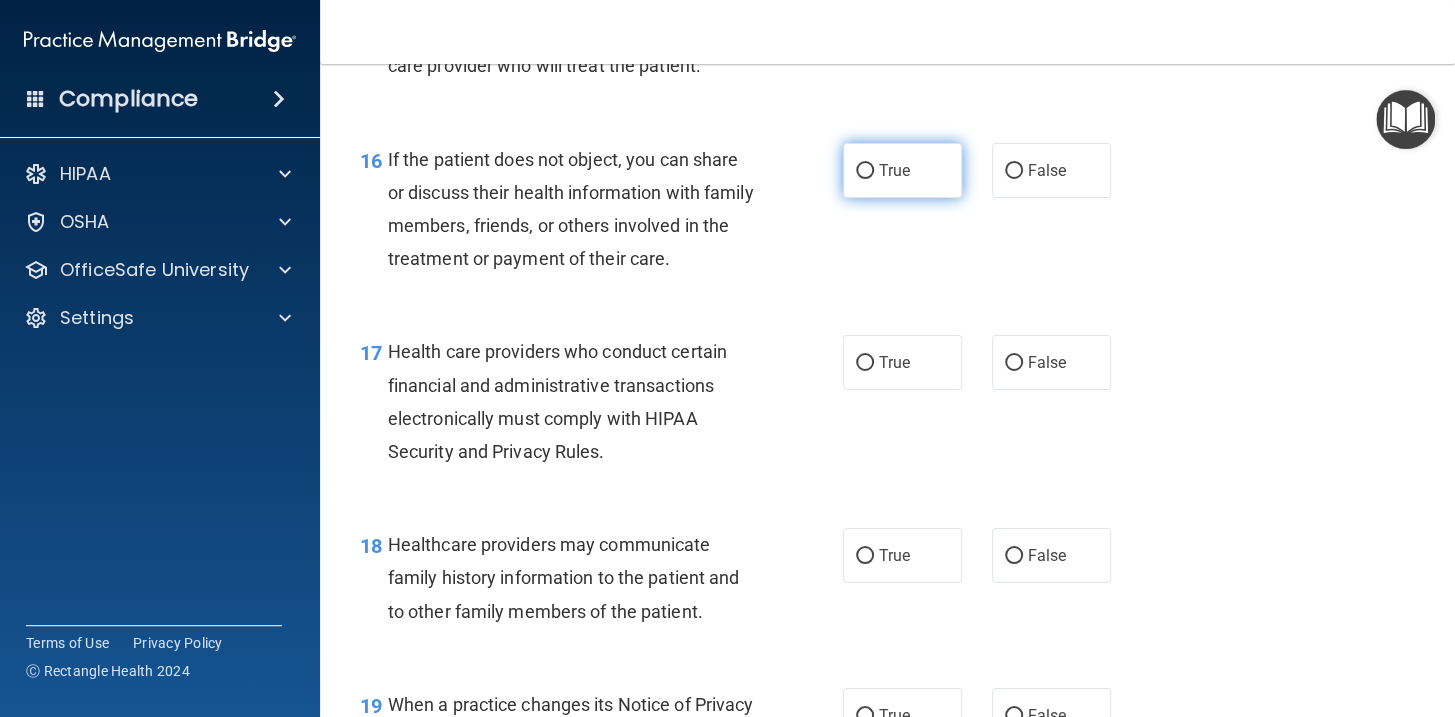 click on "True" at bounding box center [902, 170] 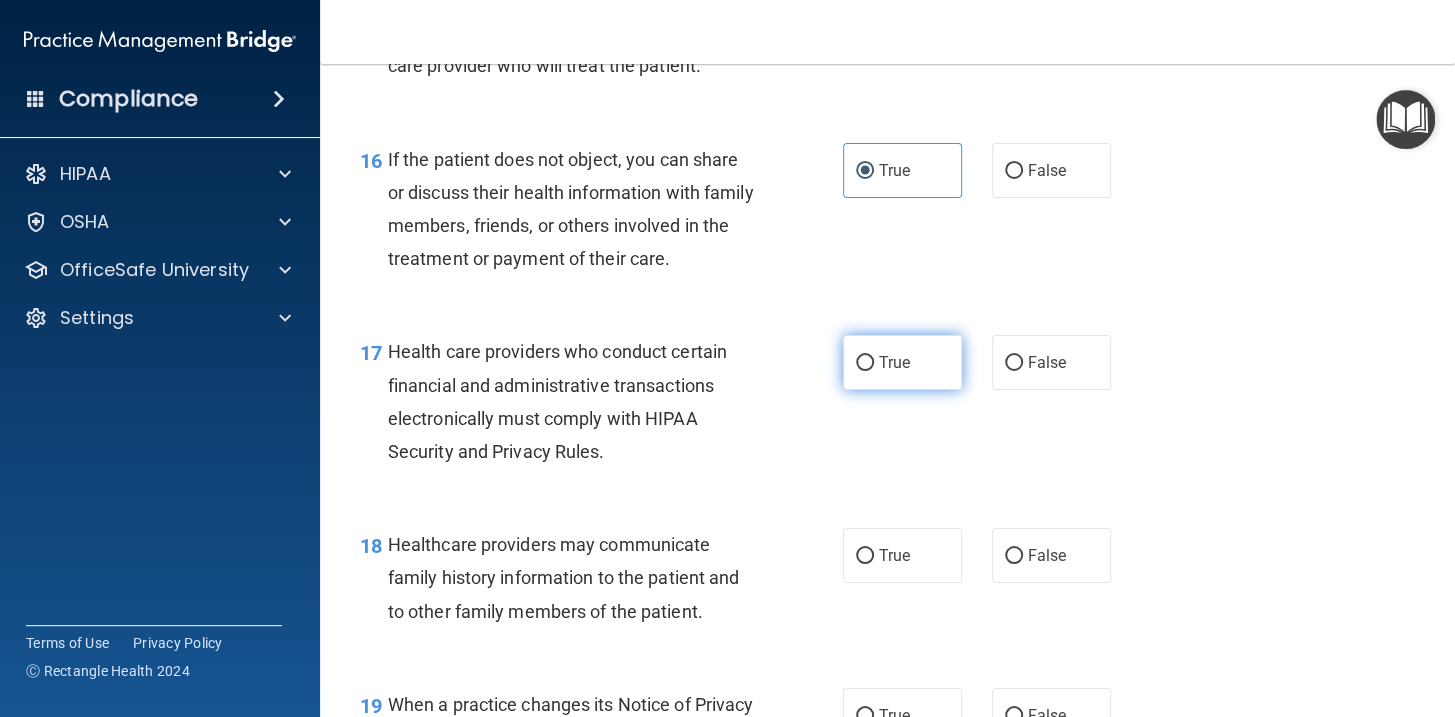 click on "True" at bounding box center (865, 363) 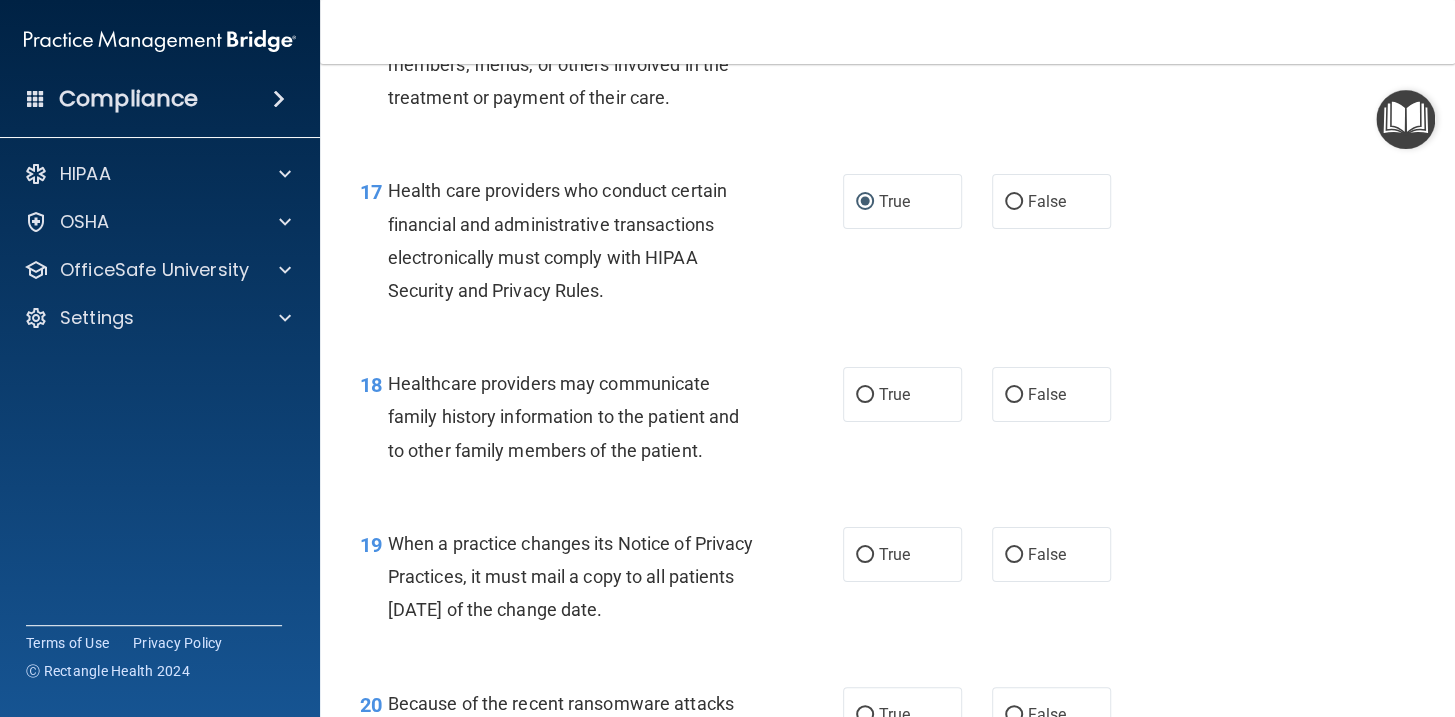 scroll, scrollTop: 3090, scrollLeft: 0, axis: vertical 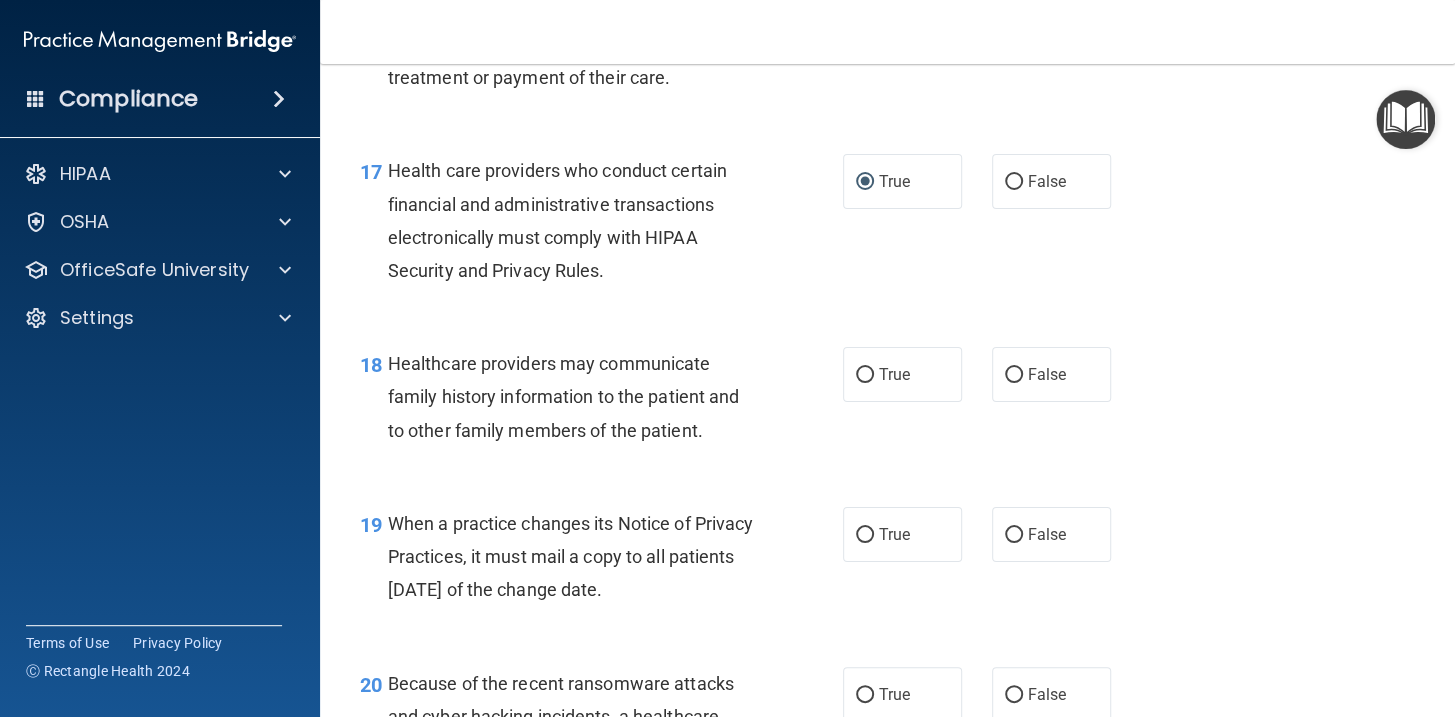 click on "True" at bounding box center [902, 374] 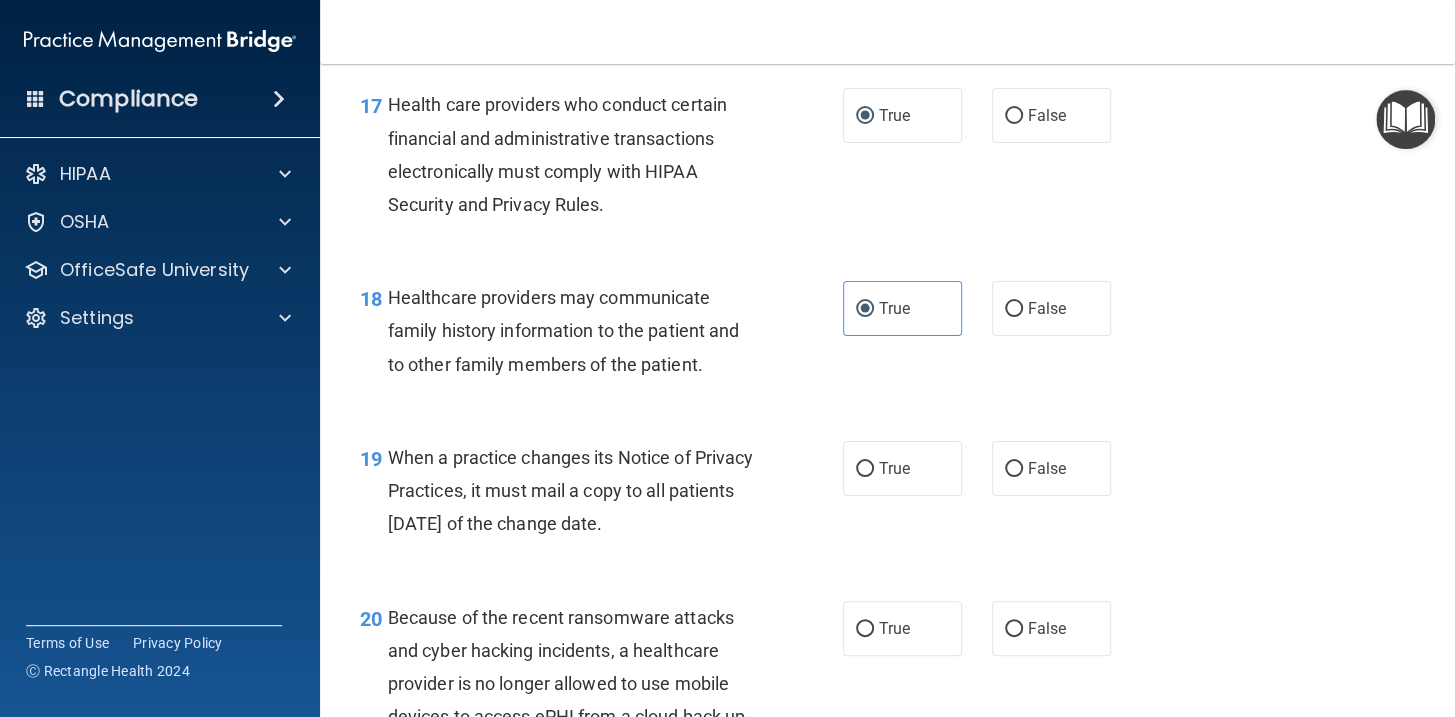 scroll, scrollTop: 3181, scrollLeft: 0, axis: vertical 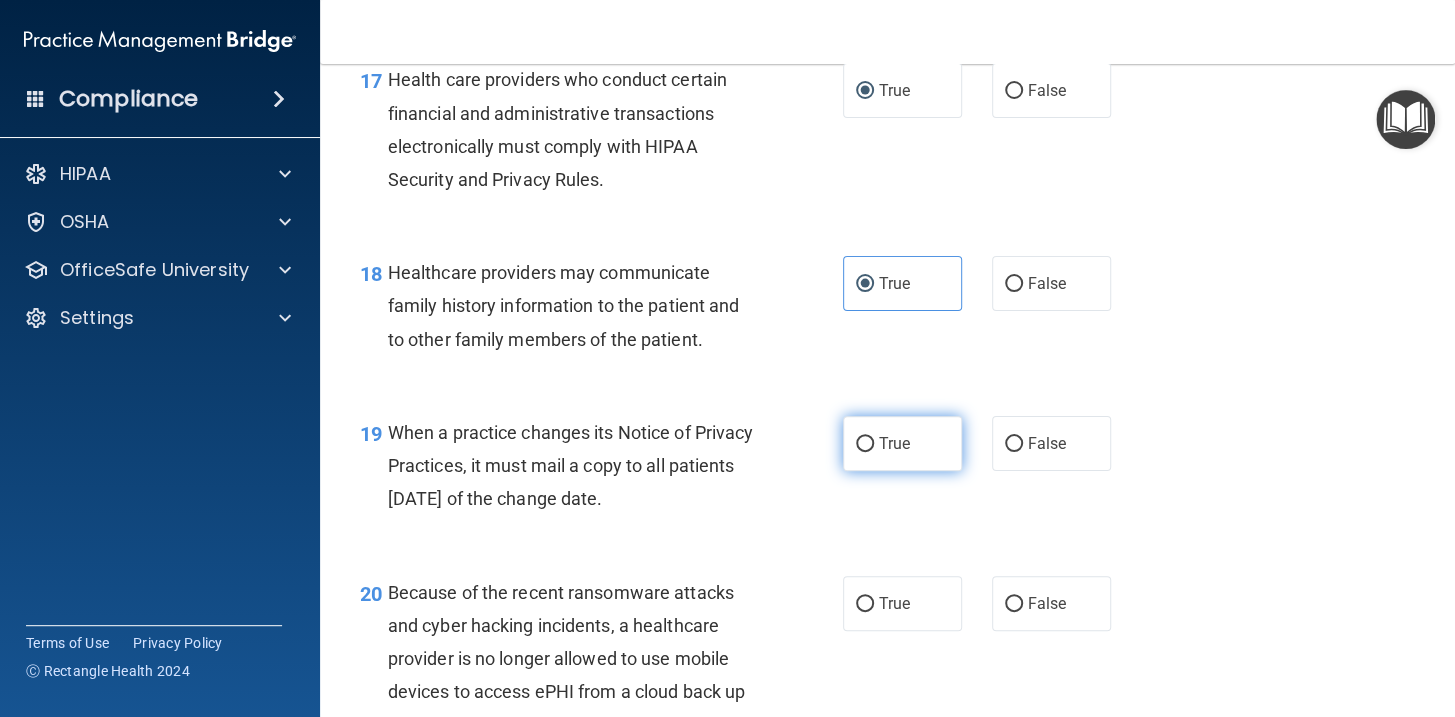 click on "True" at bounding box center [894, 443] 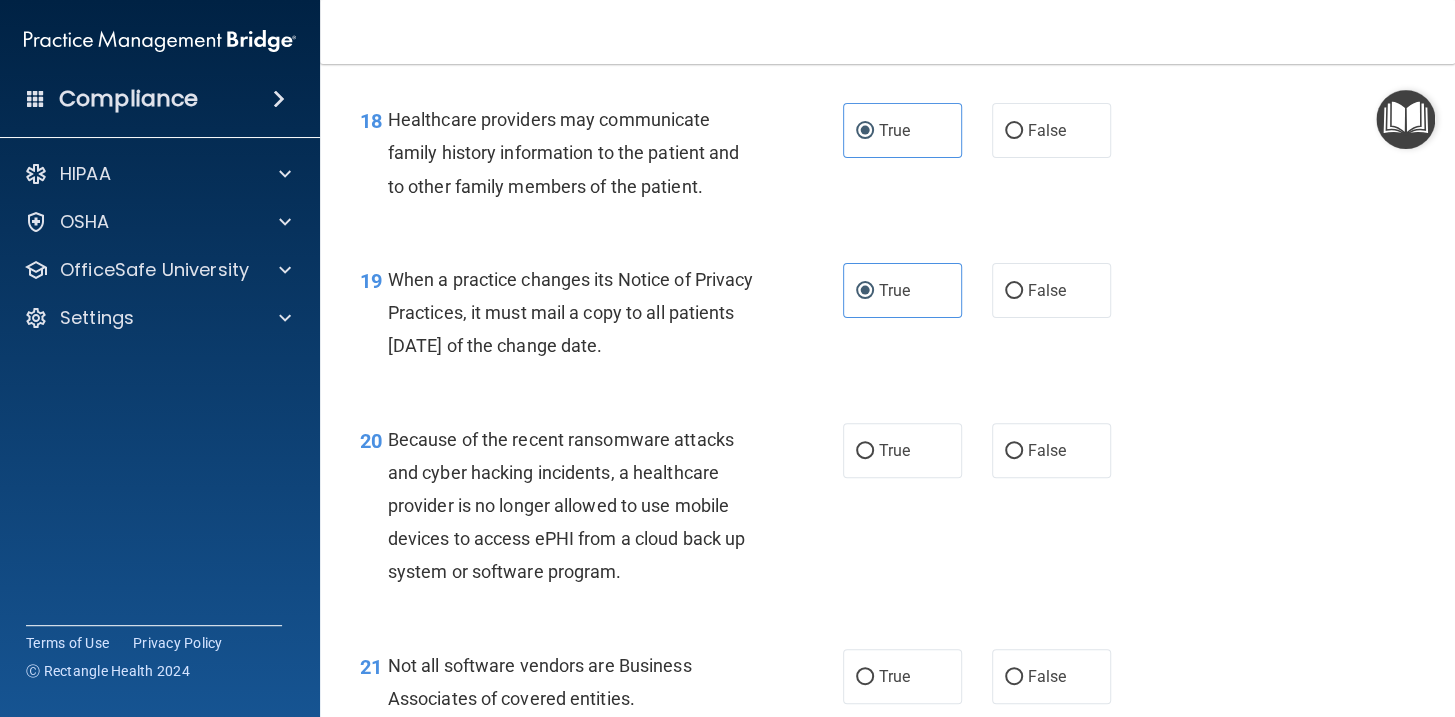 scroll, scrollTop: 3363, scrollLeft: 0, axis: vertical 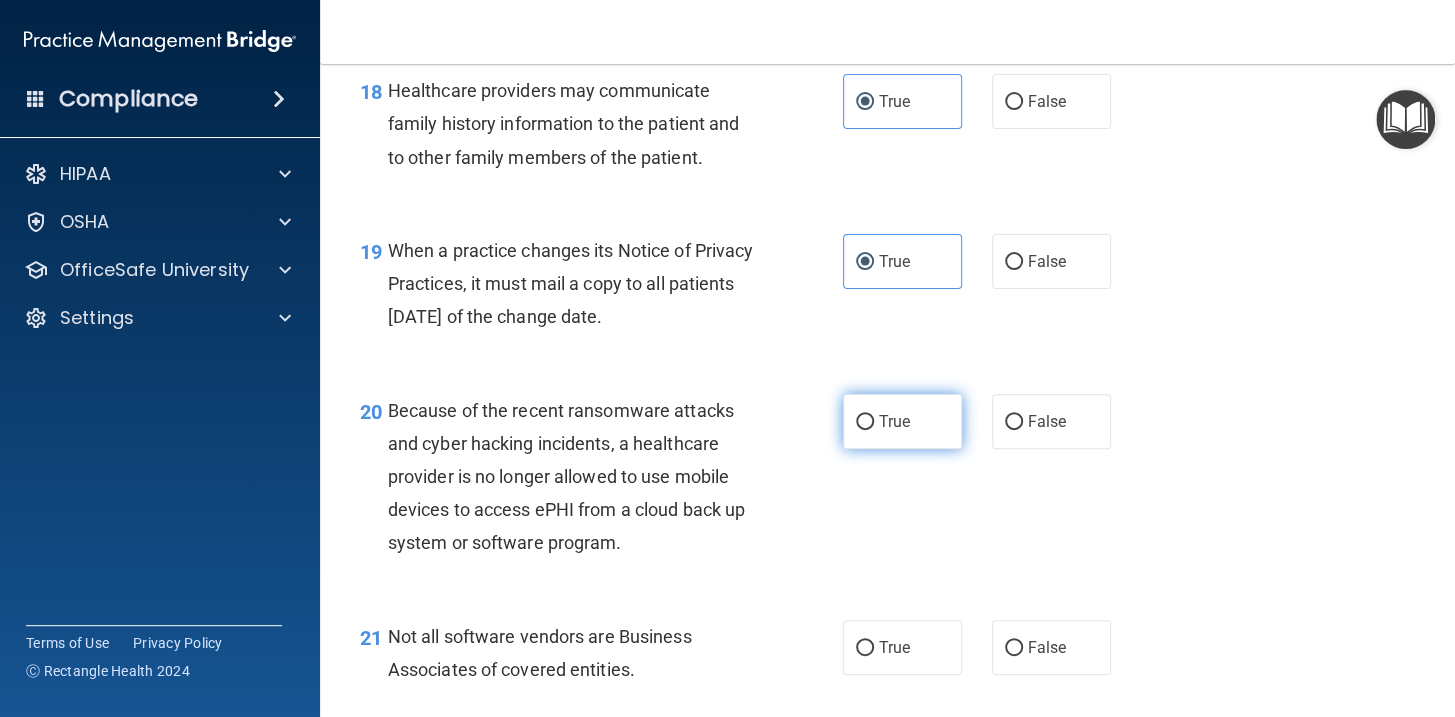 click on "True" at bounding box center [902, 421] 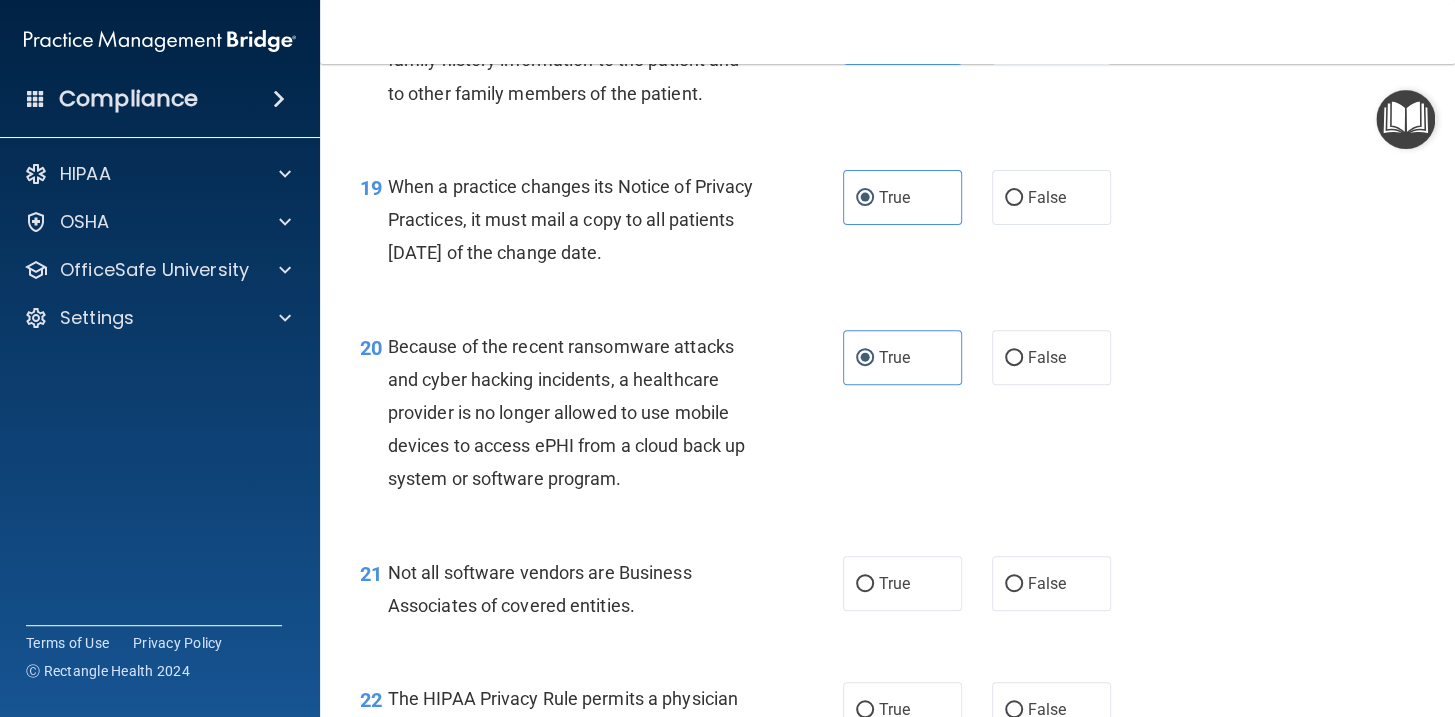 scroll, scrollTop: 3454, scrollLeft: 0, axis: vertical 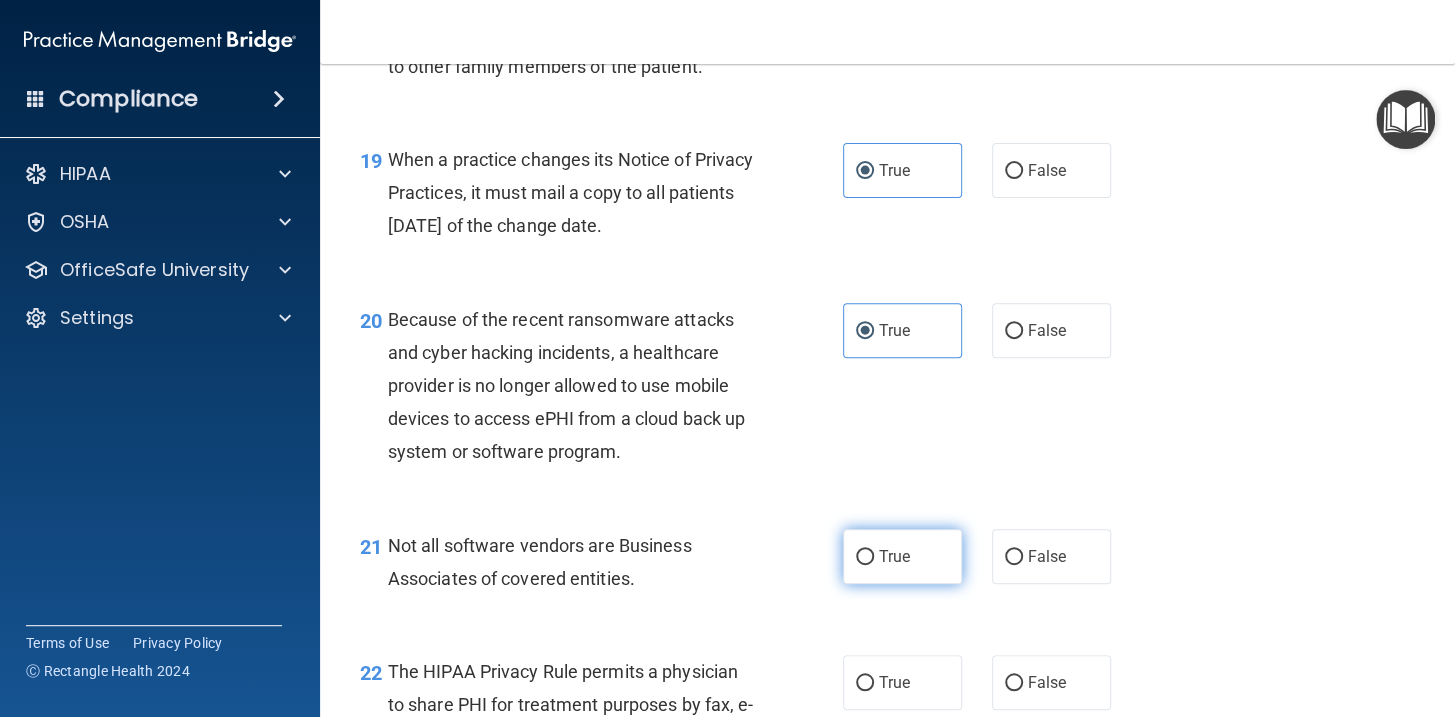 click on "True" at bounding box center [902, 556] 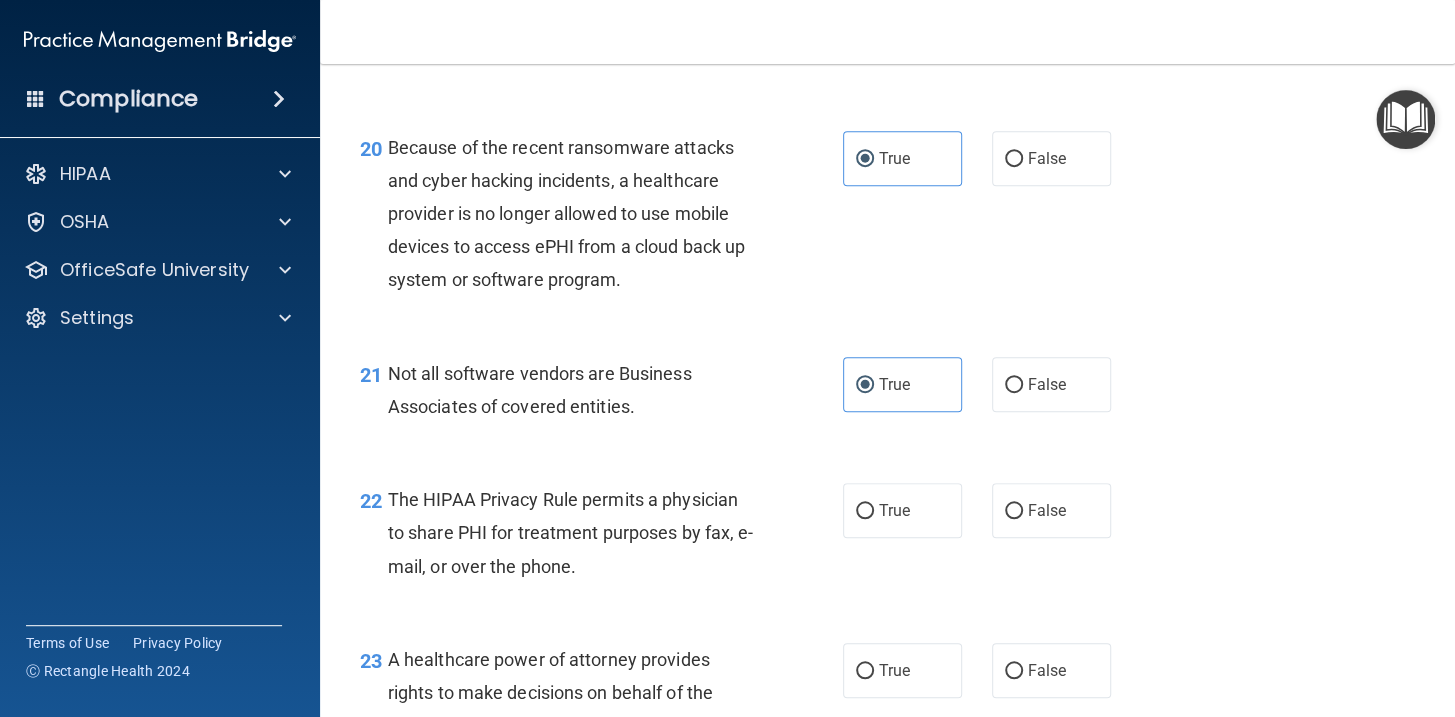 scroll, scrollTop: 3636, scrollLeft: 0, axis: vertical 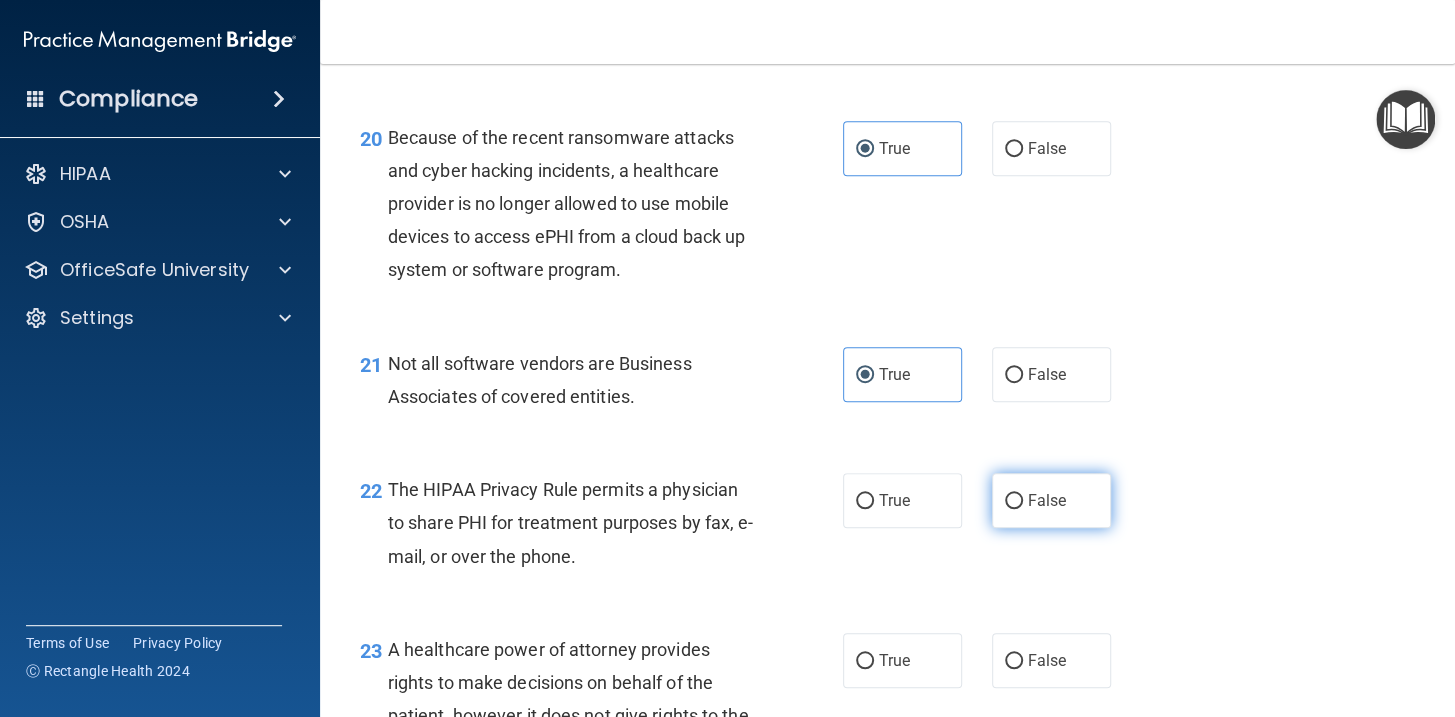 click on "False" at bounding box center [1051, 500] 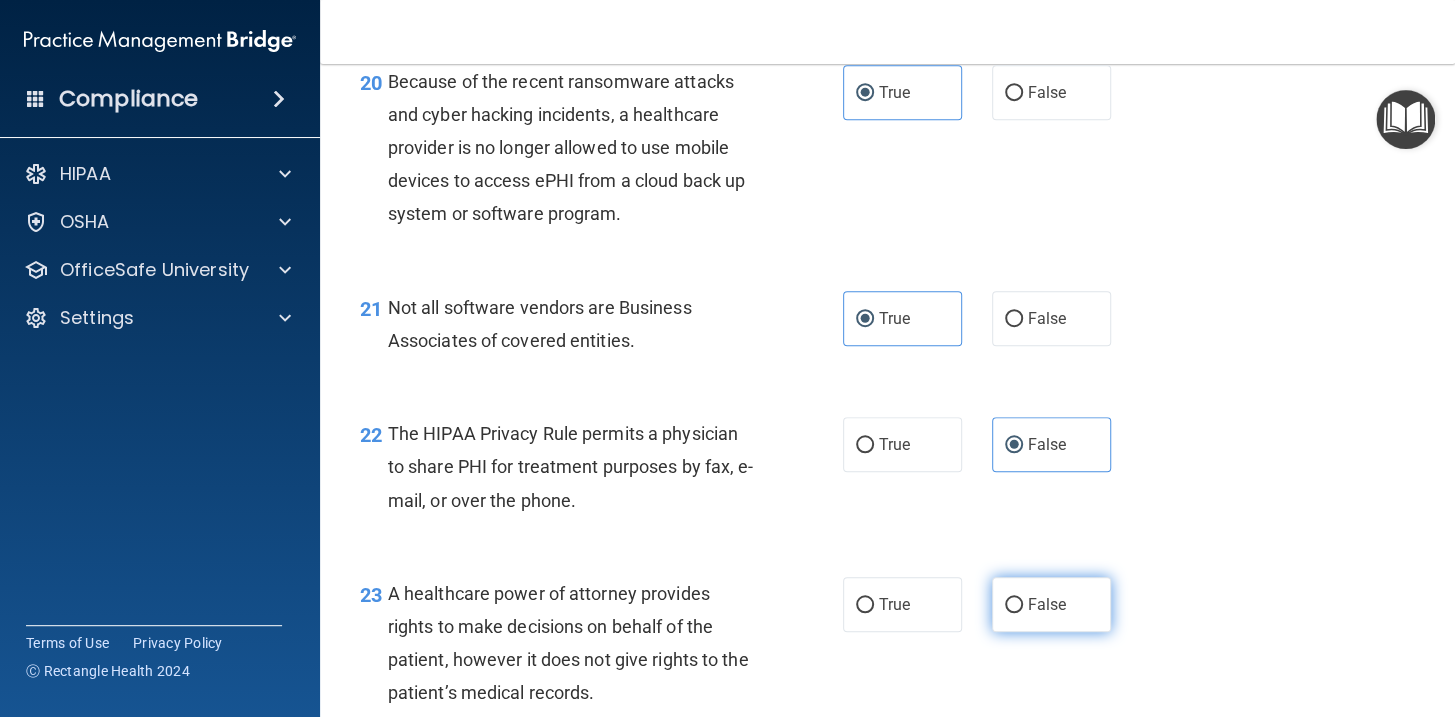 scroll, scrollTop: 3727, scrollLeft: 0, axis: vertical 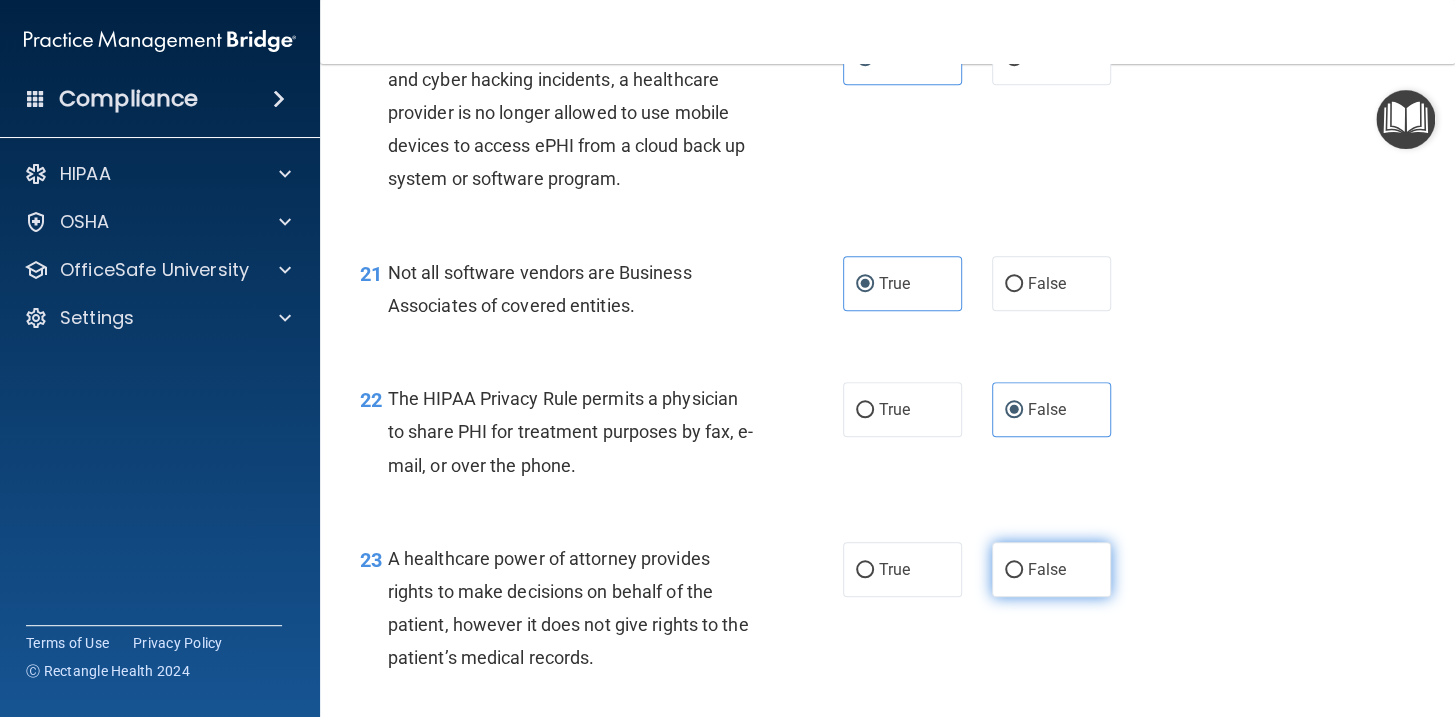 click on "False" at bounding box center [1051, 569] 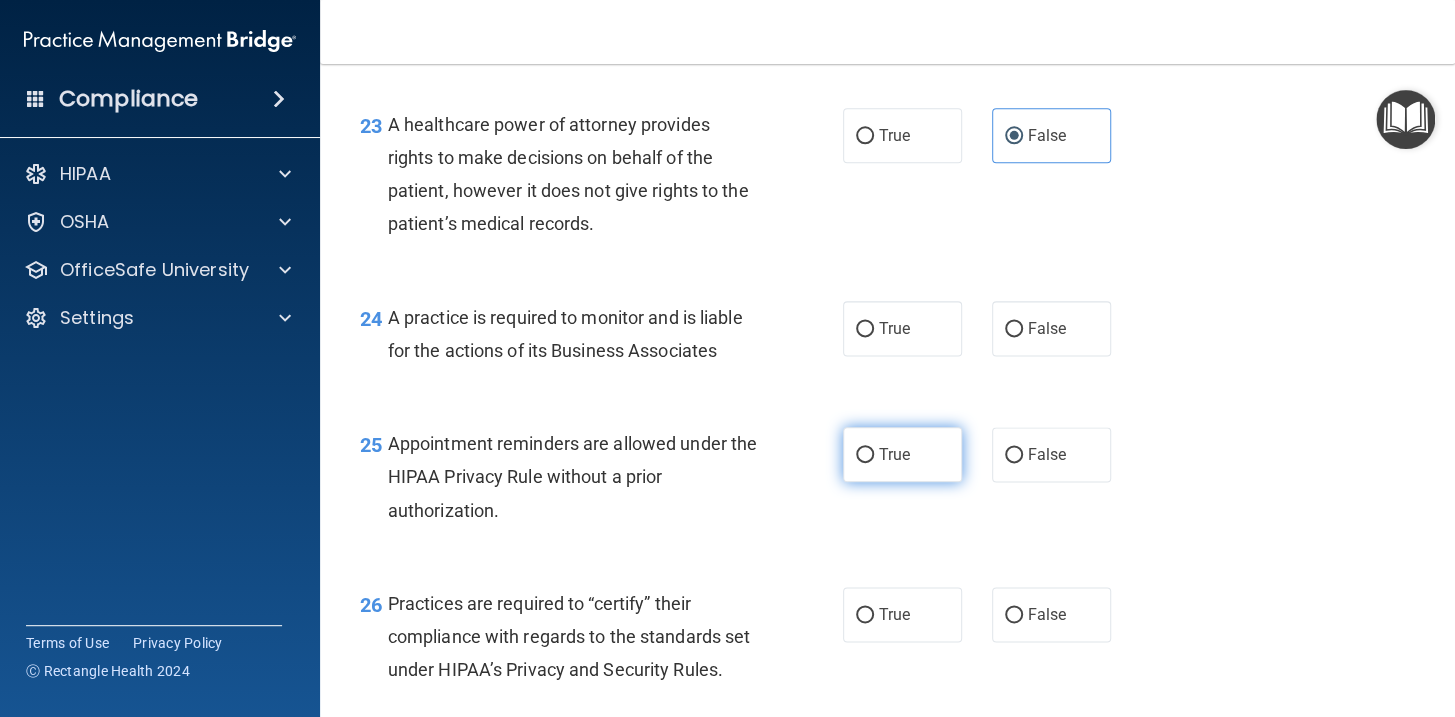 scroll, scrollTop: 4181, scrollLeft: 0, axis: vertical 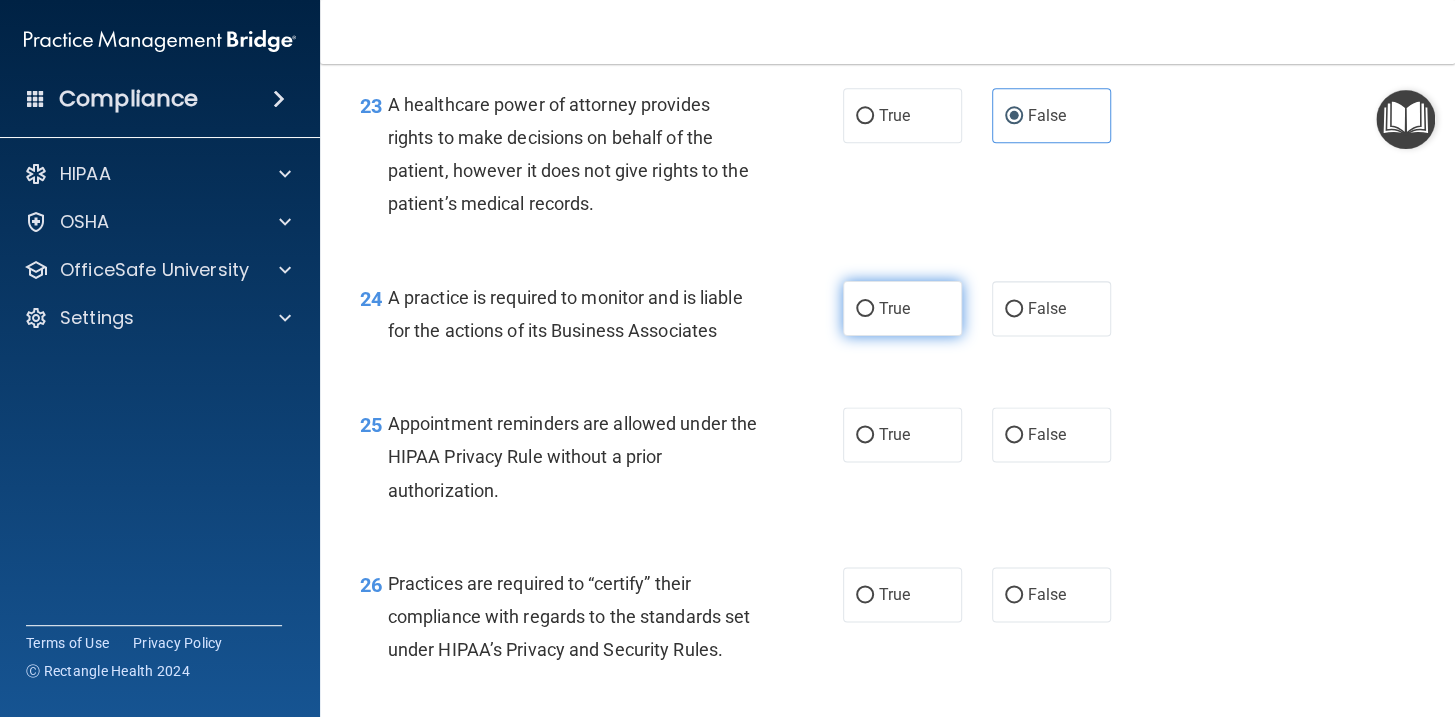 click on "01       A business associate agreement is required with organizations or persons where inadvertent contact with protected health information may result.  Like in the case of janitorial services?                 True           False                       02       The HIPAA Privacy Rule permits a covered entity to disclose protected health information about a decedent to family members or other persons involved in the care of the decedent?                 True           False                       03       A practice is not required to disclose protected health information to law enforcement officials without the patient’s consent when the practice receives  a court order or subpoena.                 True           False                       04       A practice is required to respond to a request for PHI to law enforcement about a victim of a crime if the victim is unable to respond and the PHI is not intended to be used against the victim.                 True           False" at bounding box center (887, -1338) 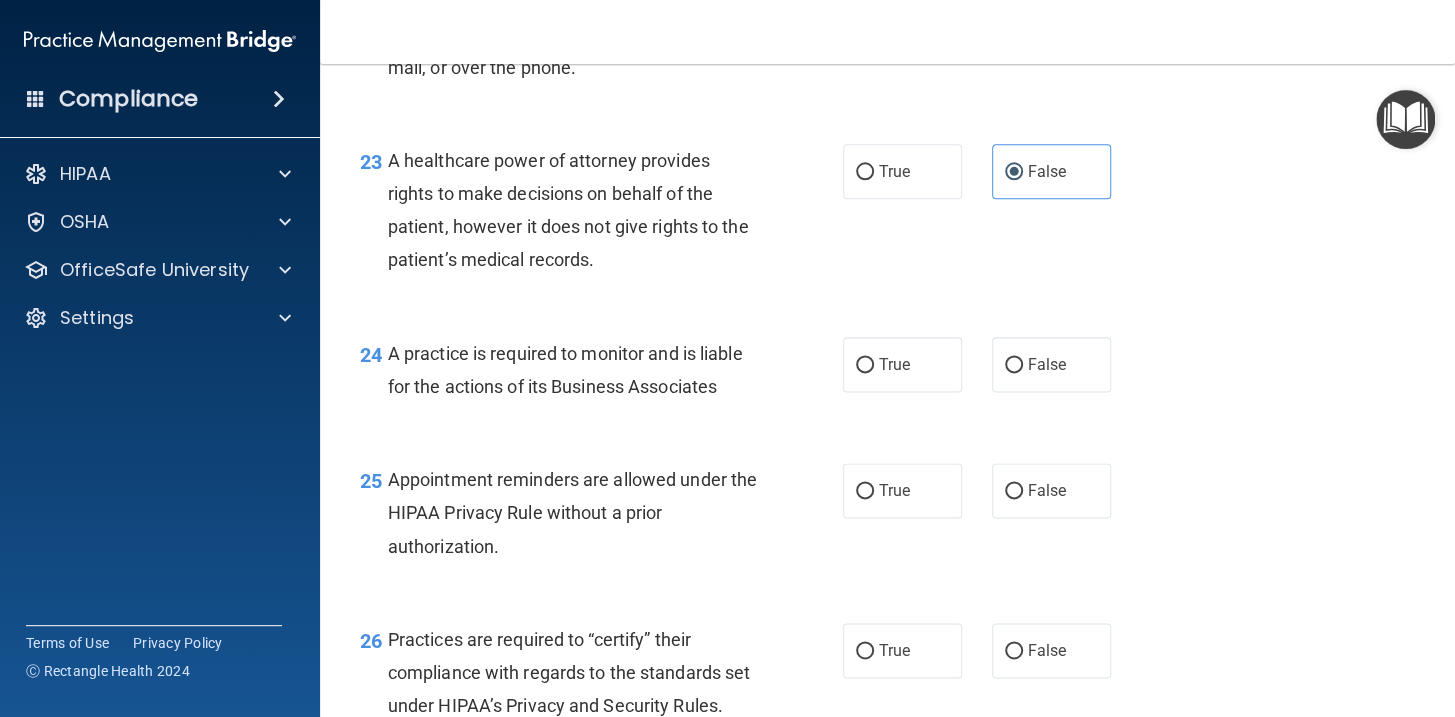 scroll, scrollTop: 4102, scrollLeft: 0, axis: vertical 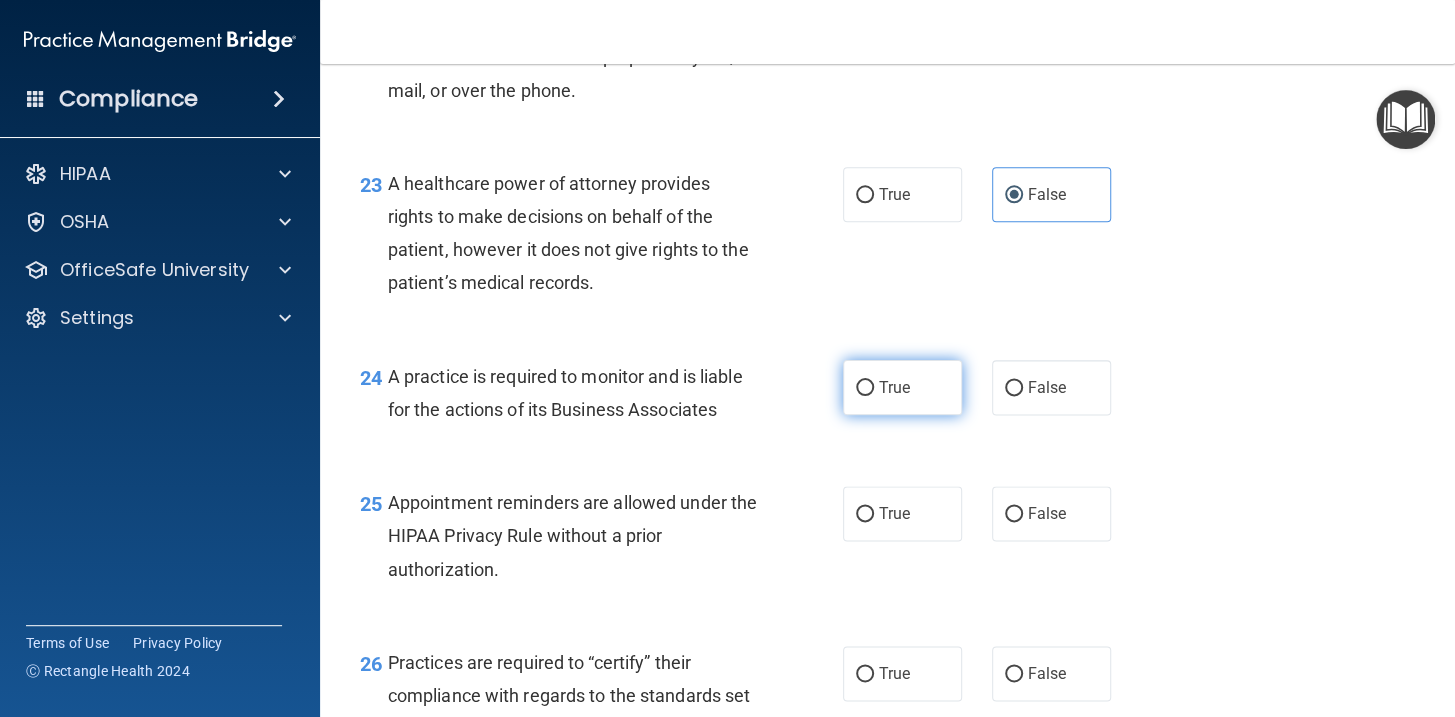 click on "True" at bounding box center [902, 387] 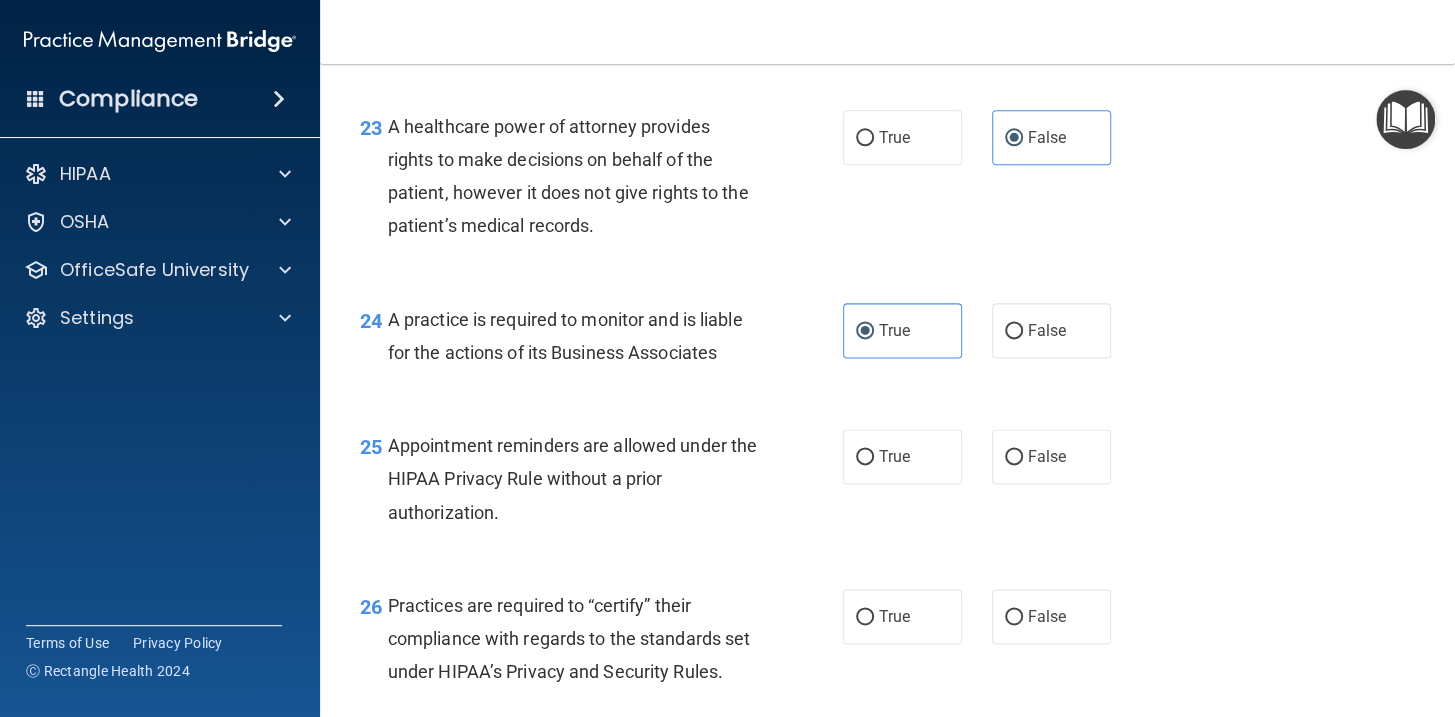 scroll, scrollTop: 4193, scrollLeft: 0, axis: vertical 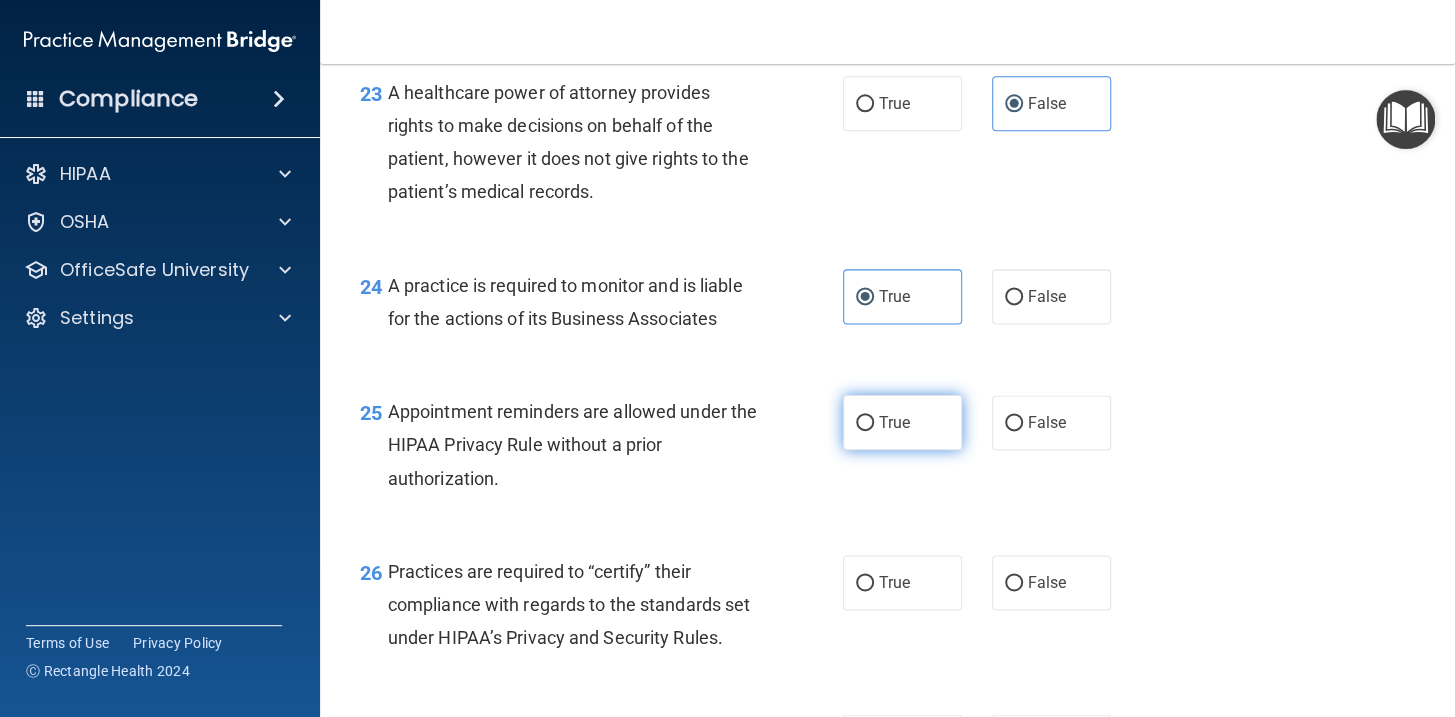 click on "True" at bounding box center (865, 423) 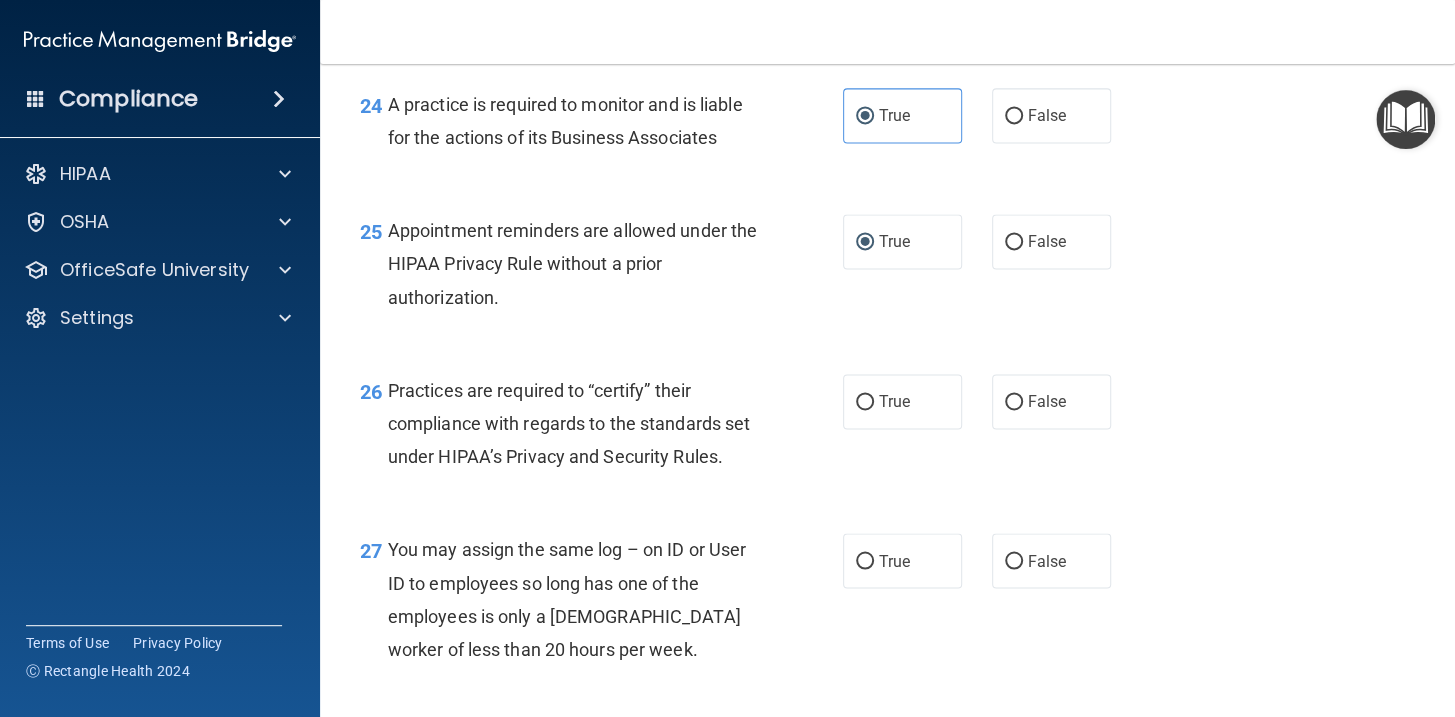 scroll, scrollTop: 4375, scrollLeft: 0, axis: vertical 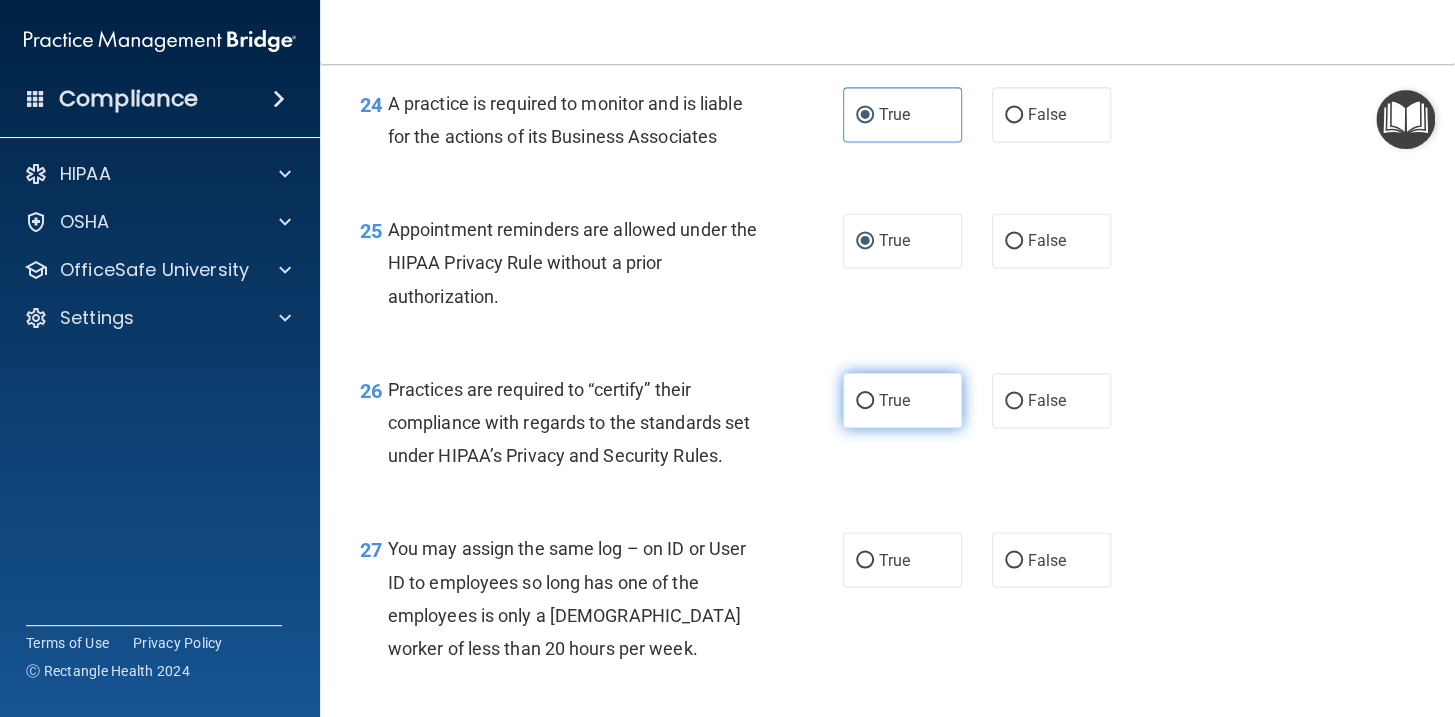 click on "True" at bounding box center [902, 400] 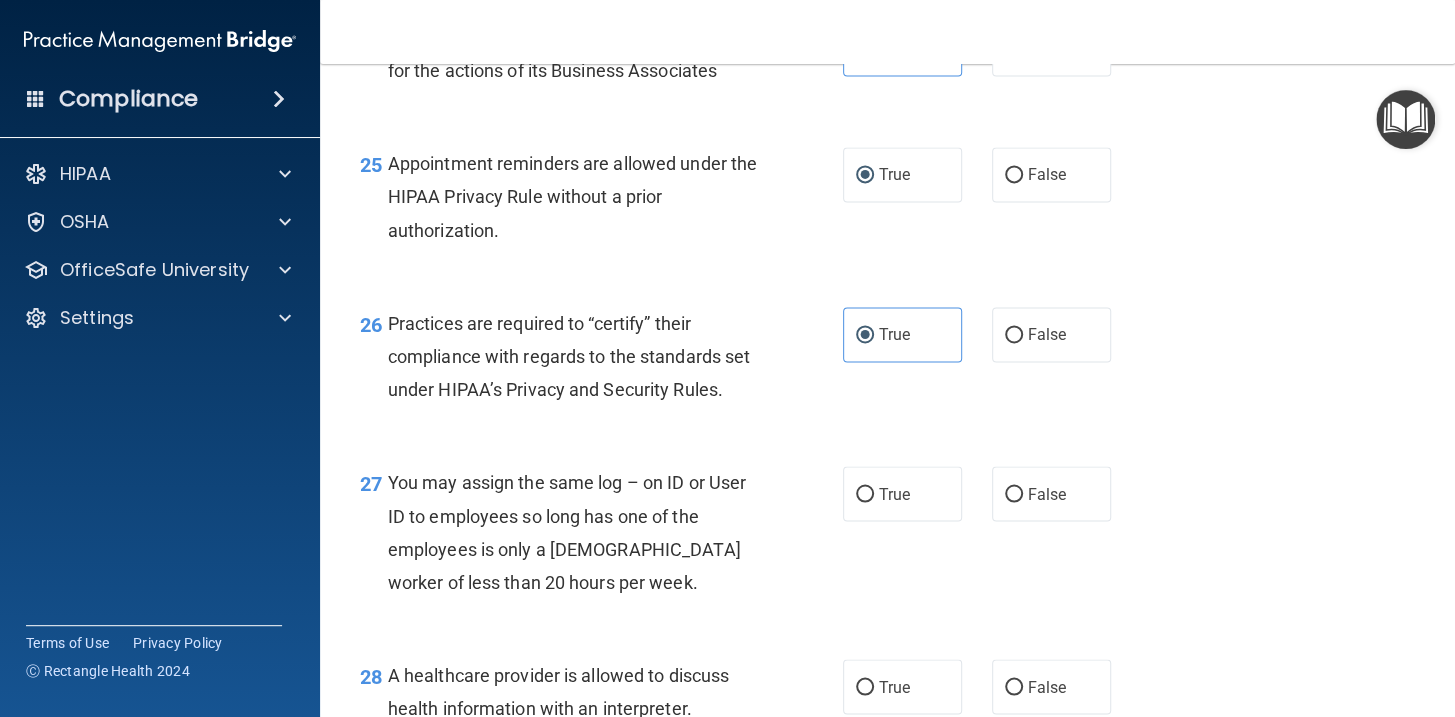 scroll, scrollTop: 4466, scrollLeft: 0, axis: vertical 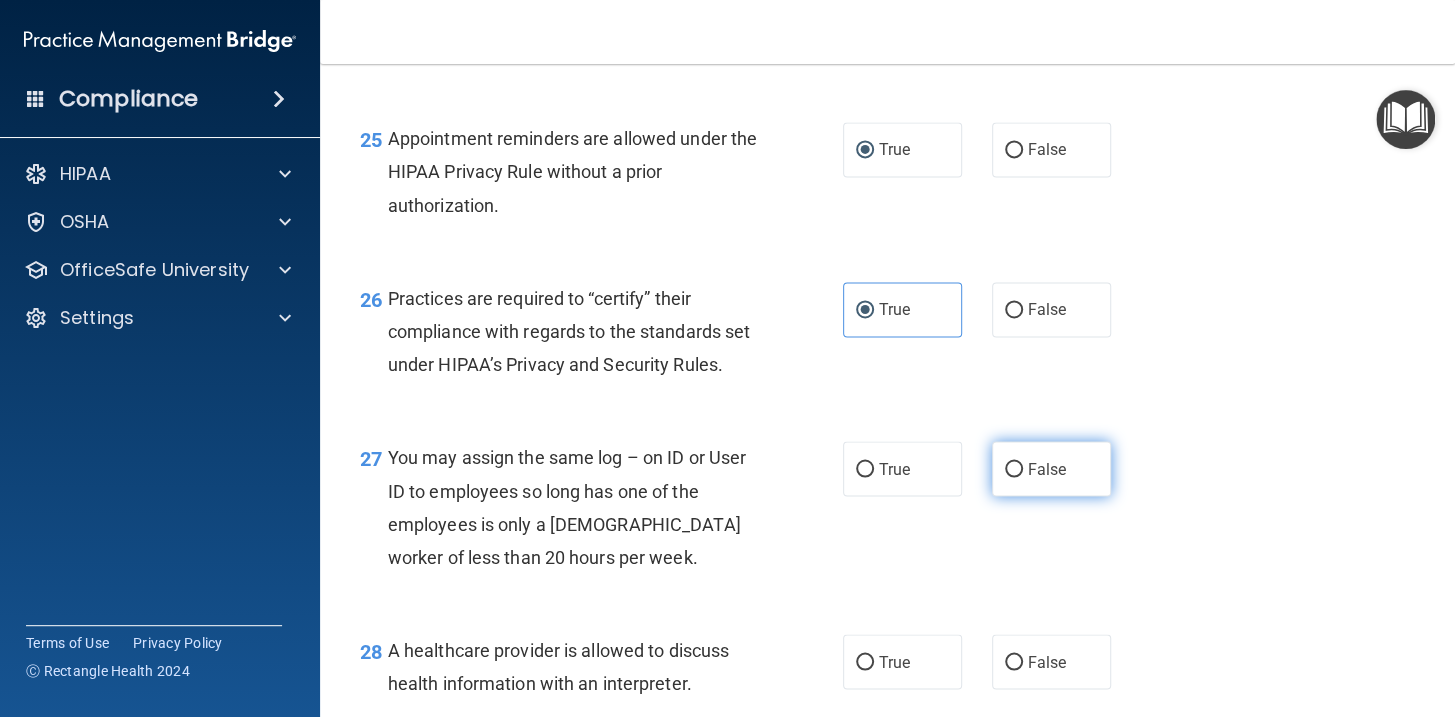 click on "False" at bounding box center (1047, 468) 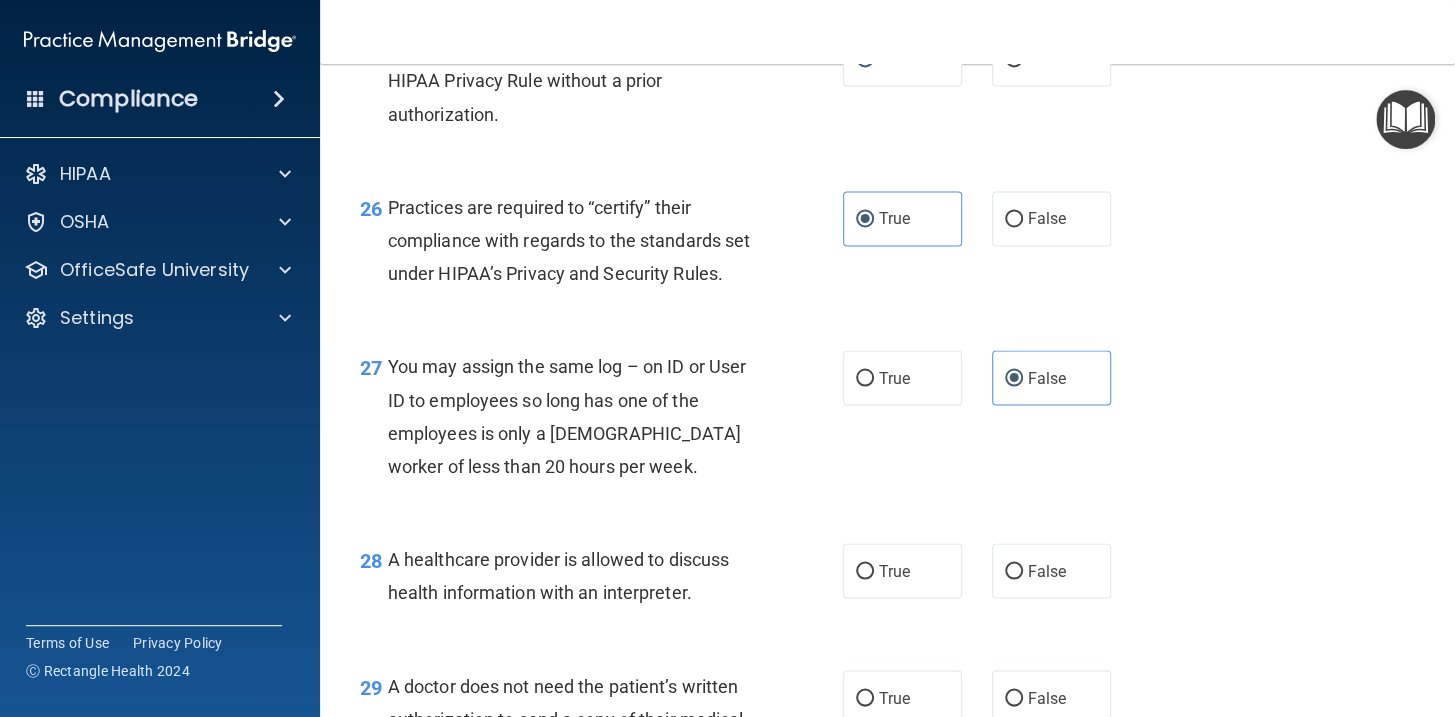 scroll, scrollTop: 4648, scrollLeft: 0, axis: vertical 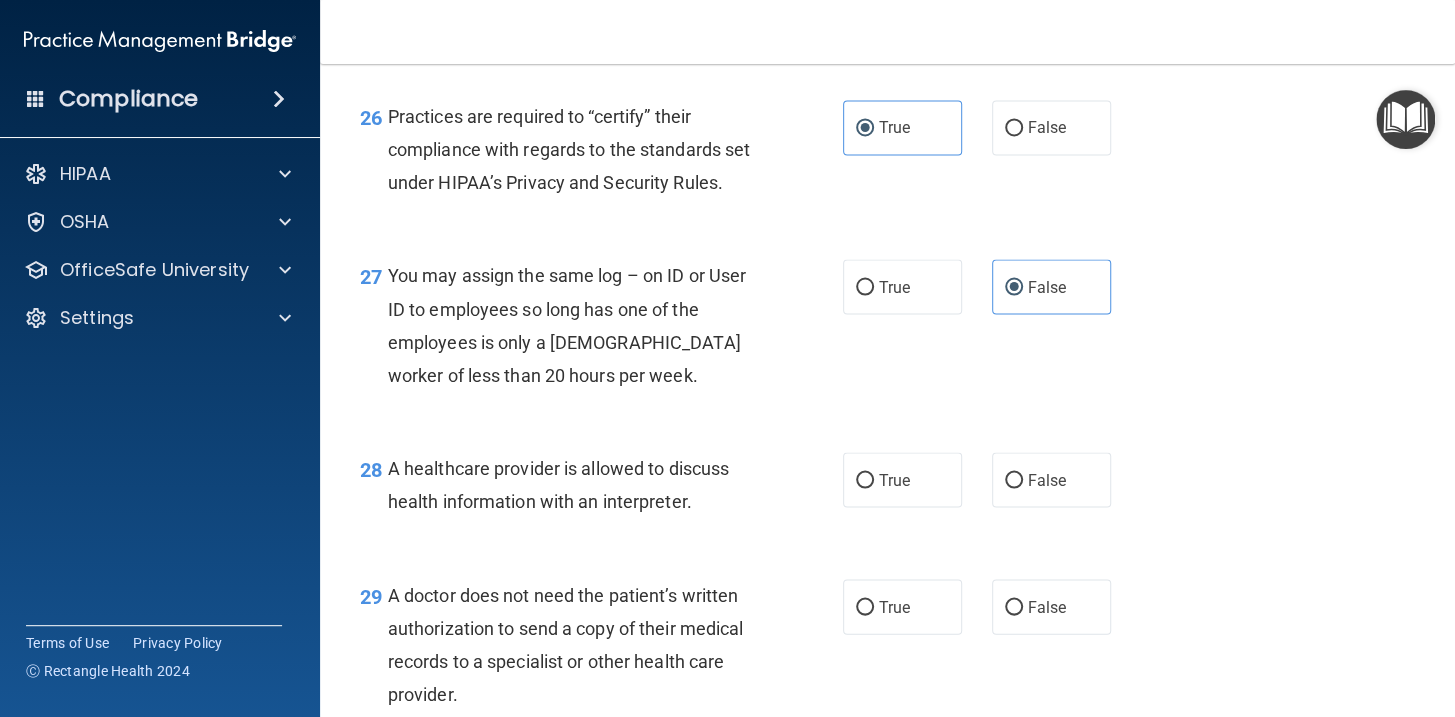 click on "28       A healthcare provider is allowed to discuss health information with an interpreter." at bounding box center [601, 490] 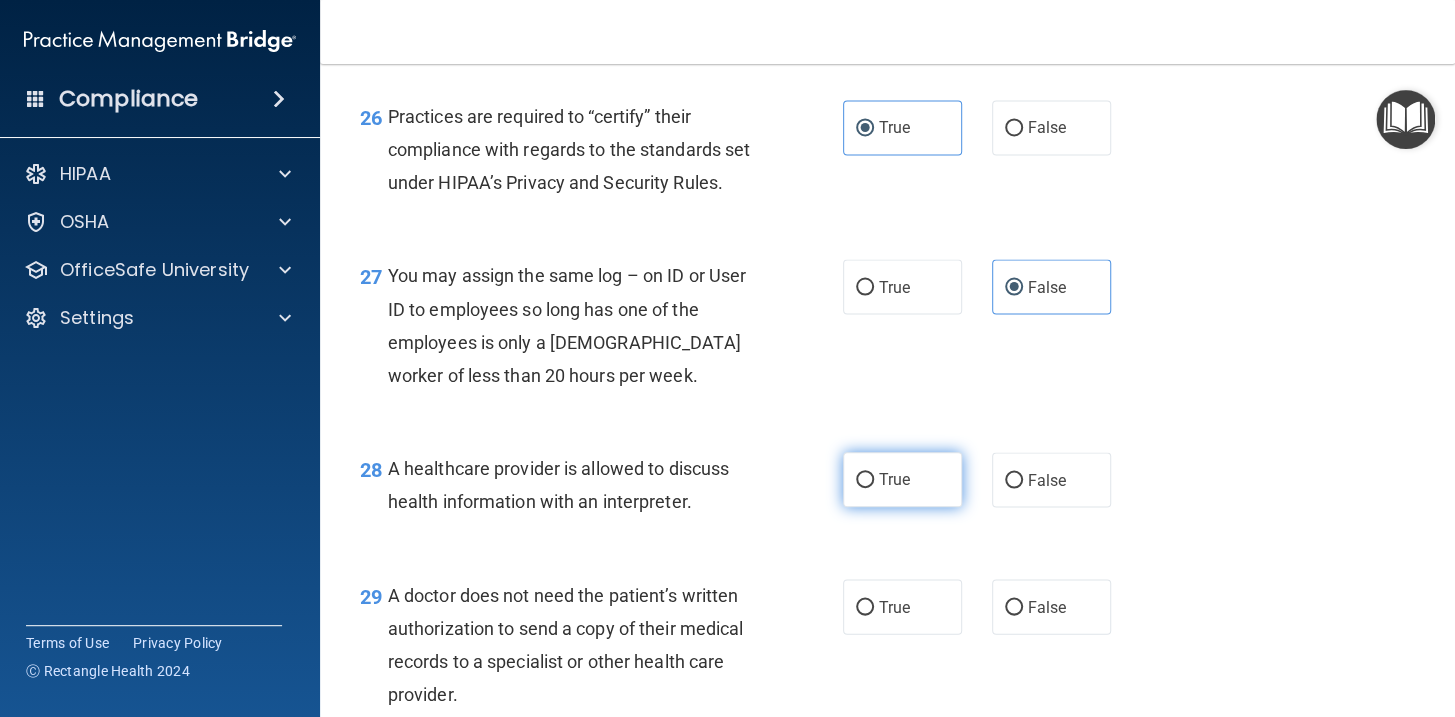 click on "True" at bounding box center (865, 480) 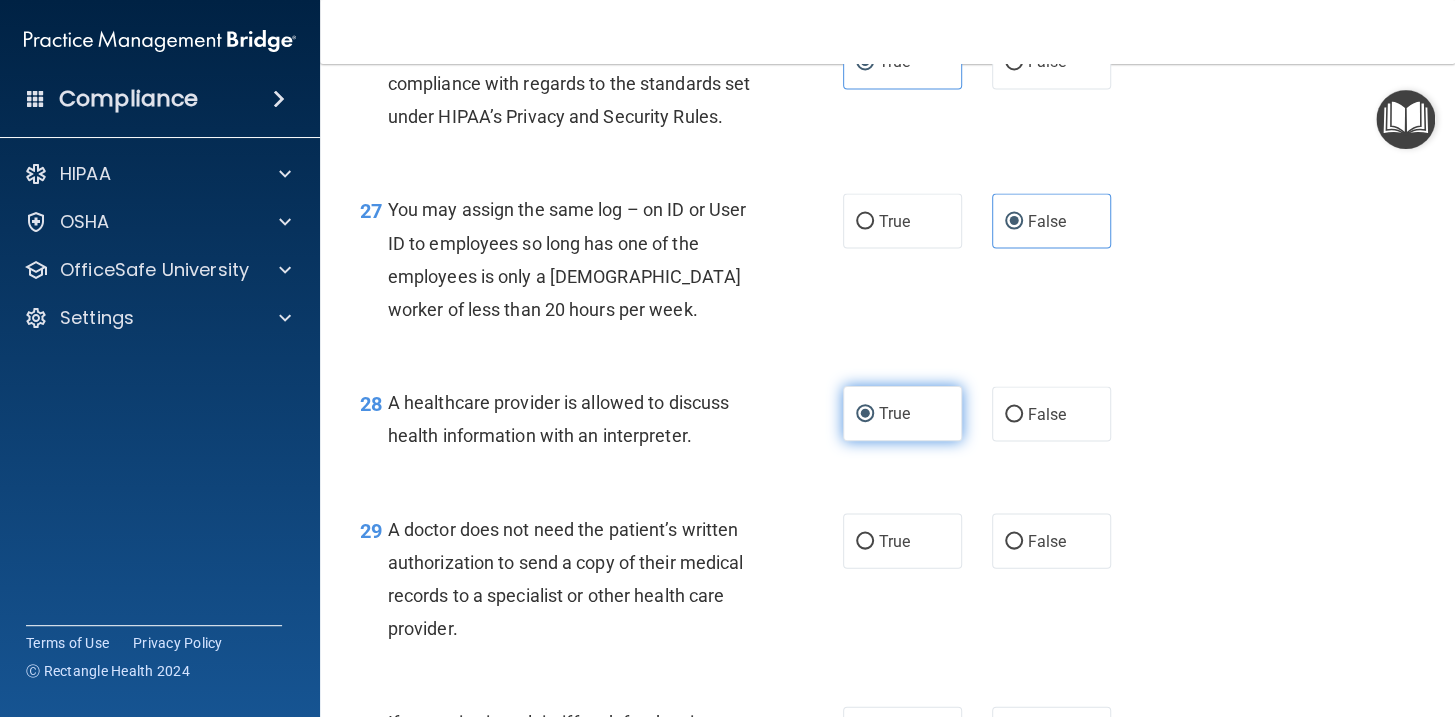 scroll, scrollTop: 4739, scrollLeft: 0, axis: vertical 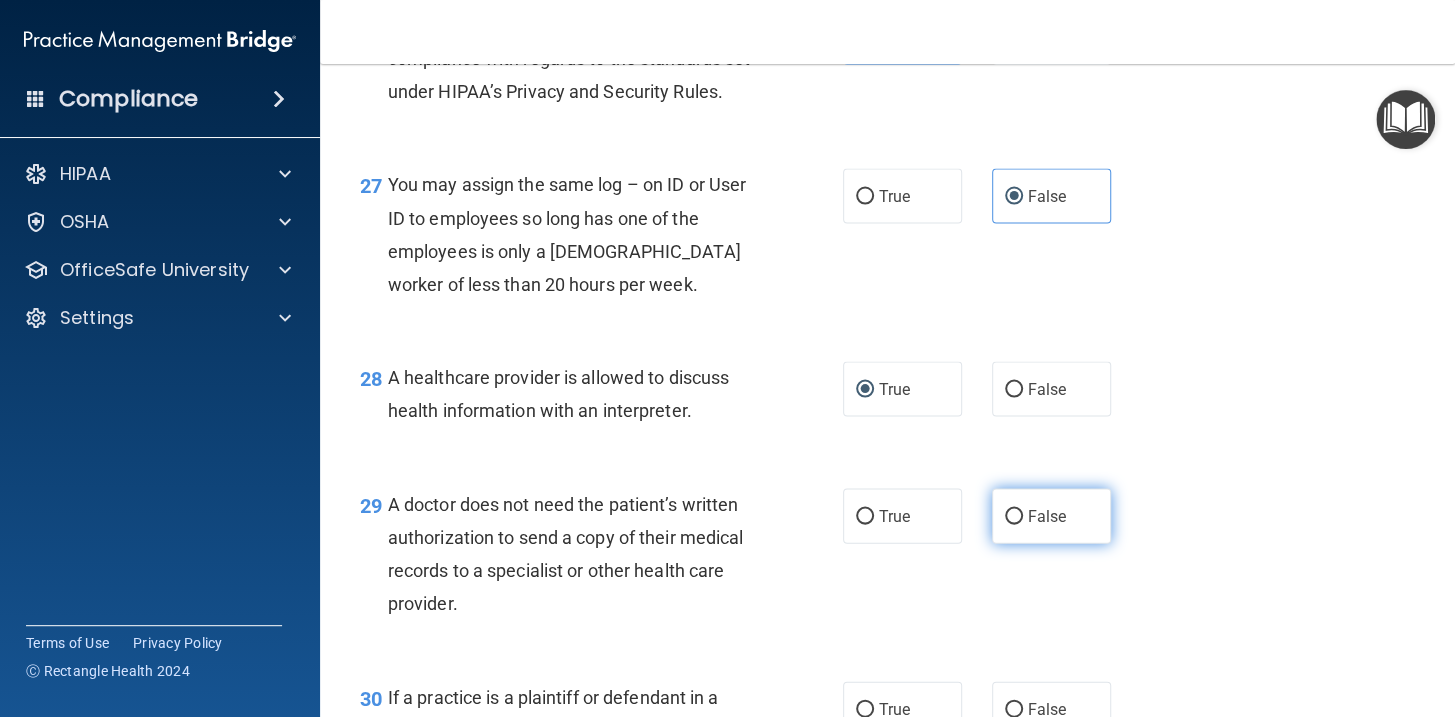 click on "False" at bounding box center [1051, 515] 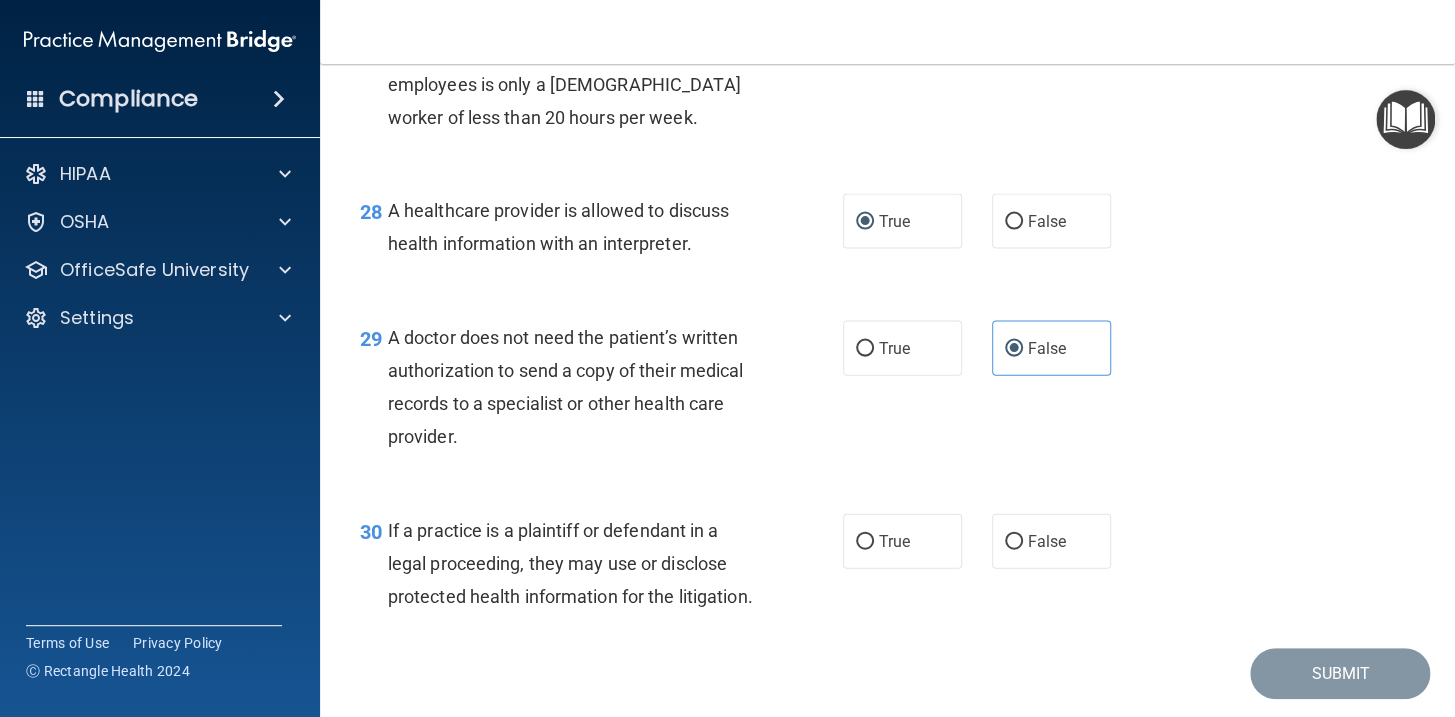 scroll, scrollTop: 4920, scrollLeft: 0, axis: vertical 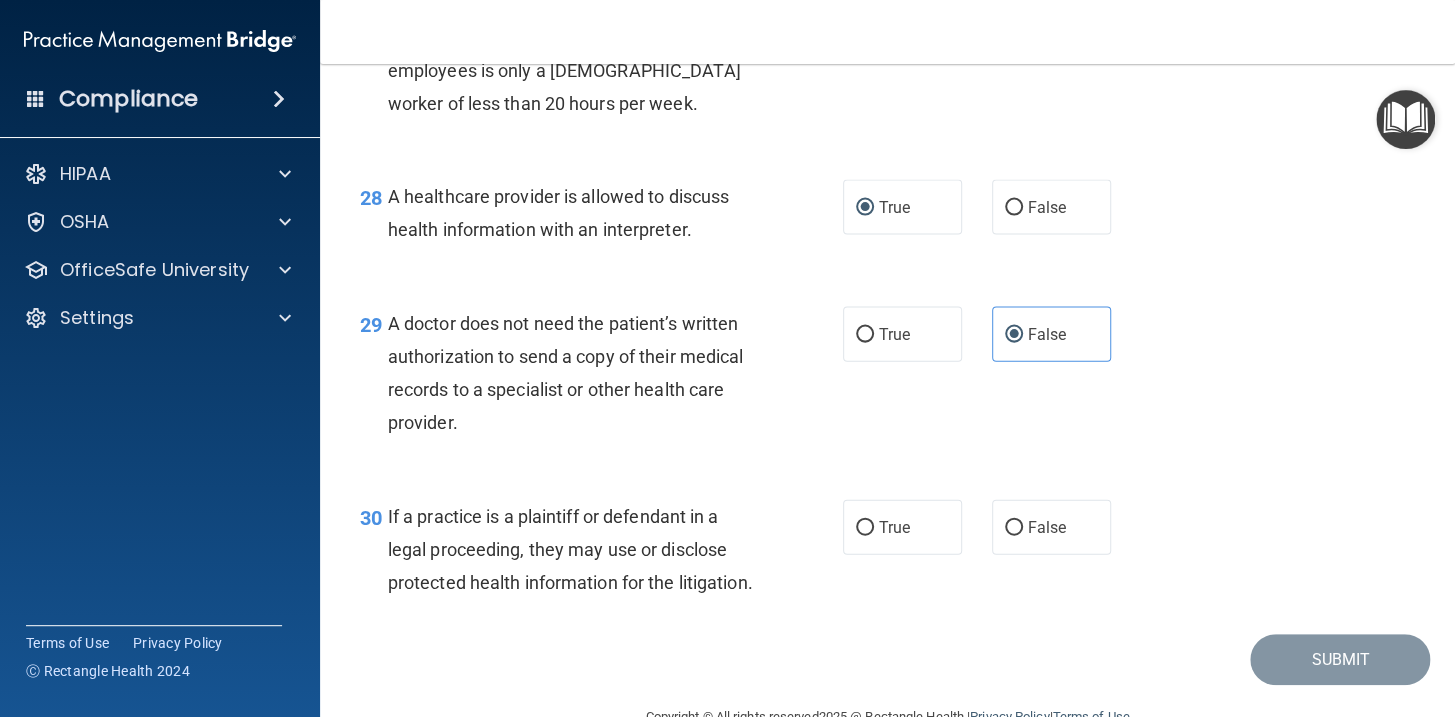 click on "True" at bounding box center [902, 527] 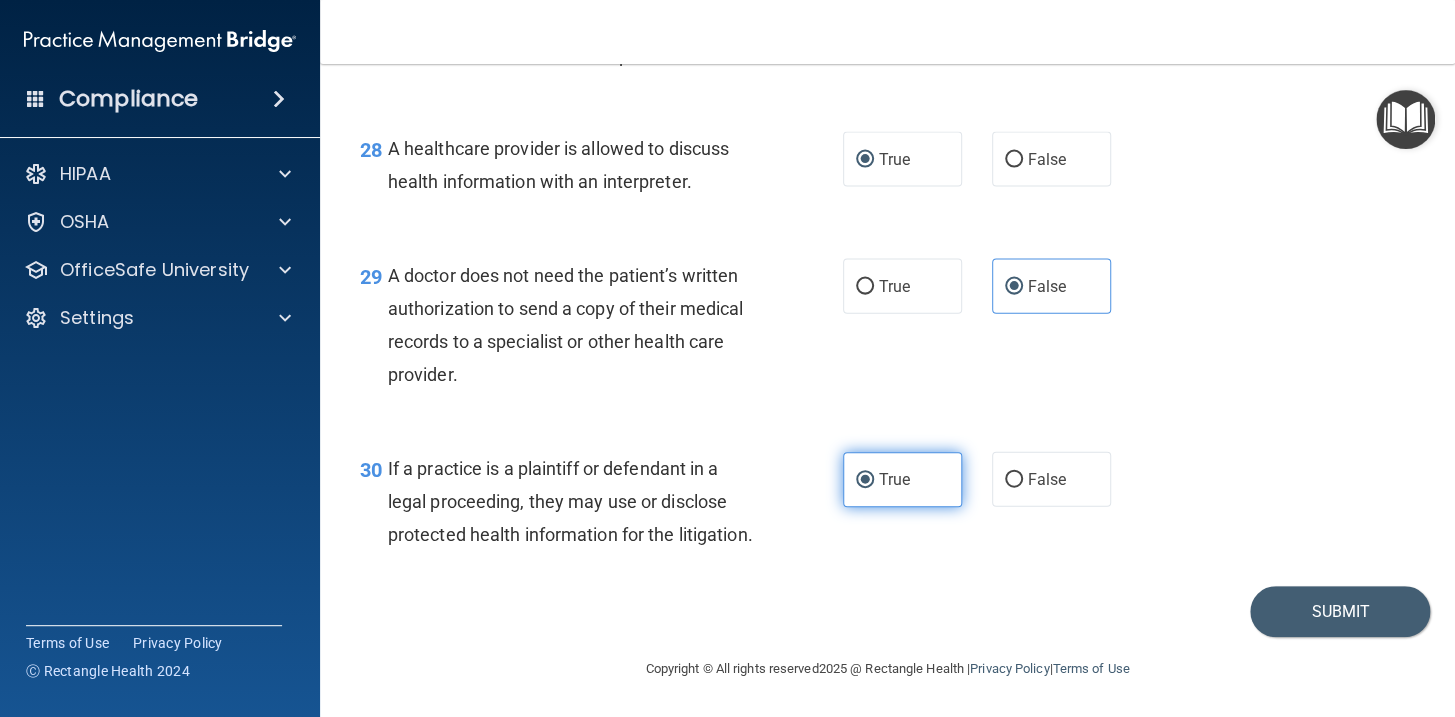 scroll, scrollTop: 5011, scrollLeft: 0, axis: vertical 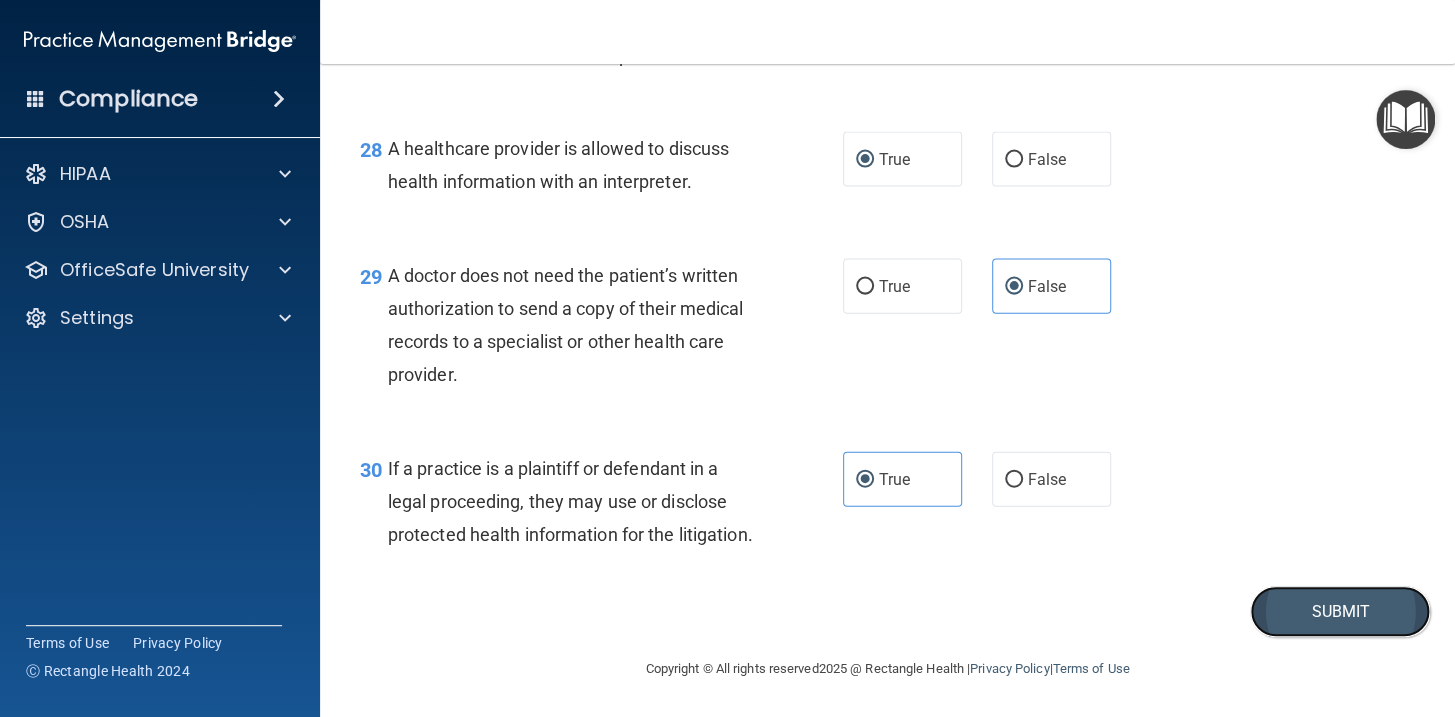 click on "Submit" at bounding box center (1340, 611) 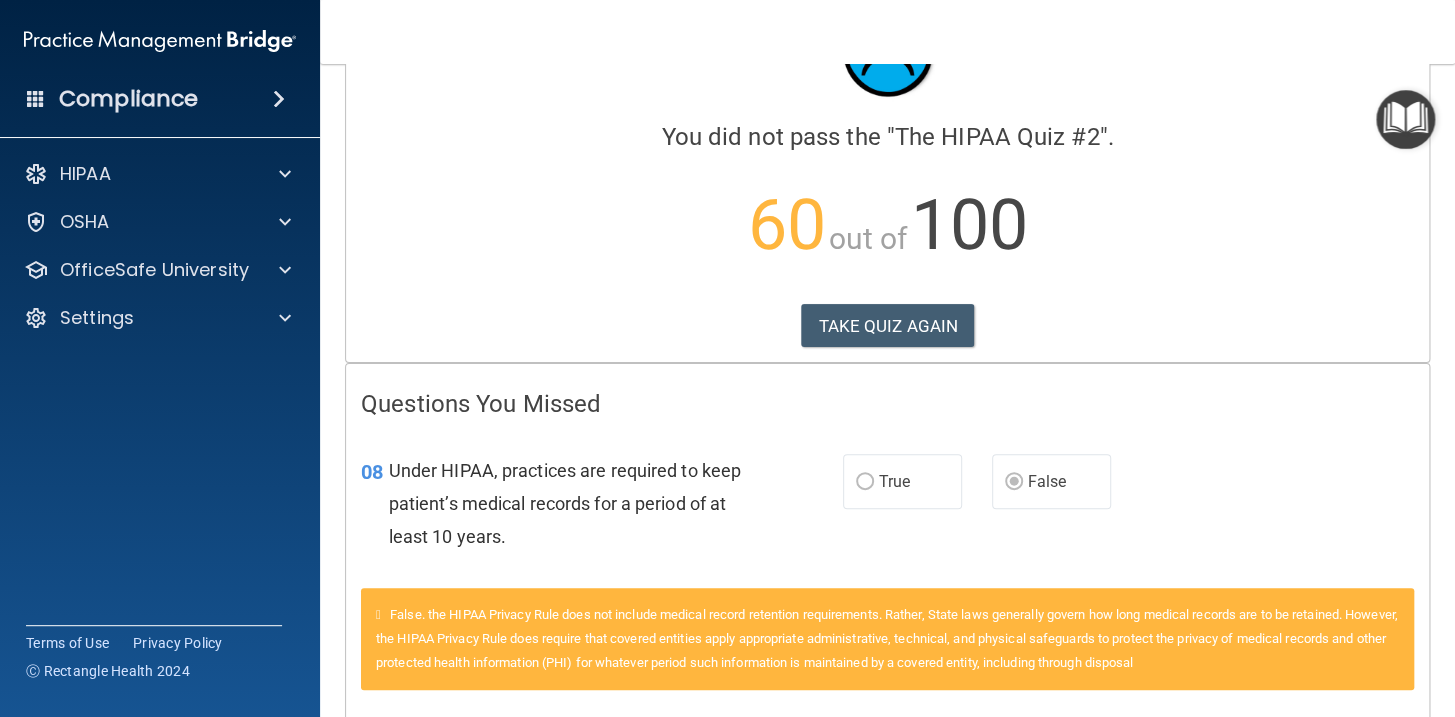 scroll, scrollTop: 0, scrollLeft: 0, axis: both 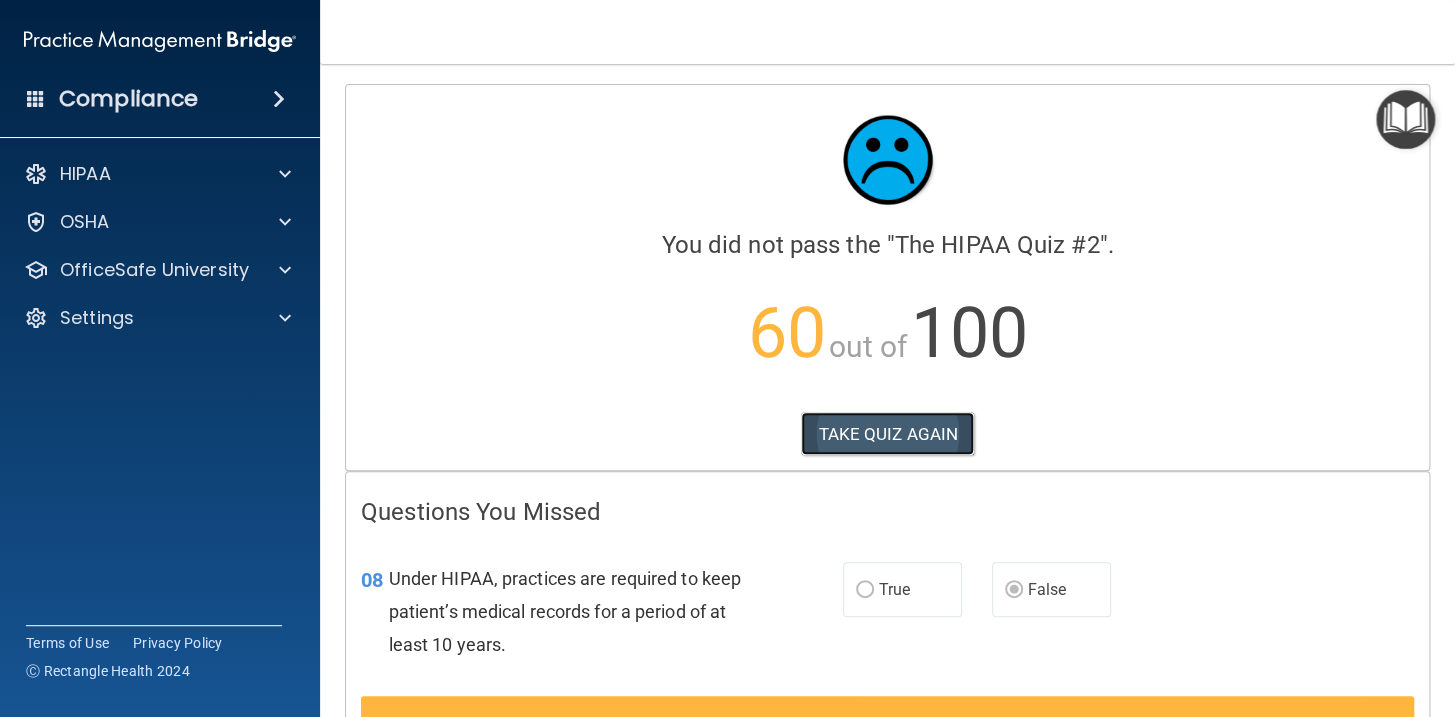 click on "TAKE QUIZ AGAIN" at bounding box center [887, 434] 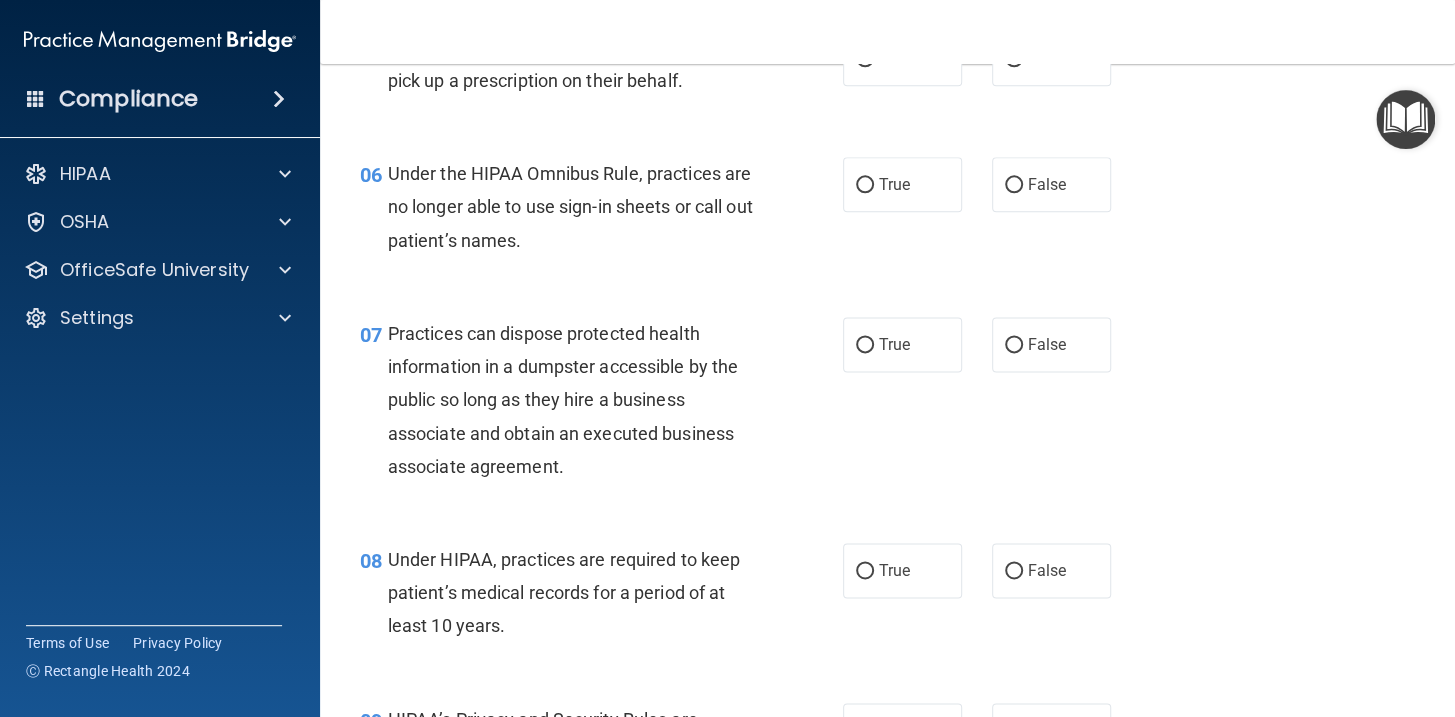 scroll, scrollTop: 1090, scrollLeft: 0, axis: vertical 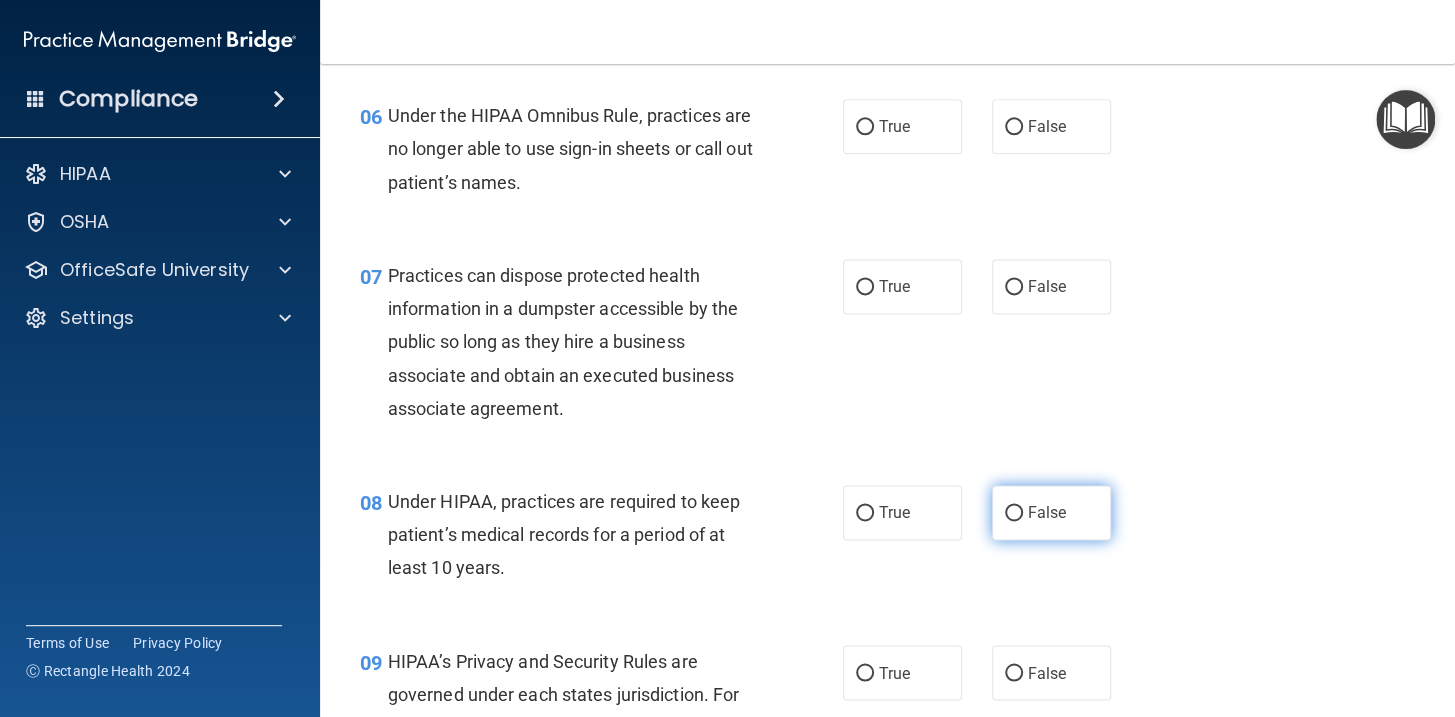 click on "False" at bounding box center [1014, 513] 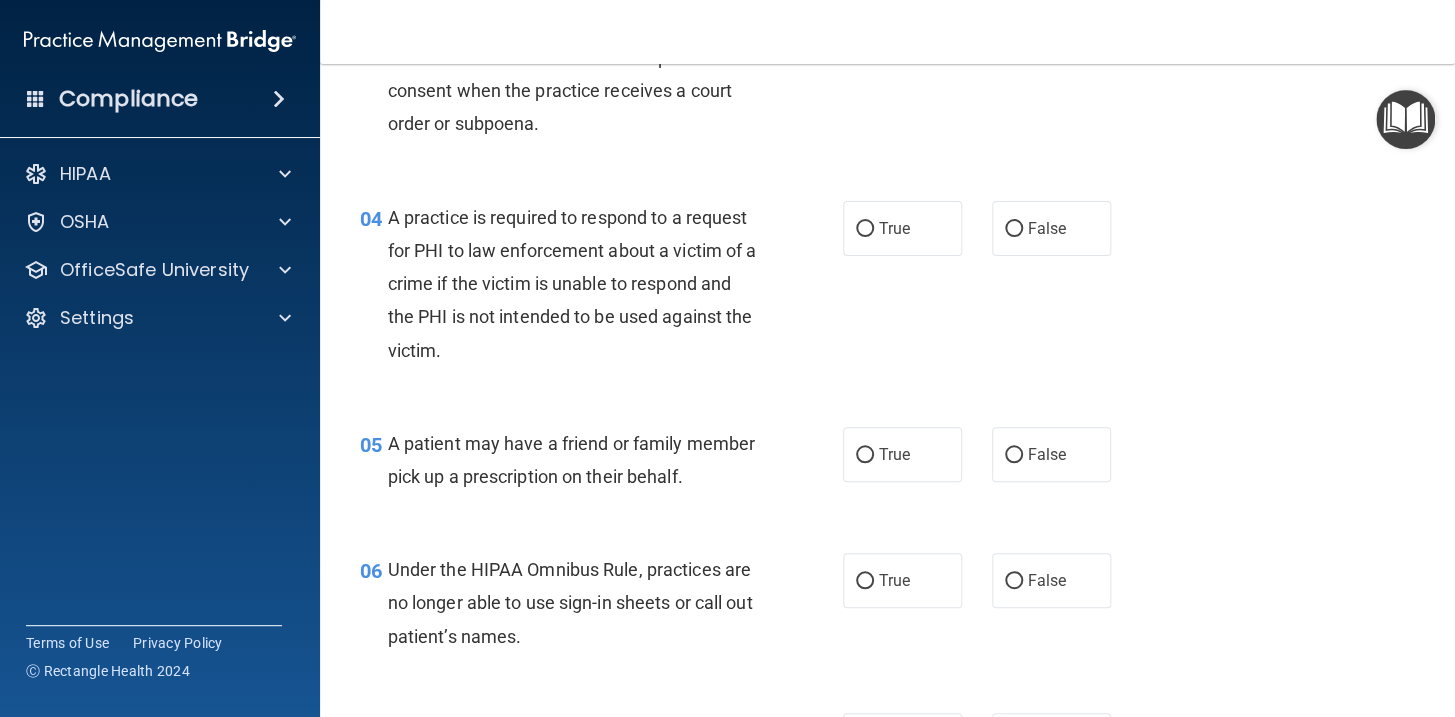 scroll, scrollTop: 0, scrollLeft: 0, axis: both 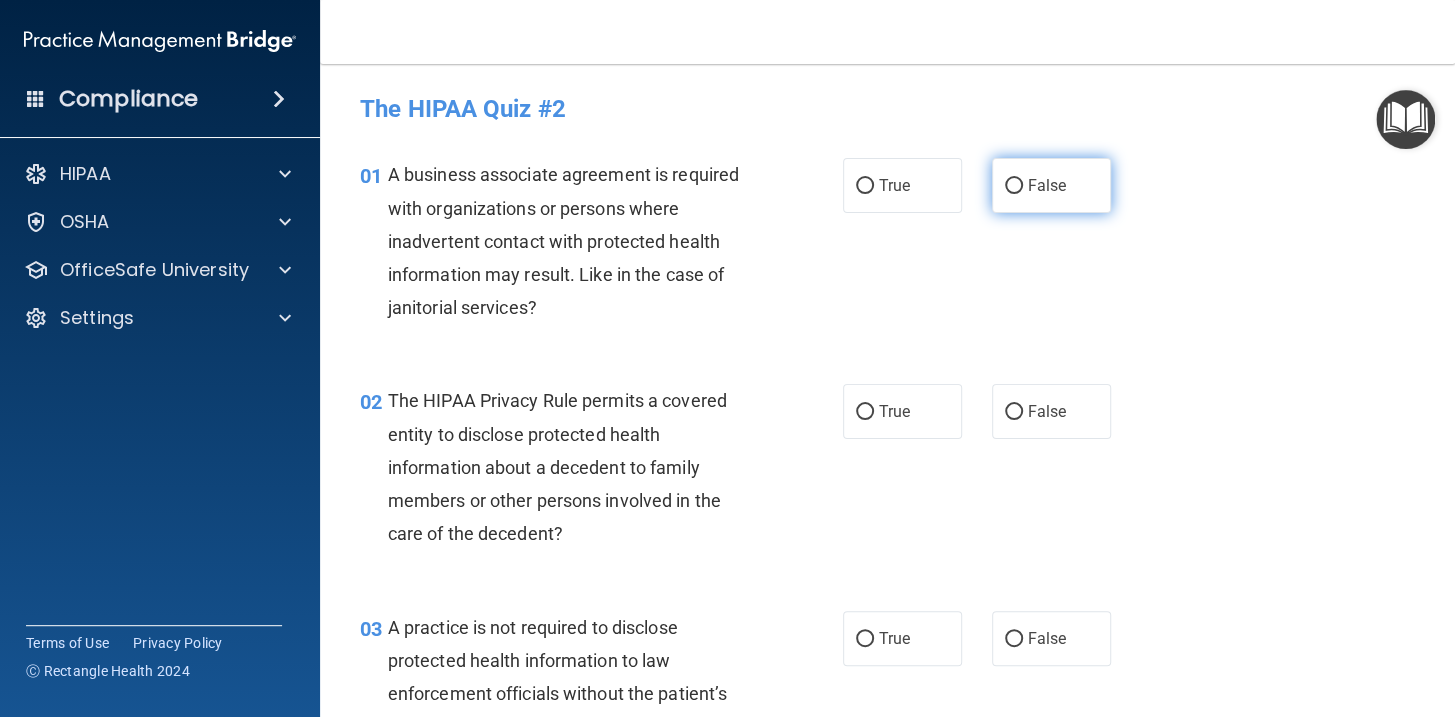 click on "False" at bounding box center (1051, 185) 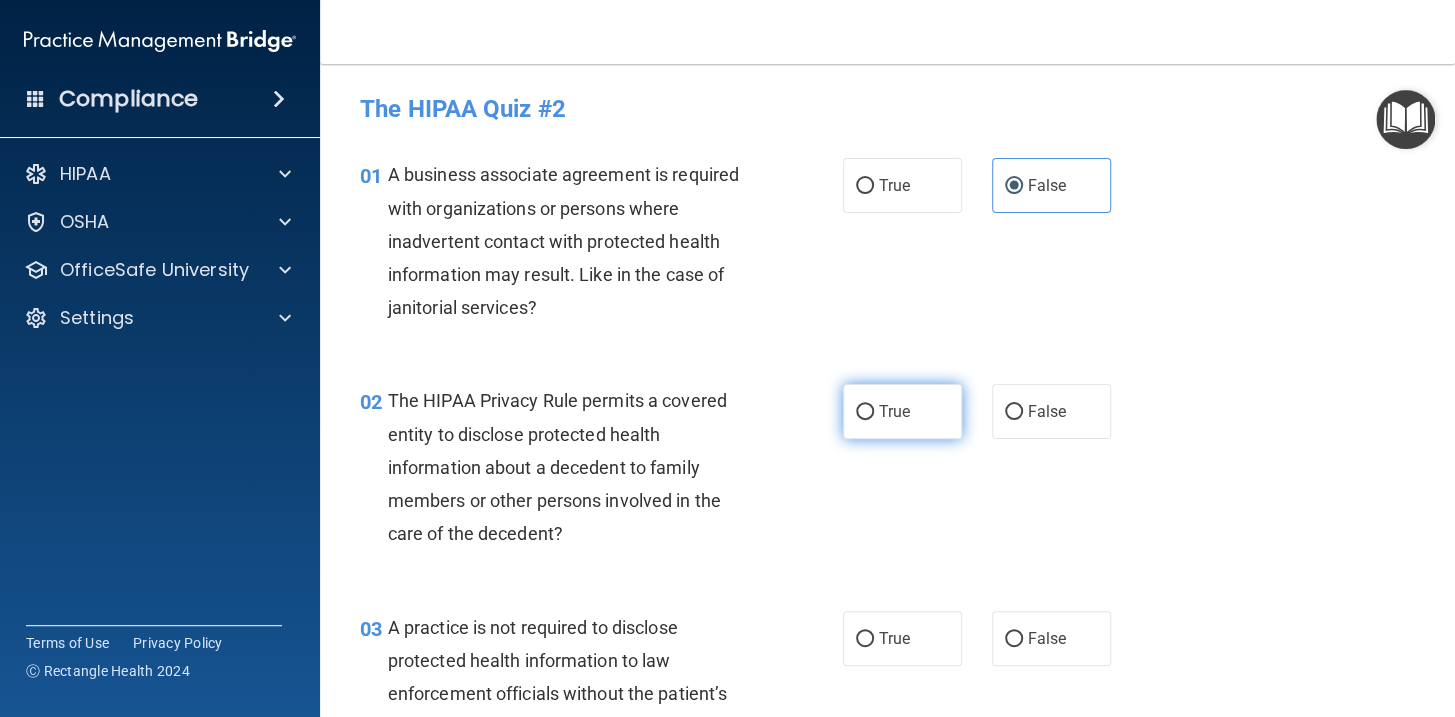 click on "True" at bounding box center (902, 411) 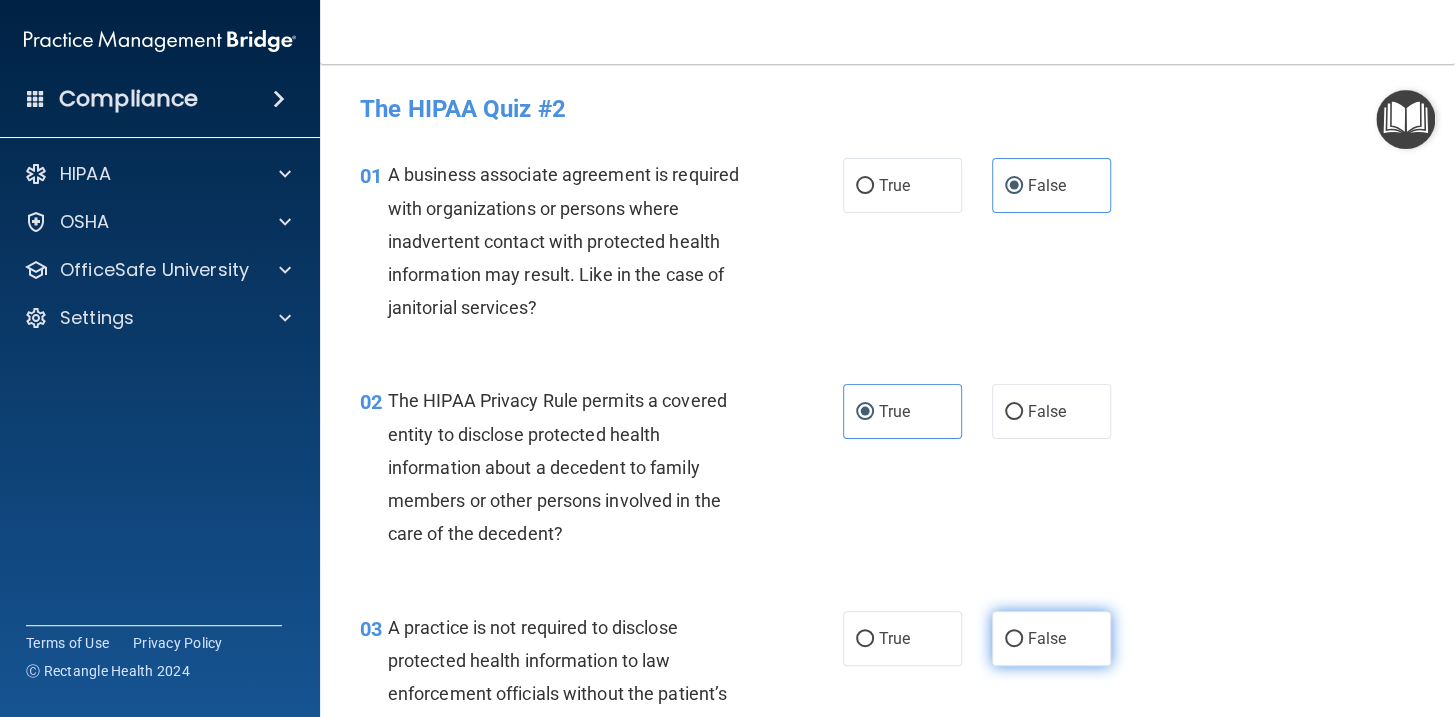 click on "False" at bounding box center (1051, 638) 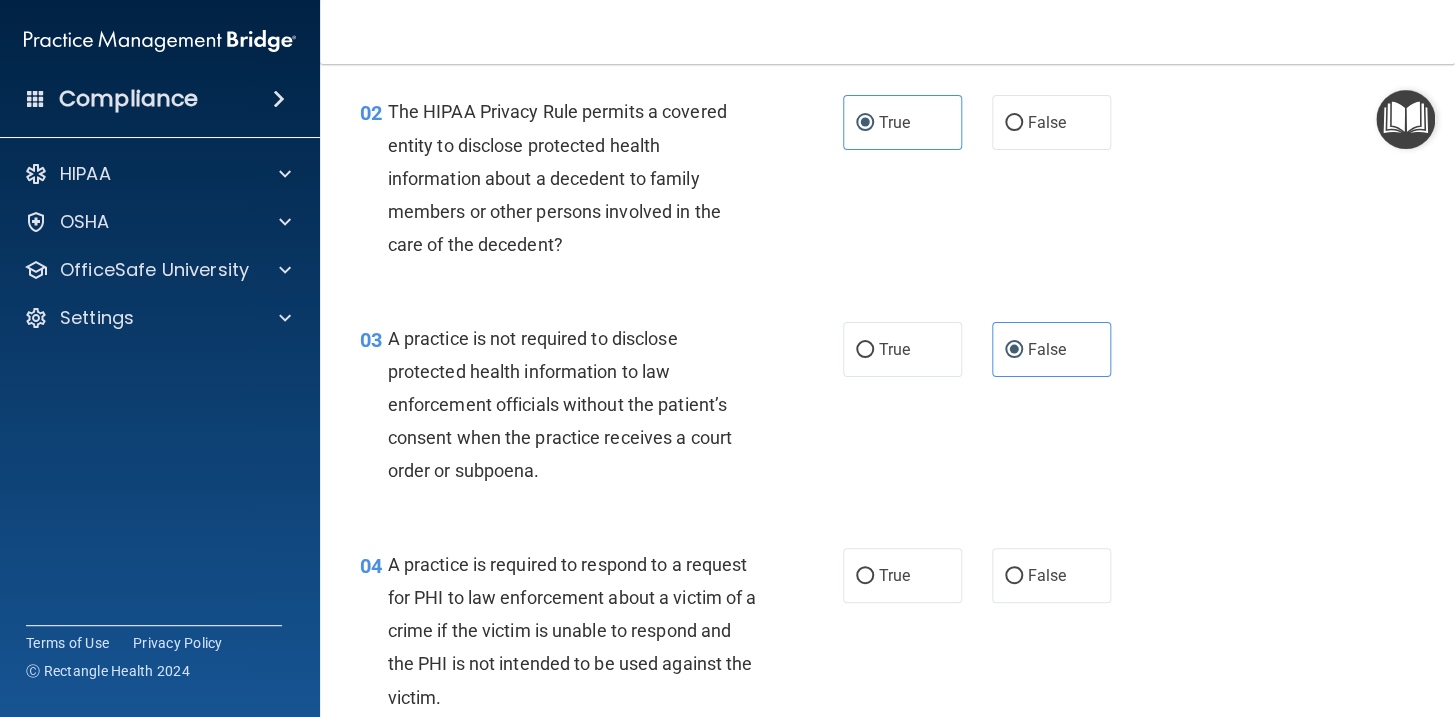 scroll, scrollTop: 363, scrollLeft: 0, axis: vertical 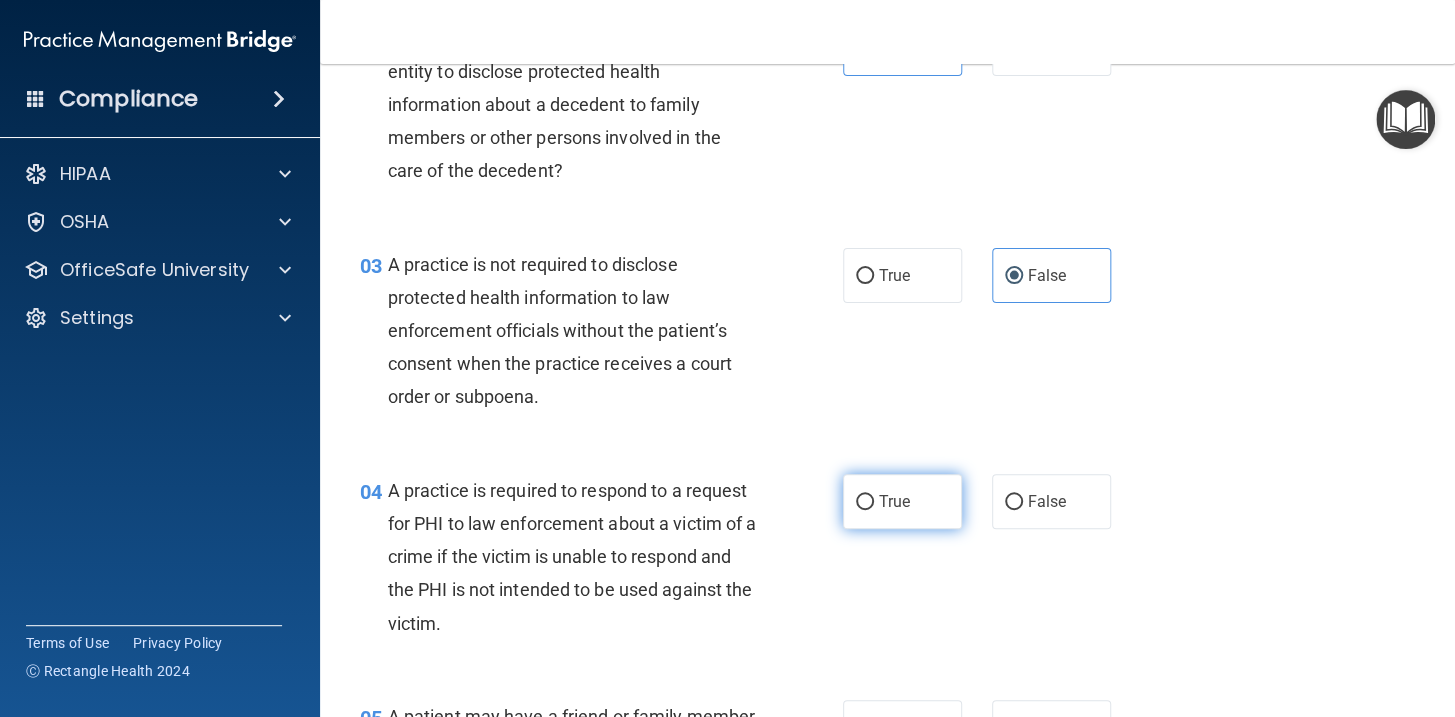 drag, startPoint x: 876, startPoint y: 502, endPoint x: 875, endPoint y: 512, distance: 10.049875 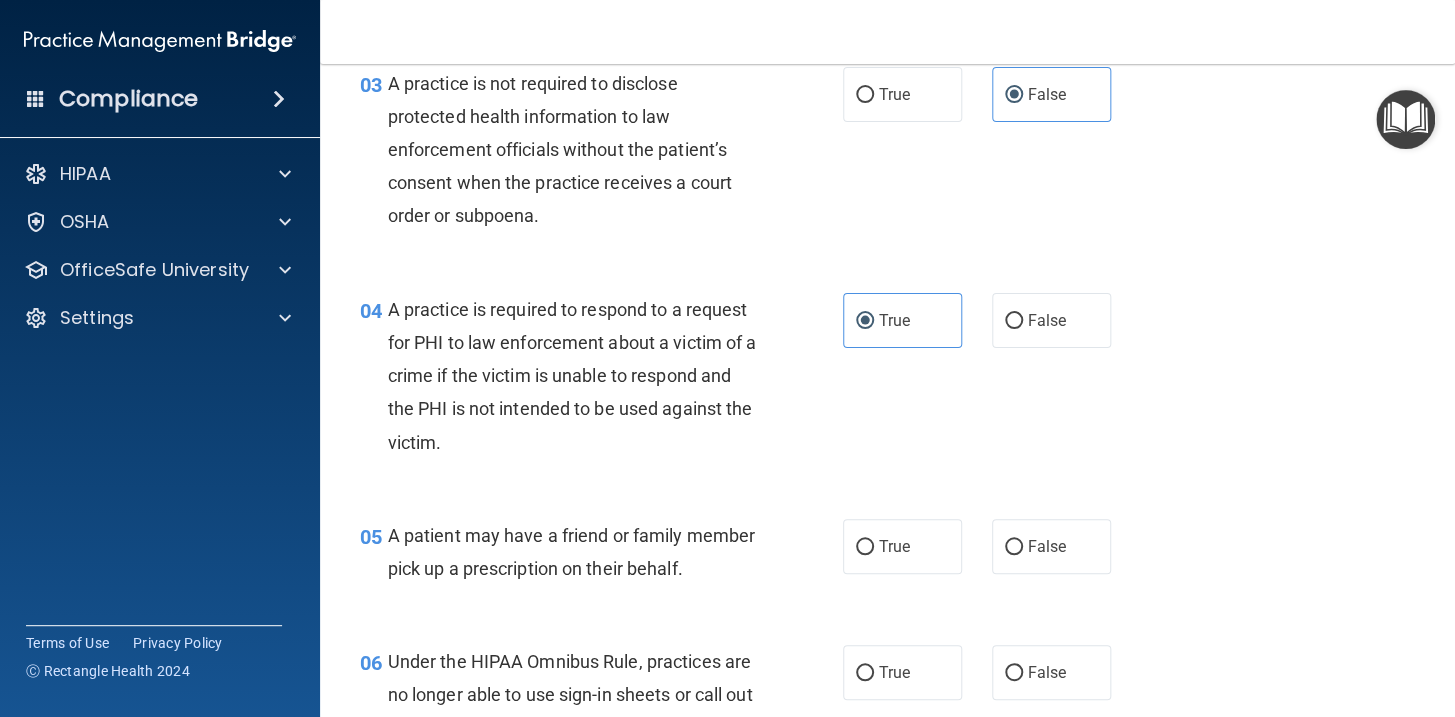 scroll, scrollTop: 545, scrollLeft: 0, axis: vertical 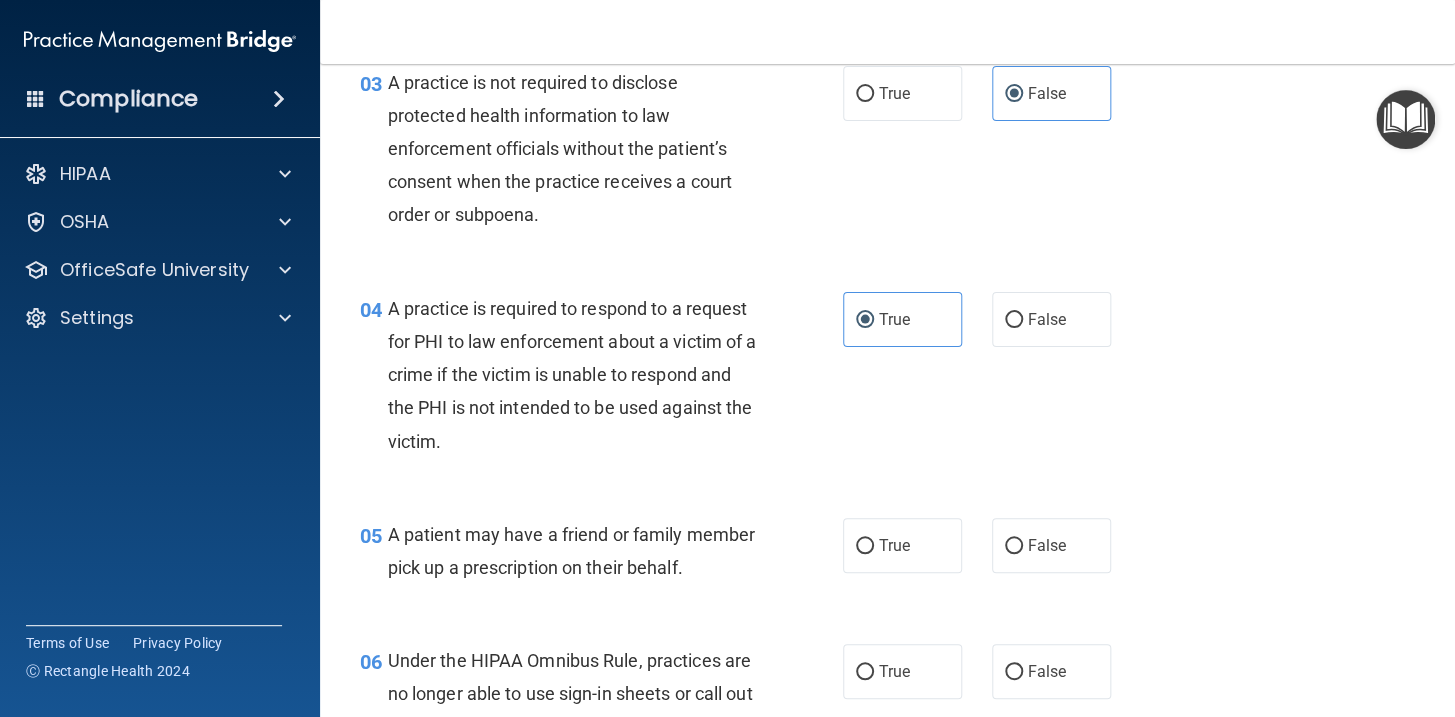 click on "True" at bounding box center (894, 545) 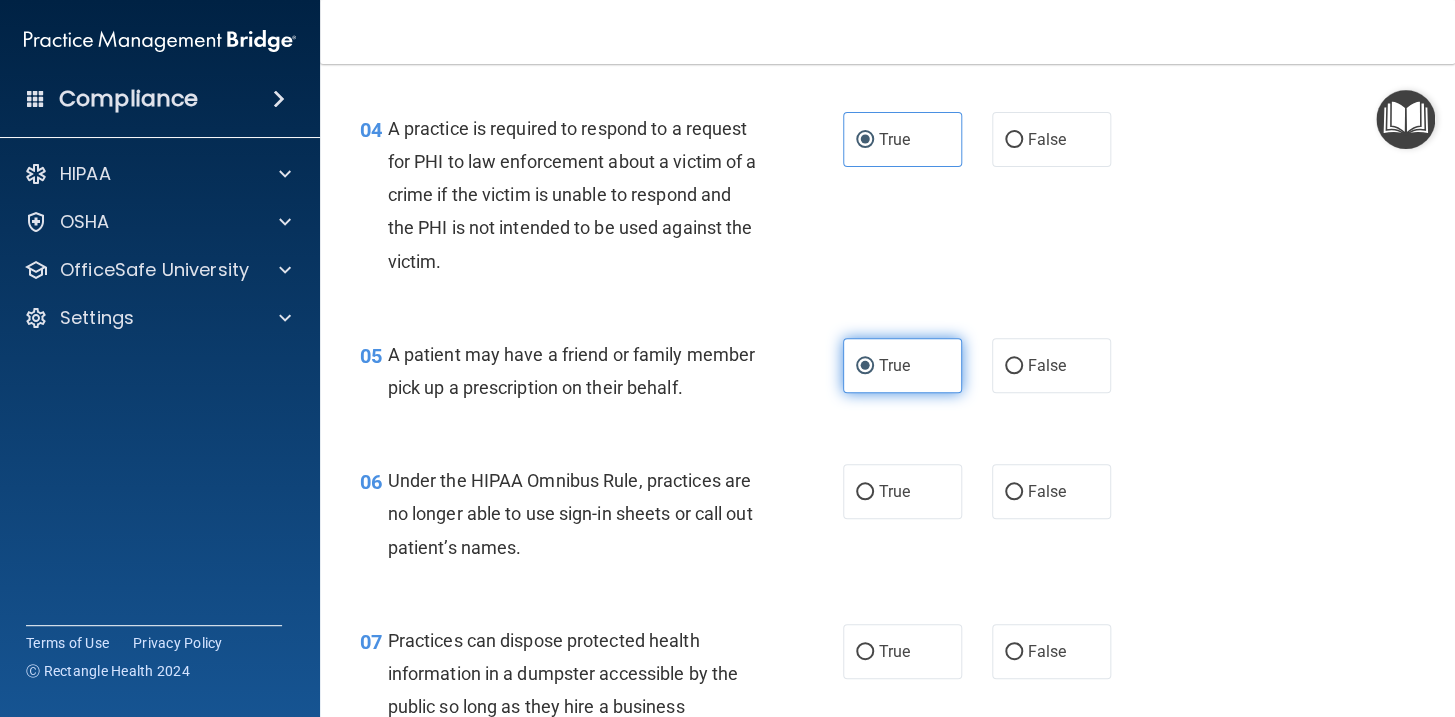 scroll, scrollTop: 727, scrollLeft: 0, axis: vertical 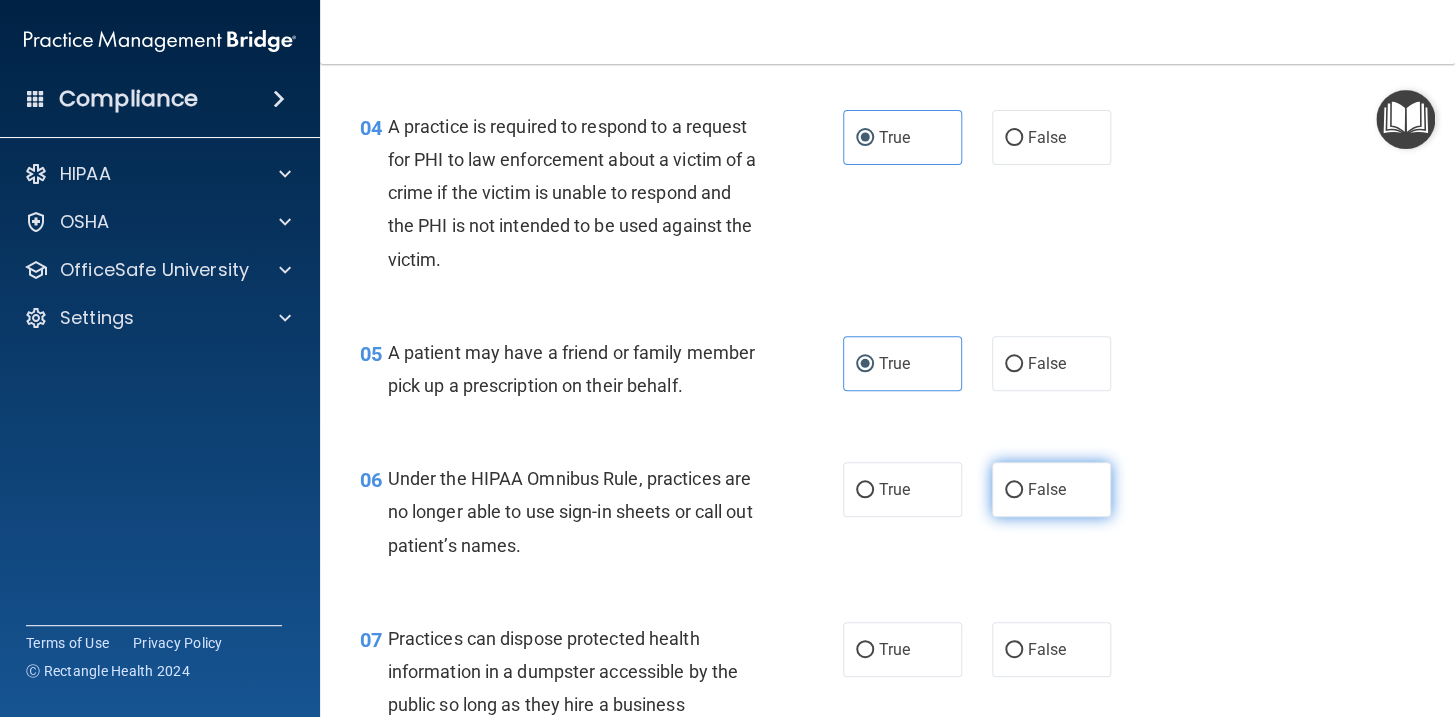 click on "False" at bounding box center (1051, 489) 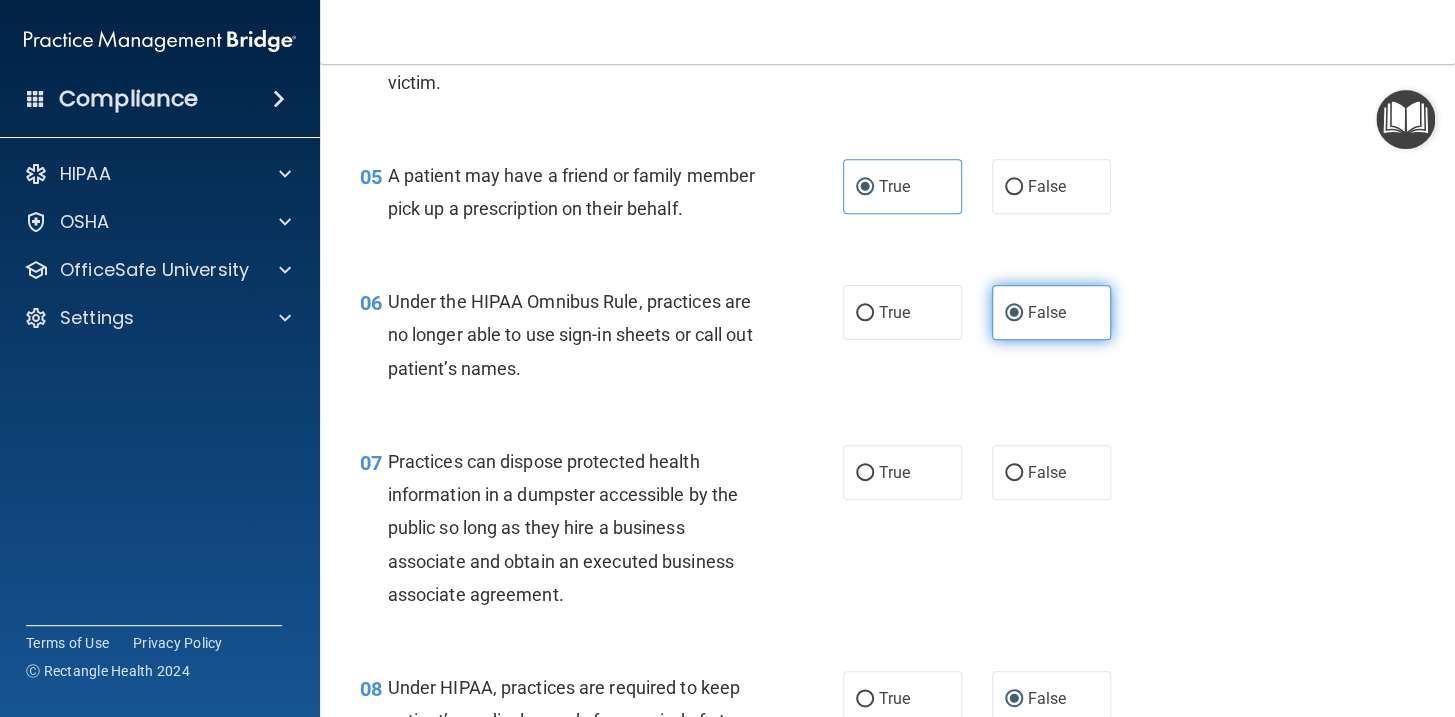 scroll, scrollTop: 909, scrollLeft: 0, axis: vertical 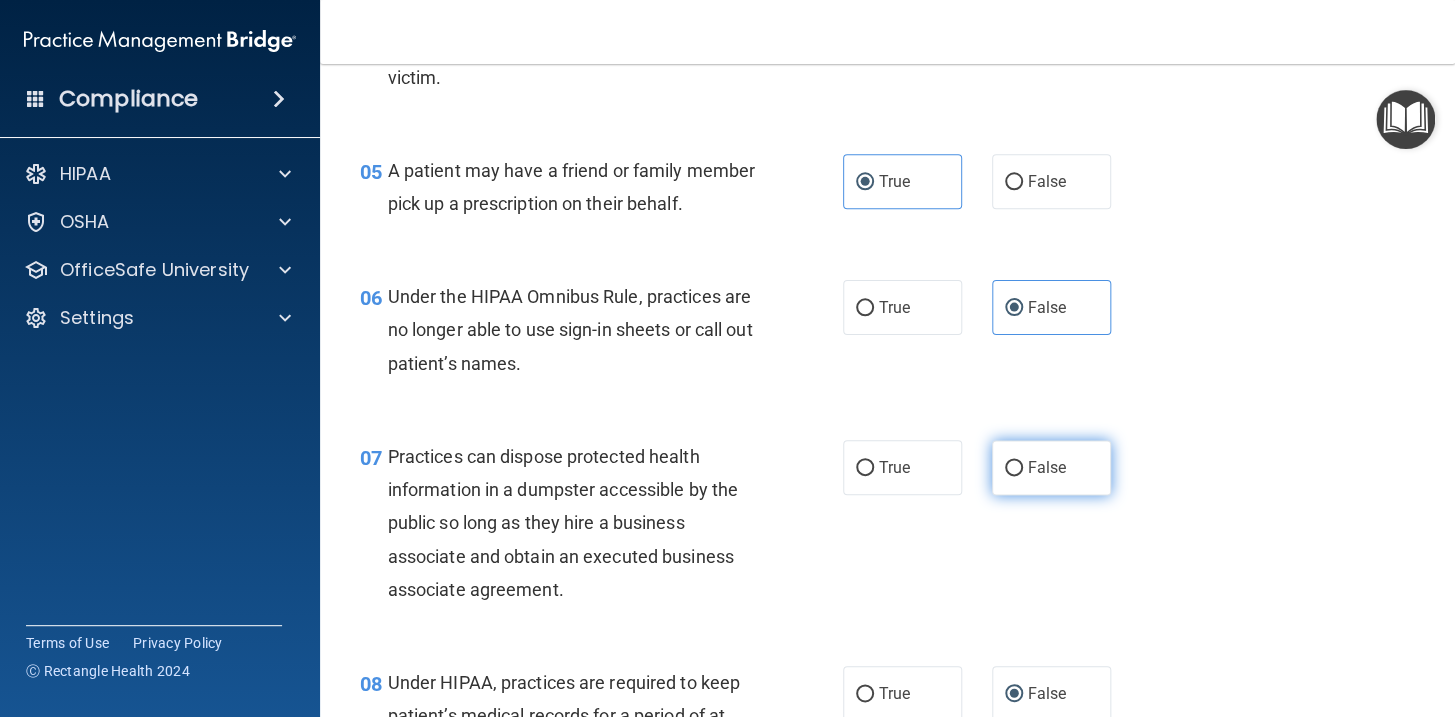 click on "False" at bounding box center (1051, 467) 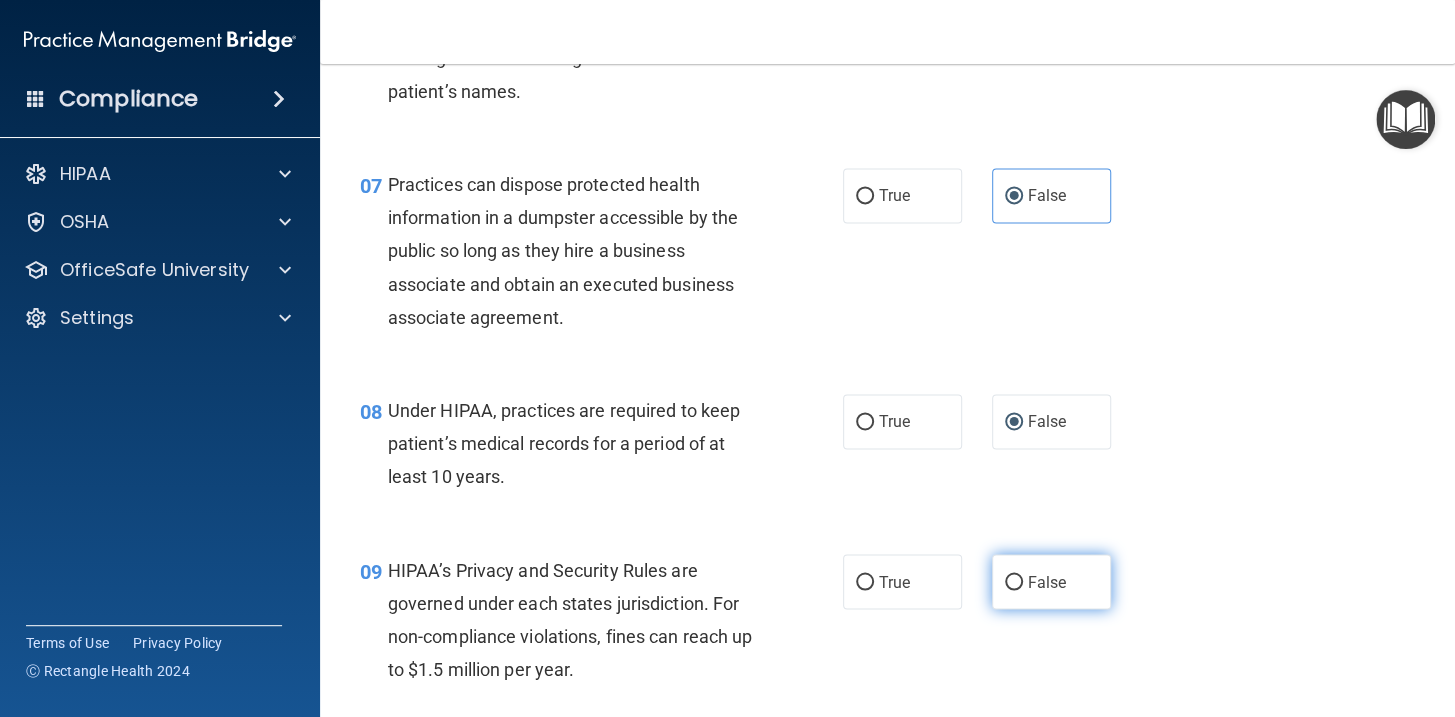 click on "False" at bounding box center (1014, 582) 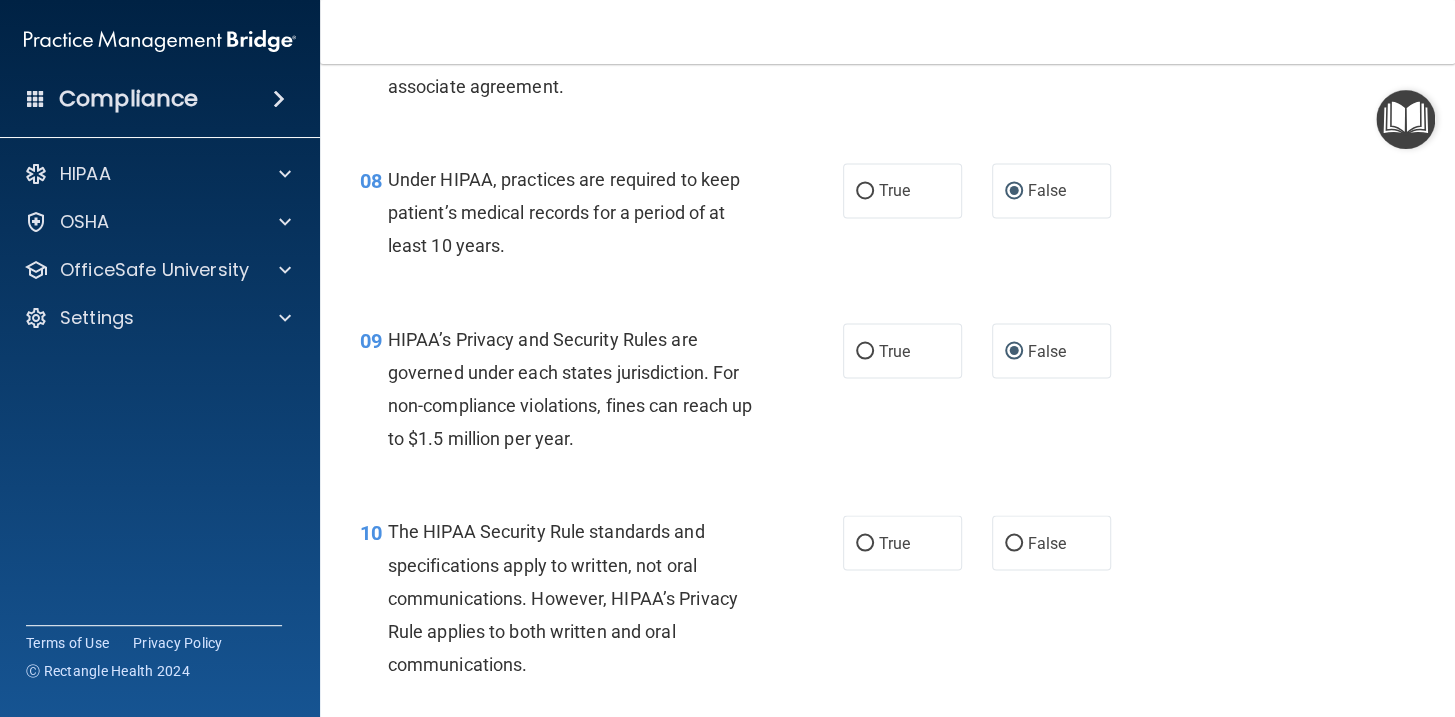 scroll, scrollTop: 1454, scrollLeft: 0, axis: vertical 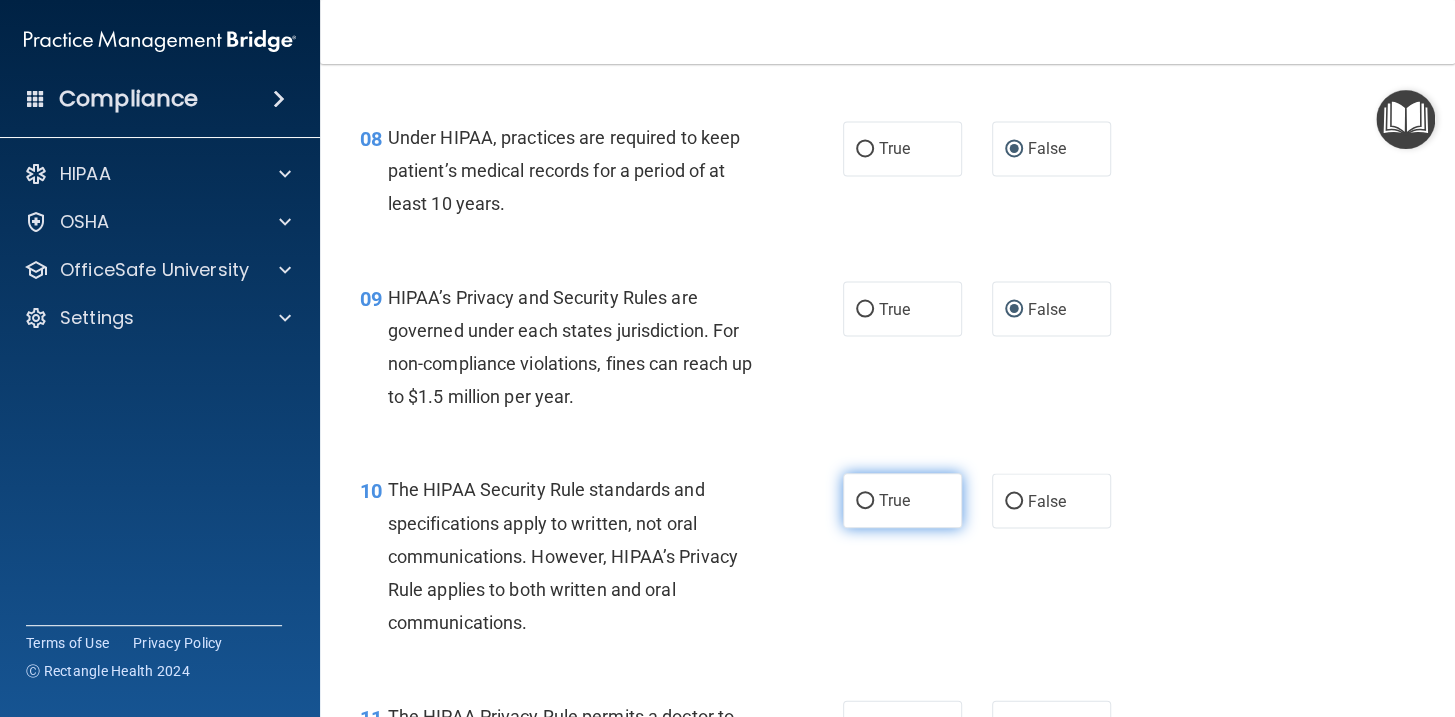click on "True" at bounding box center (865, 501) 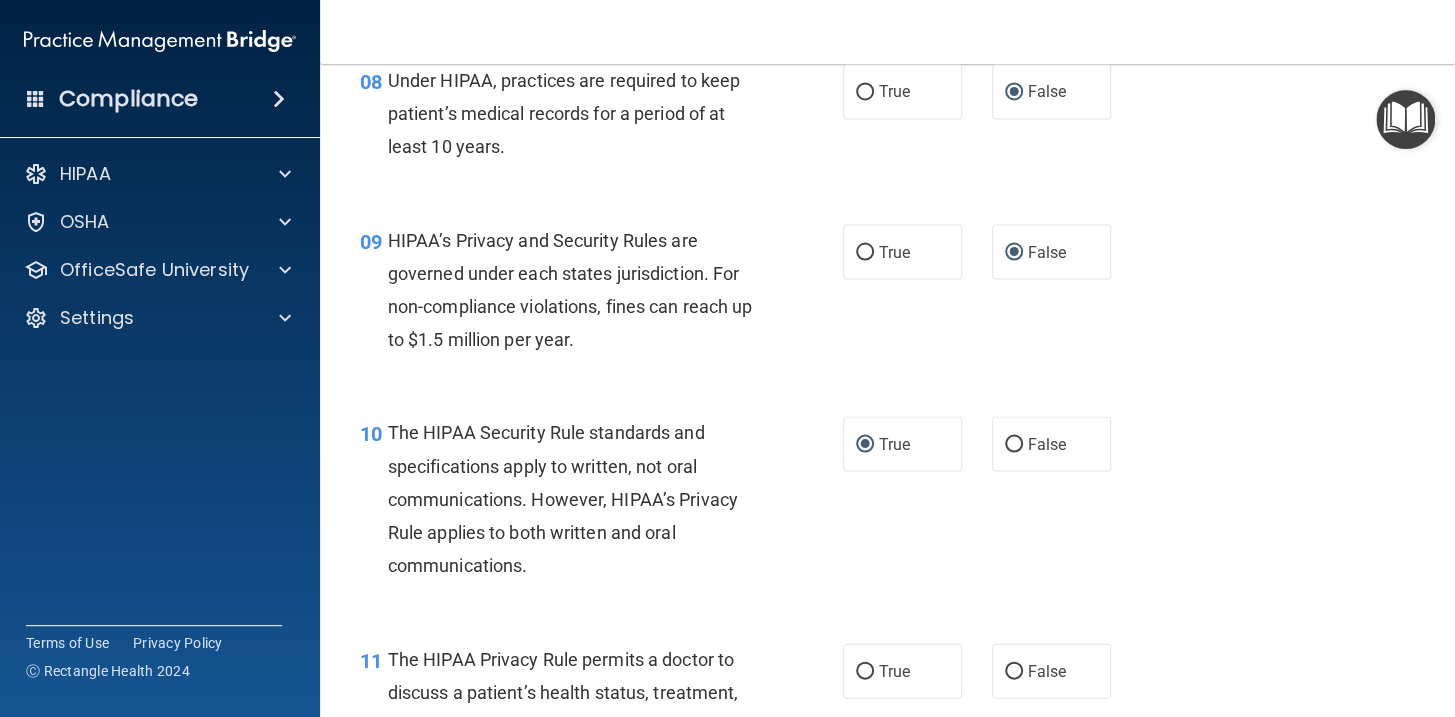 scroll, scrollTop: 1545, scrollLeft: 0, axis: vertical 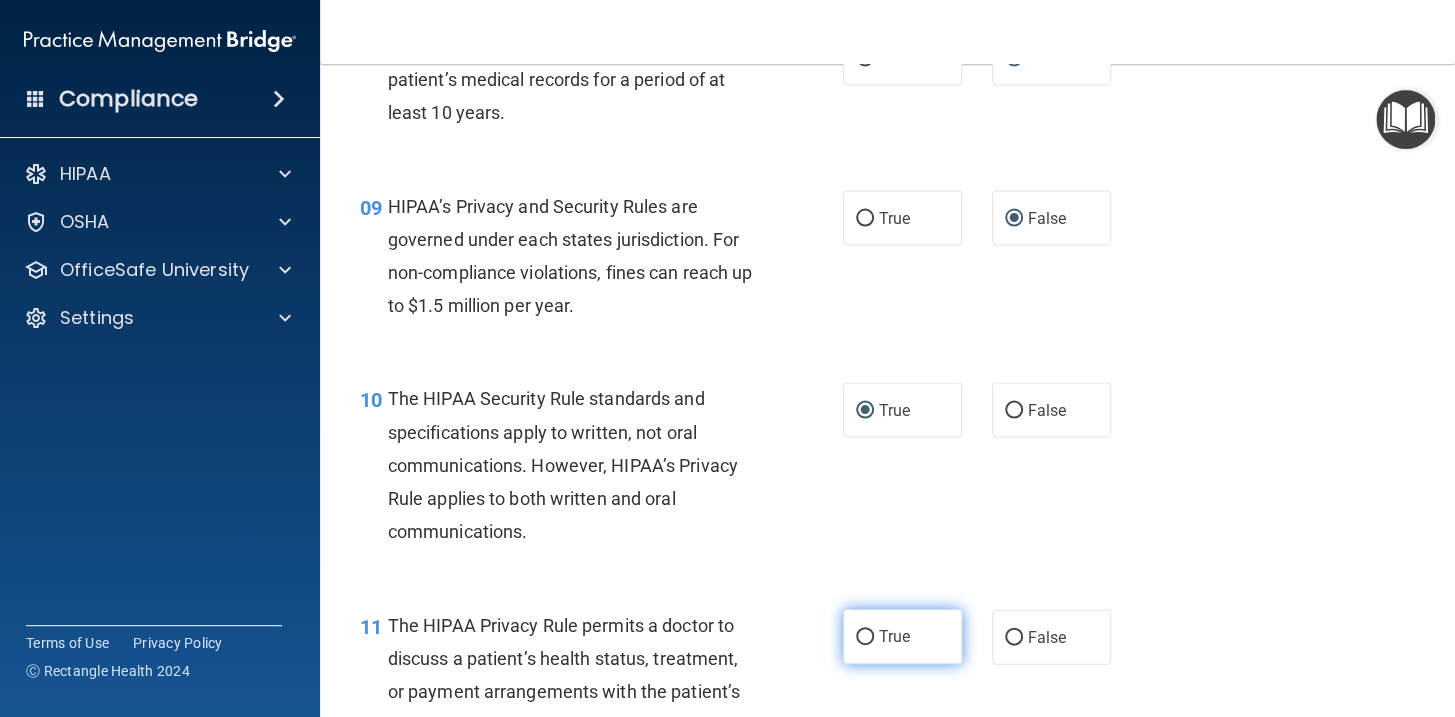 click on "True" at bounding box center [894, 636] 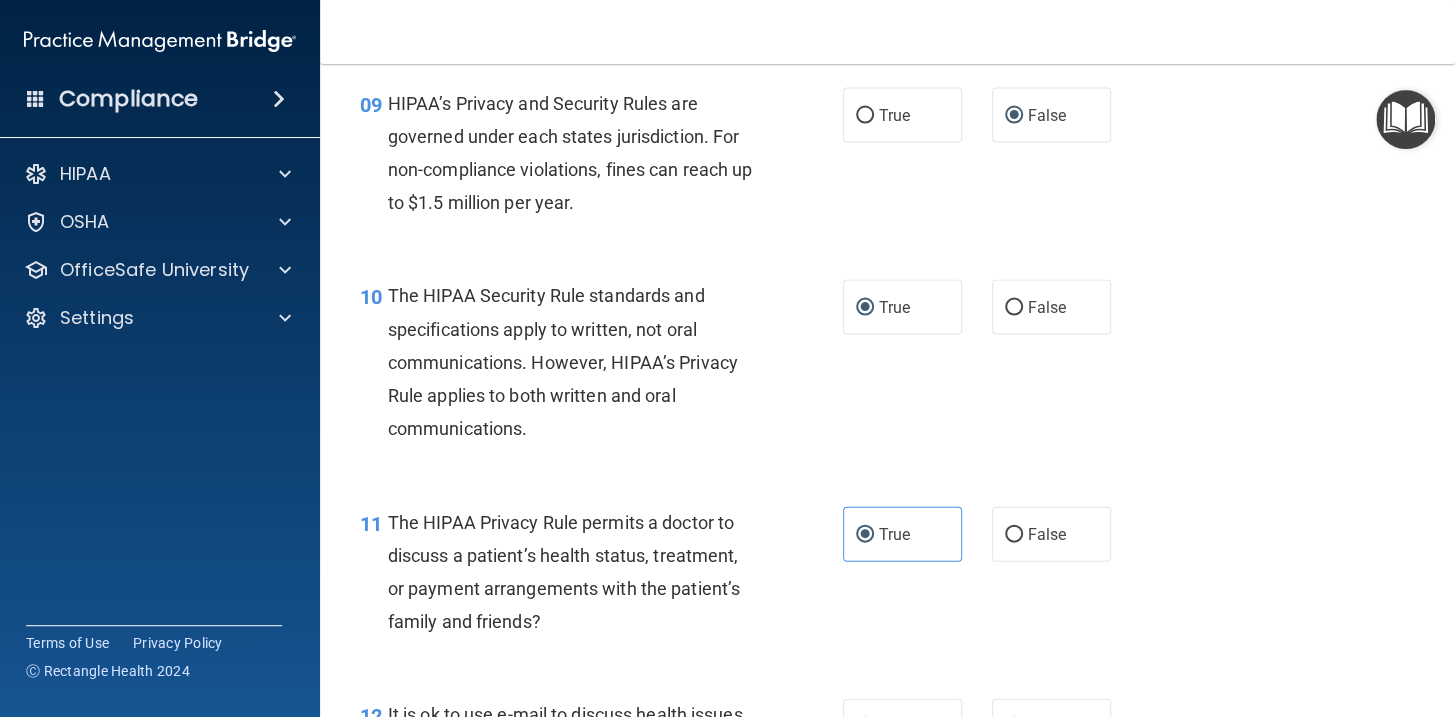 scroll, scrollTop: 1727, scrollLeft: 0, axis: vertical 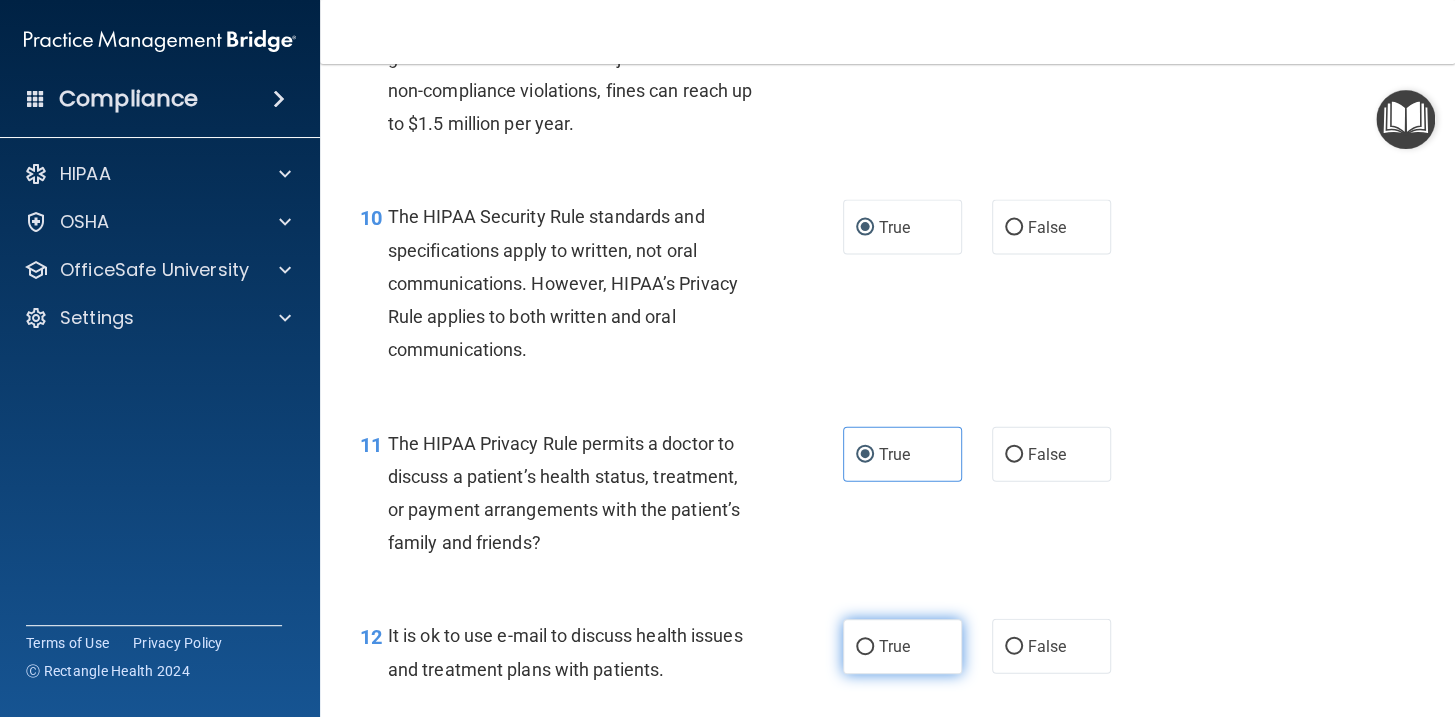 click on "True" at bounding box center [902, 646] 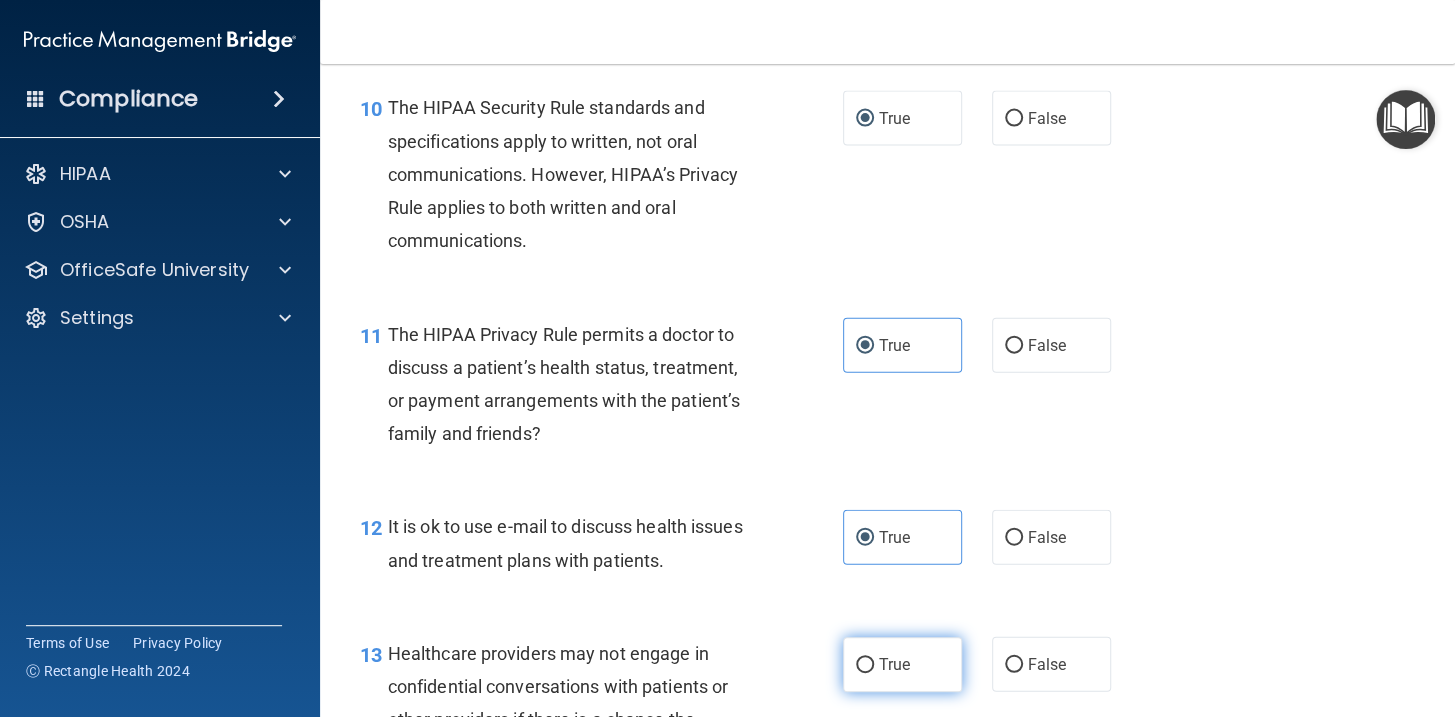 scroll, scrollTop: 1909, scrollLeft: 0, axis: vertical 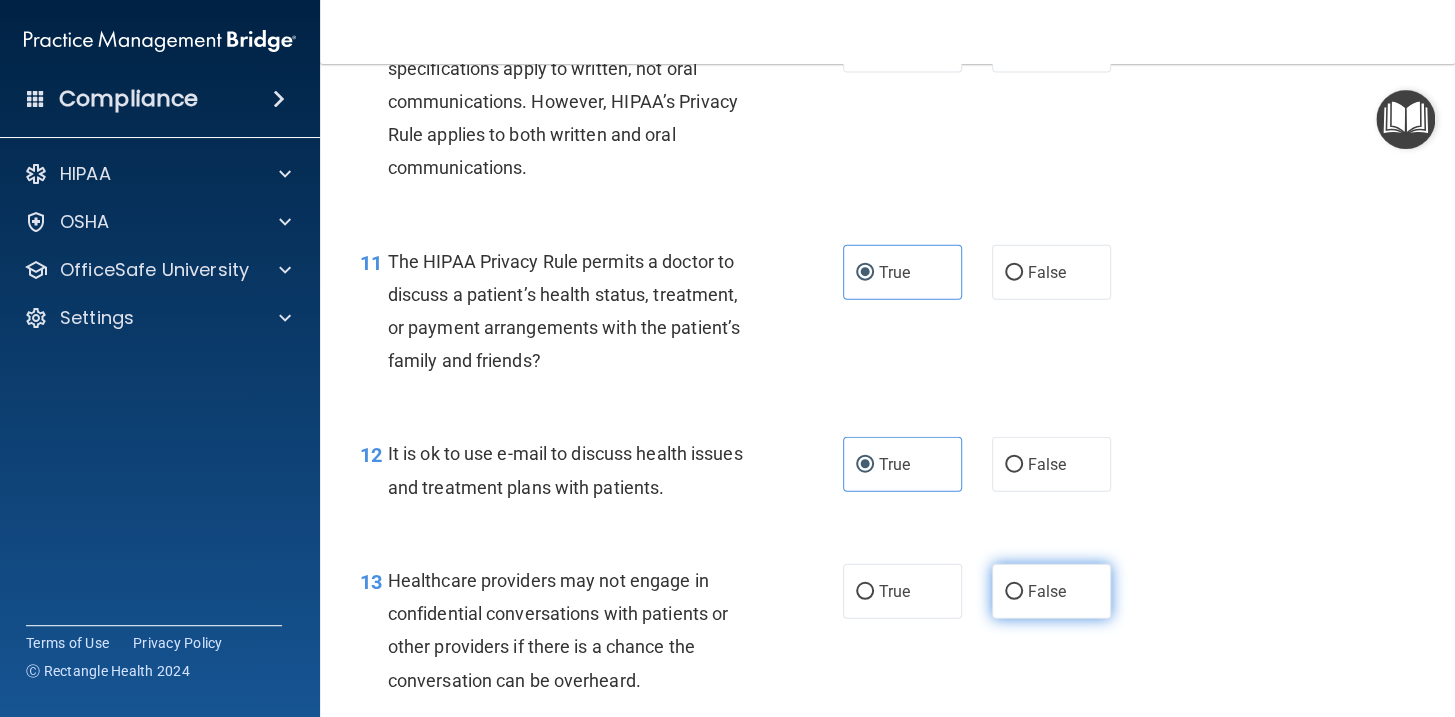 click on "False" at bounding box center (1051, 591) 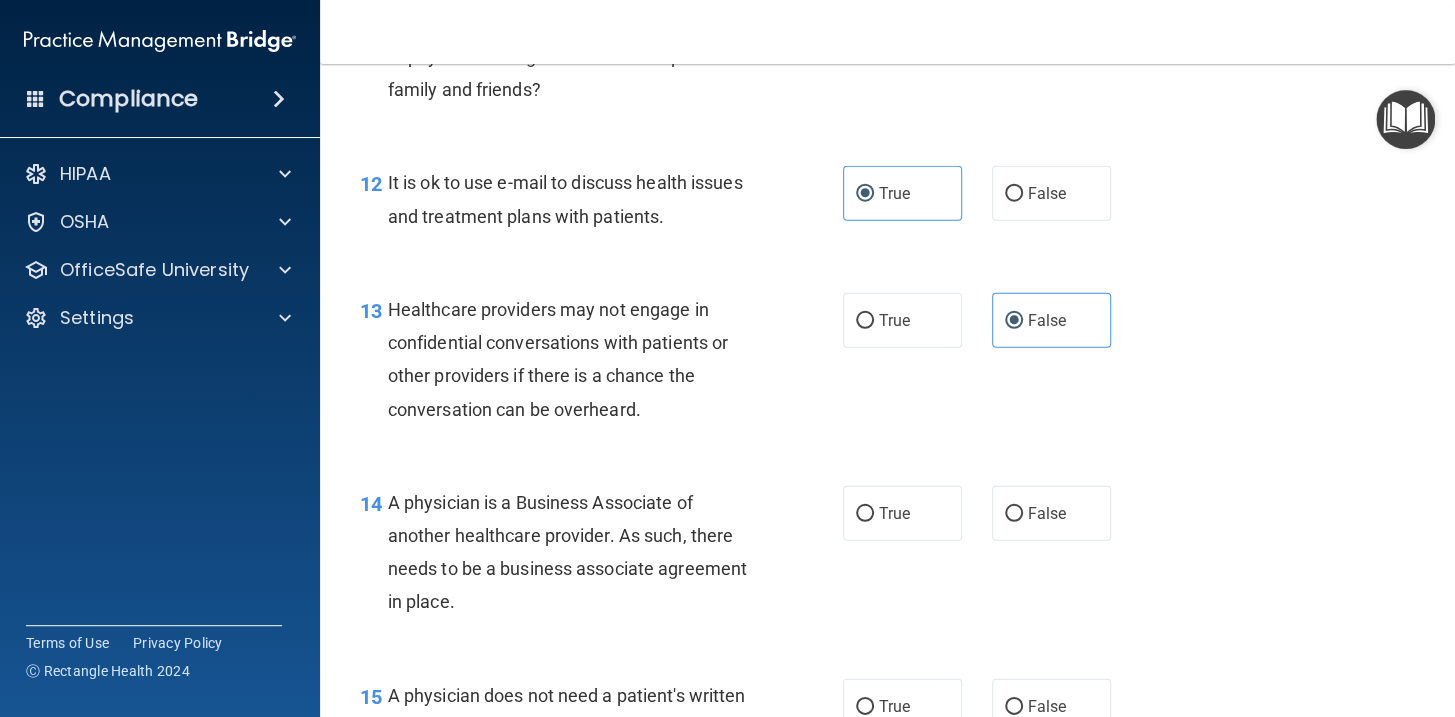 scroll, scrollTop: 2181, scrollLeft: 0, axis: vertical 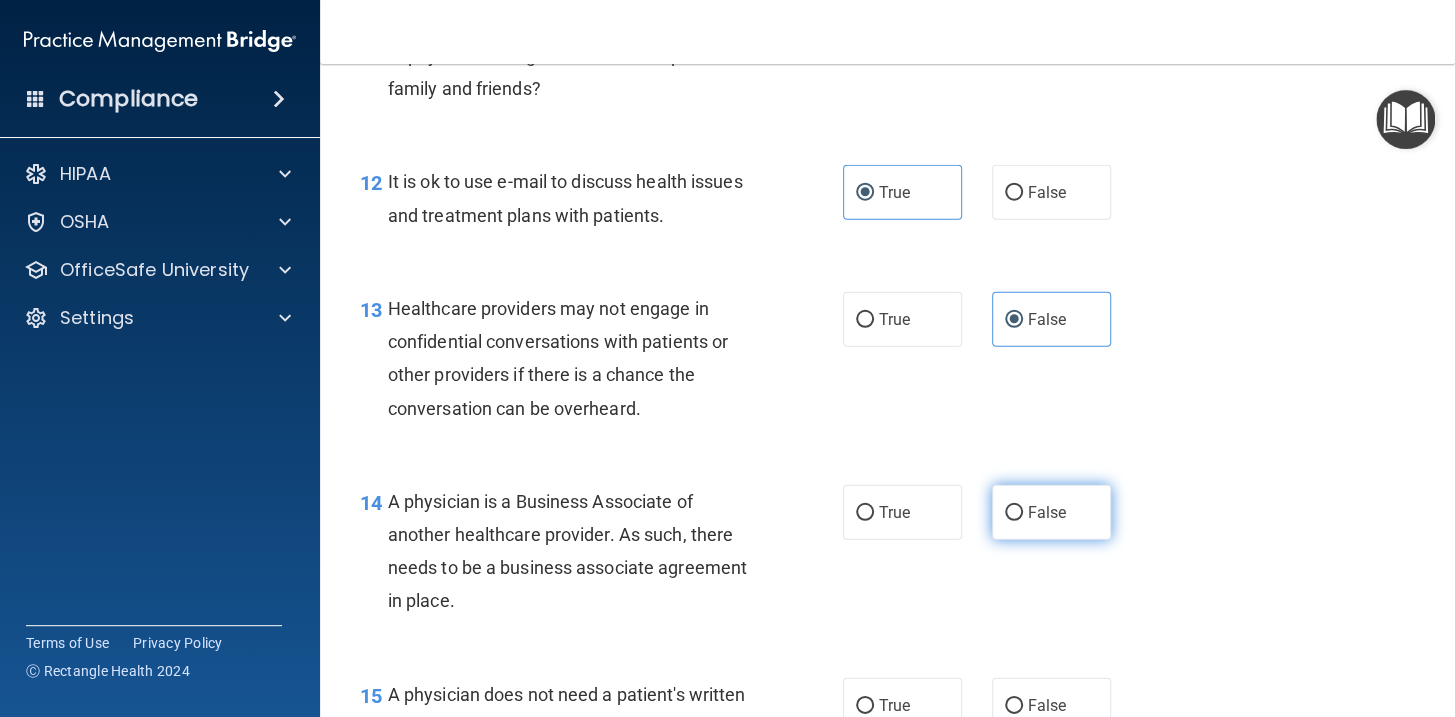 click on "False" at bounding box center (1051, 512) 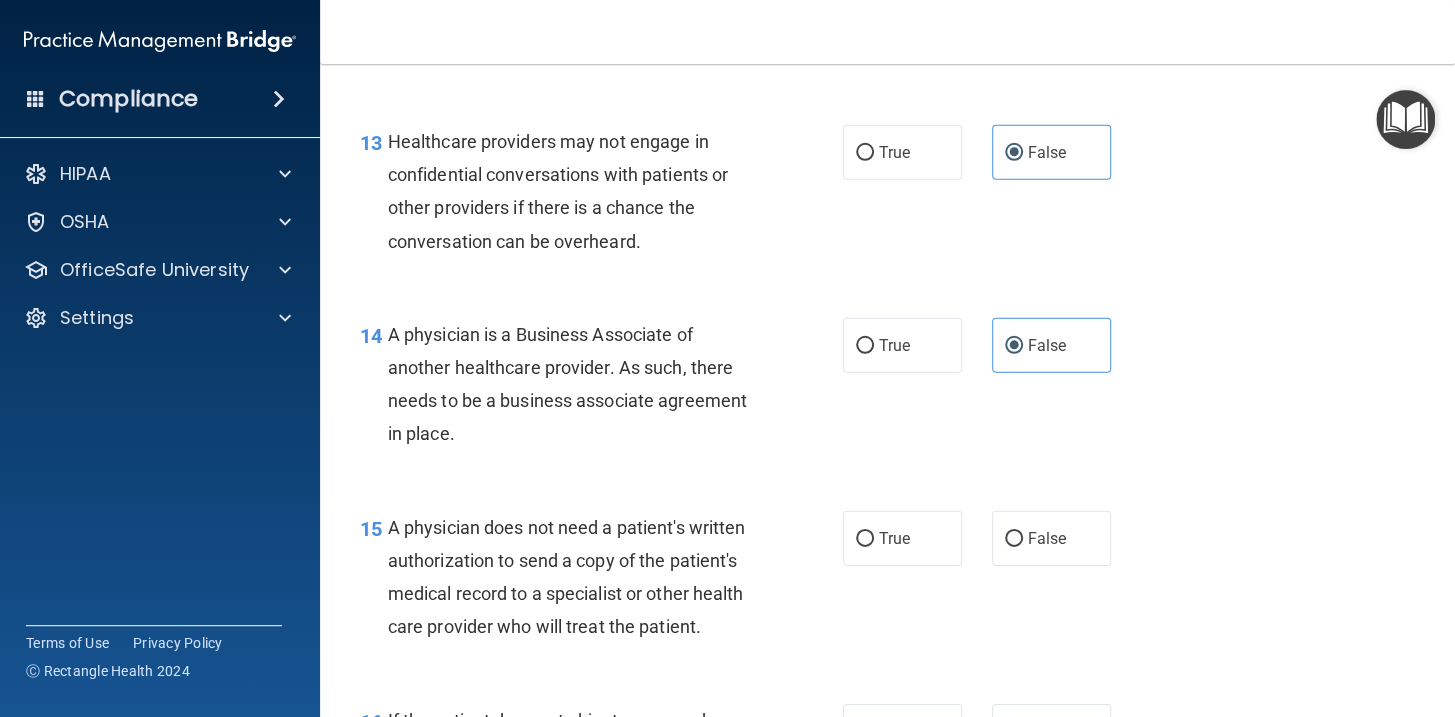 scroll, scrollTop: 2363, scrollLeft: 0, axis: vertical 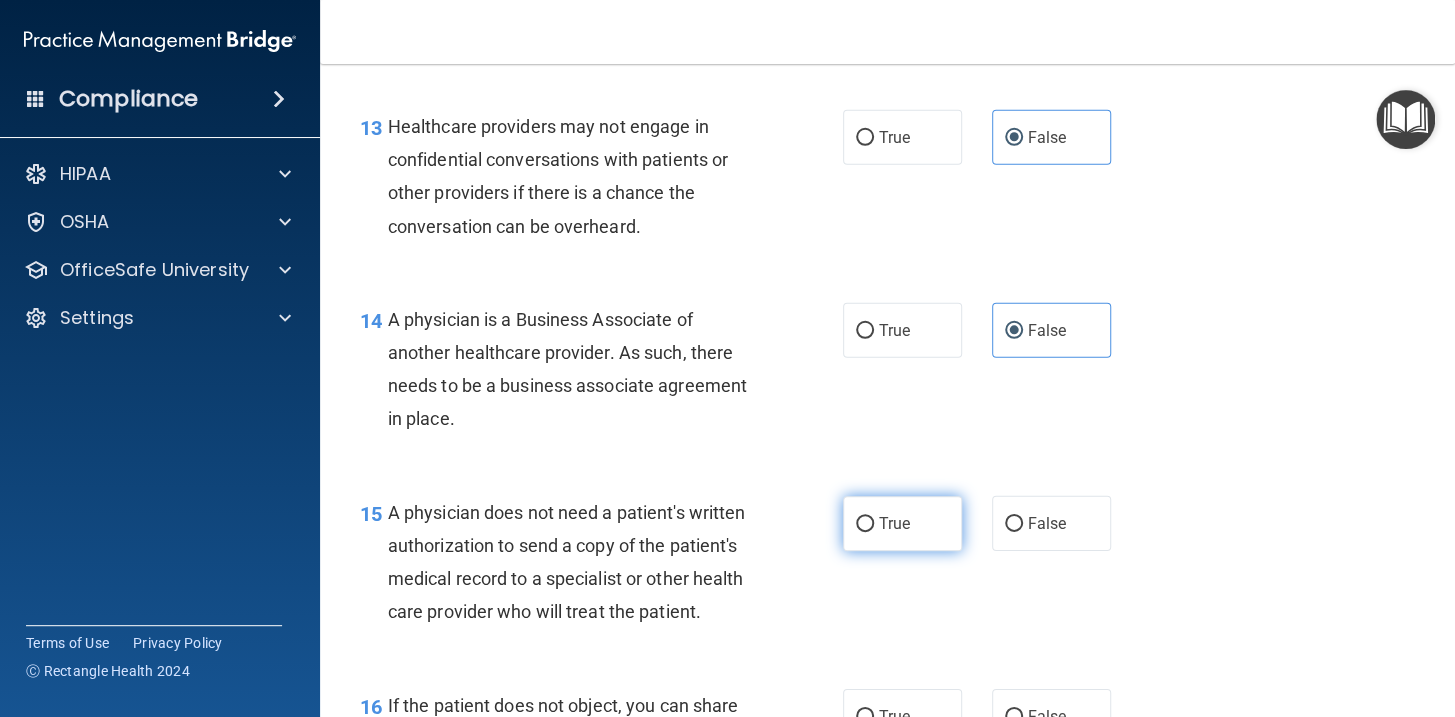 click on "True" at bounding box center (902, 523) 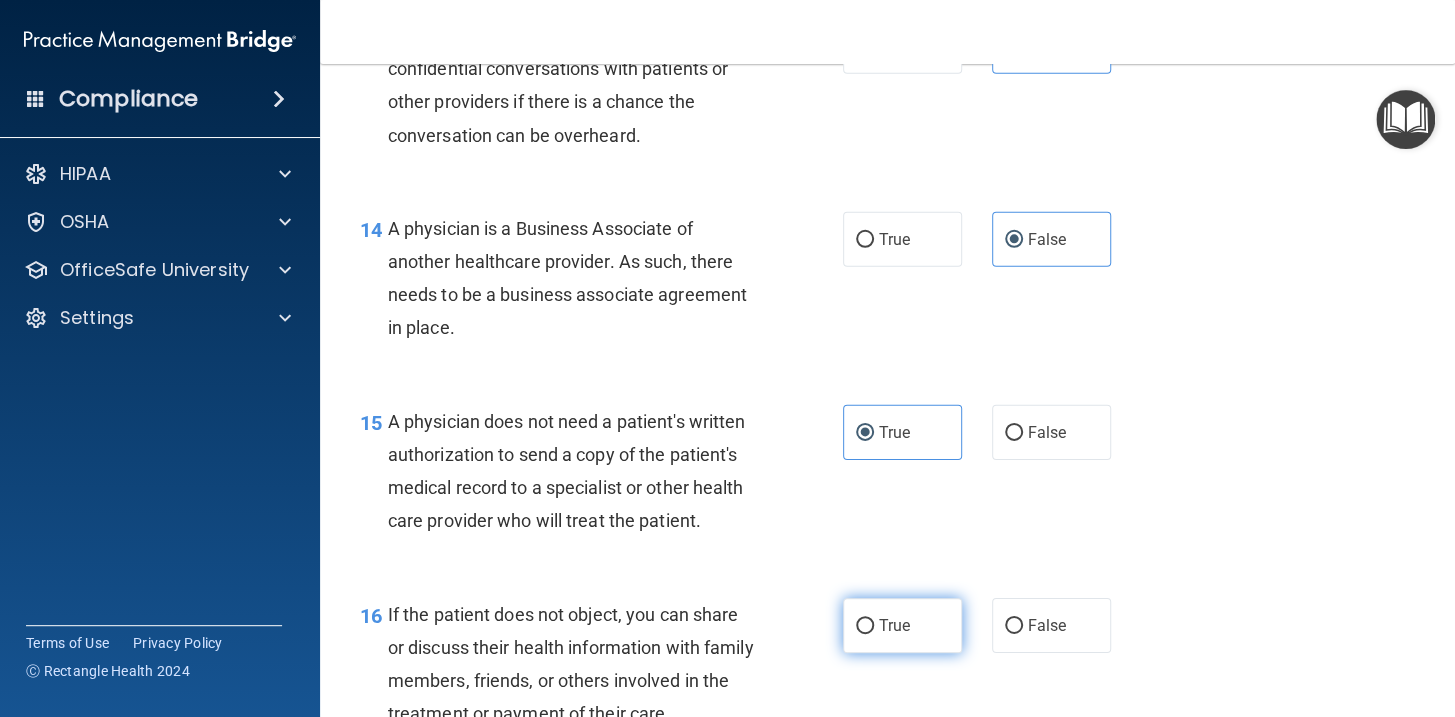 click on "True" at bounding box center (902, 625) 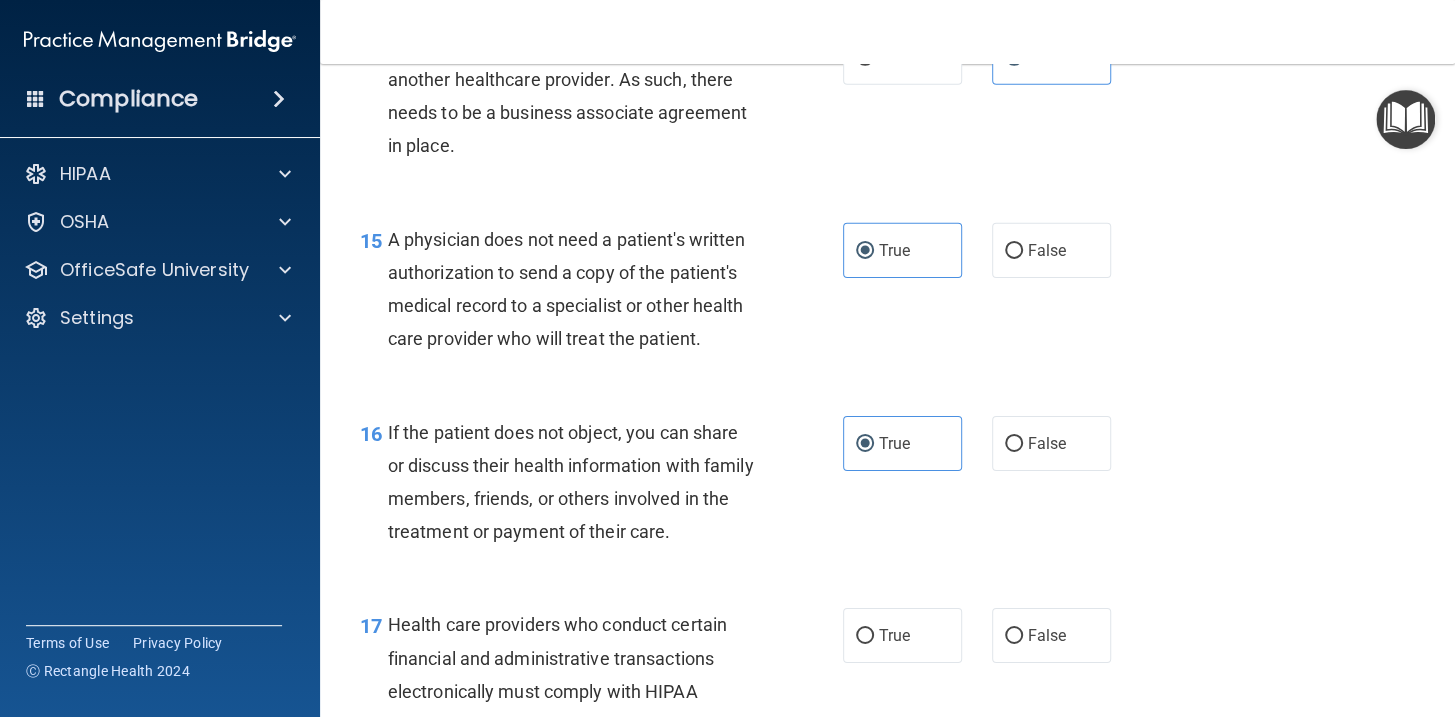 scroll, scrollTop: 2727, scrollLeft: 0, axis: vertical 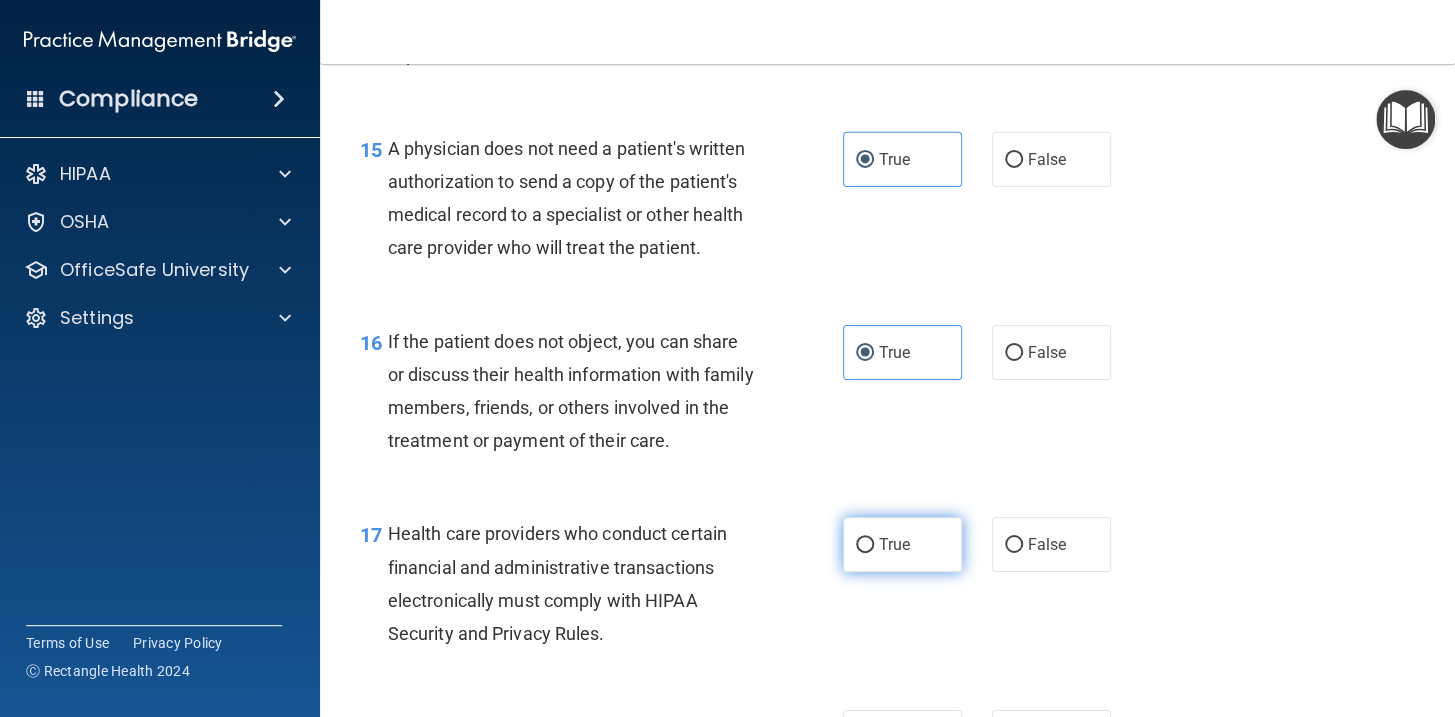 click on "True" at bounding box center [902, 544] 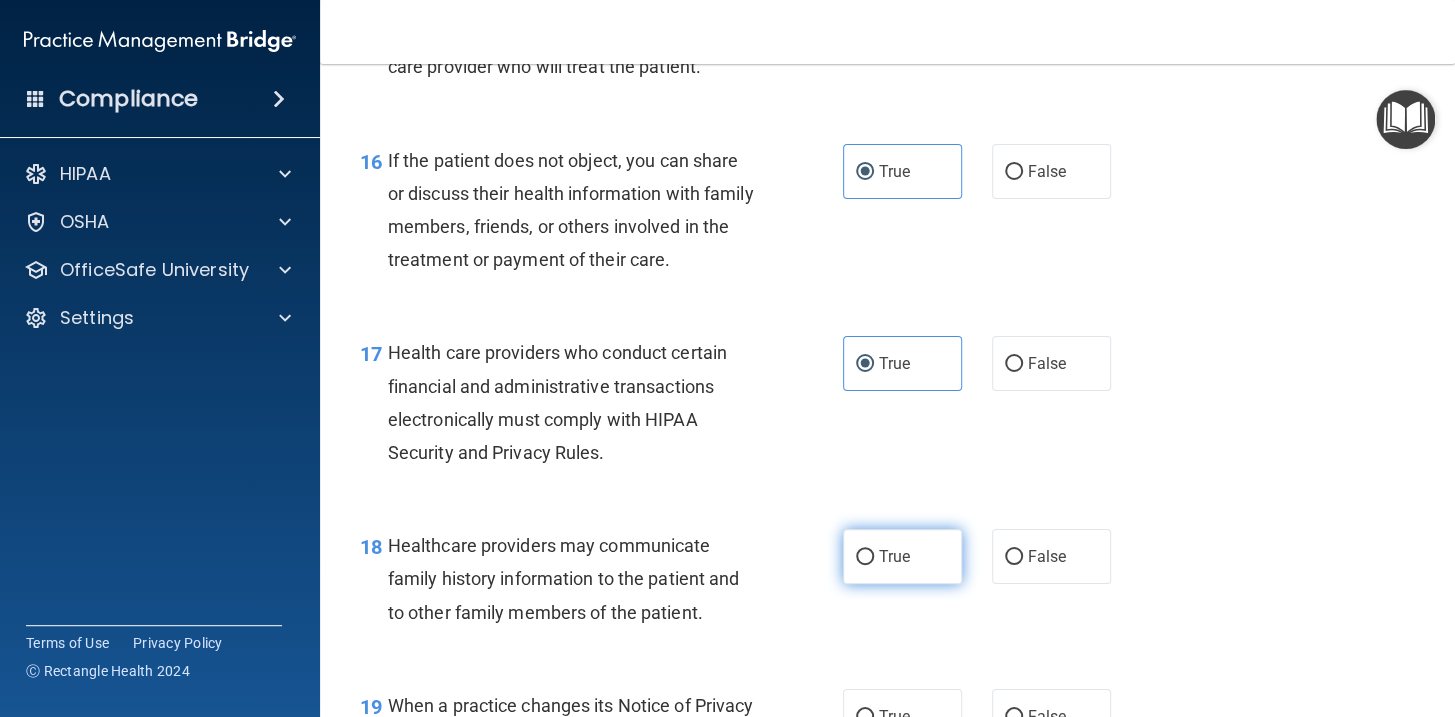 scroll, scrollTop: 2909, scrollLeft: 0, axis: vertical 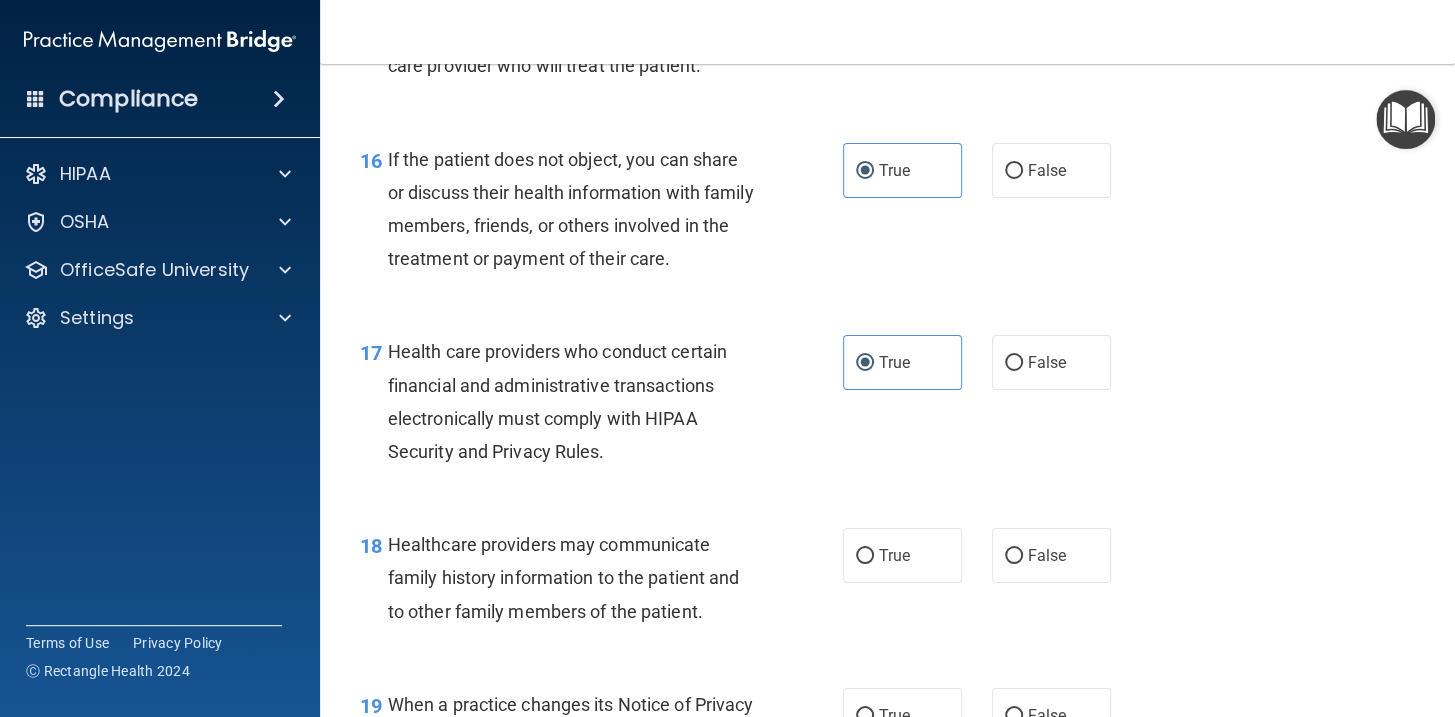 click on "True           False" at bounding box center [986, 555] 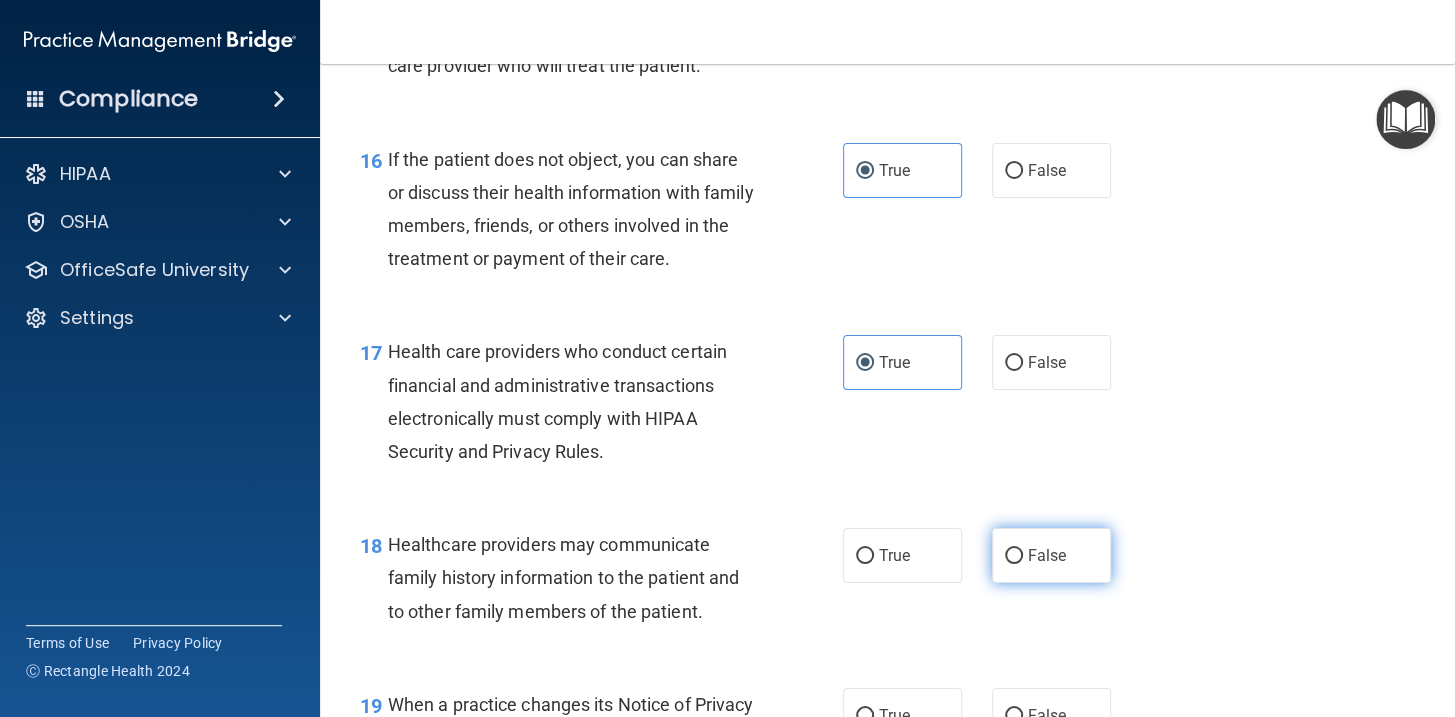 click on "False" at bounding box center [1047, 555] 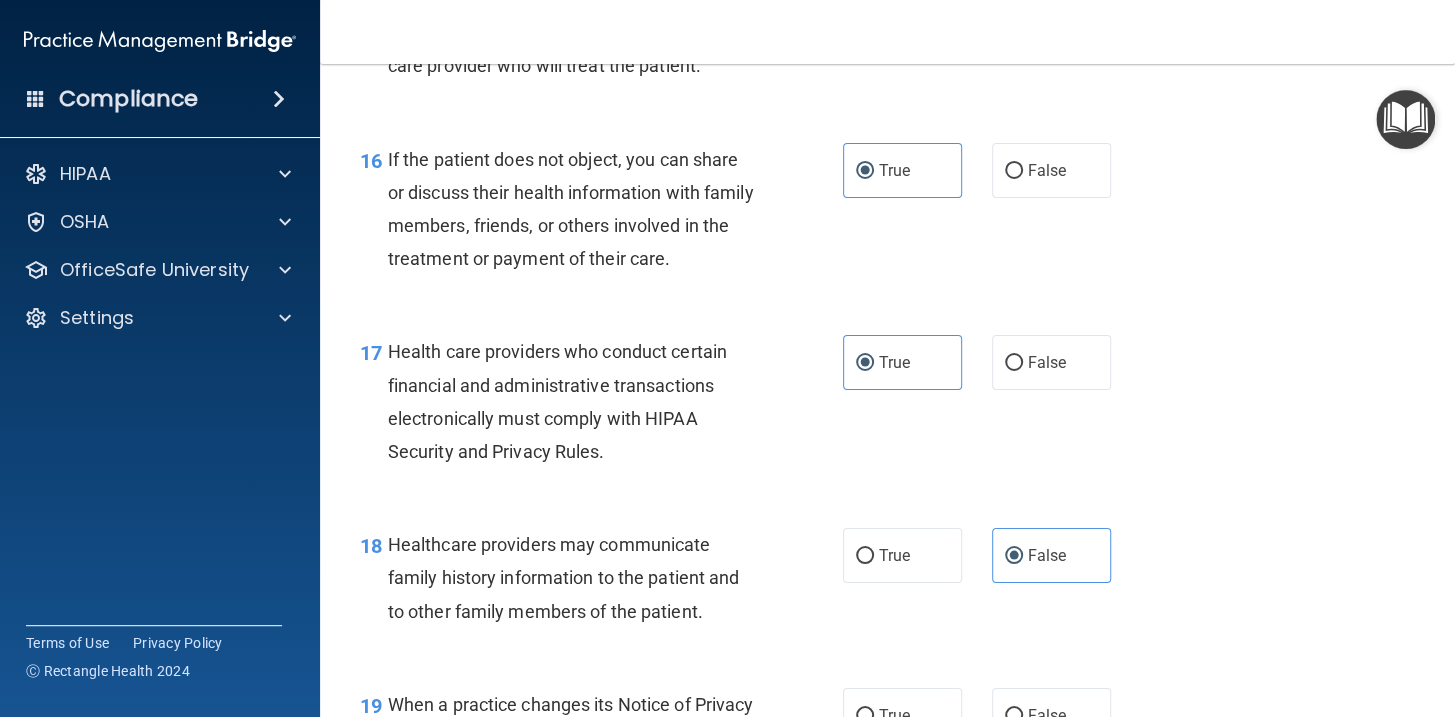 scroll, scrollTop: 3090, scrollLeft: 0, axis: vertical 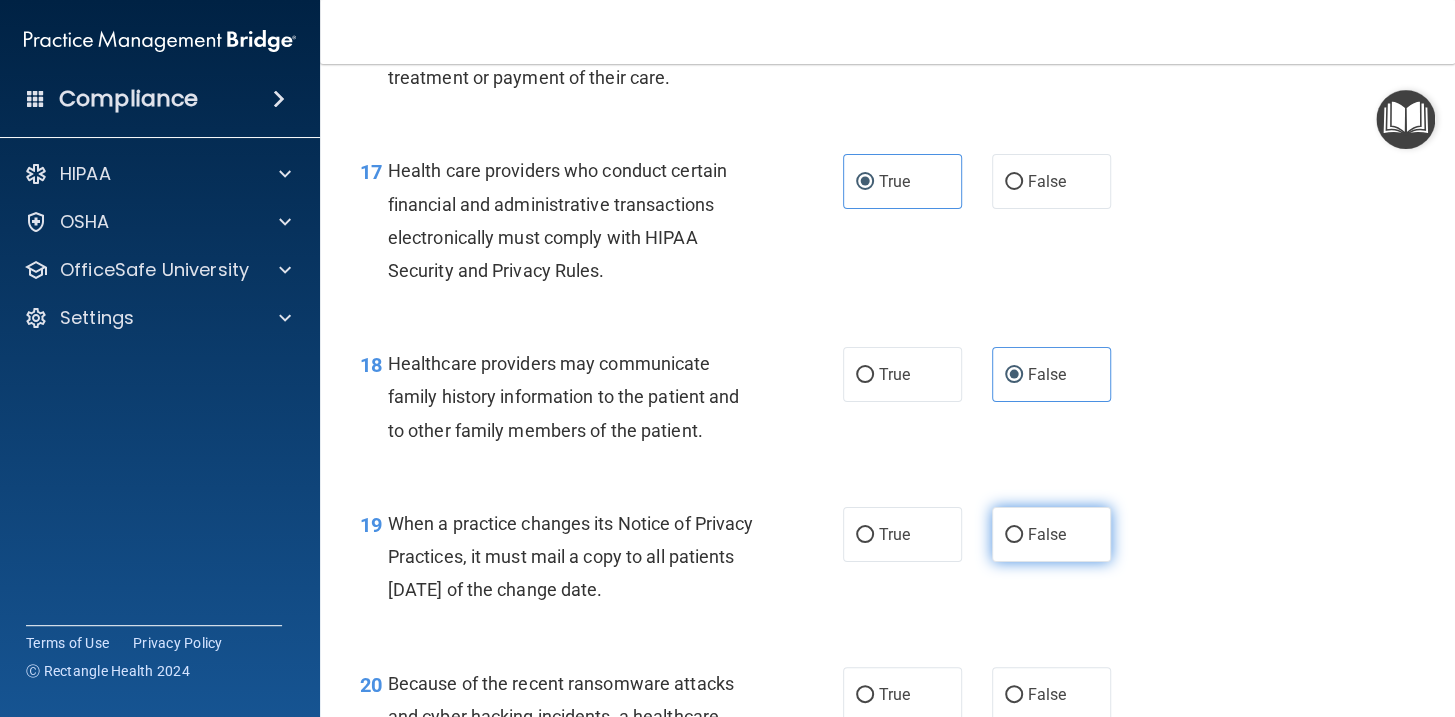 click on "False" at bounding box center (1014, 535) 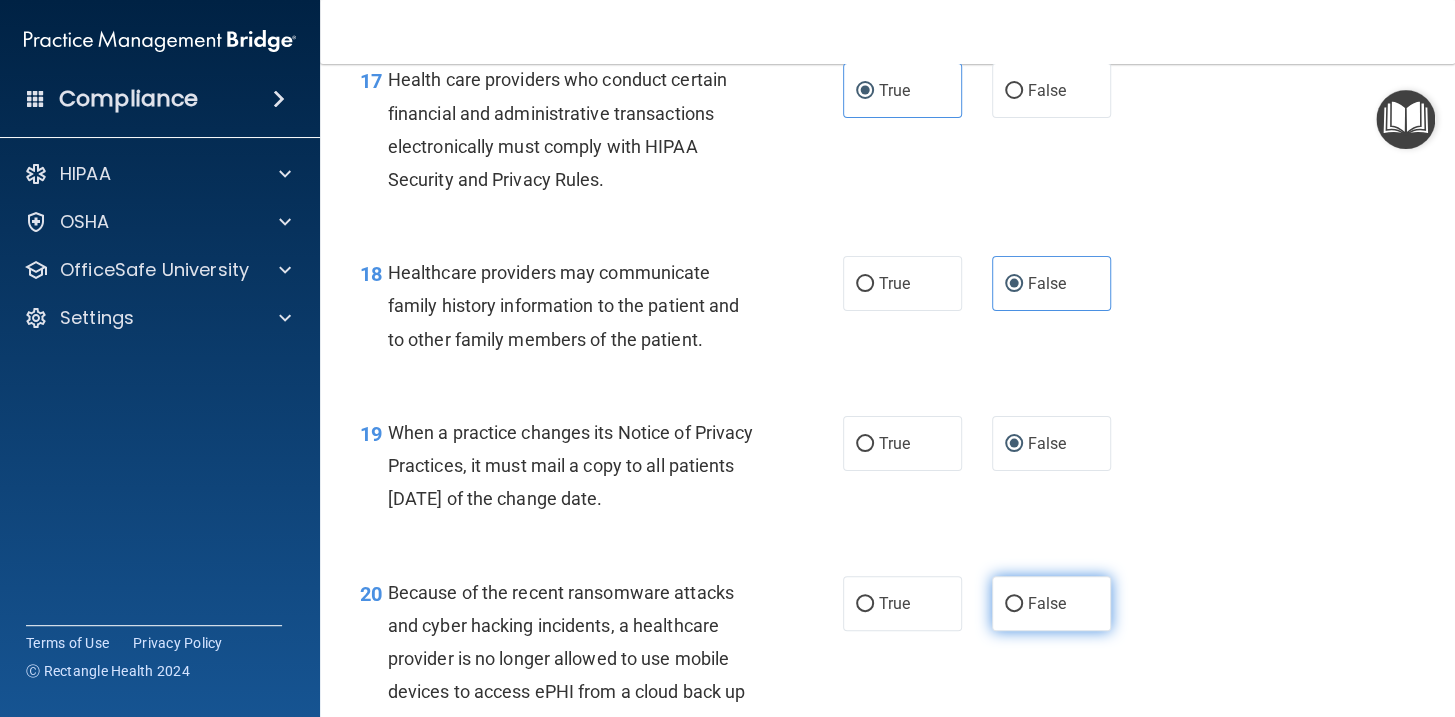 click on "False" at bounding box center (1051, 603) 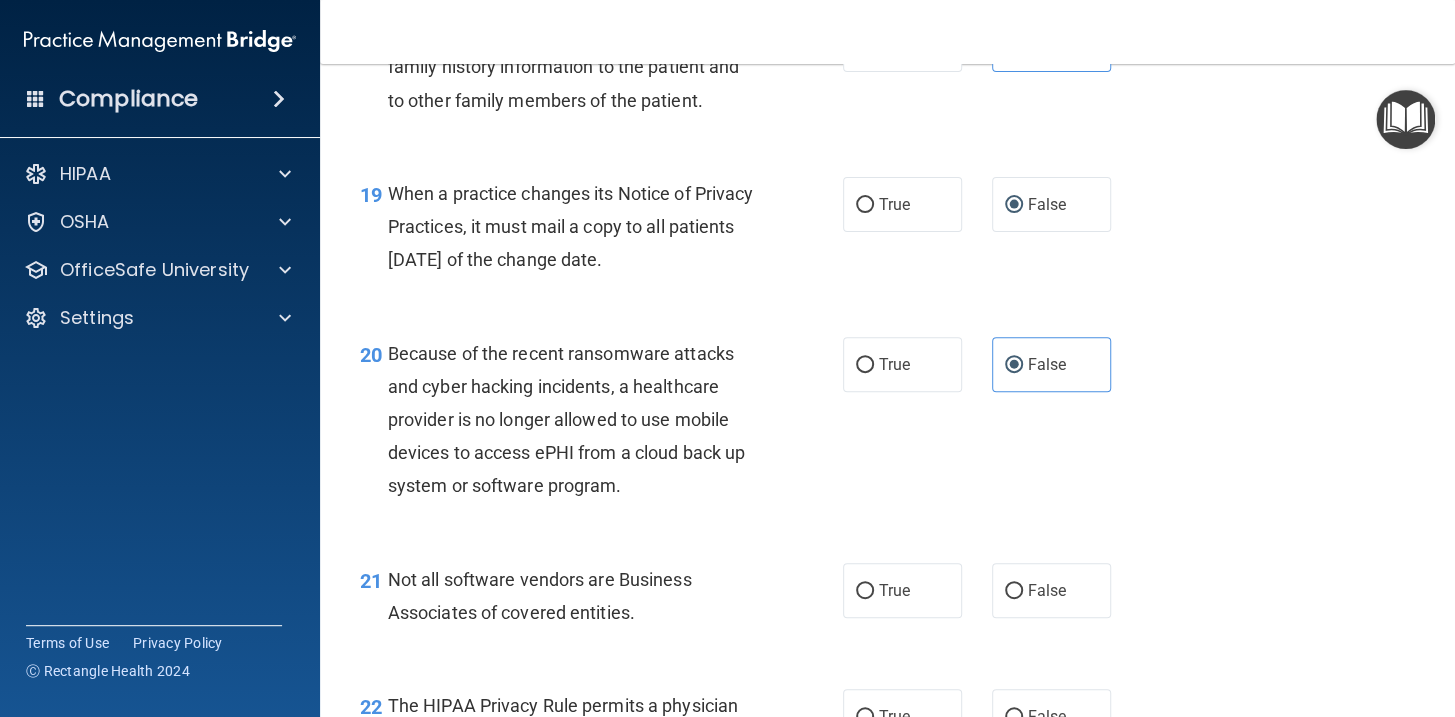 scroll, scrollTop: 3454, scrollLeft: 0, axis: vertical 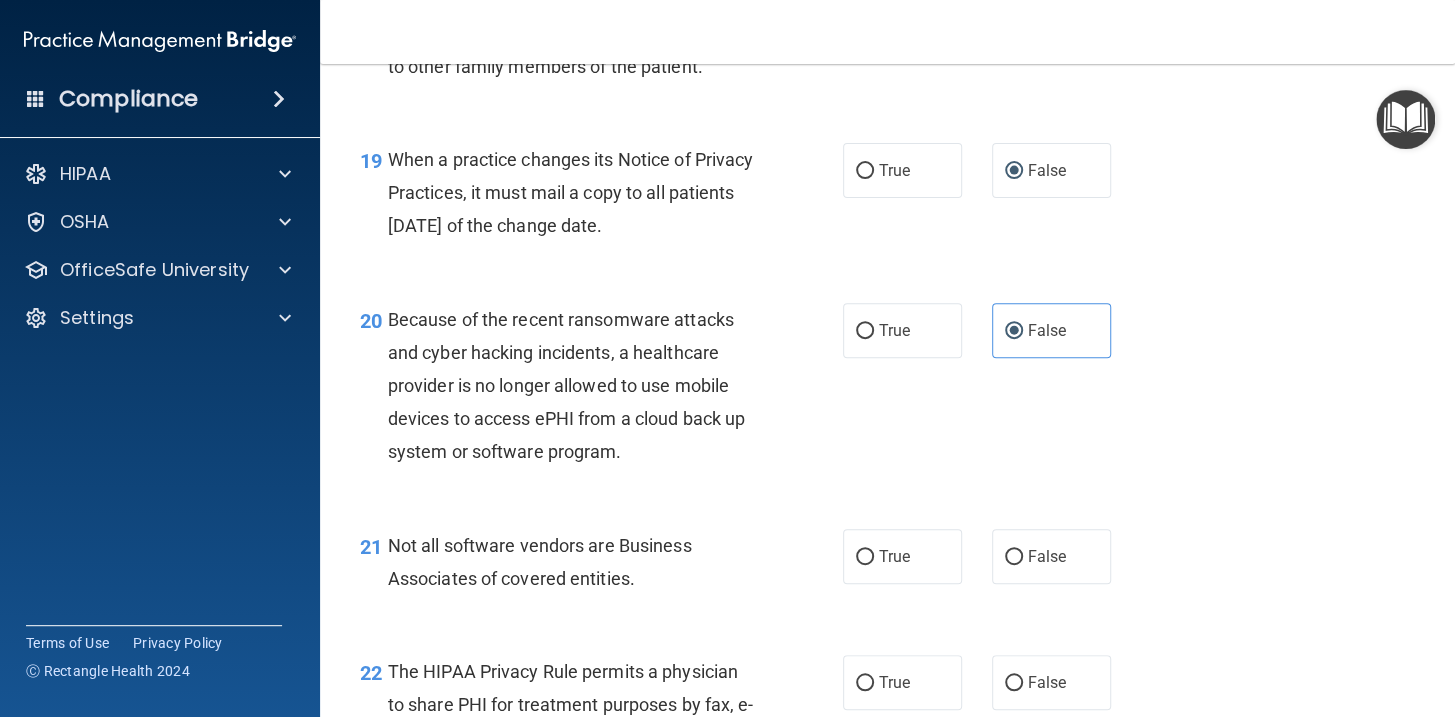 click on "21       Not all software vendors are Business Associates of covered entities.                 True           False" at bounding box center (887, 567) 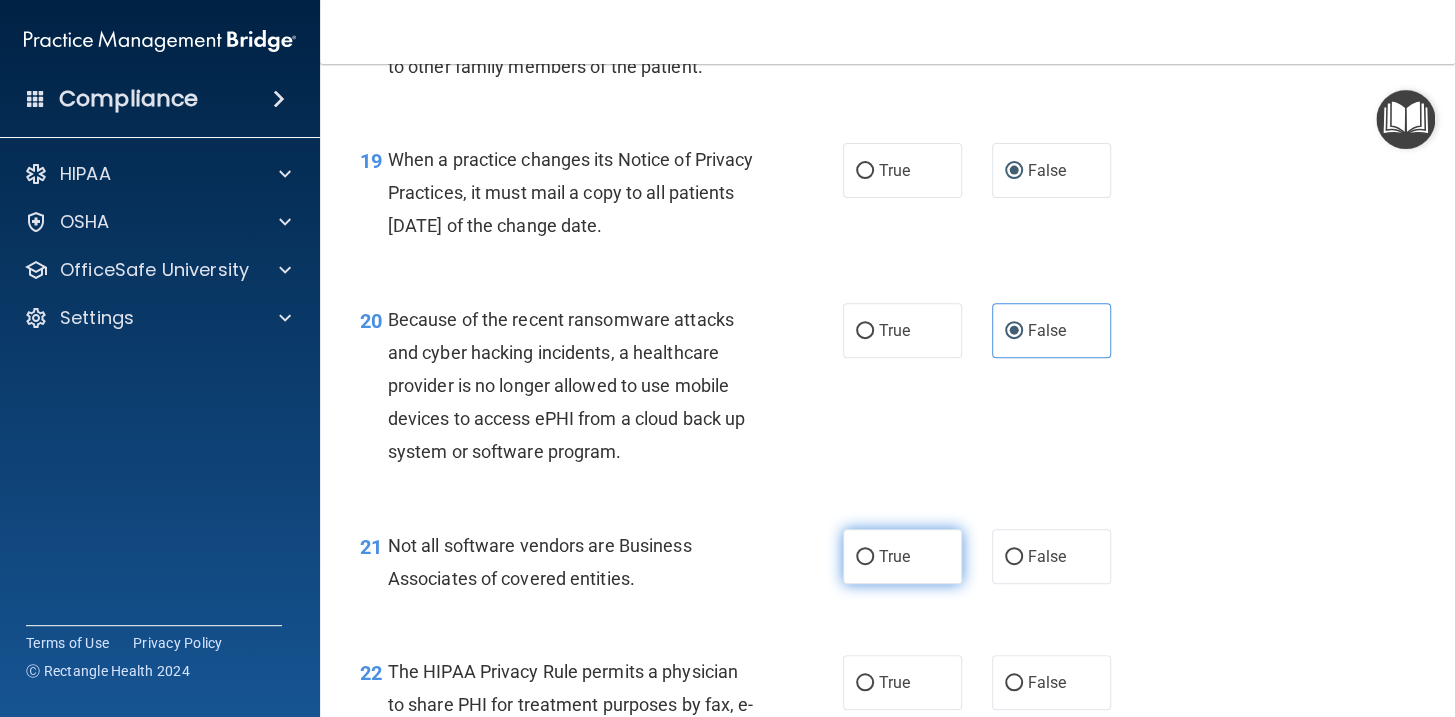 click on "True" at bounding box center (902, 556) 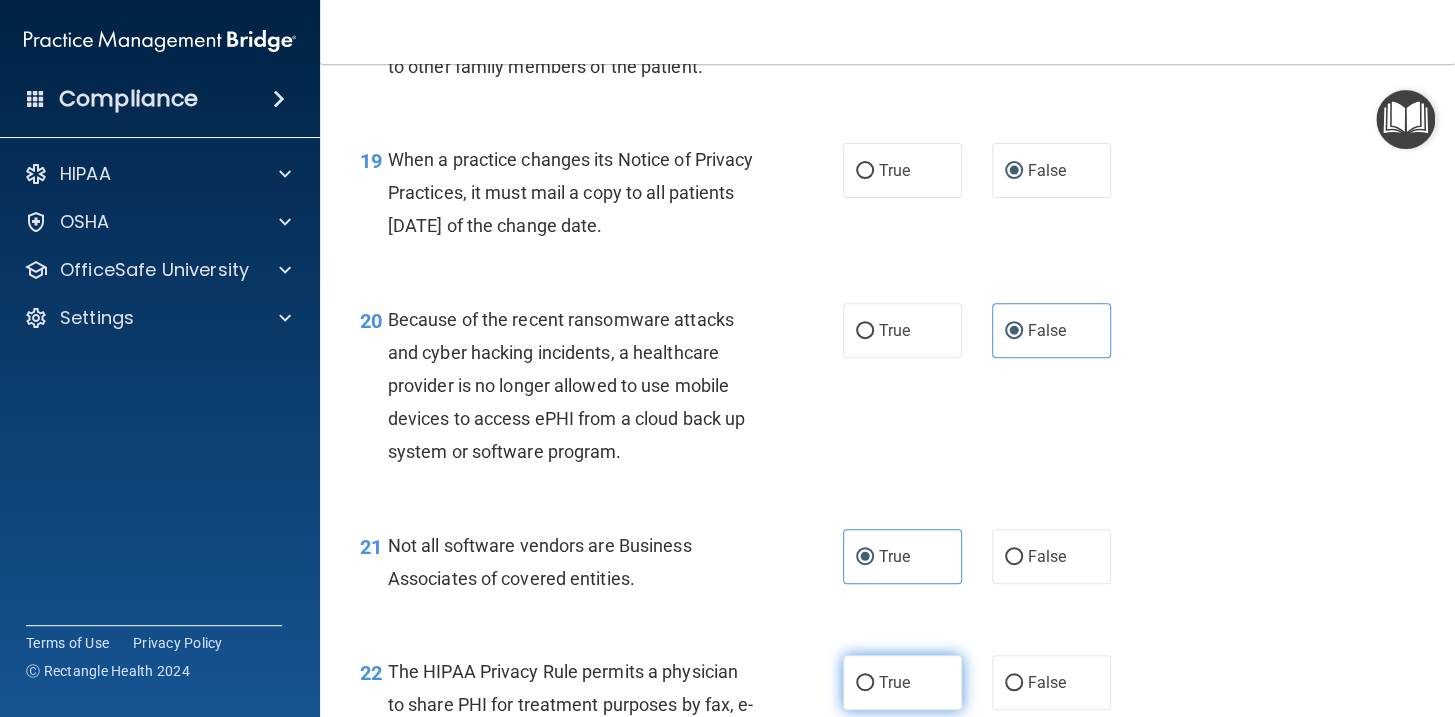 click on "True" at bounding box center [902, 682] 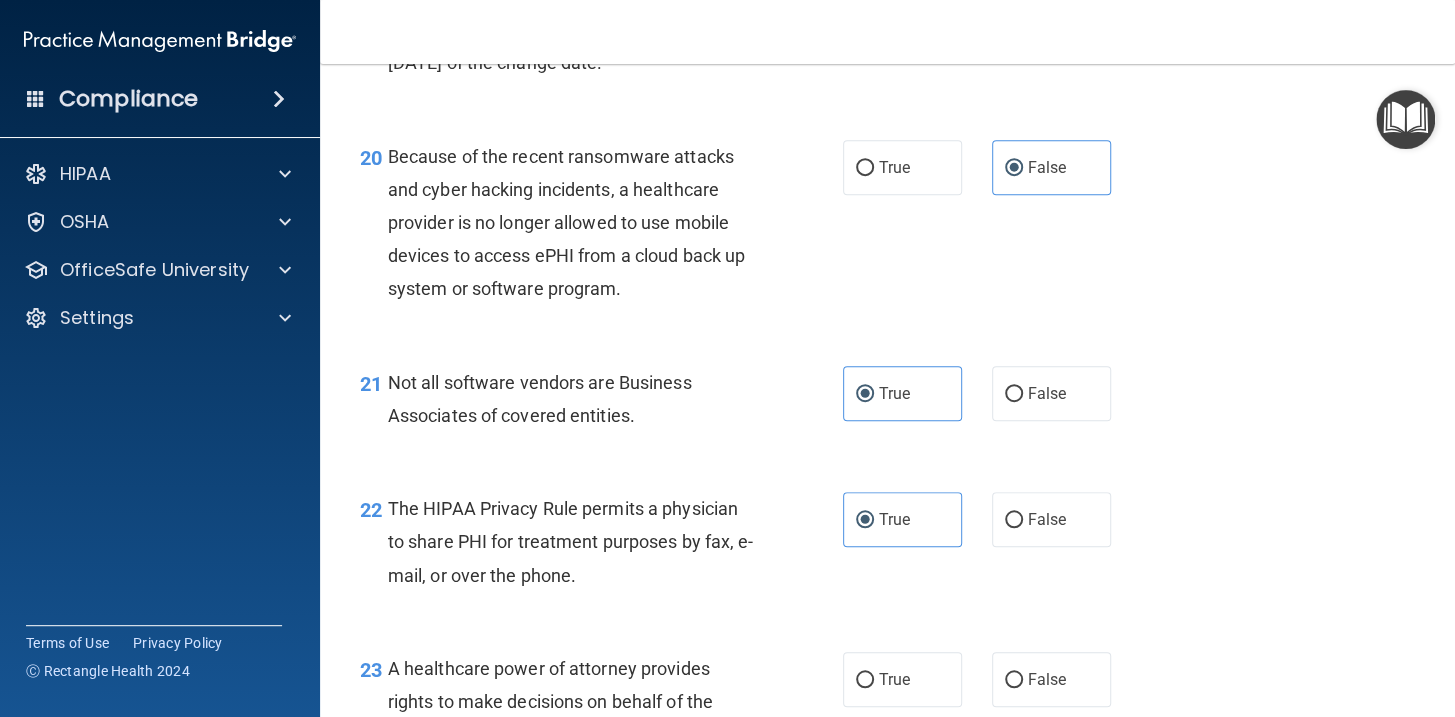 scroll, scrollTop: 3636, scrollLeft: 0, axis: vertical 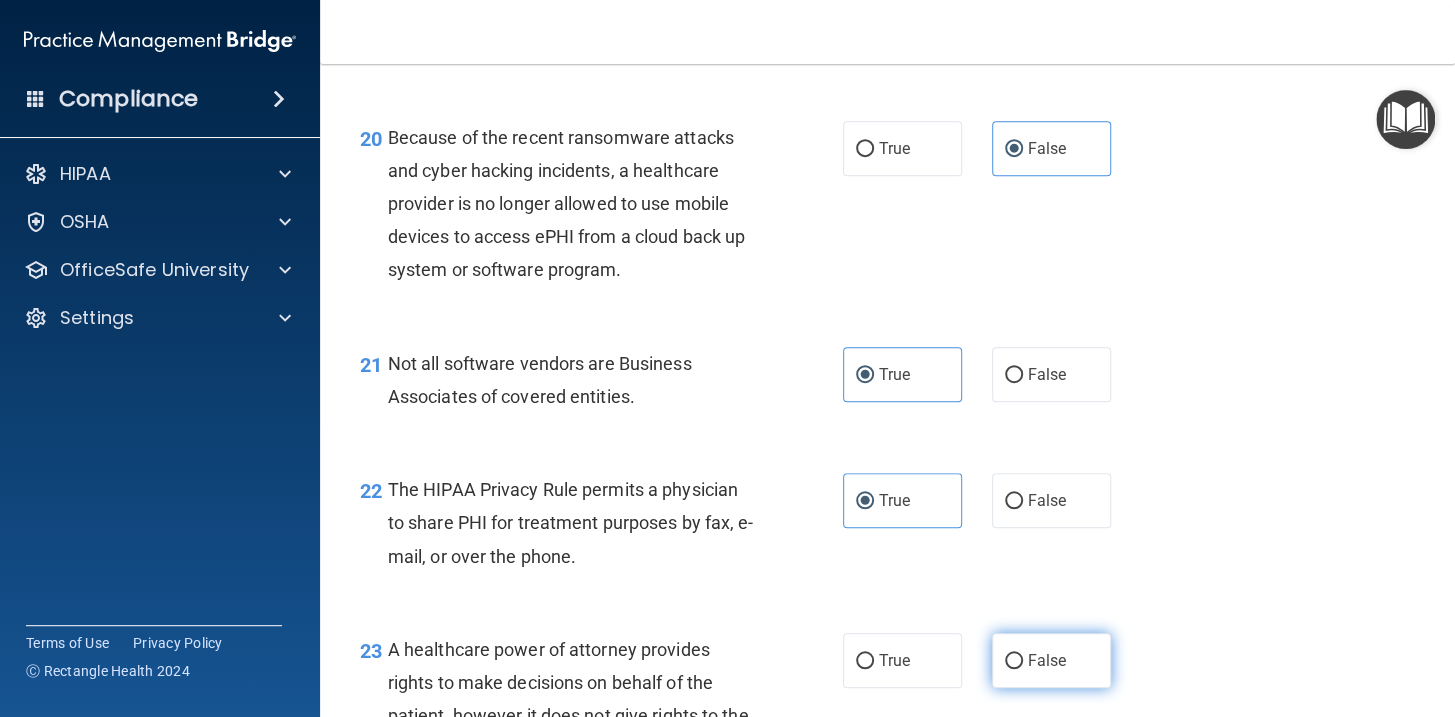 click on "False" at bounding box center [1051, 660] 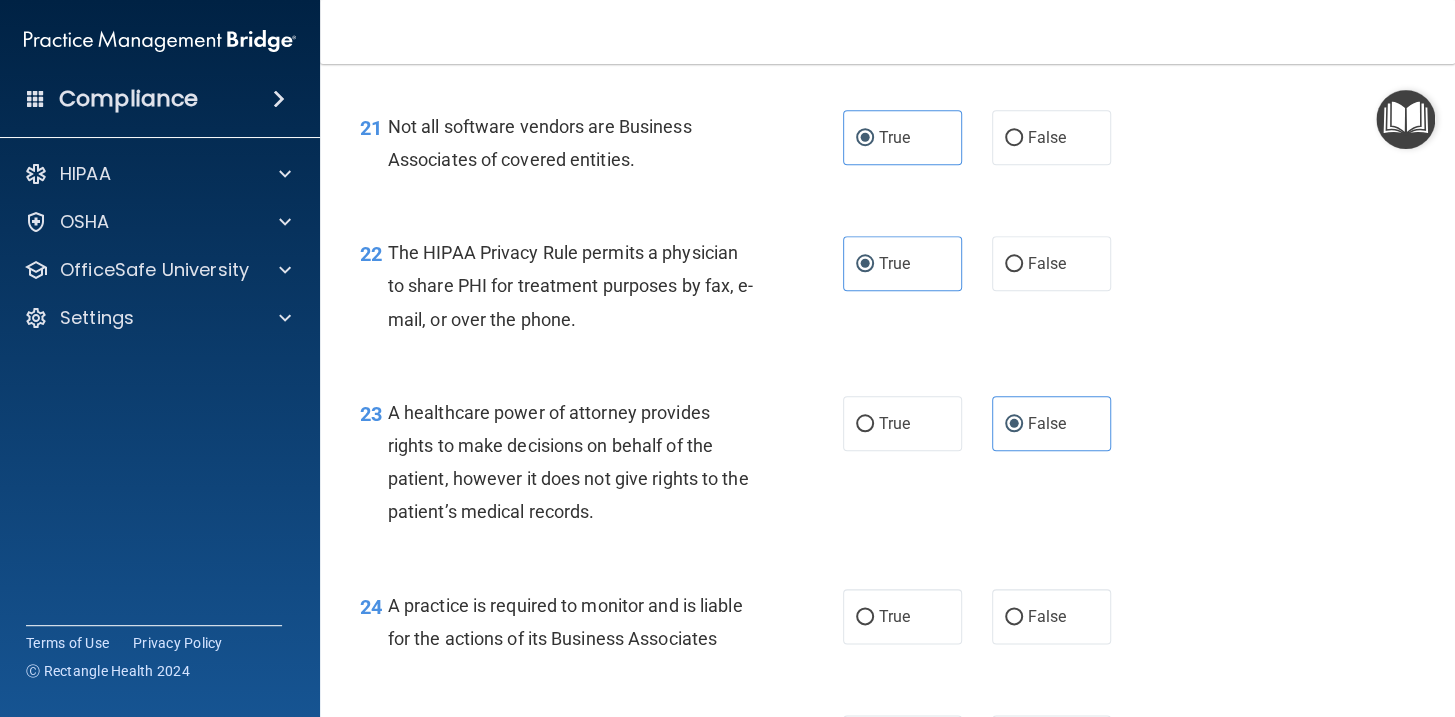 scroll, scrollTop: 3909, scrollLeft: 0, axis: vertical 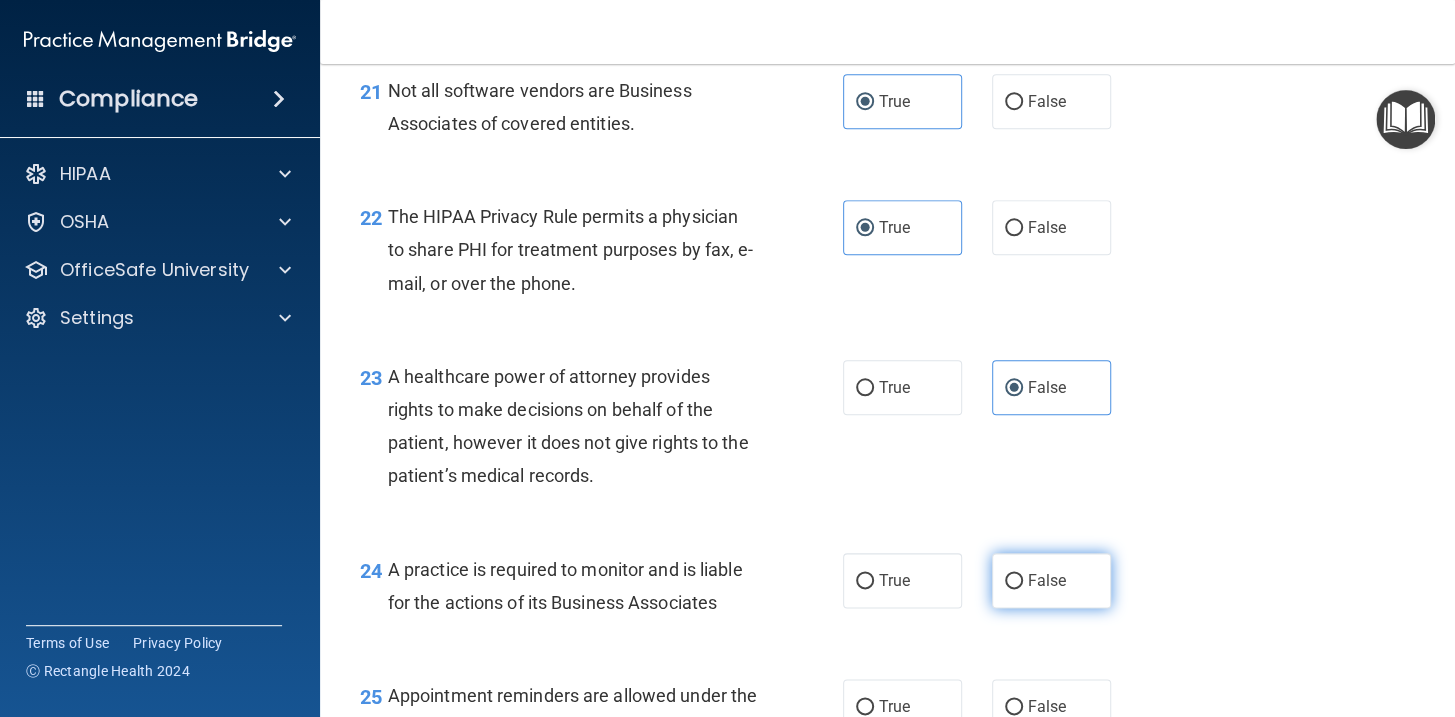 click on "False" at bounding box center [1051, 580] 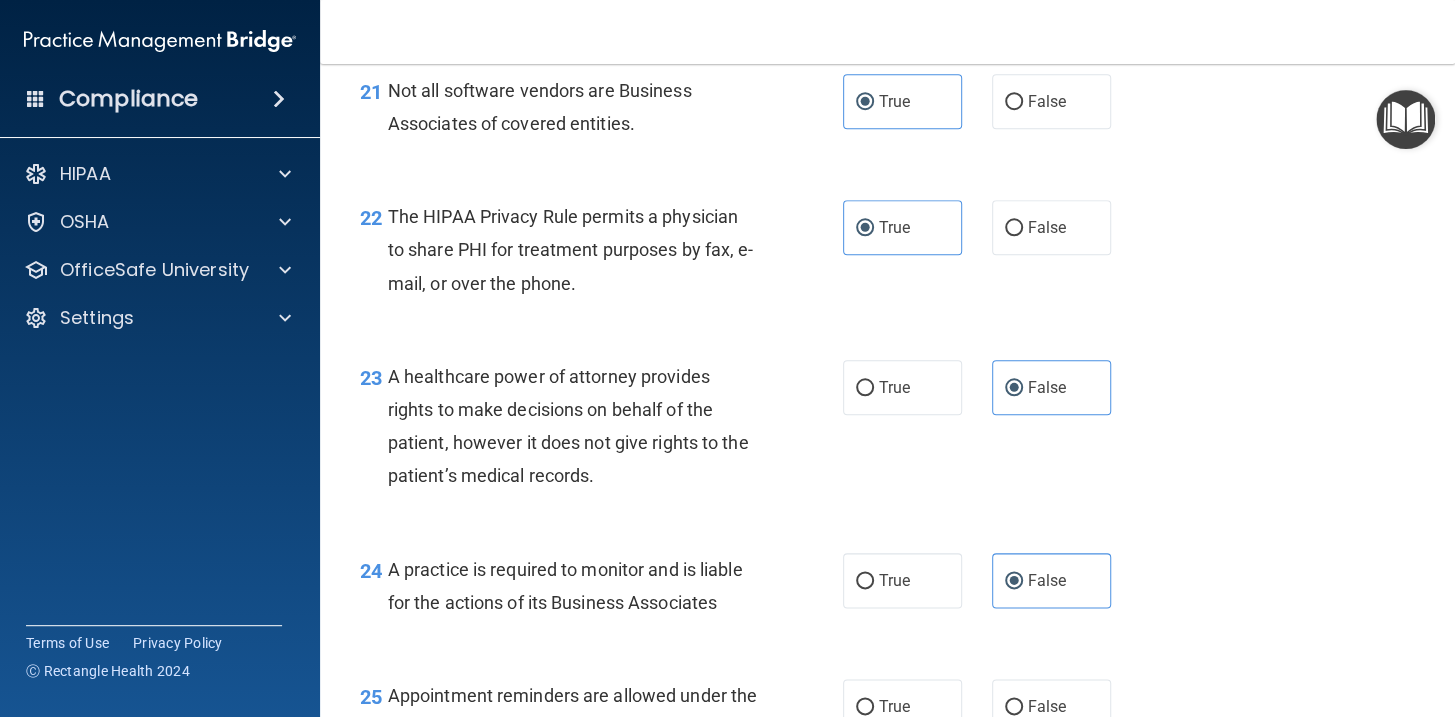 click on "25       Appointment reminders are allowed under the HIPAA Privacy Rule without a prior authorization.                 True           False" at bounding box center (887, 734) 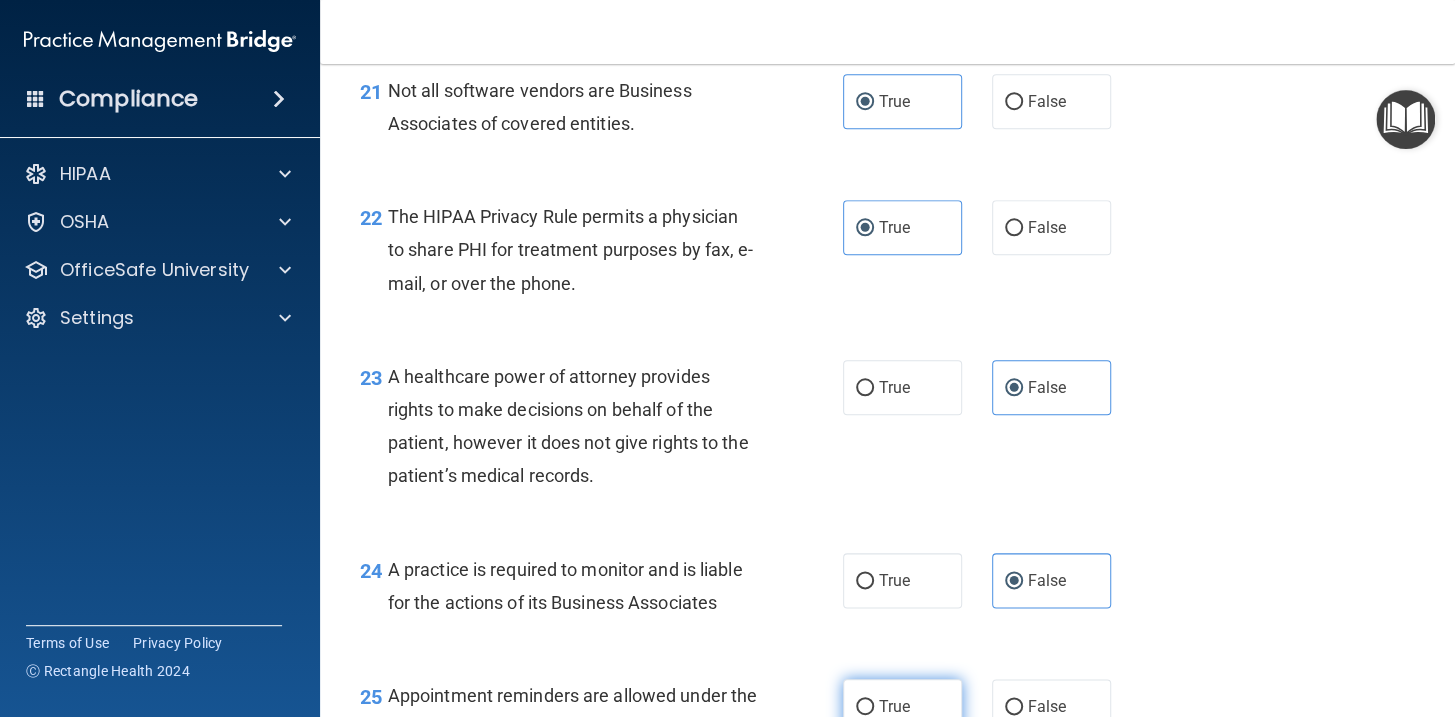 click on "True" at bounding box center (902, 706) 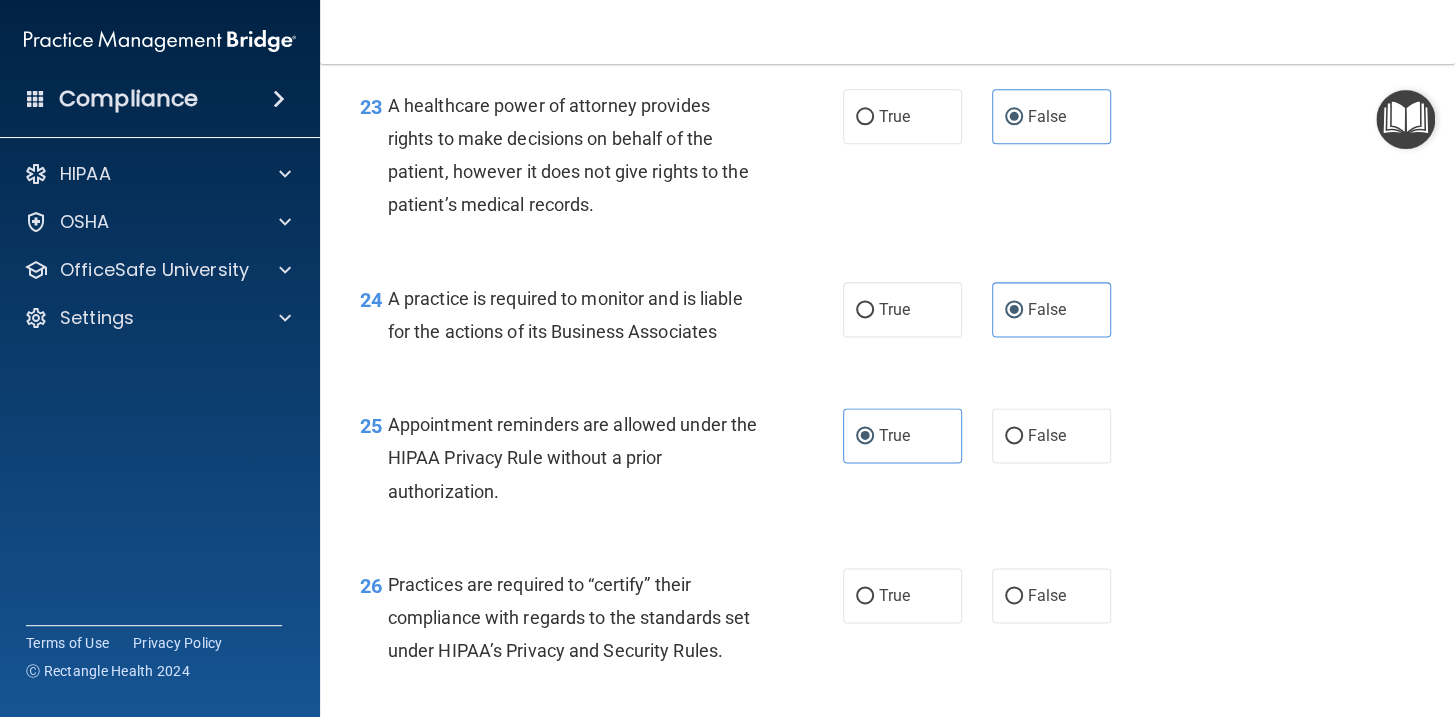 scroll, scrollTop: 4181, scrollLeft: 0, axis: vertical 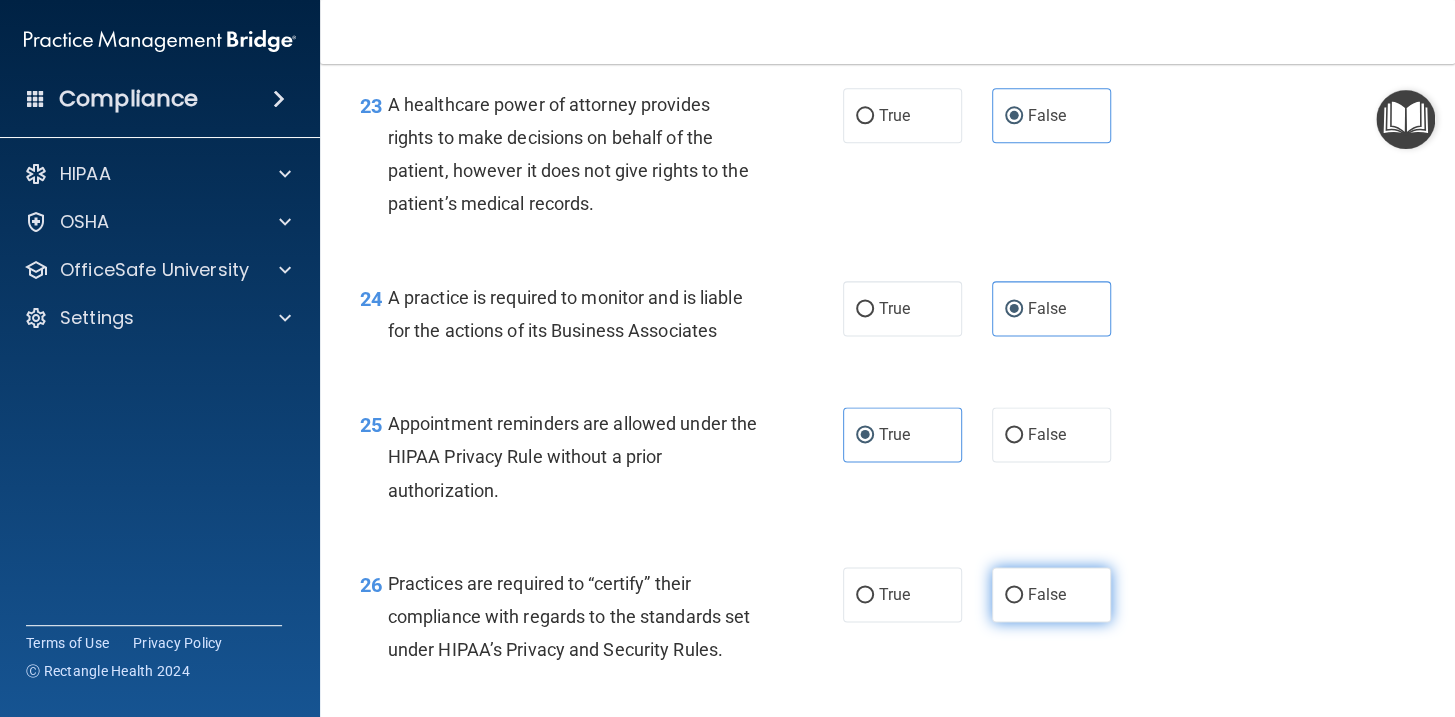 click on "False" at bounding box center [1051, 594] 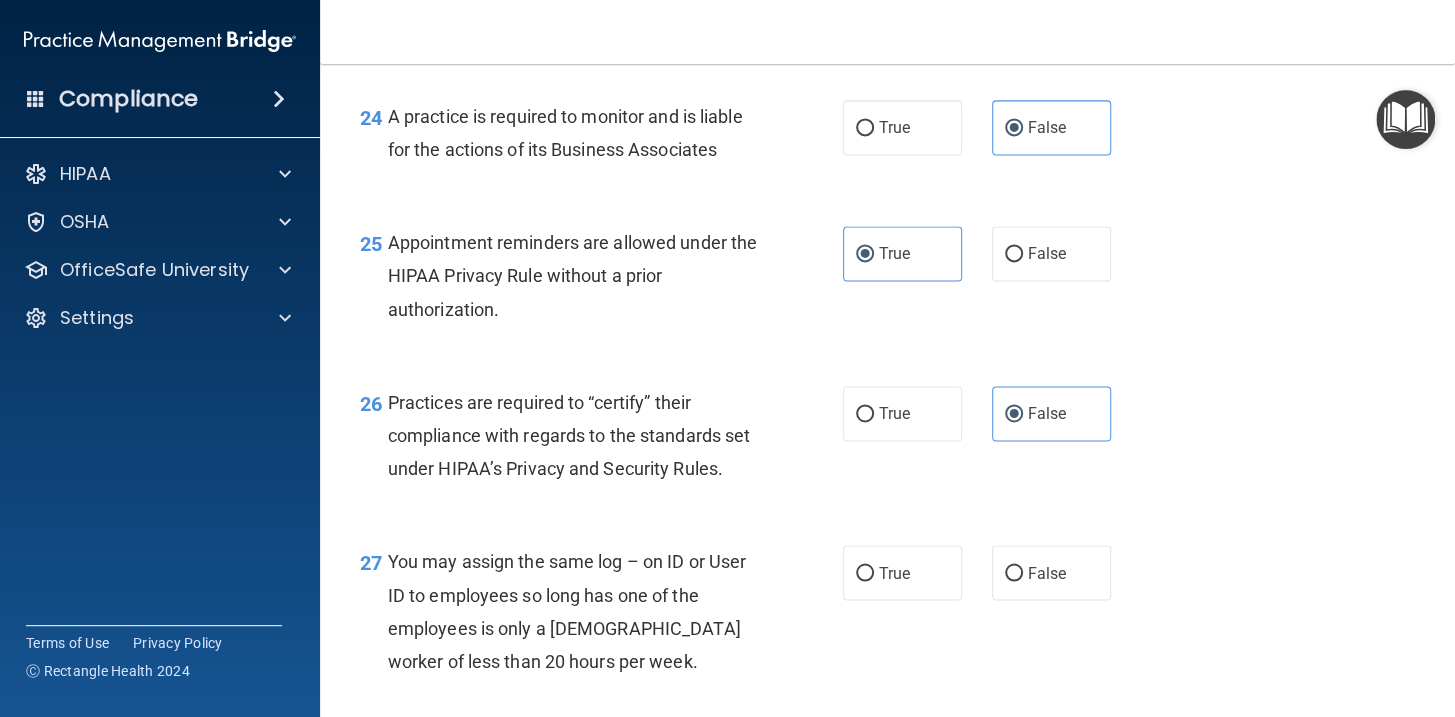 scroll, scrollTop: 4363, scrollLeft: 0, axis: vertical 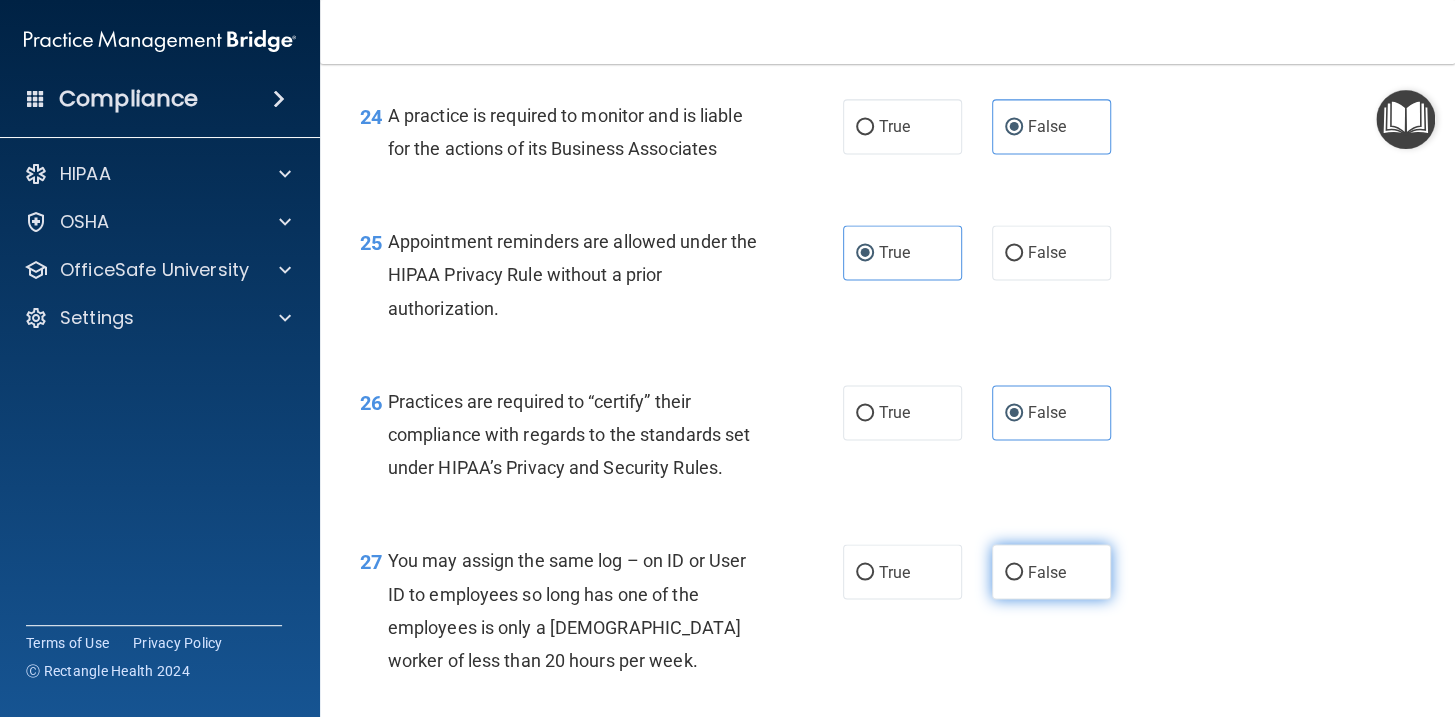click on "False" at bounding box center [1051, 571] 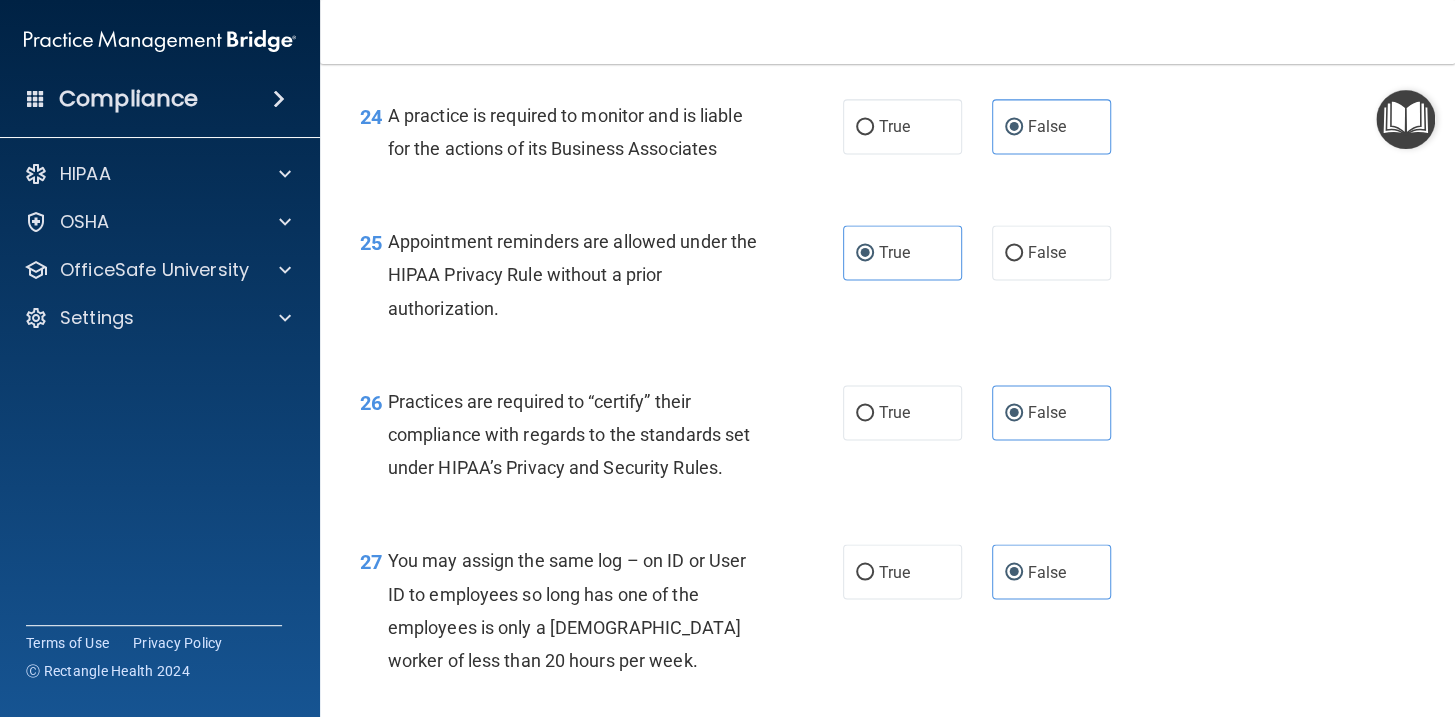 scroll, scrollTop: 4545, scrollLeft: 0, axis: vertical 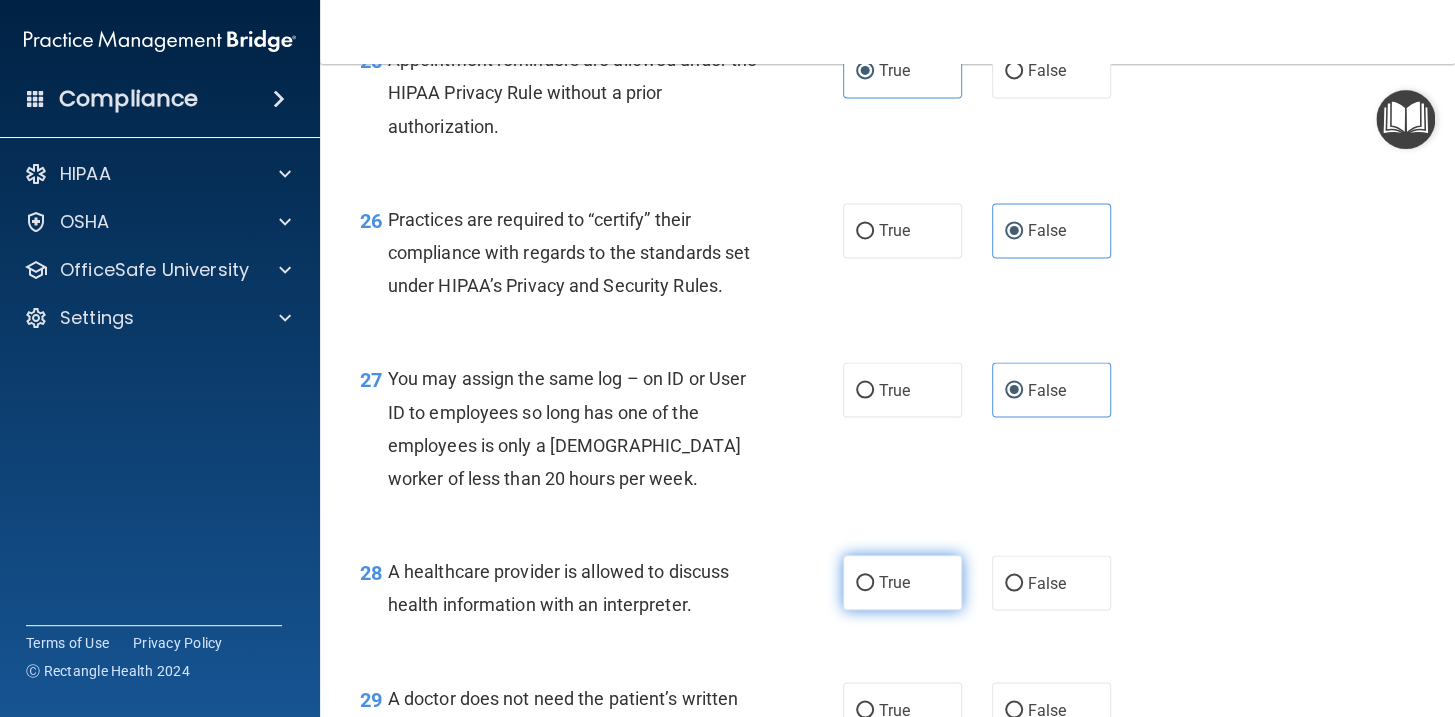 click on "True" at bounding box center (865, 583) 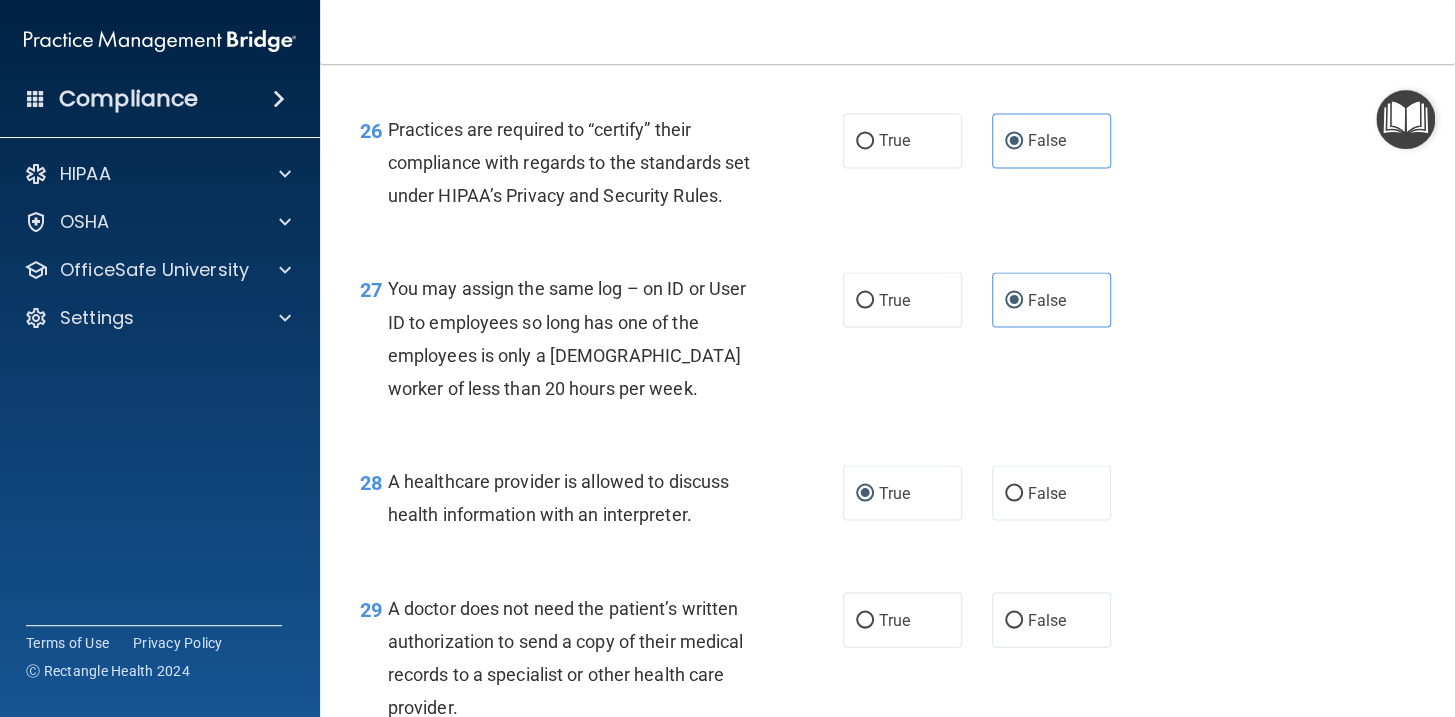 scroll, scrollTop: 4636, scrollLeft: 0, axis: vertical 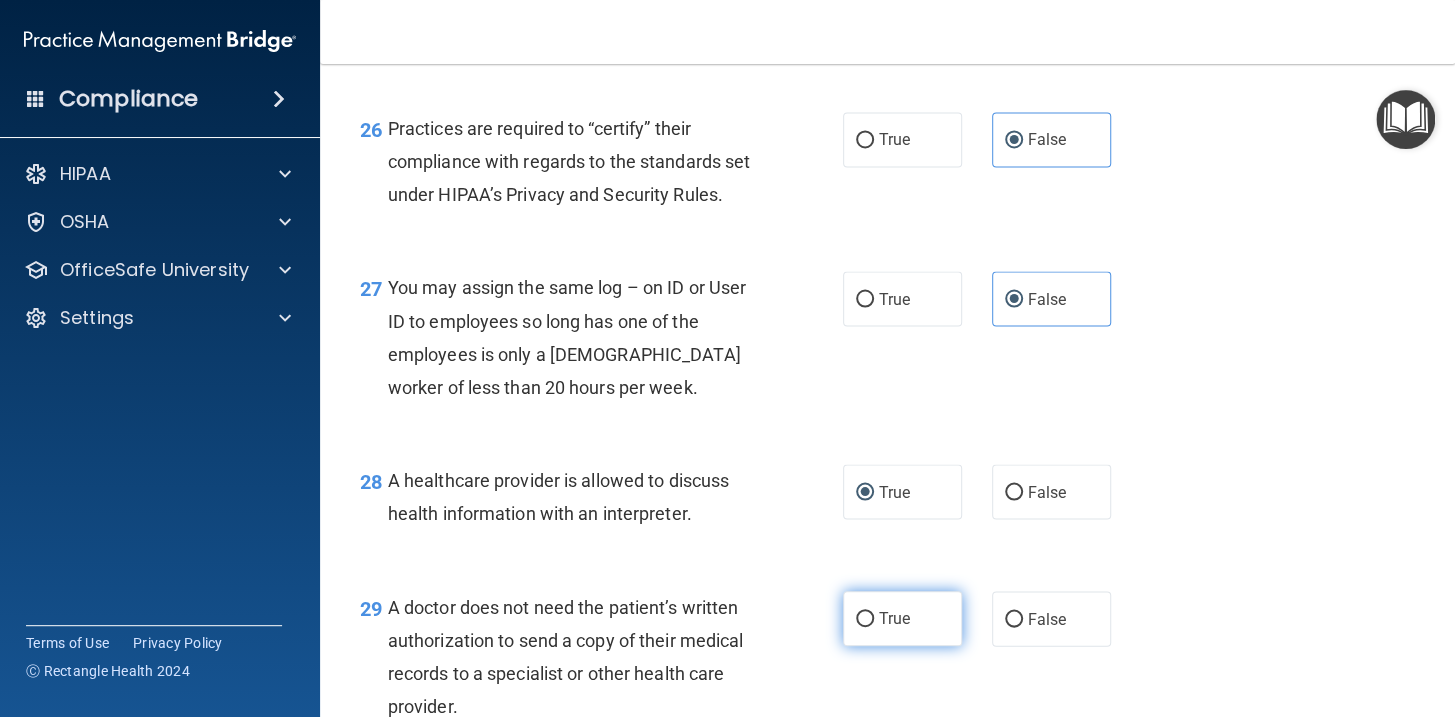 click on "True" at bounding box center (902, 618) 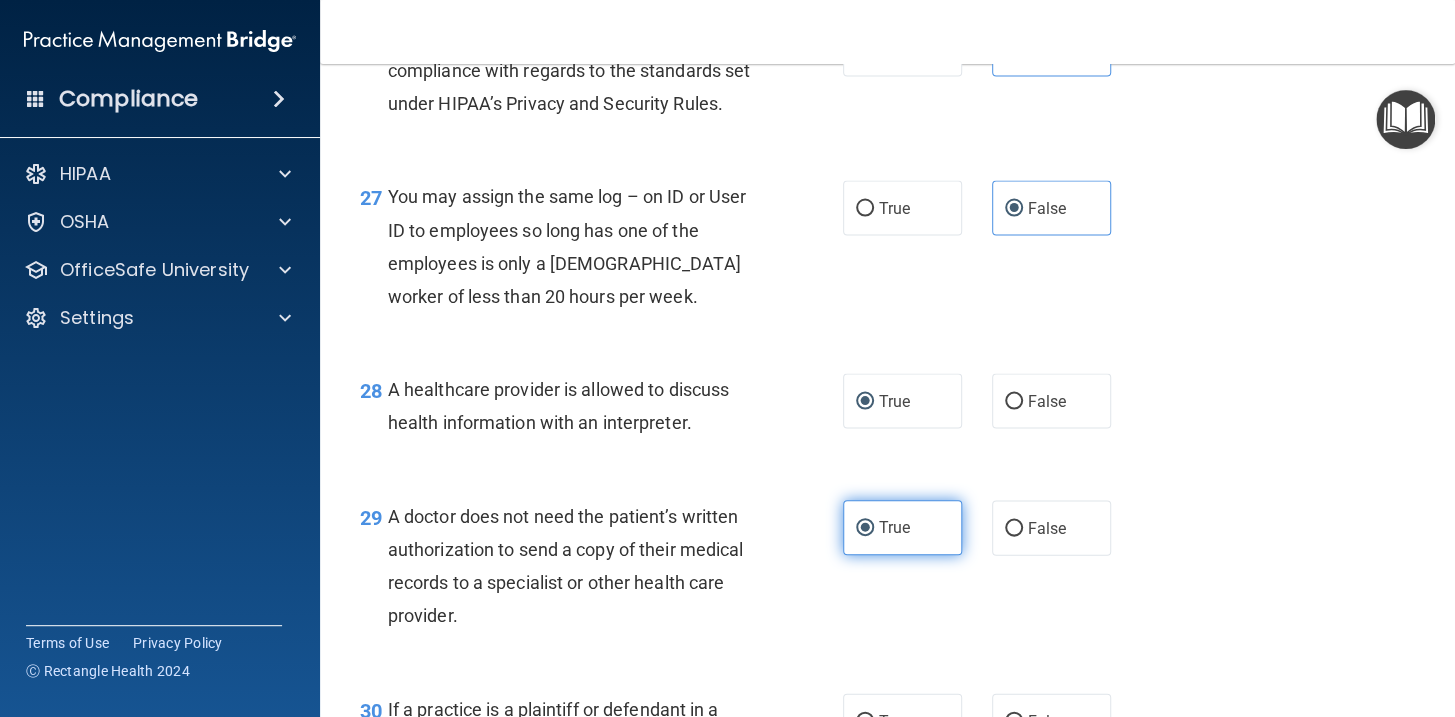 scroll, scrollTop: 4818, scrollLeft: 0, axis: vertical 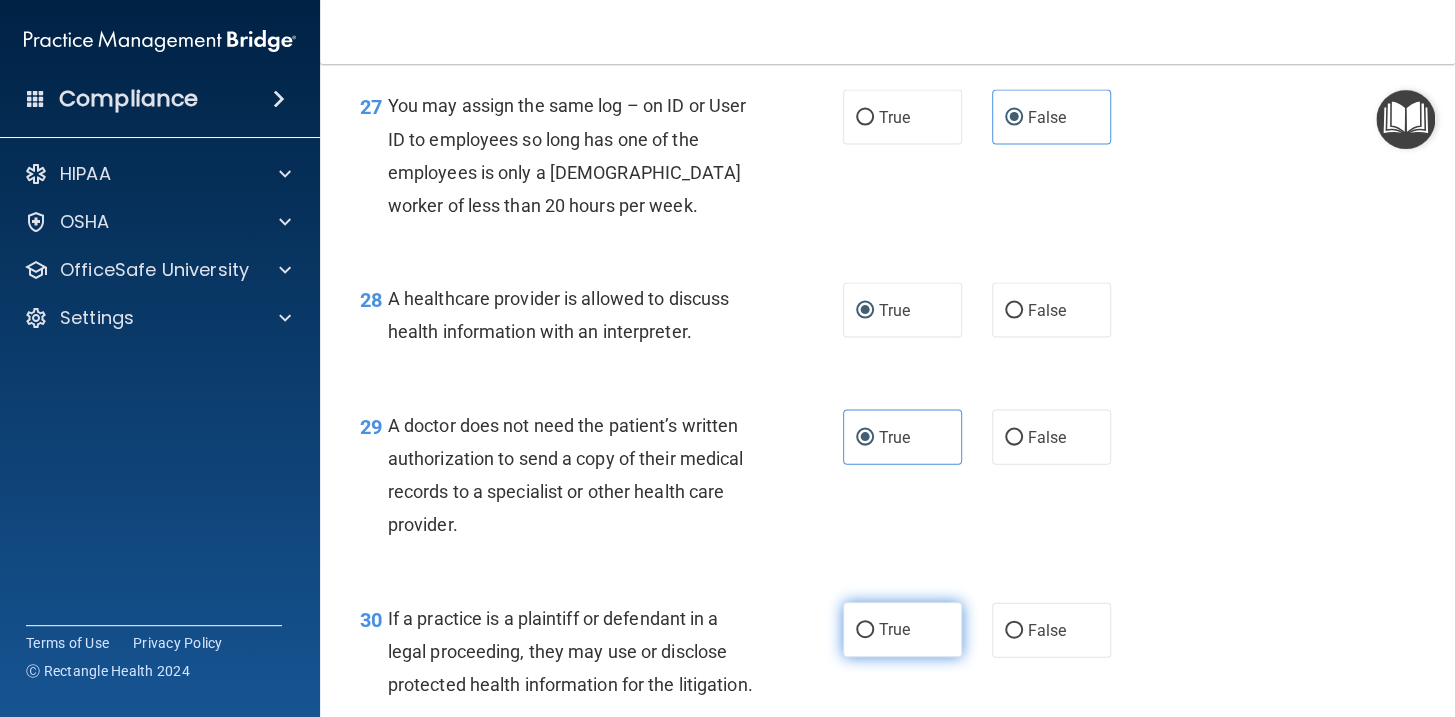 click on "True" at bounding box center [902, 629] 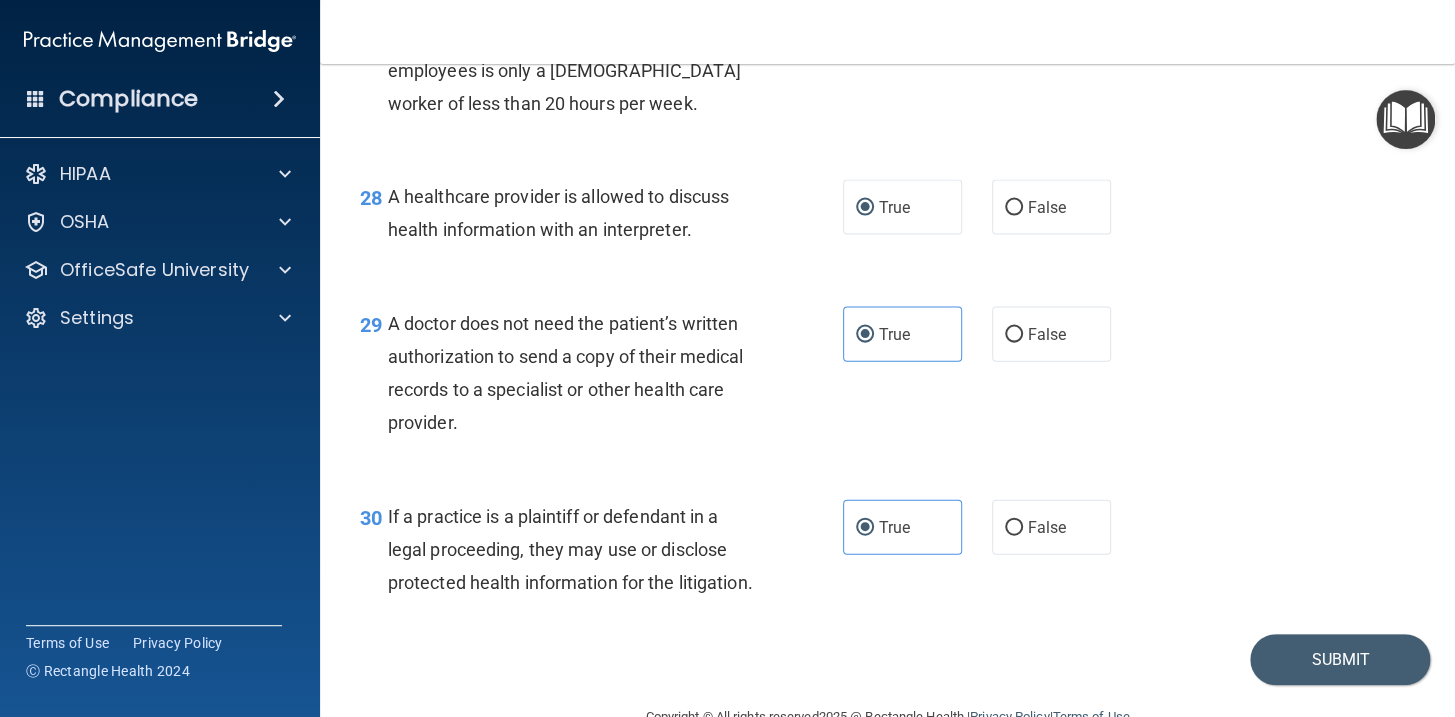 scroll, scrollTop: 5000, scrollLeft: 0, axis: vertical 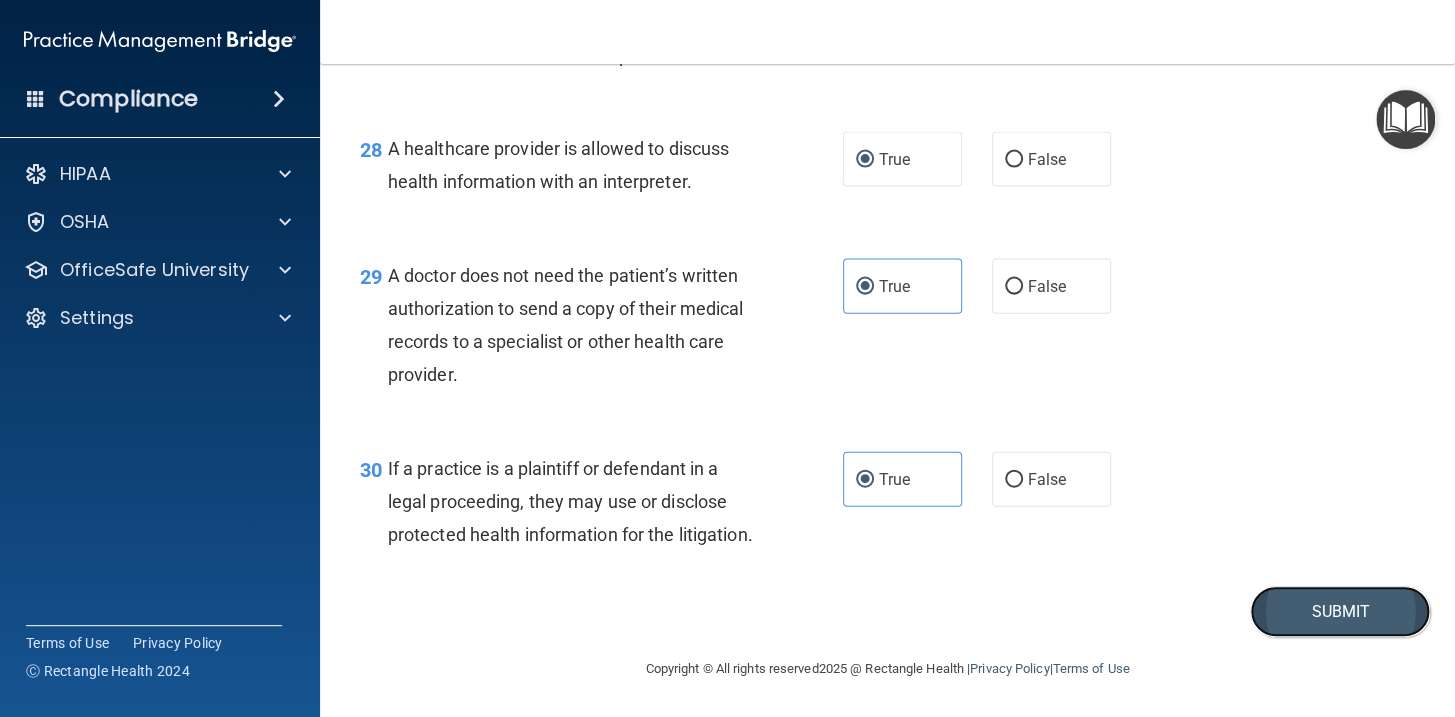 click on "Submit" at bounding box center [1340, 611] 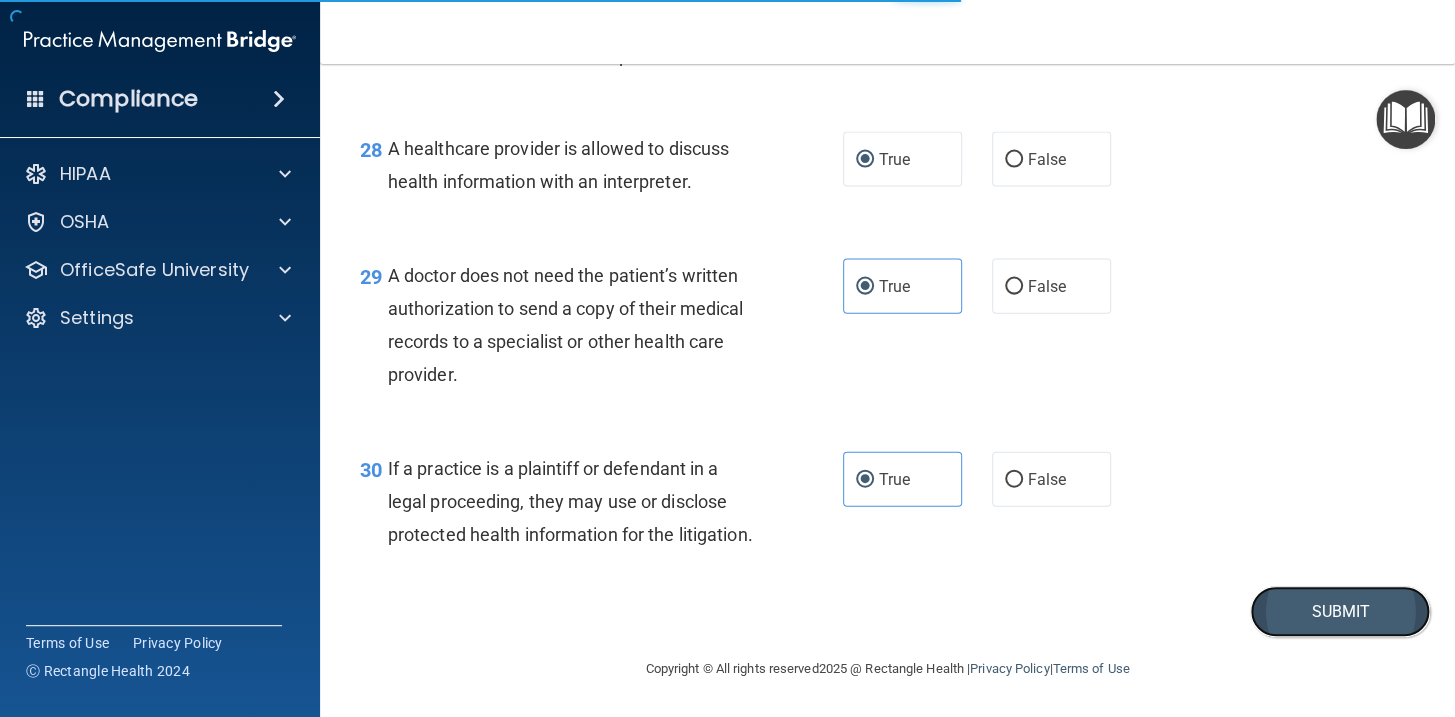 click on "Submit" at bounding box center [1340, 611] 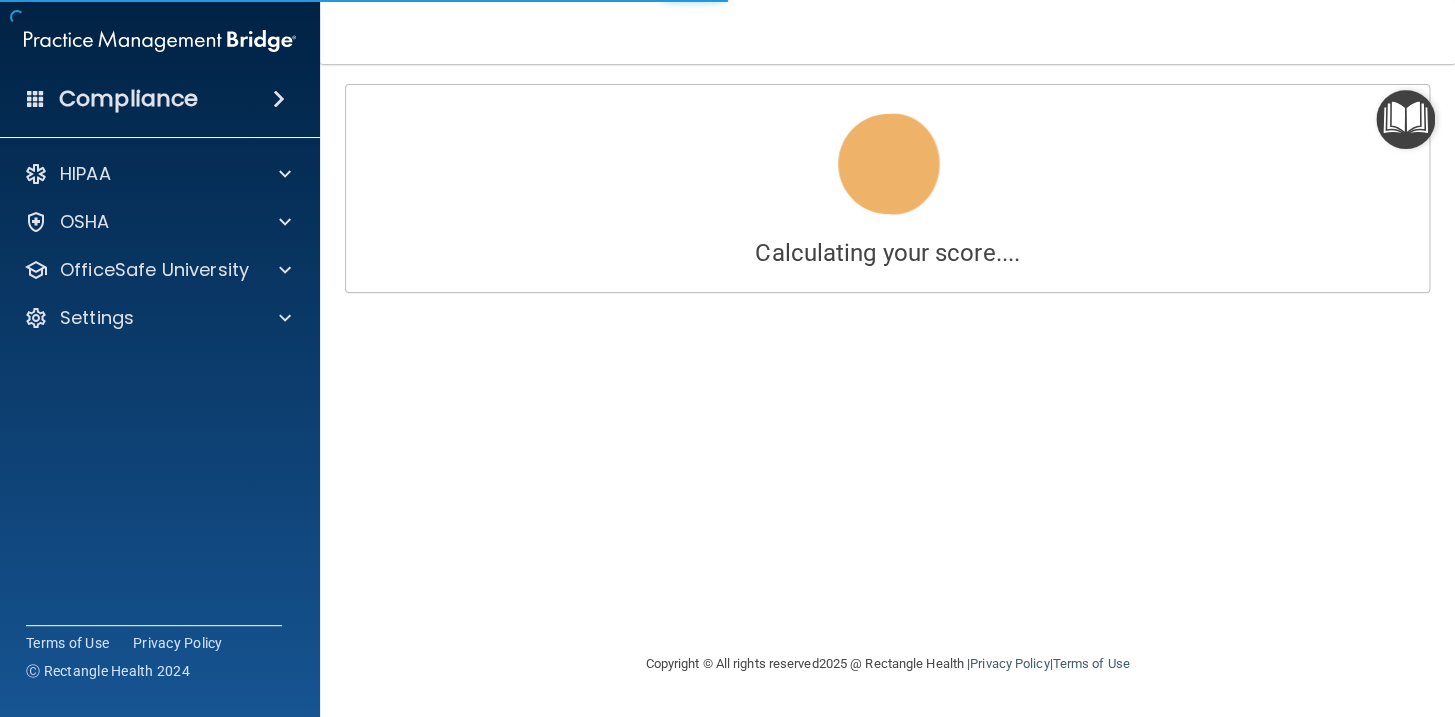 scroll, scrollTop: 0, scrollLeft: 0, axis: both 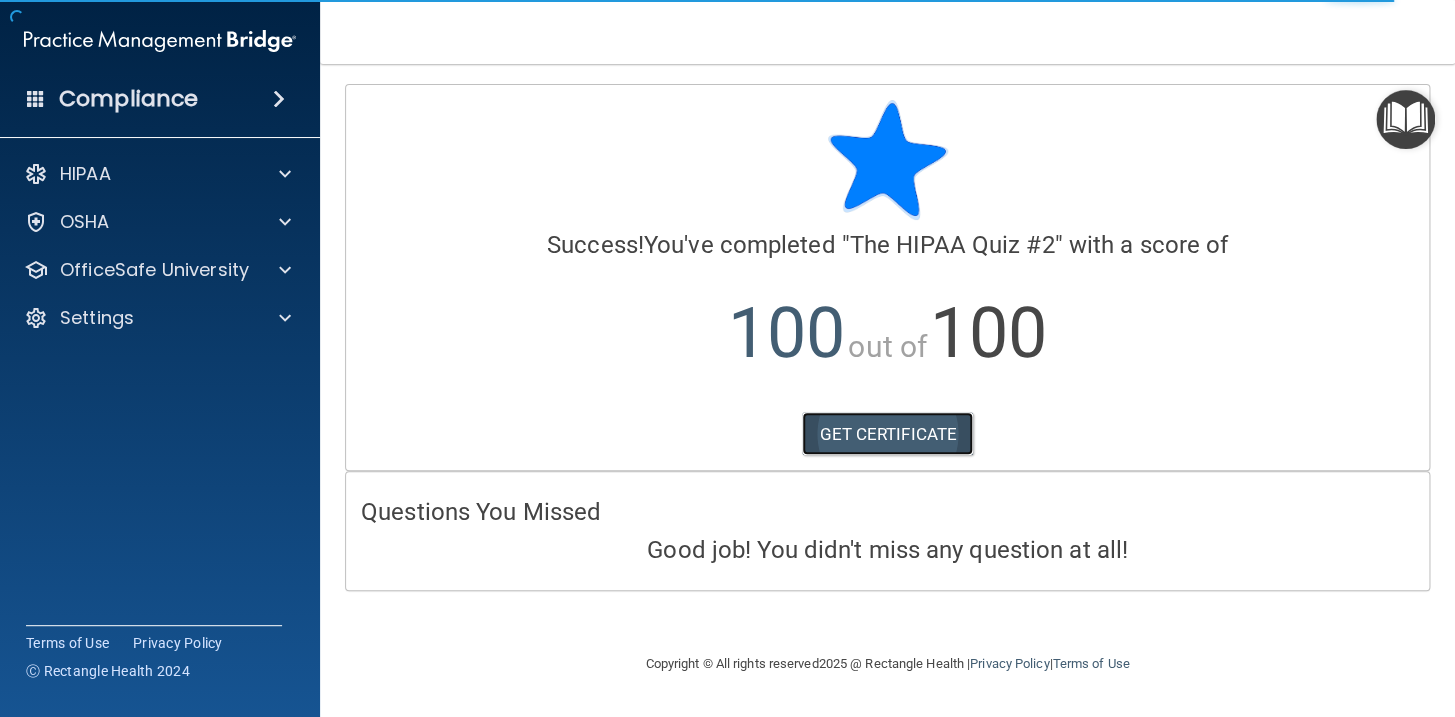 click on "GET CERTIFICATE" at bounding box center [887, 434] 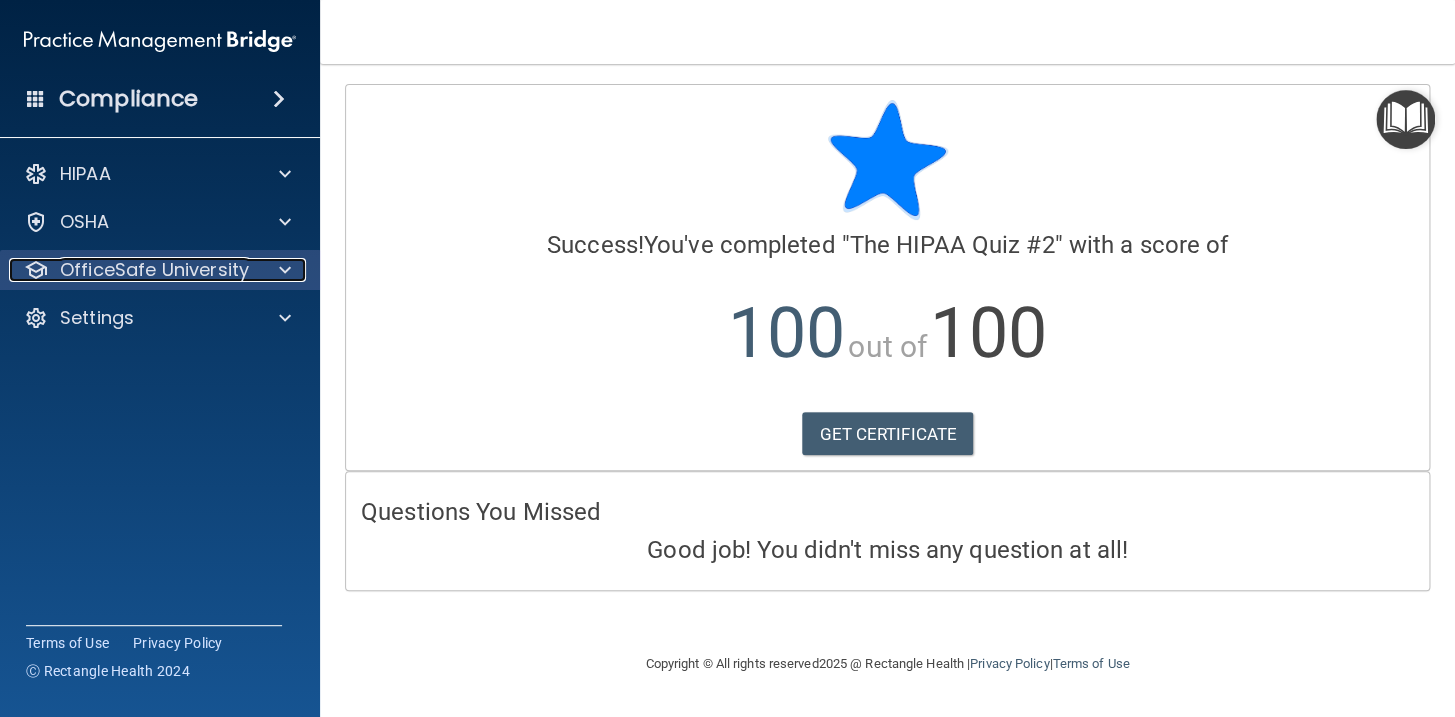 click on "OfficeSafe University" at bounding box center (154, 270) 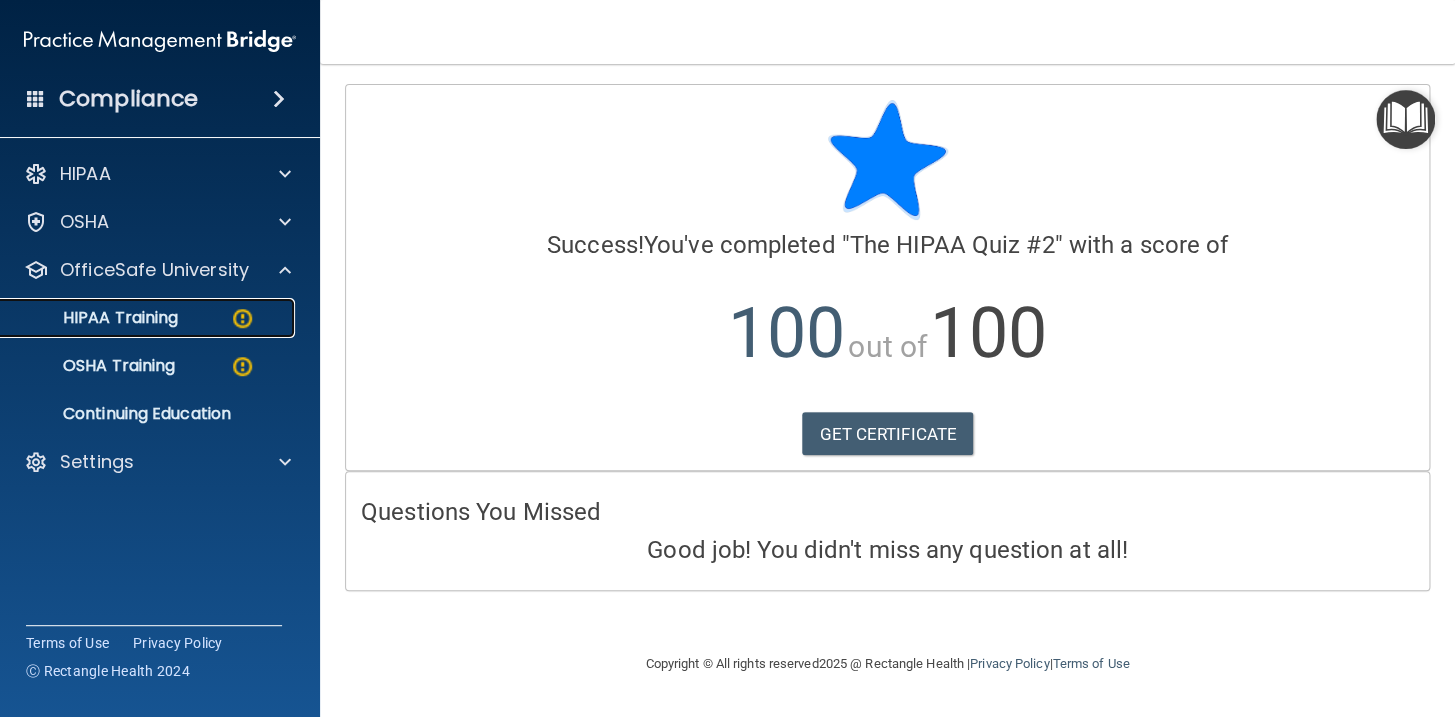 click on "HIPAA Training" at bounding box center [137, 318] 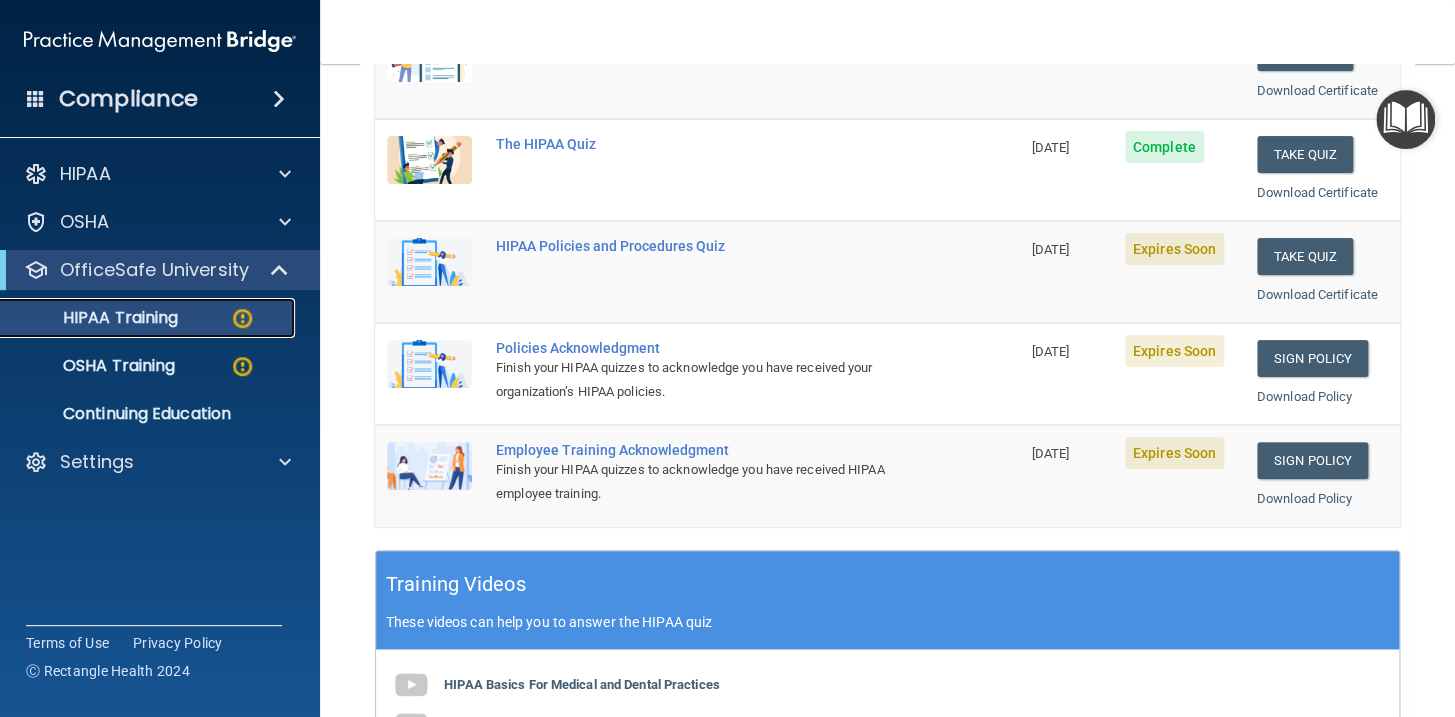 scroll, scrollTop: 363, scrollLeft: 0, axis: vertical 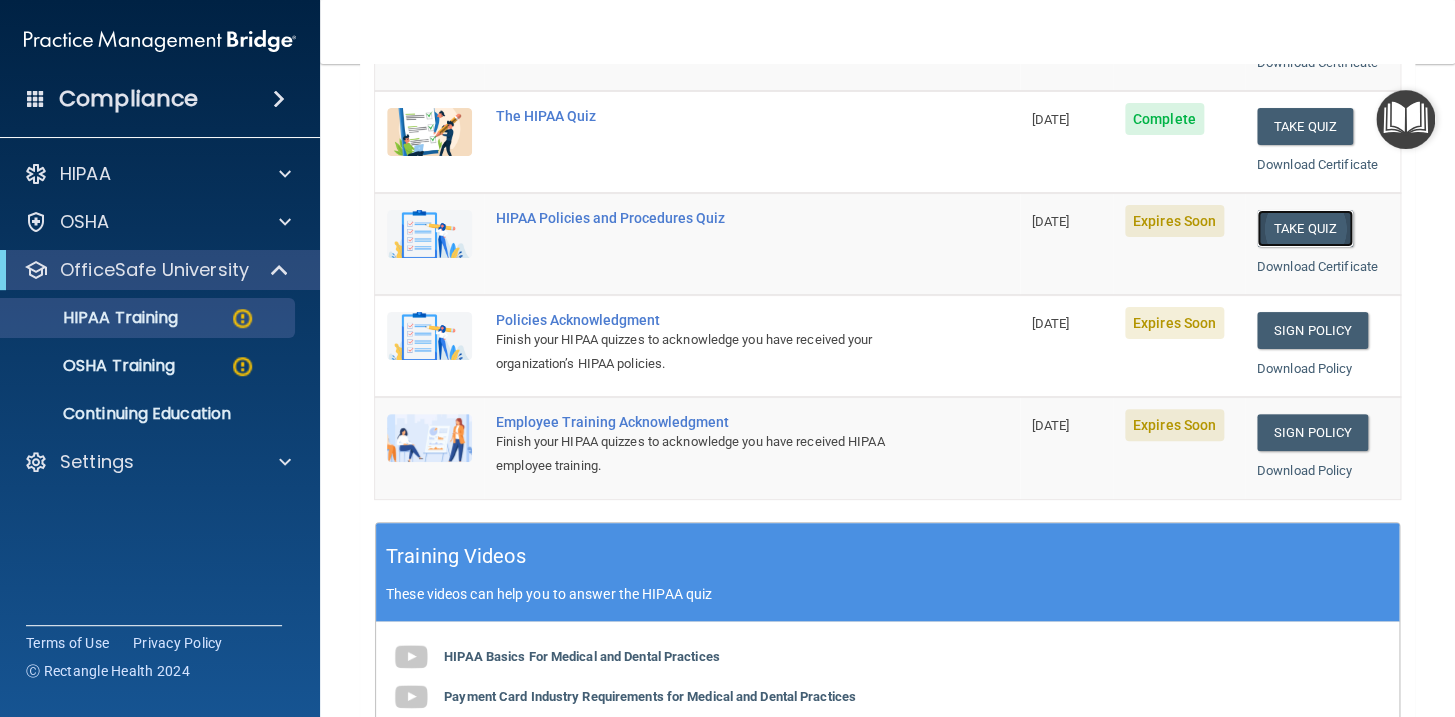 click on "Take Quiz" at bounding box center (1305, 228) 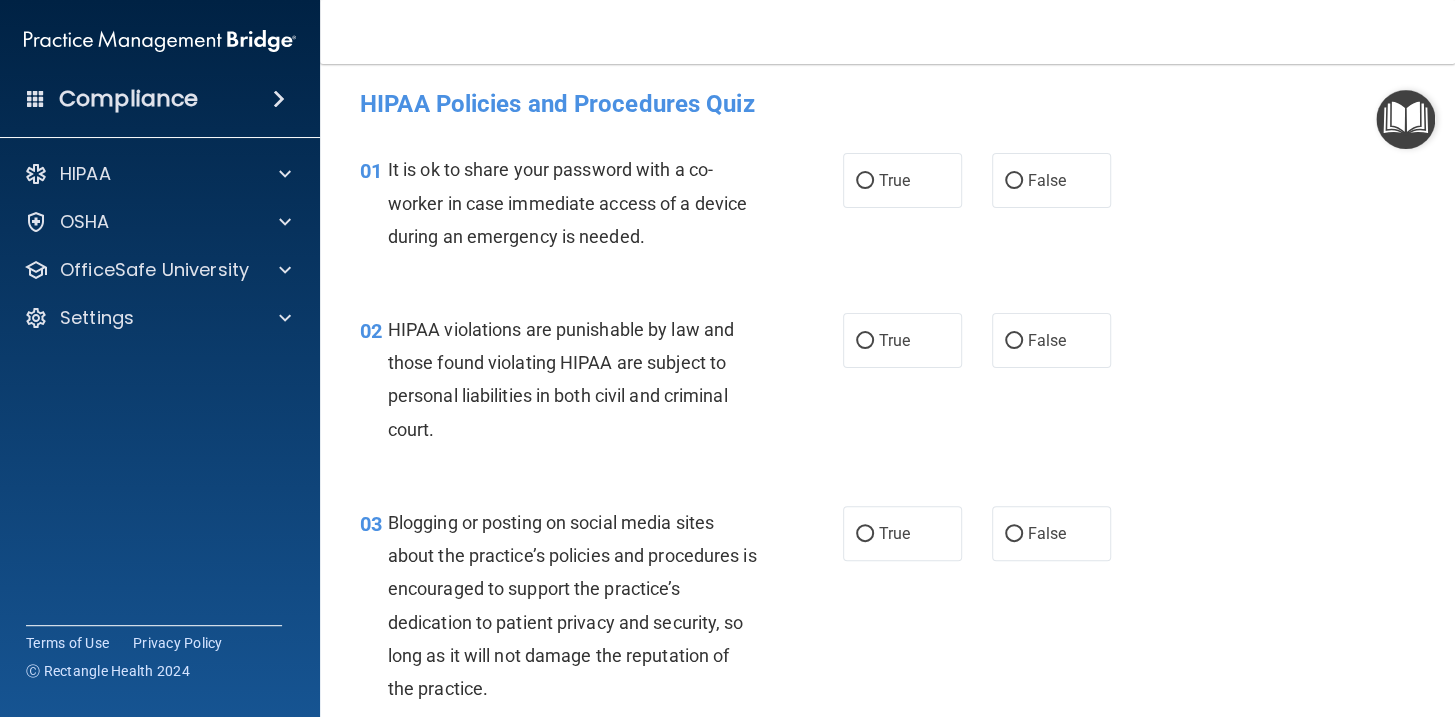 scroll, scrollTop: 0, scrollLeft: 0, axis: both 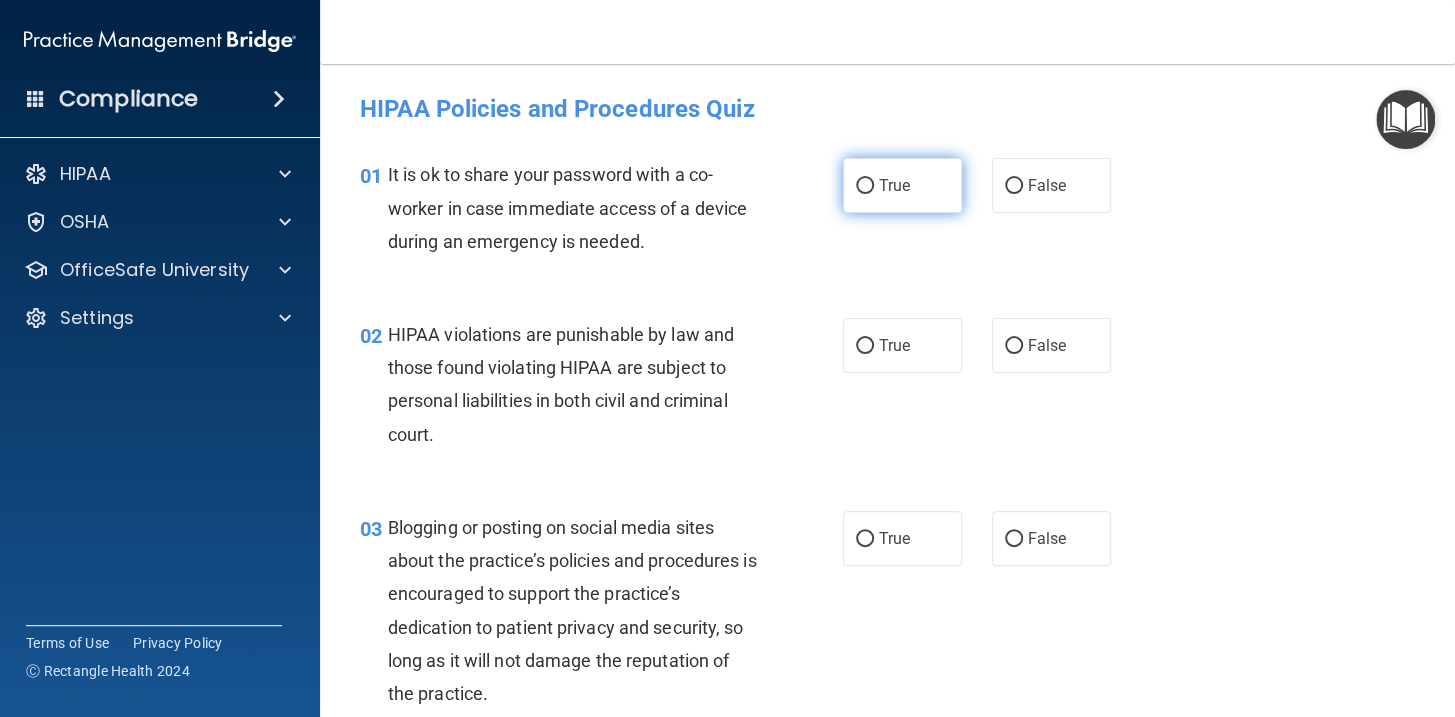 click on "True" at bounding box center [902, 185] 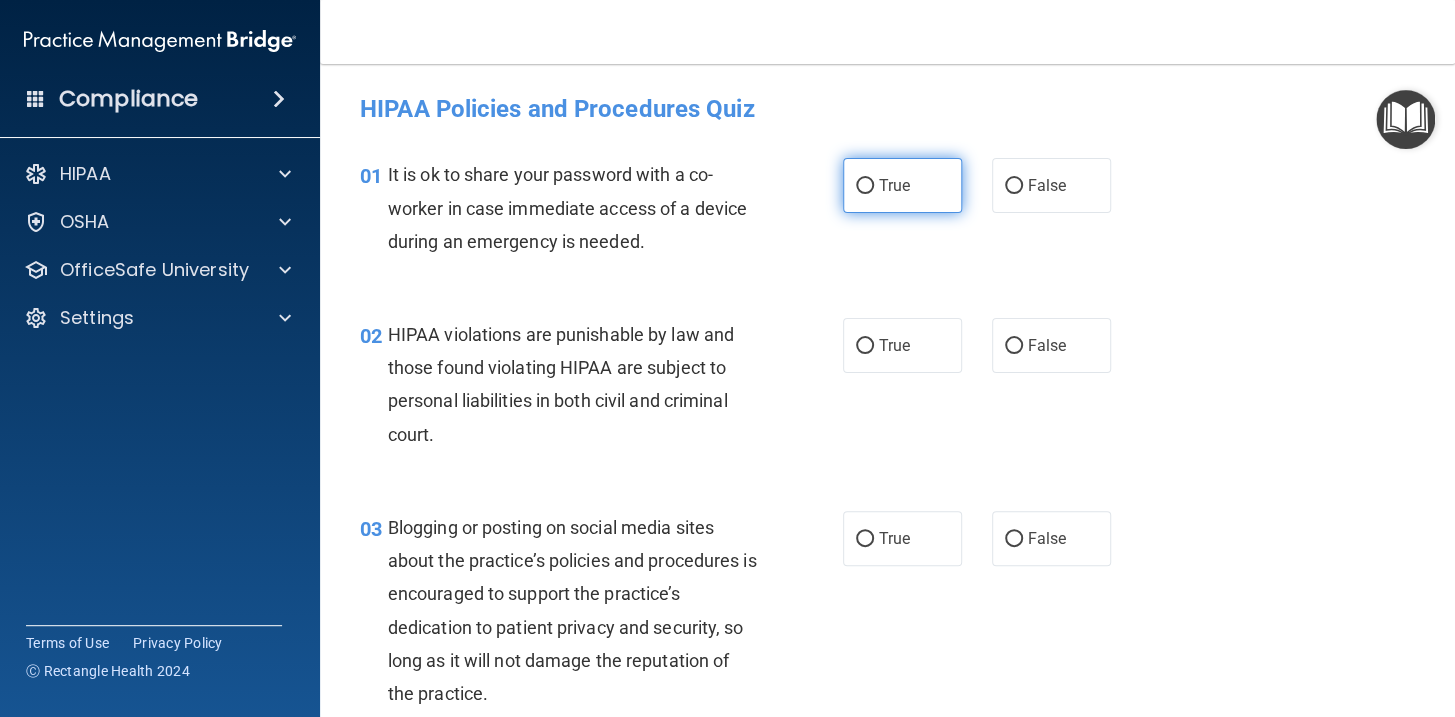 click on "True" at bounding box center [865, 186] 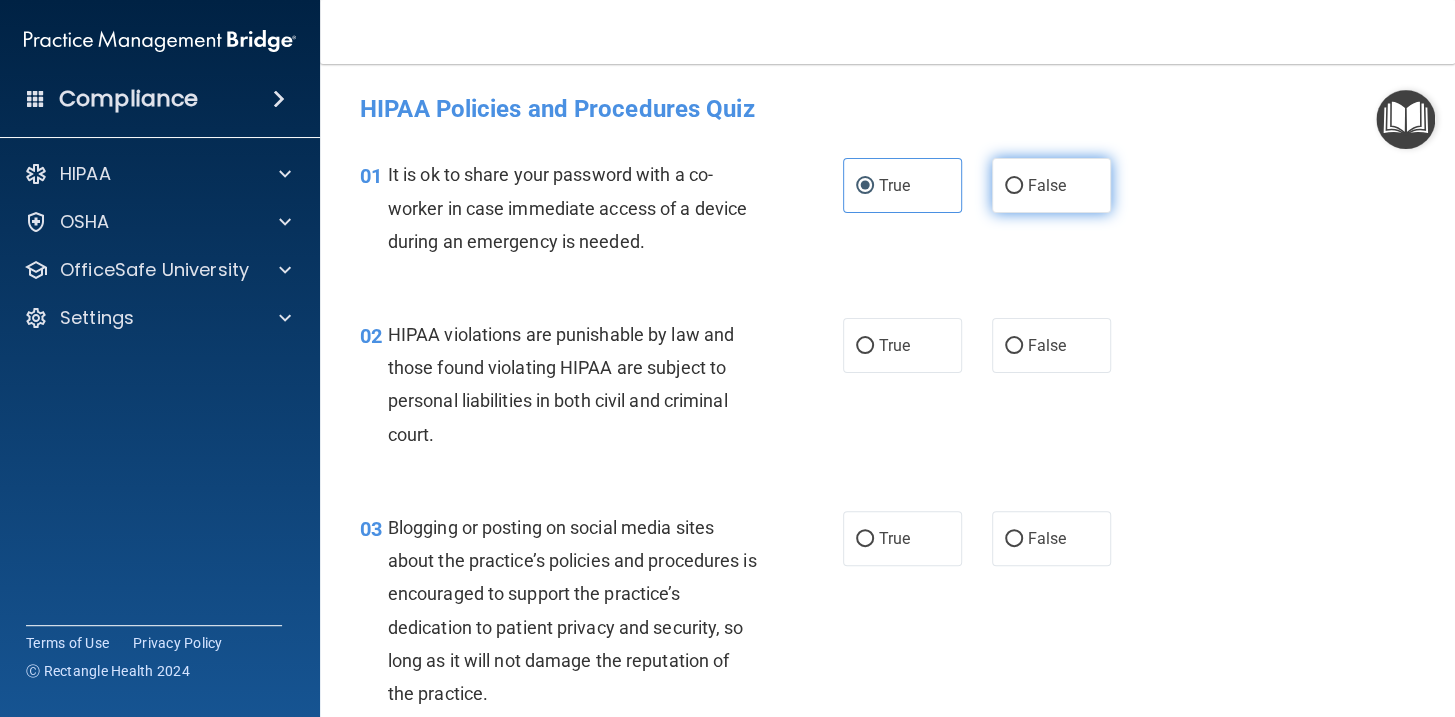 click on "False" at bounding box center (1051, 185) 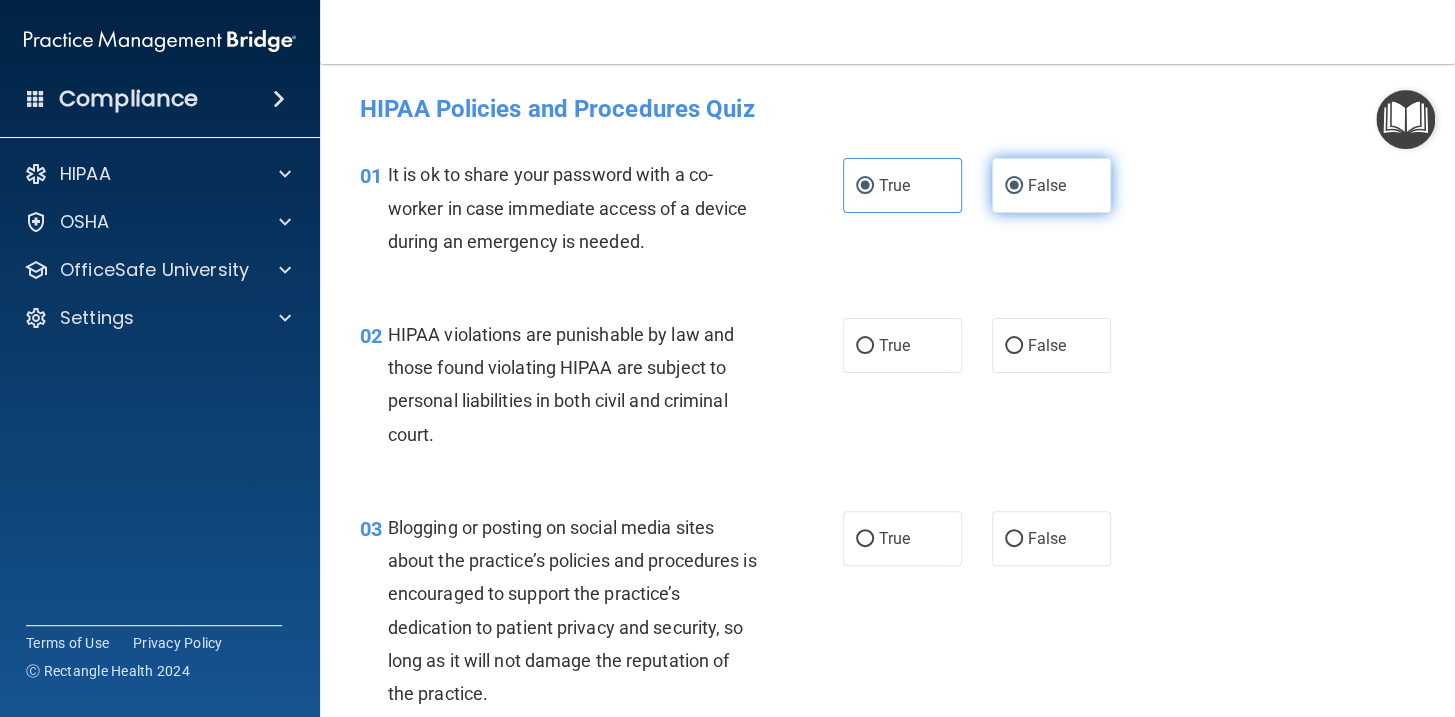 radio on "false" 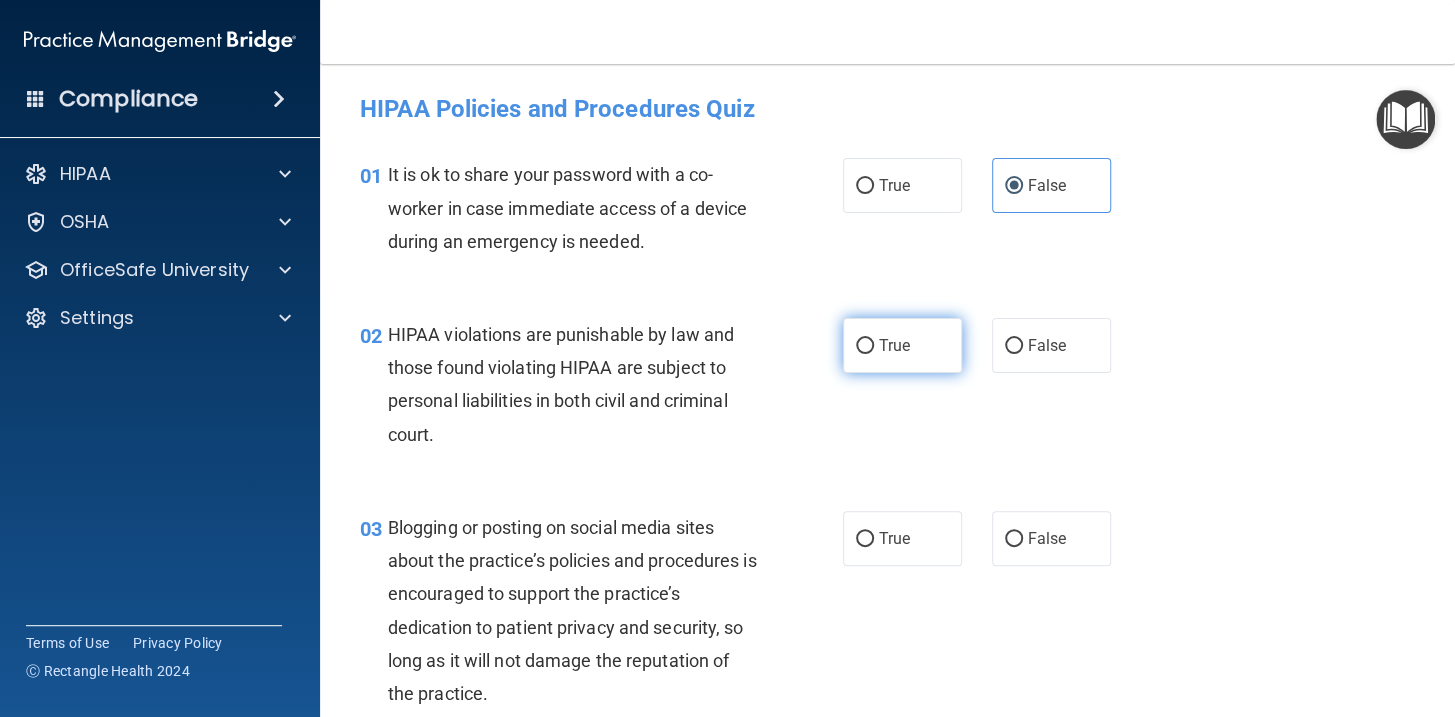 click on "True" at bounding box center (894, 345) 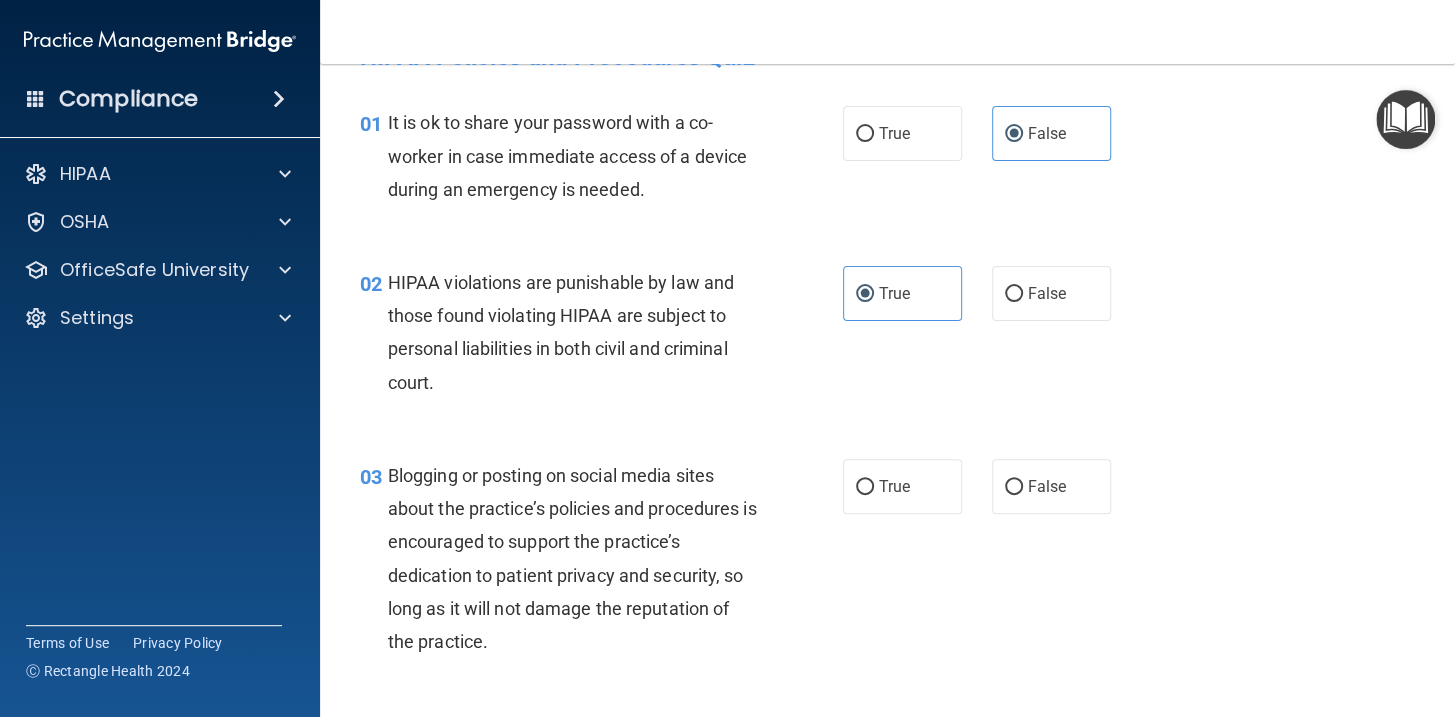 scroll, scrollTop: 90, scrollLeft: 0, axis: vertical 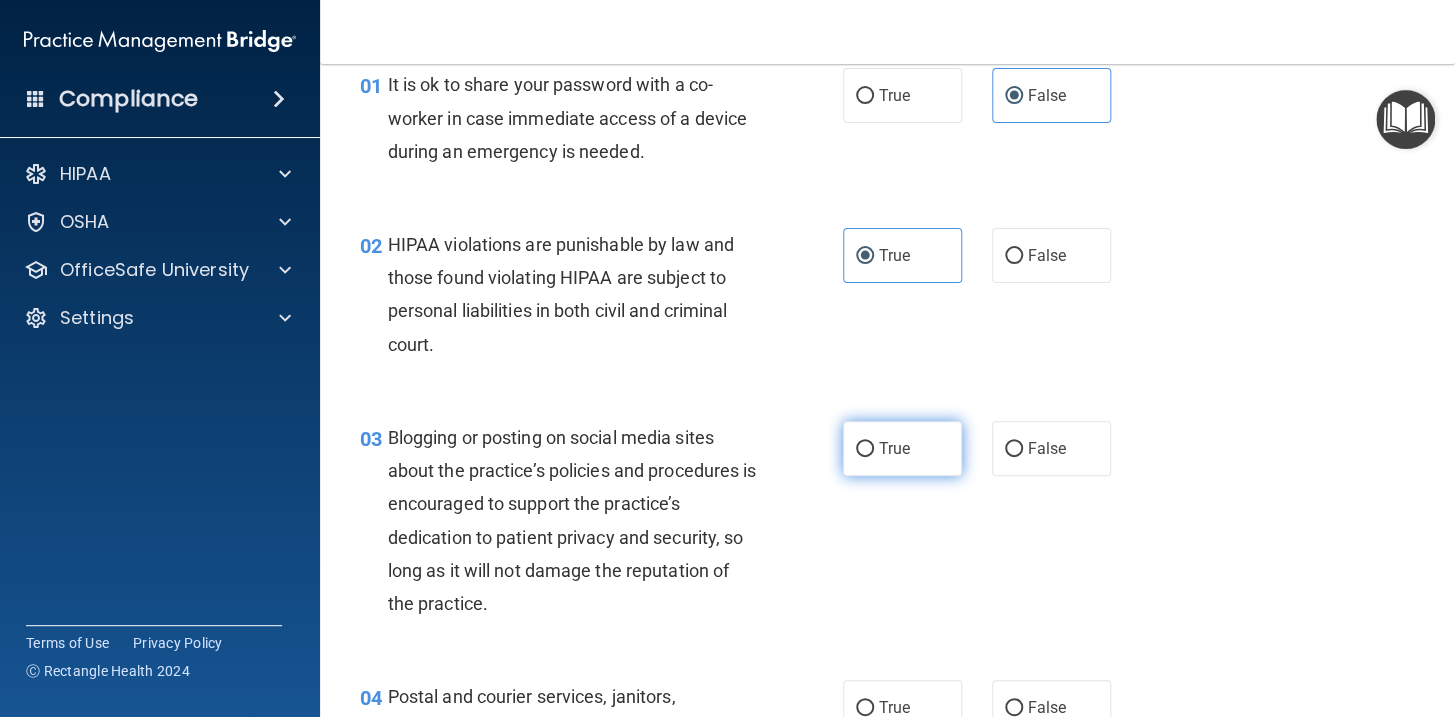 click on "True" at bounding box center (902, 448) 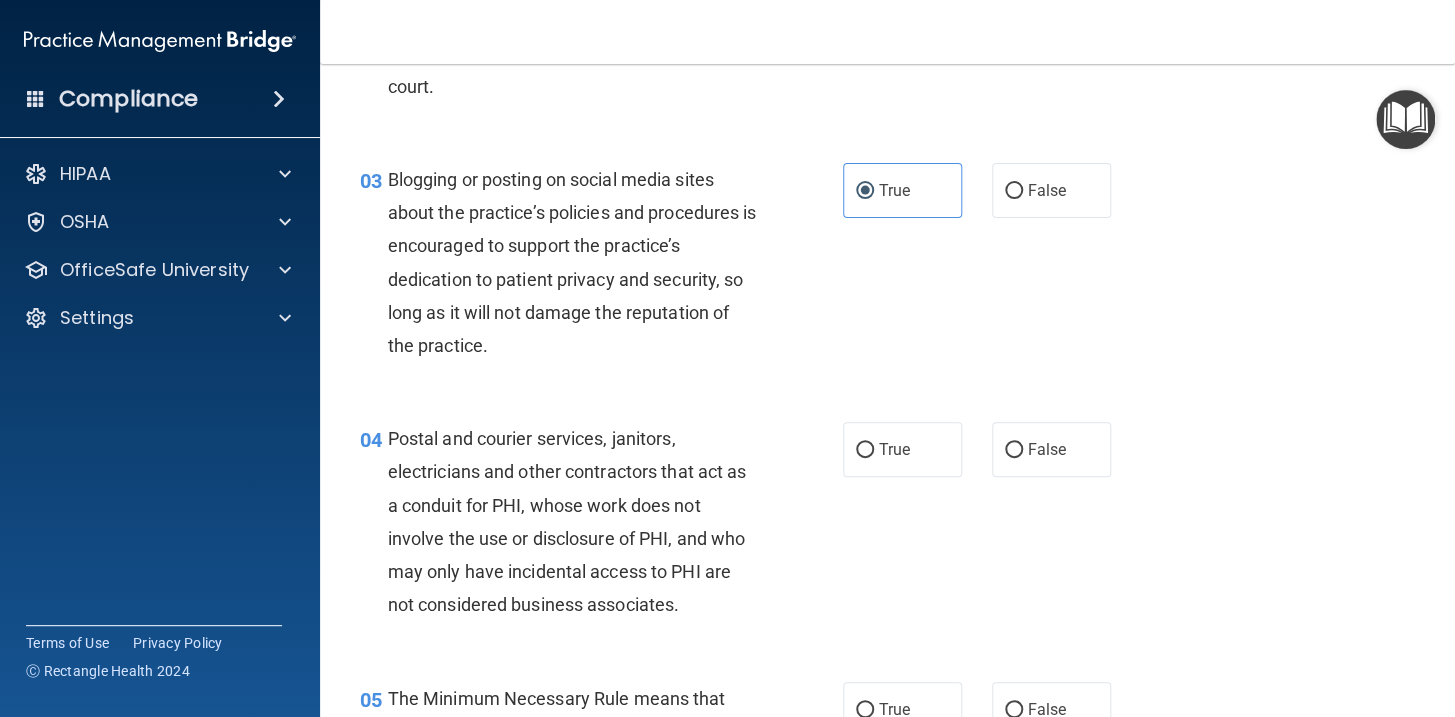 scroll, scrollTop: 363, scrollLeft: 0, axis: vertical 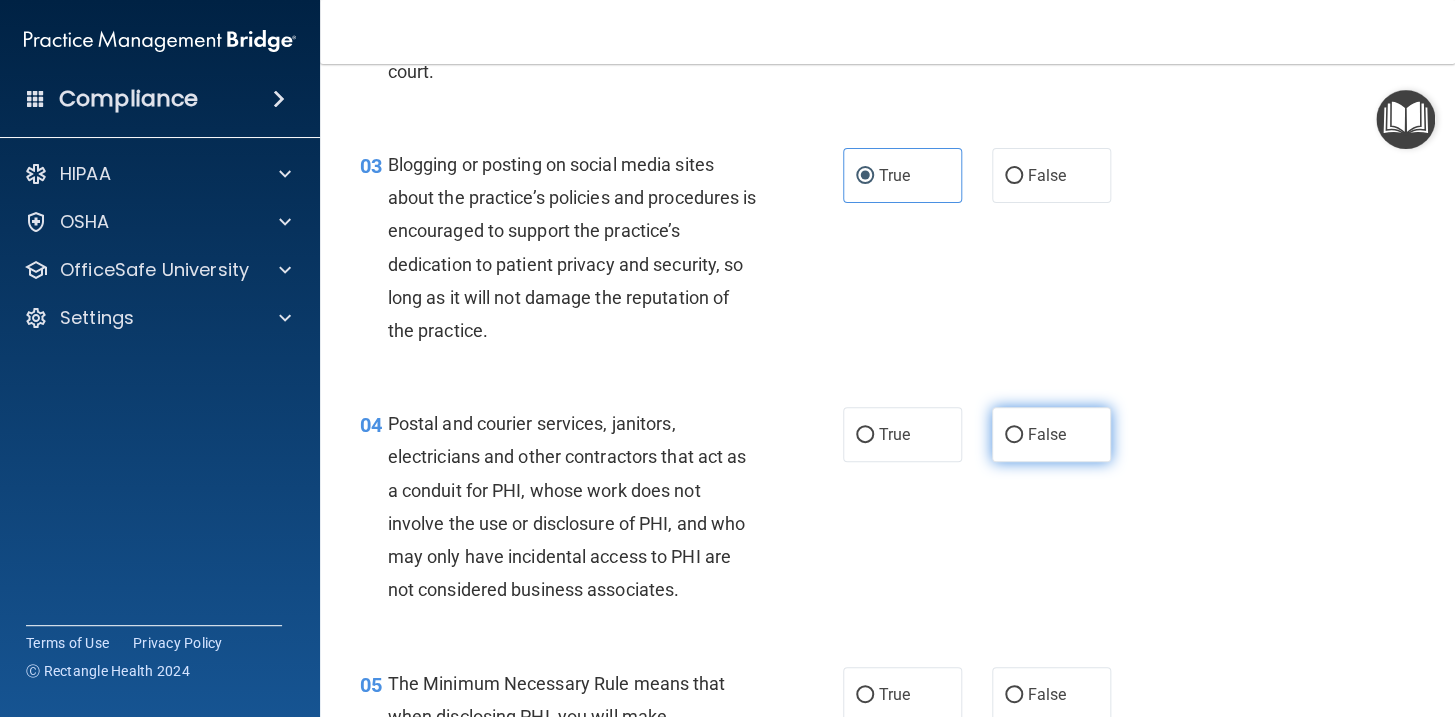click on "False" at bounding box center [1047, 434] 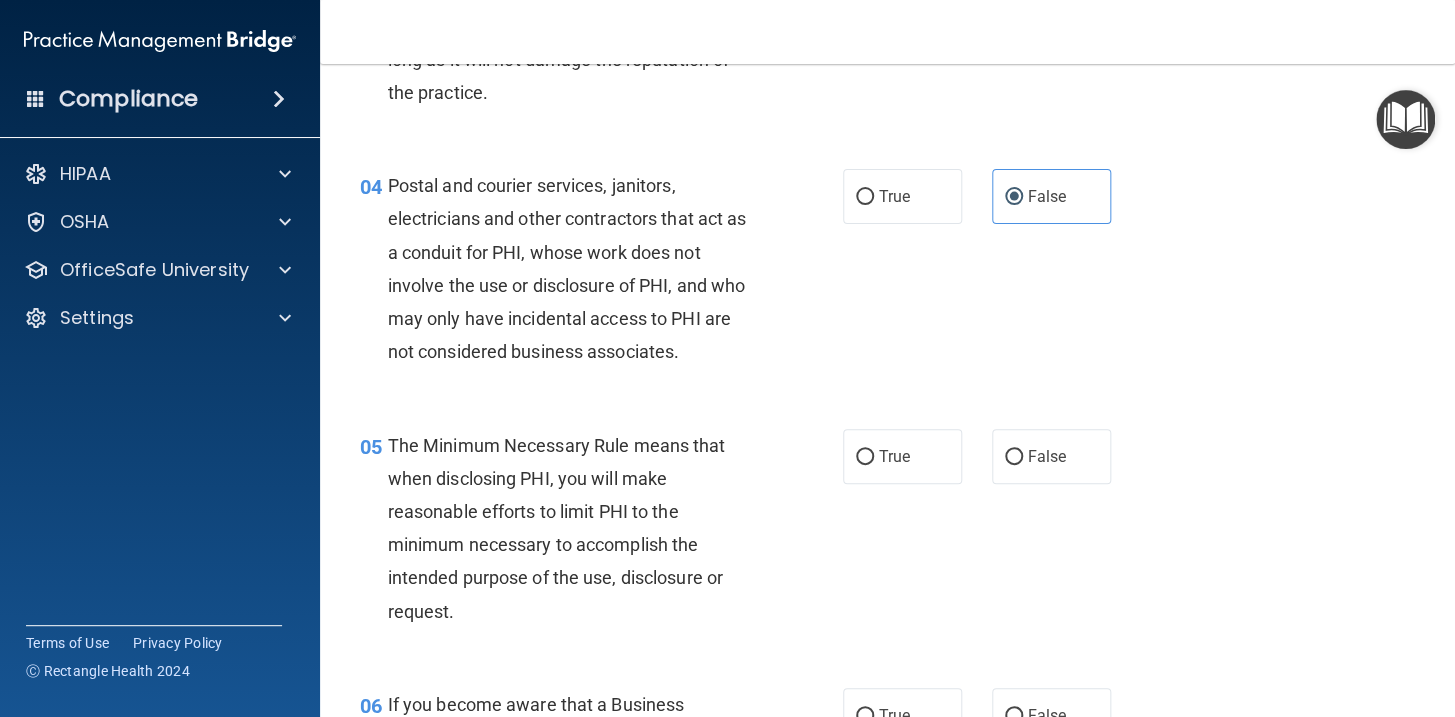 scroll, scrollTop: 636, scrollLeft: 0, axis: vertical 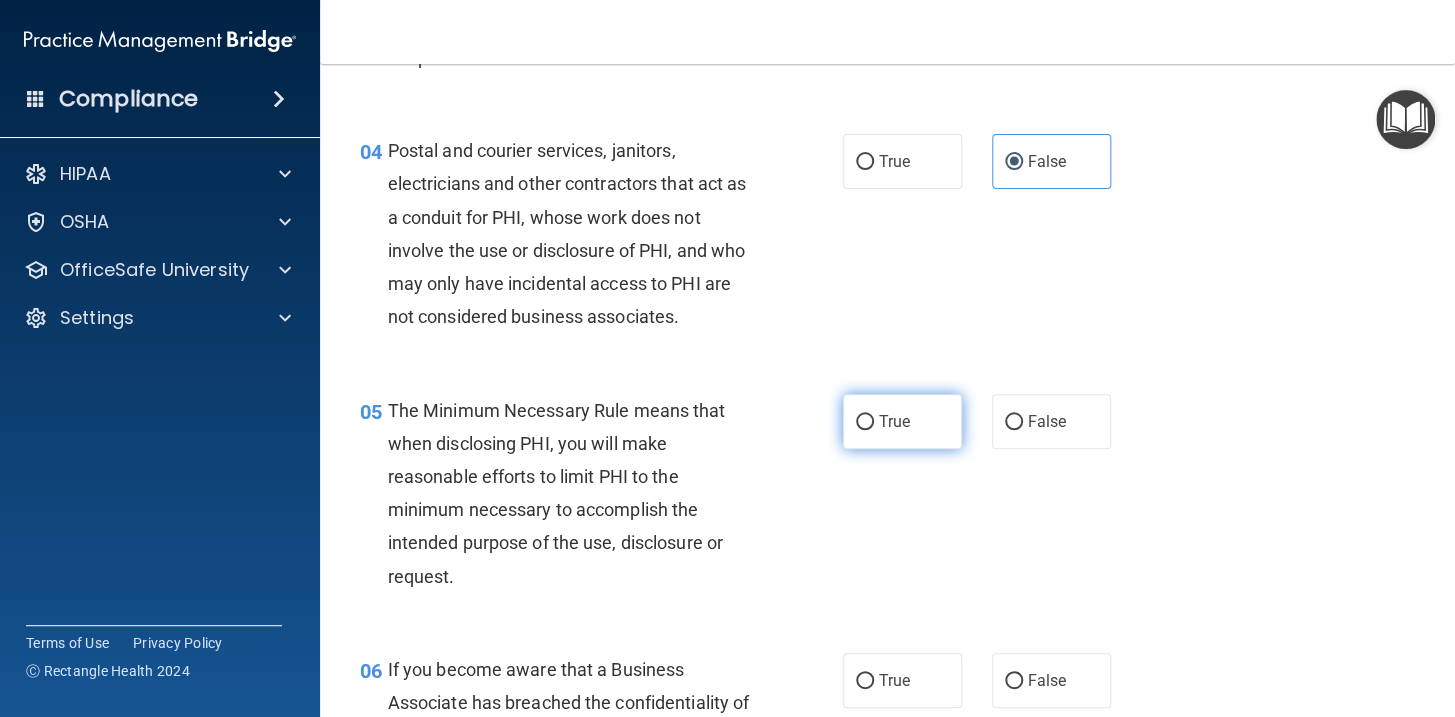 click on "True" at bounding box center (902, 421) 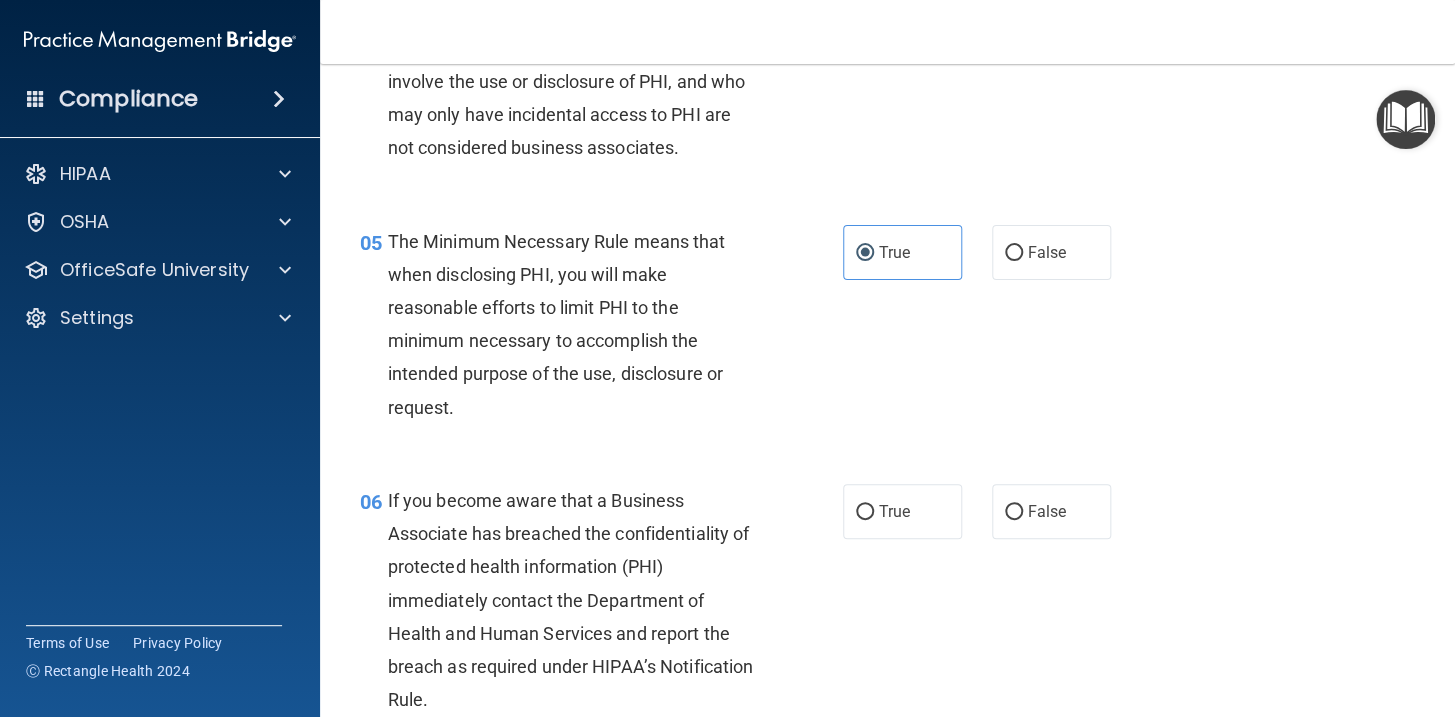 scroll, scrollTop: 818, scrollLeft: 0, axis: vertical 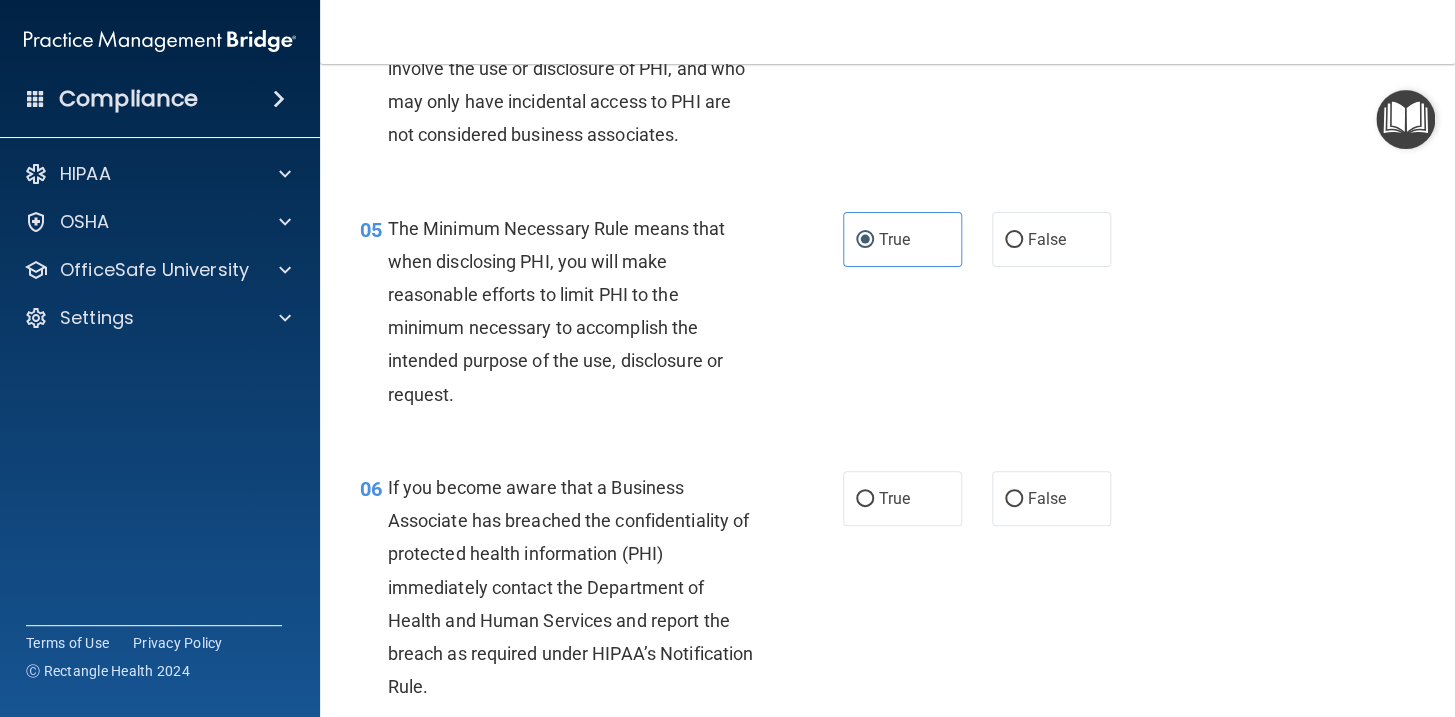 click on "06       If you become aware that a Business Associate has breached the confidentiality of protected health information (PHI) immediately contact the Department of Health and Human Services and report the breach as required under HIPAA’s Notification Rule.                  True           False" at bounding box center [887, 592] 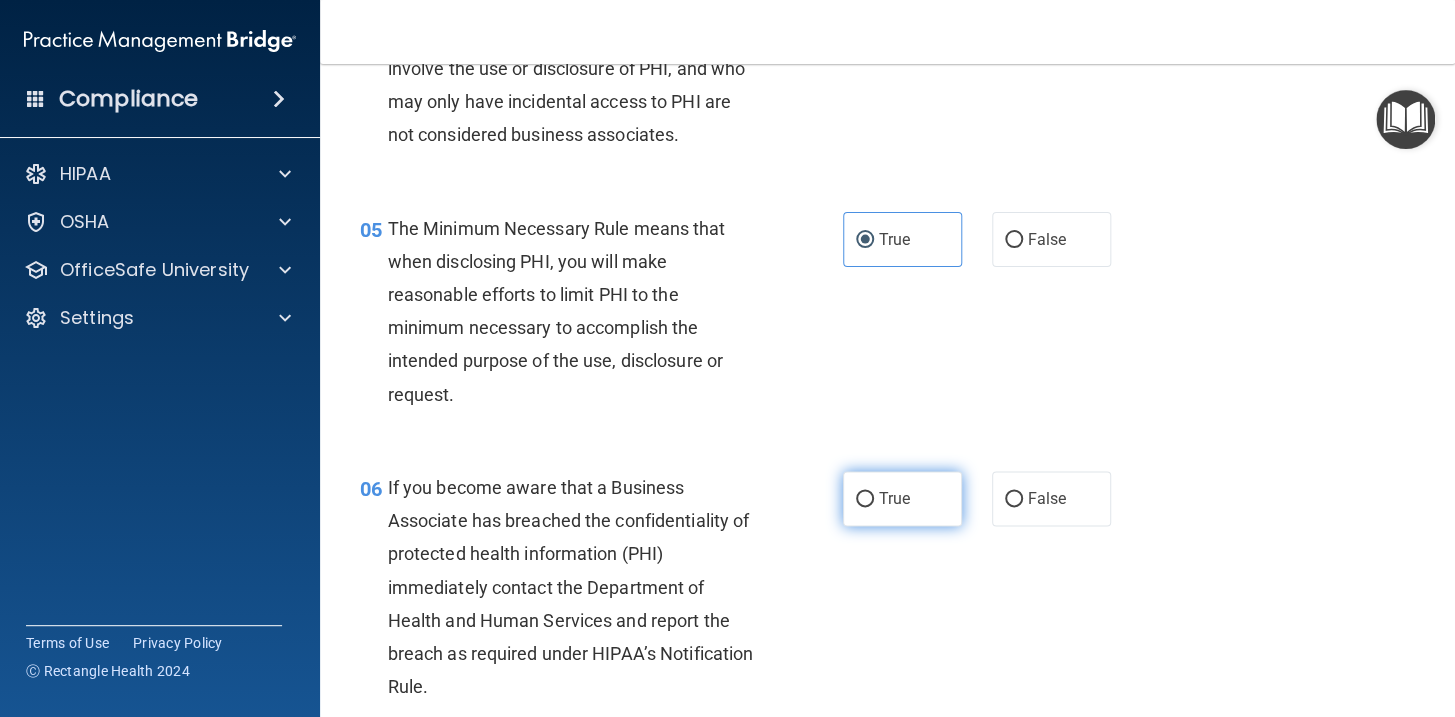 click on "True" at bounding box center [902, 498] 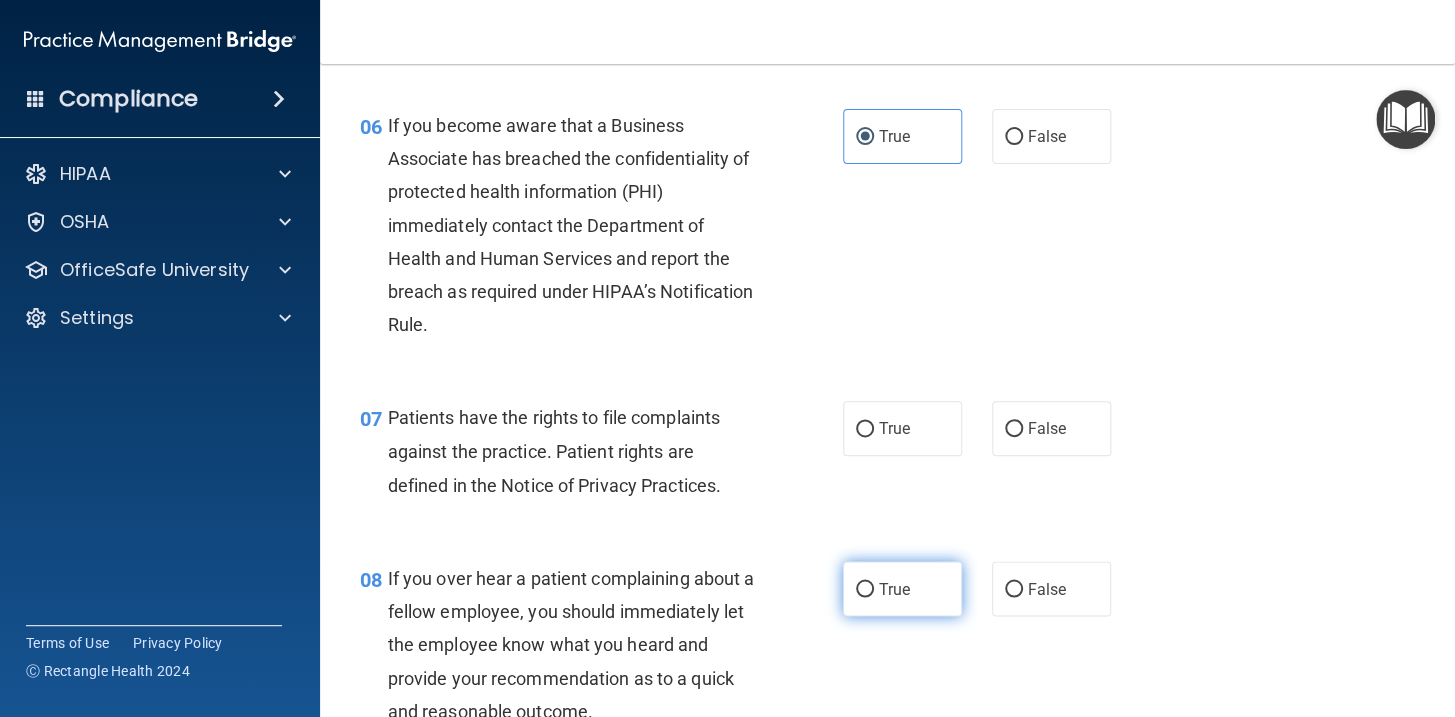 scroll, scrollTop: 1181, scrollLeft: 0, axis: vertical 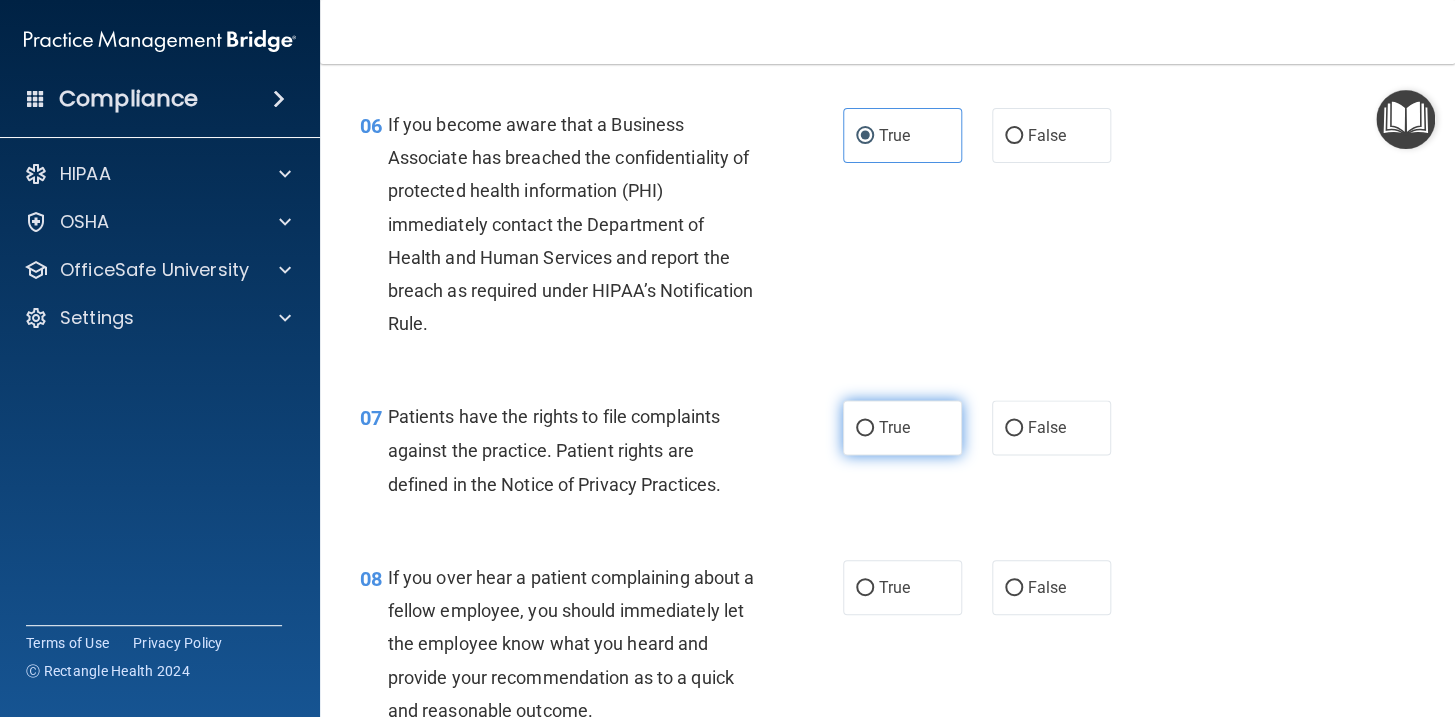 click on "True" at bounding box center [894, 427] 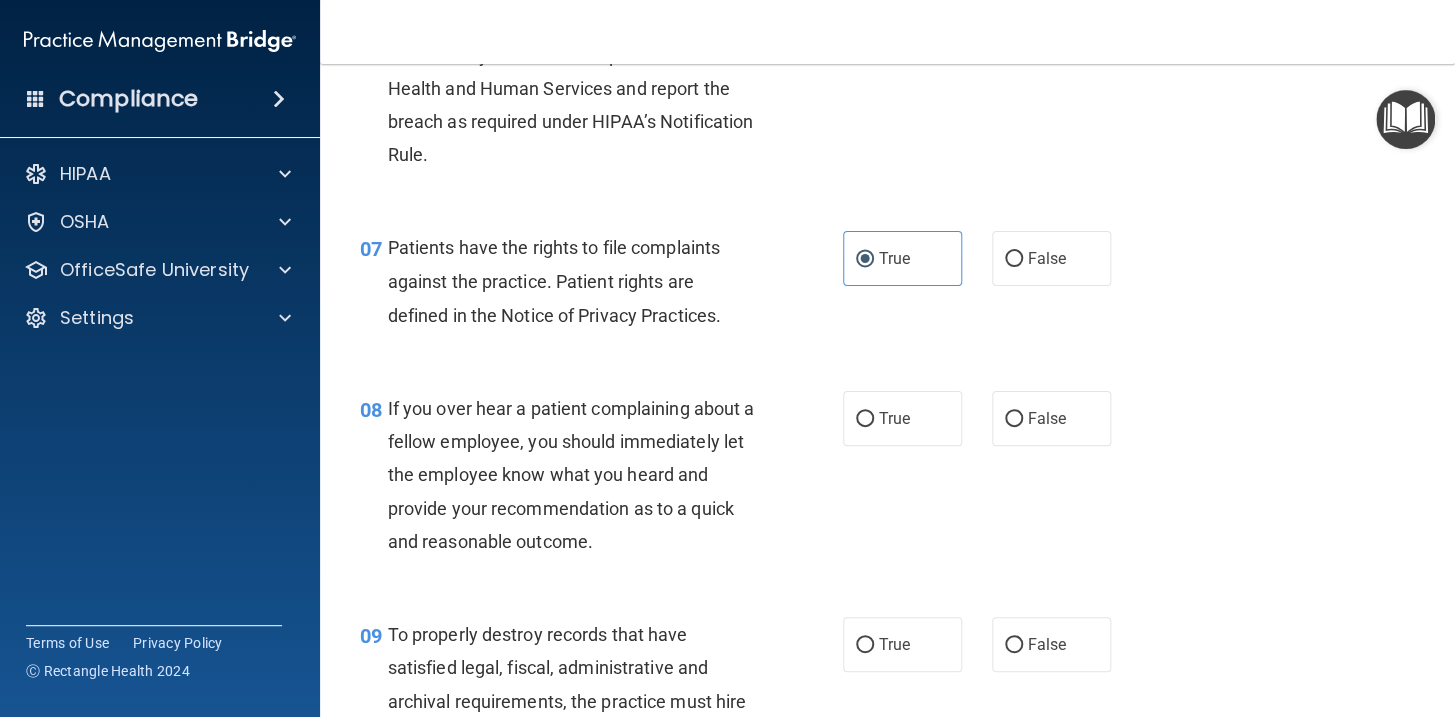 scroll, scrollTop: 1363, scrollLeft: 0, axis: vertical 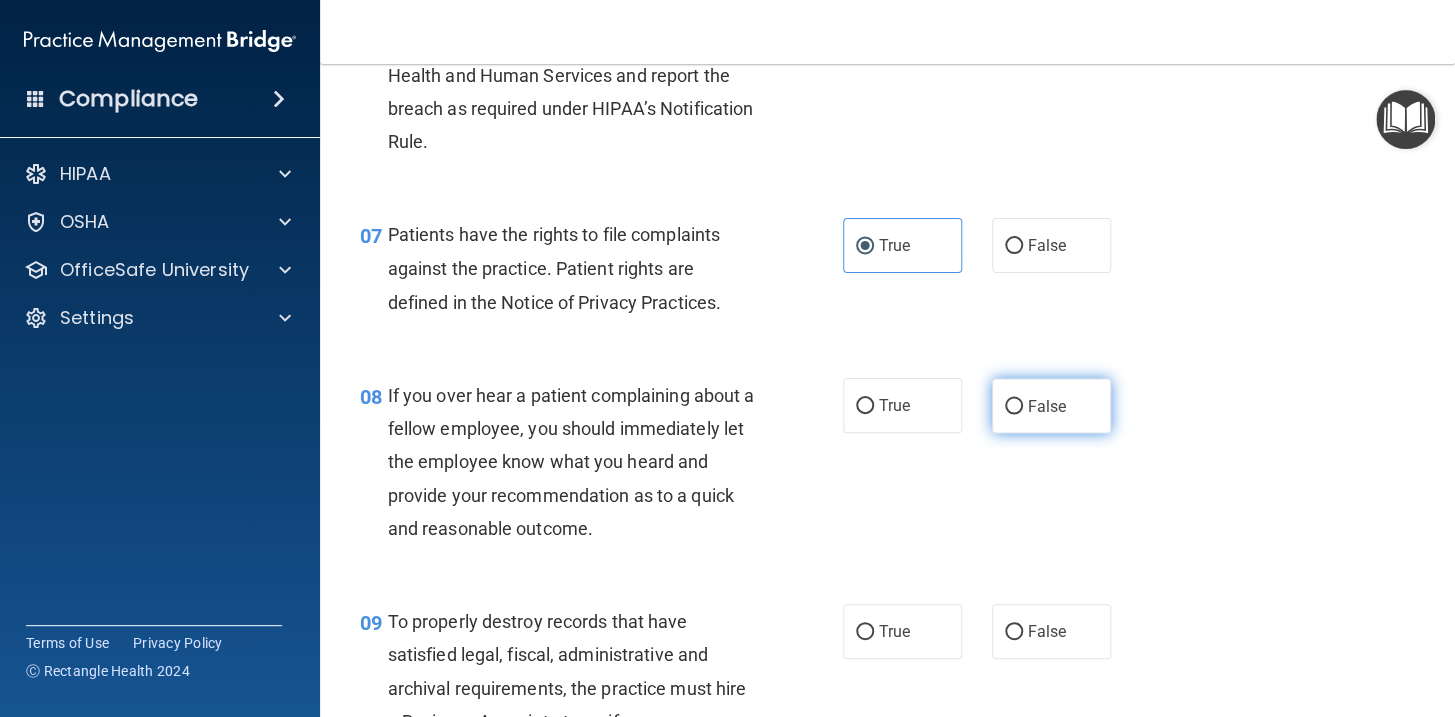 click on "False" at bounding box center [1051, 405] 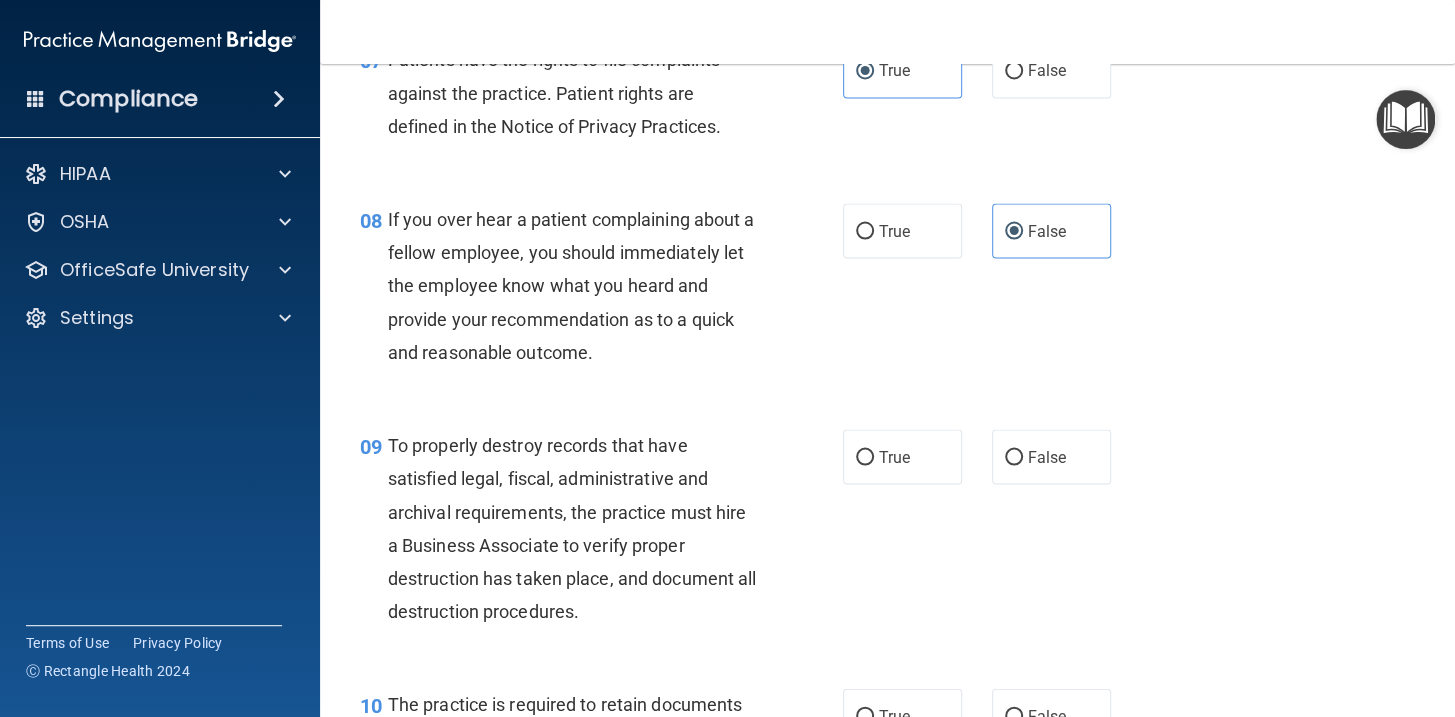 scroll, scrollTop: 1545, scrollLeft: 0, axis: vertical 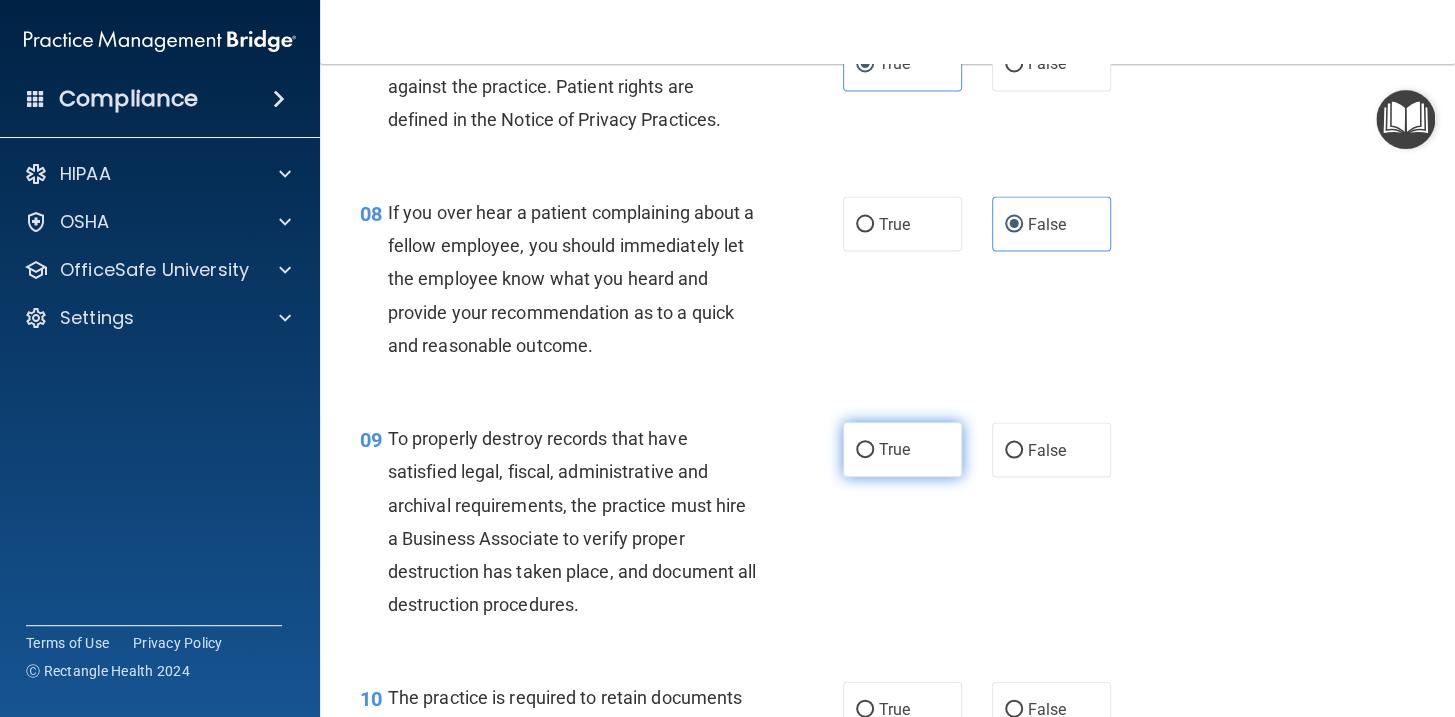 click on "True" at bounding box center (902, 449) 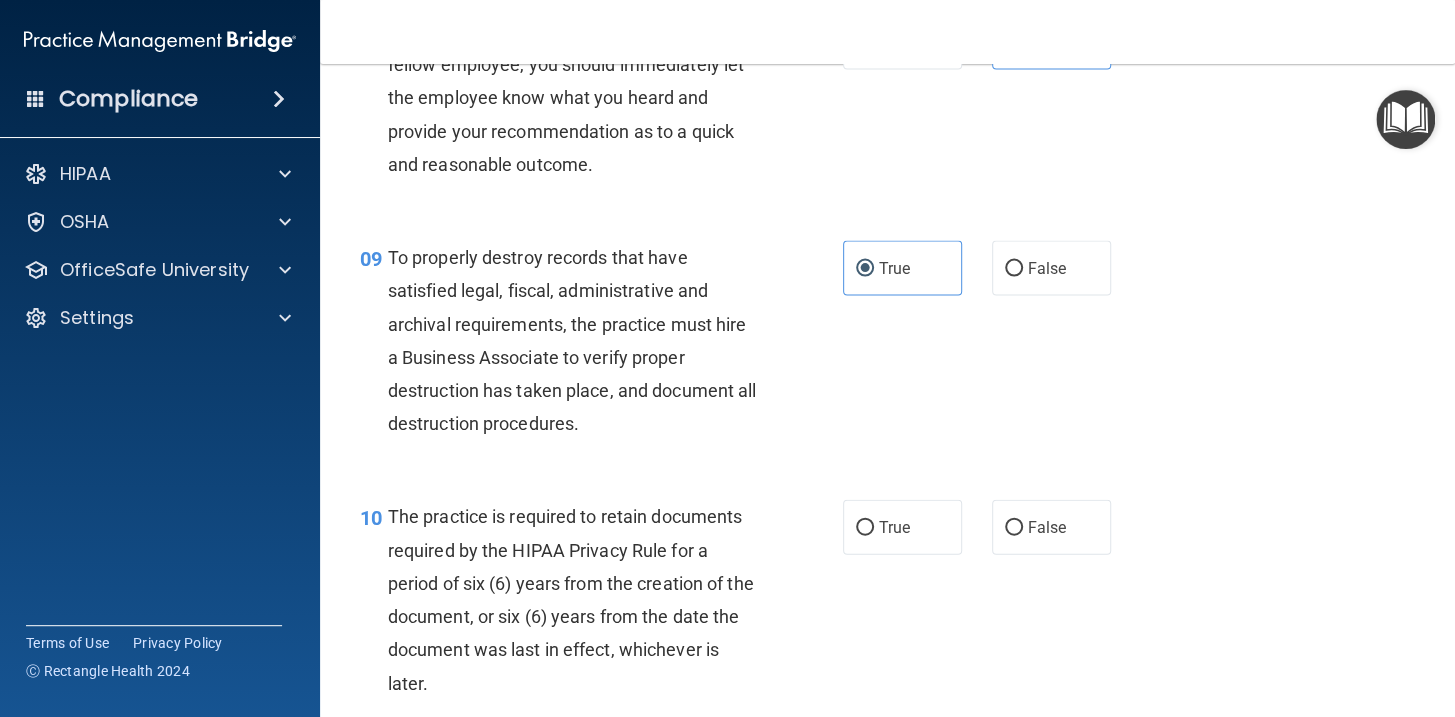 scroll, scrollTop: 1727, scrollLeft: 0, axis: vertical 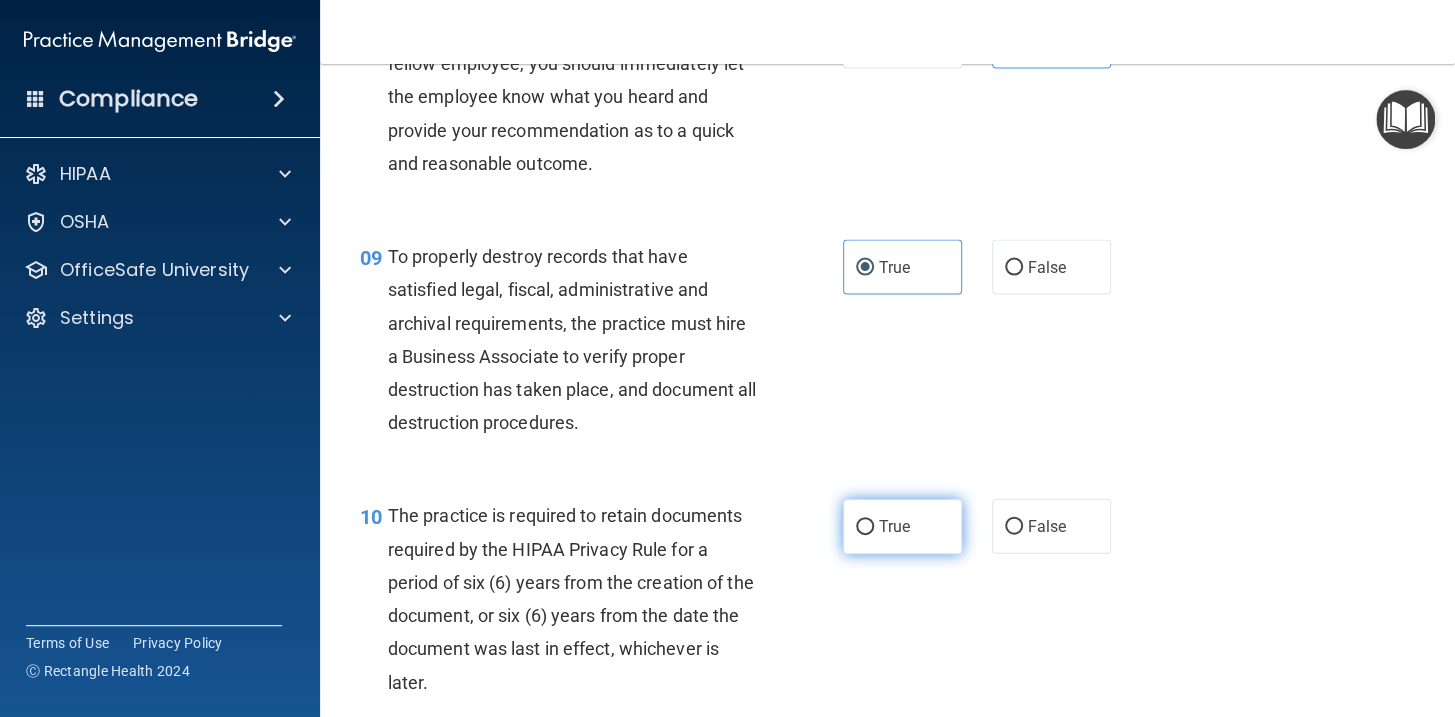 click on "True" at bounding box center (902, 526) 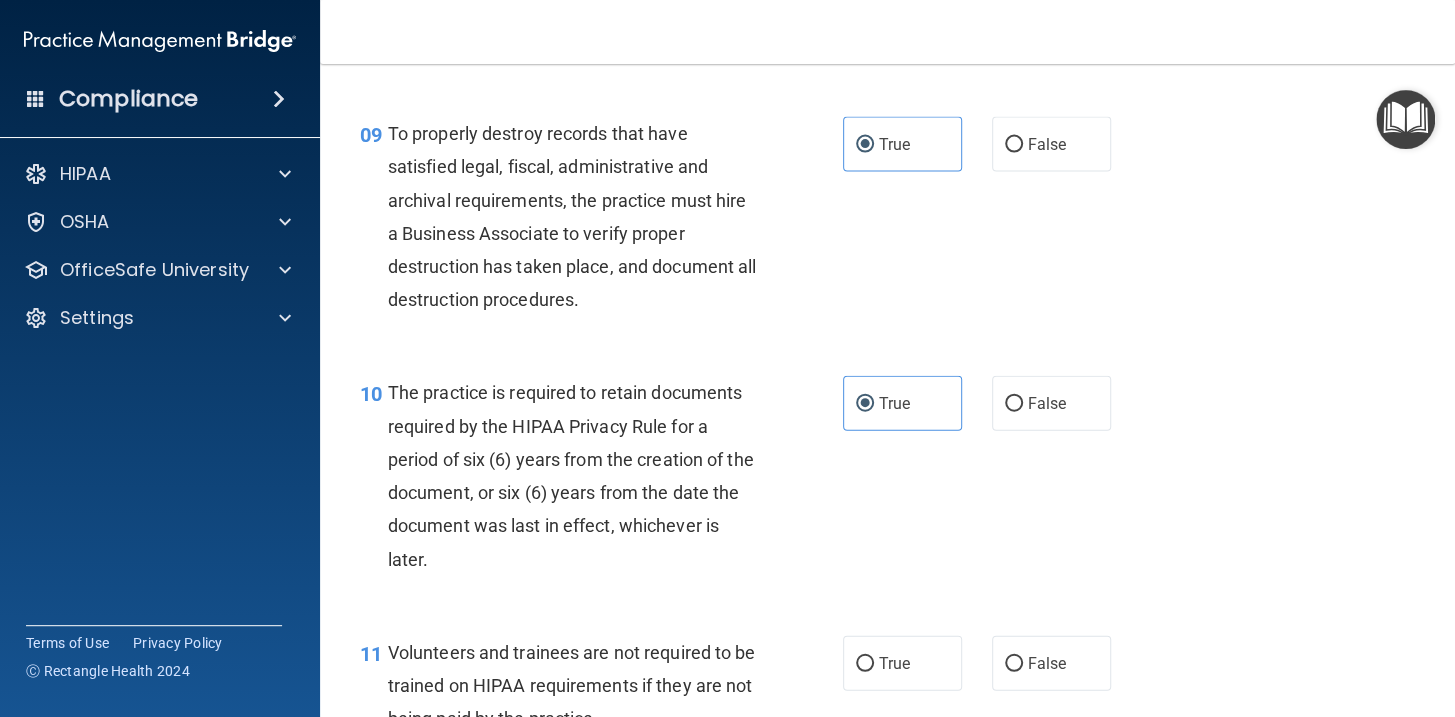 scroll, scrollTop: 2000, scrollLeft: 0, axis: vertical 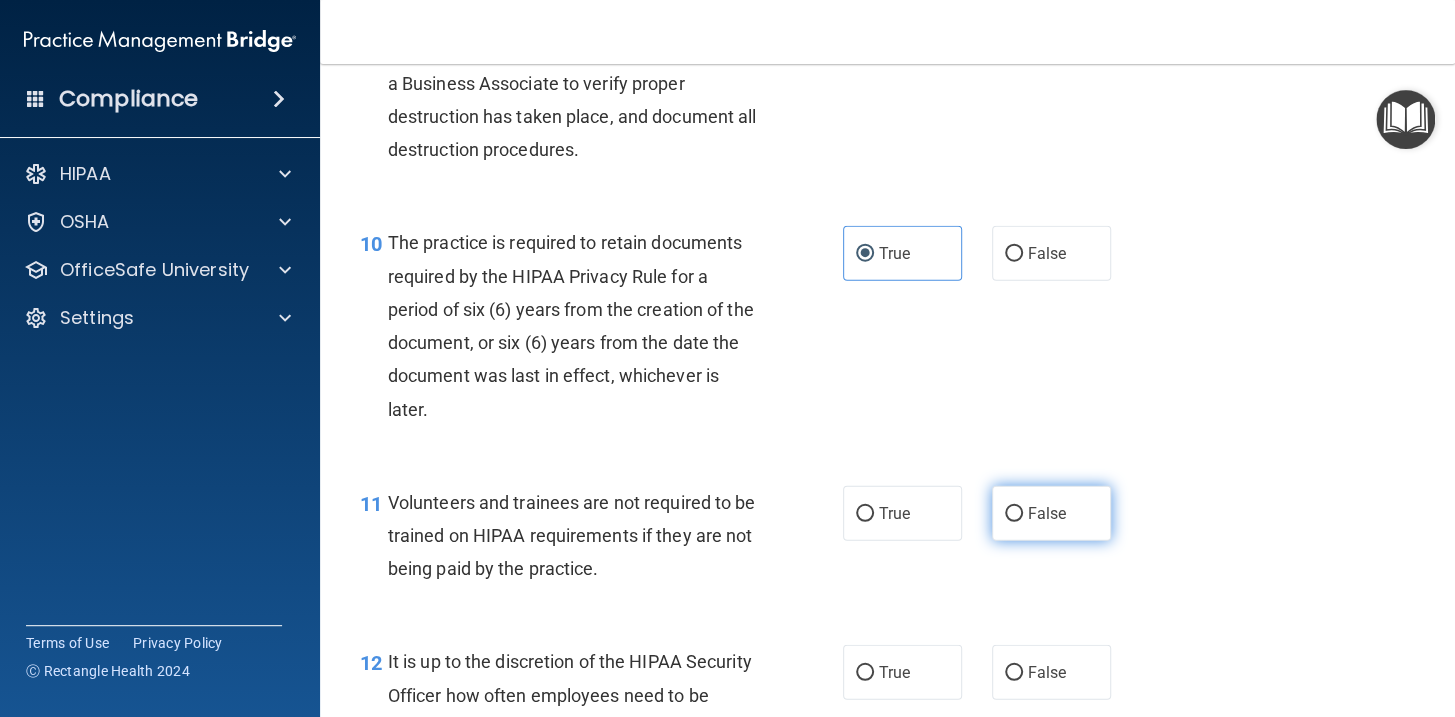 click on "False" at bounding box center (1051, 513) 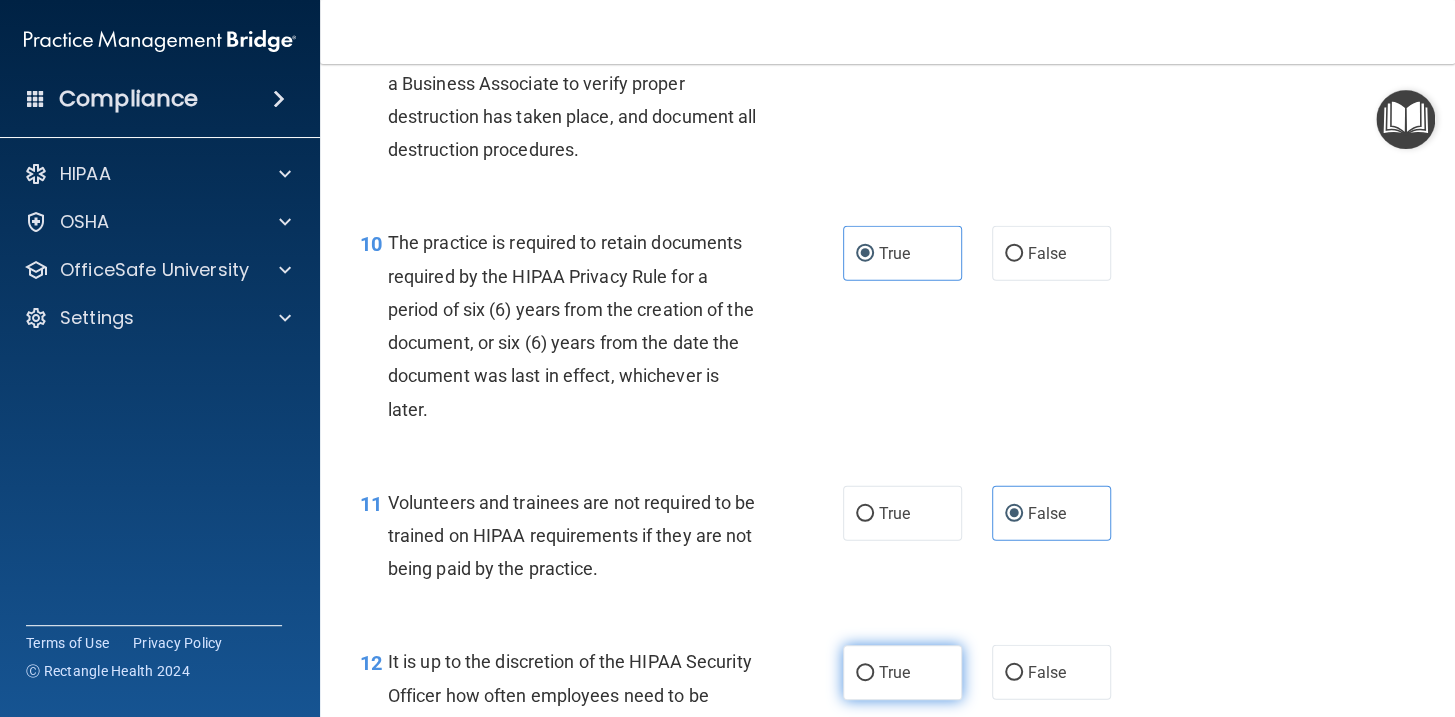 scroll, scrollTop: 2090, scrollLeft: 0, axis: vertical 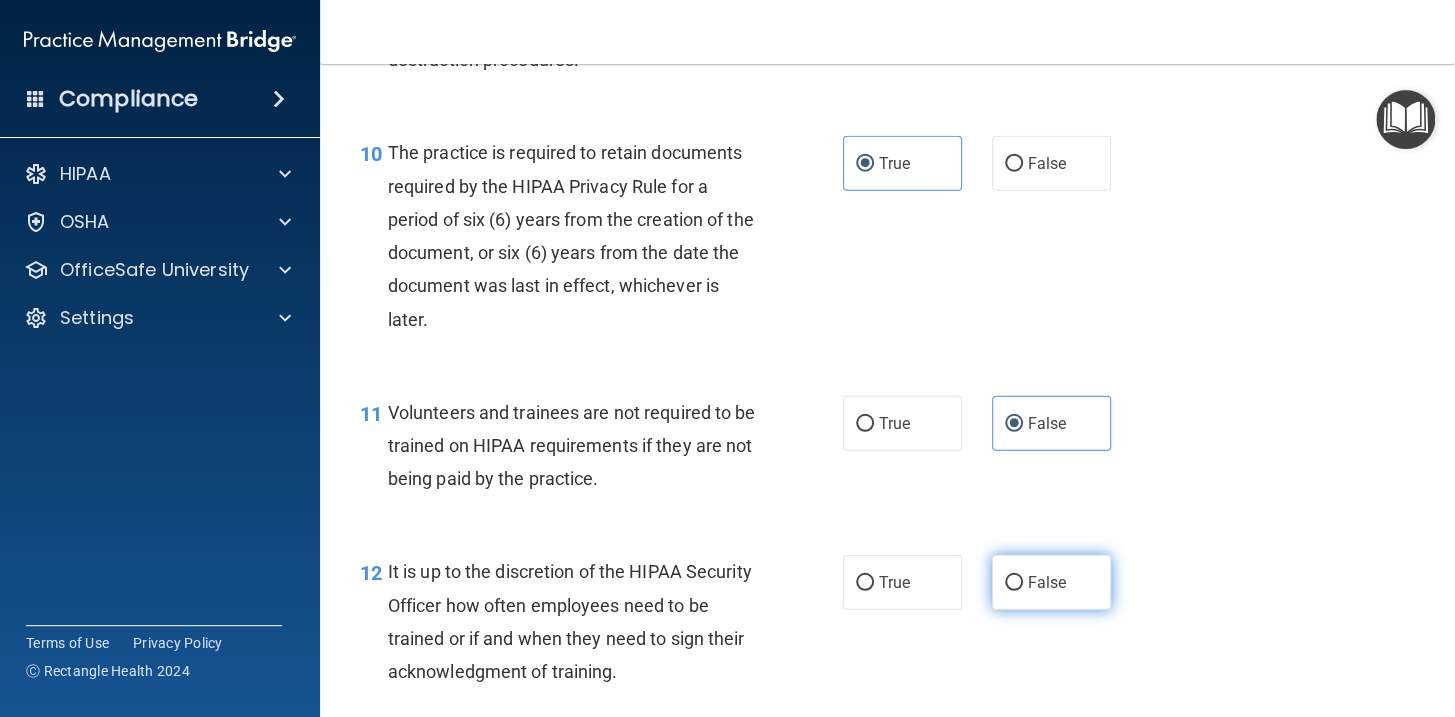 click on "False" at bounding box center (1051, 582) 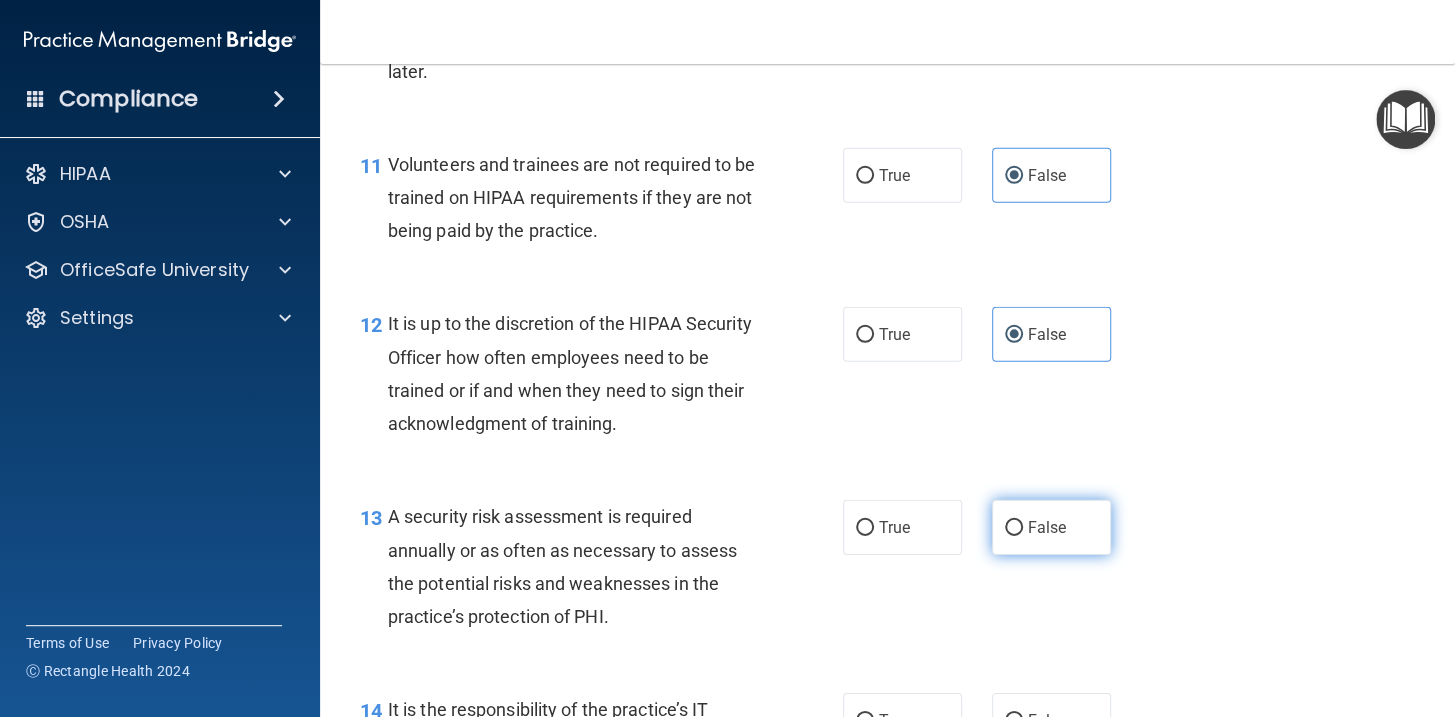 scroll, scrollTop: 2363, scrollLeft: 0, axis: vertical 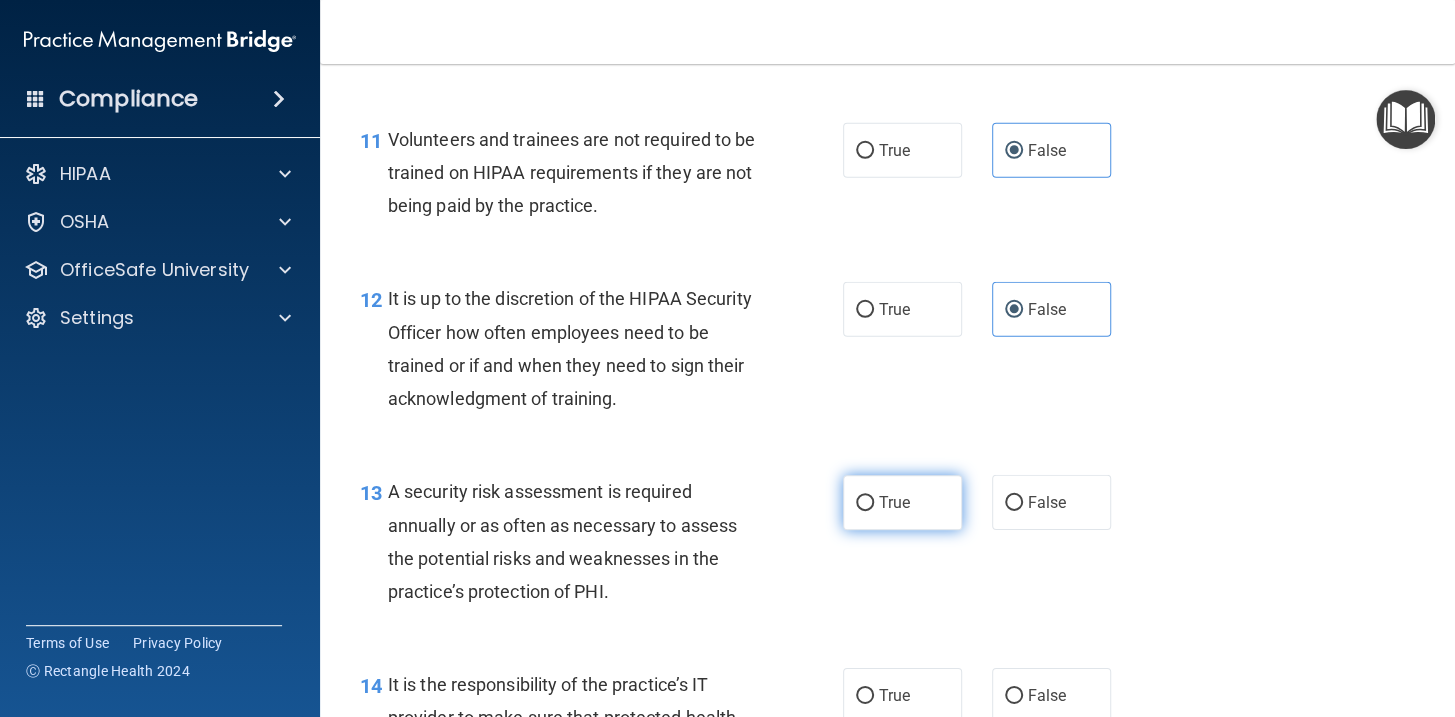 click on "True" at bounding box center (902, 502) 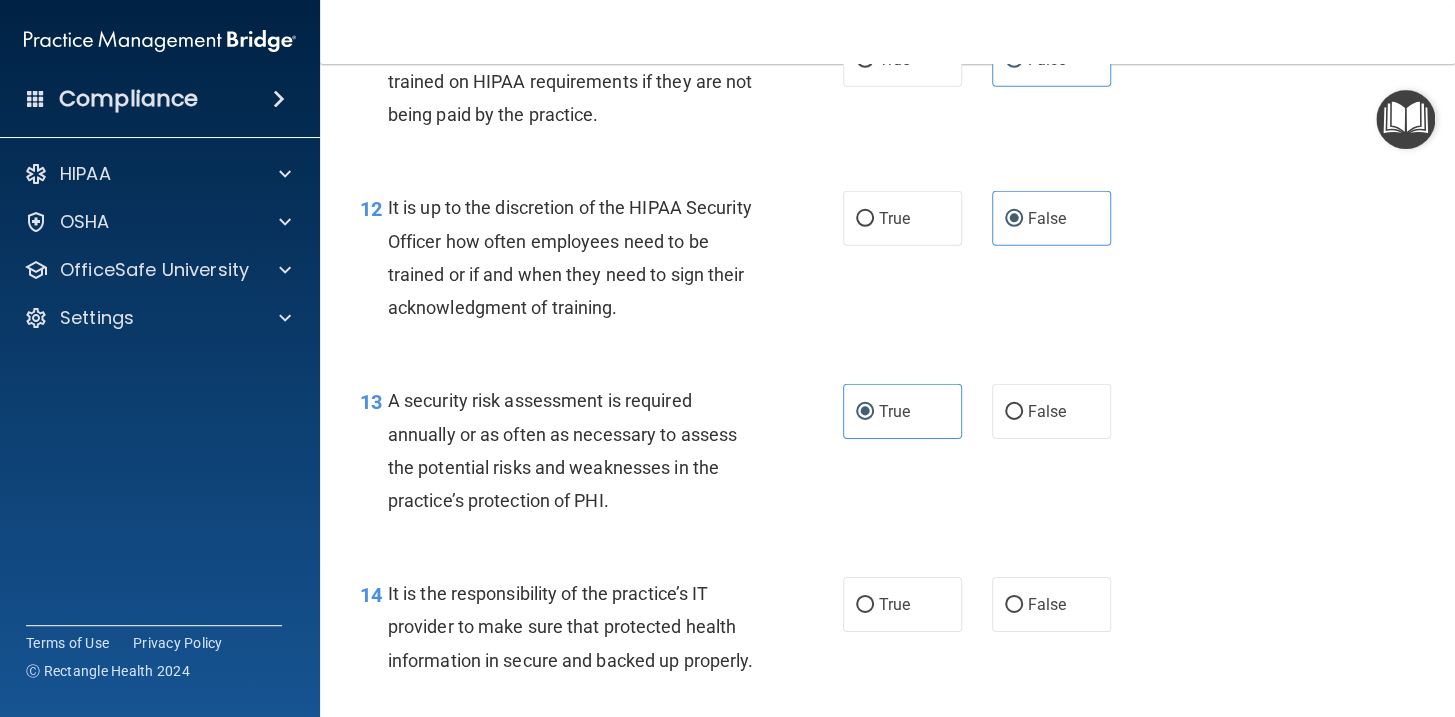 scroll, scrollTop: 2545, scrollLeft: 0, axis: vertical 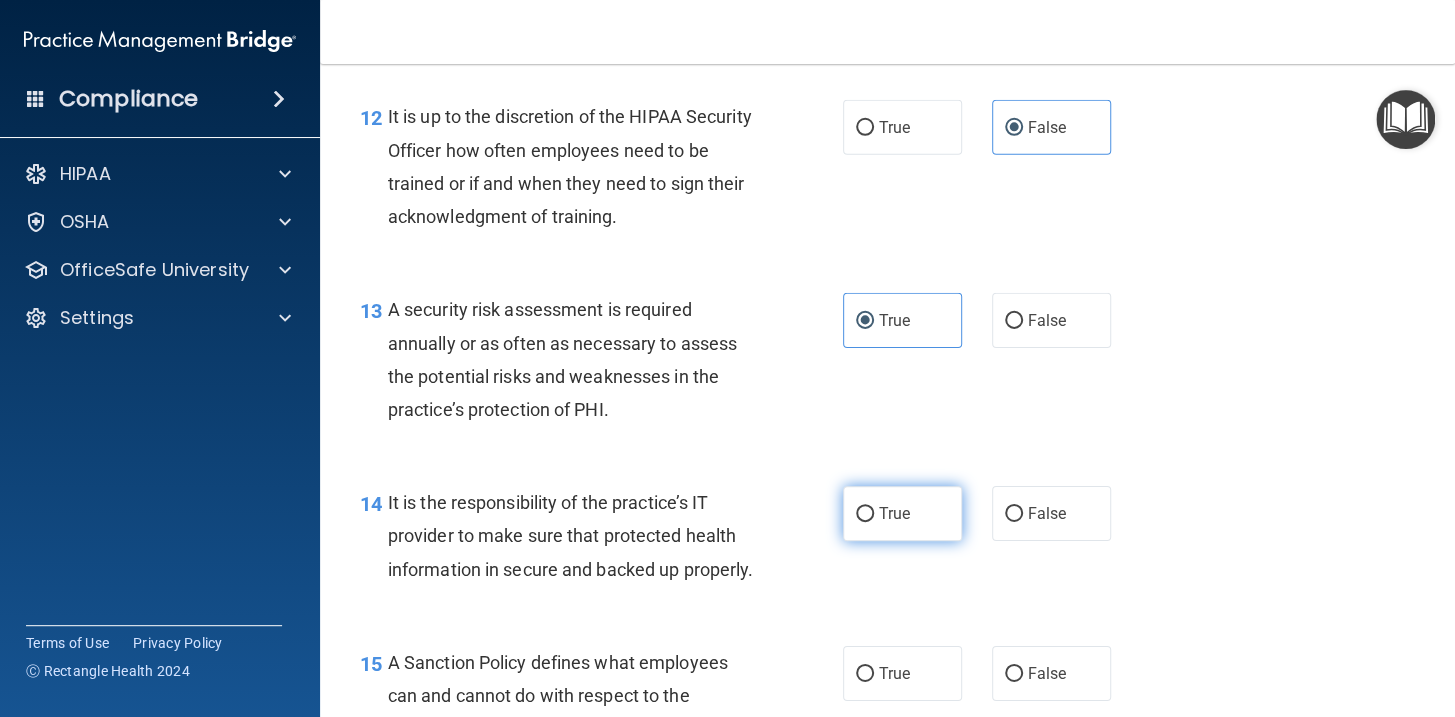 click on "True" at bounding box center (902, 513) 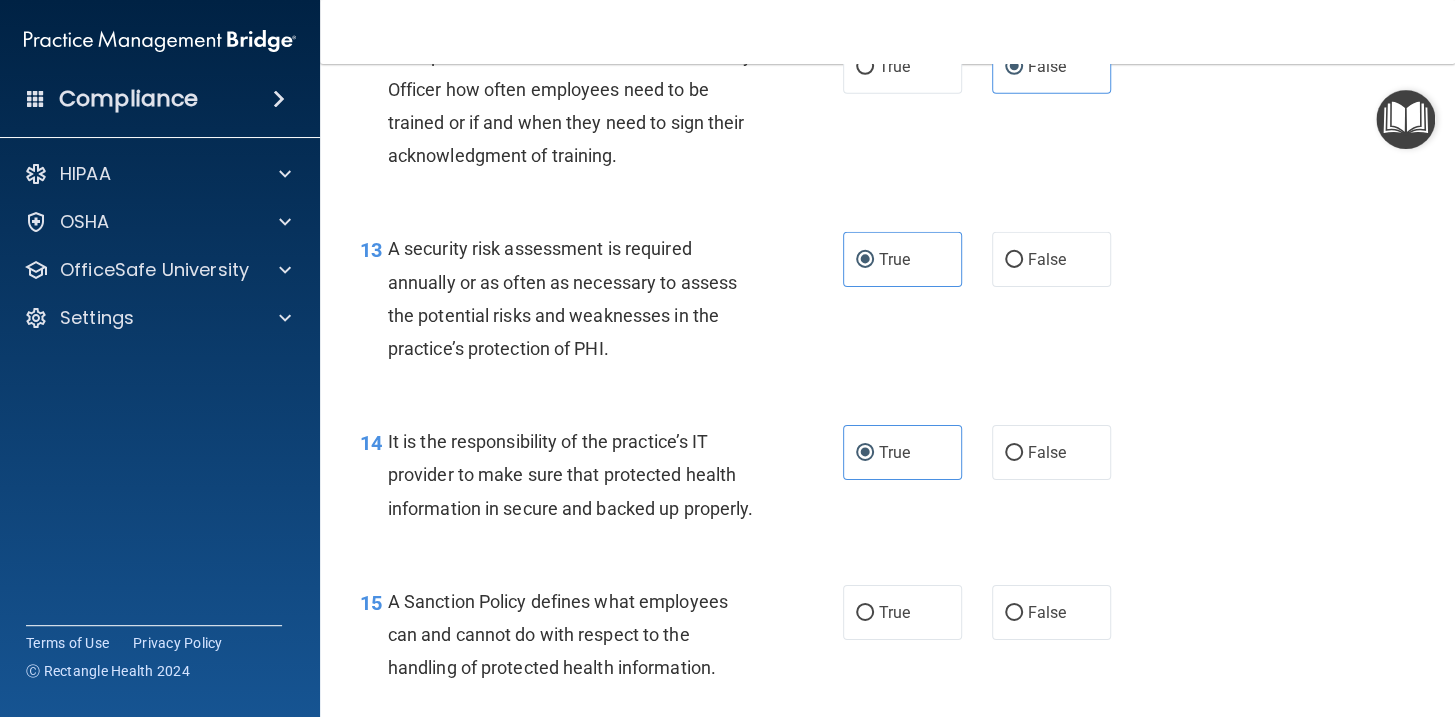 scroll, scrollTop: 2727, scrollLeft: 0, axis: vertical 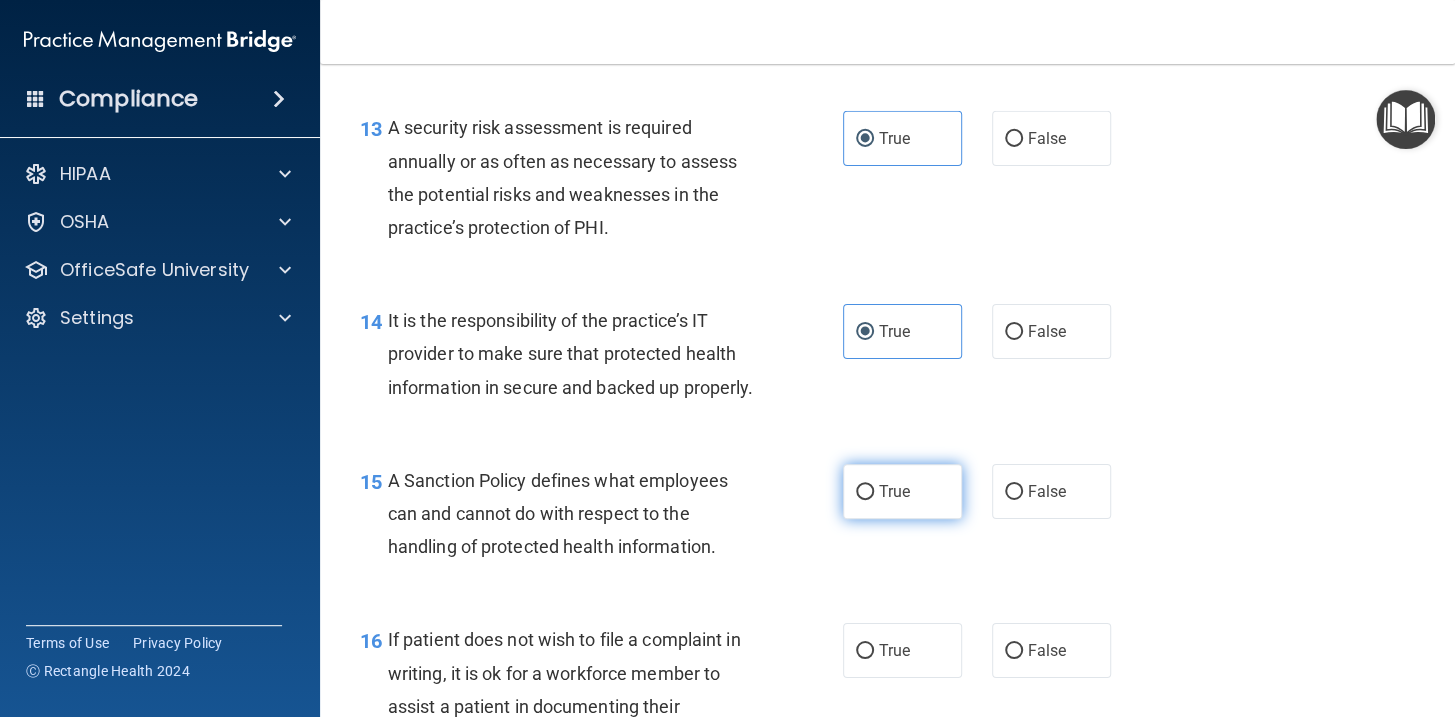 click on "True" at bounding box center (902, 491) 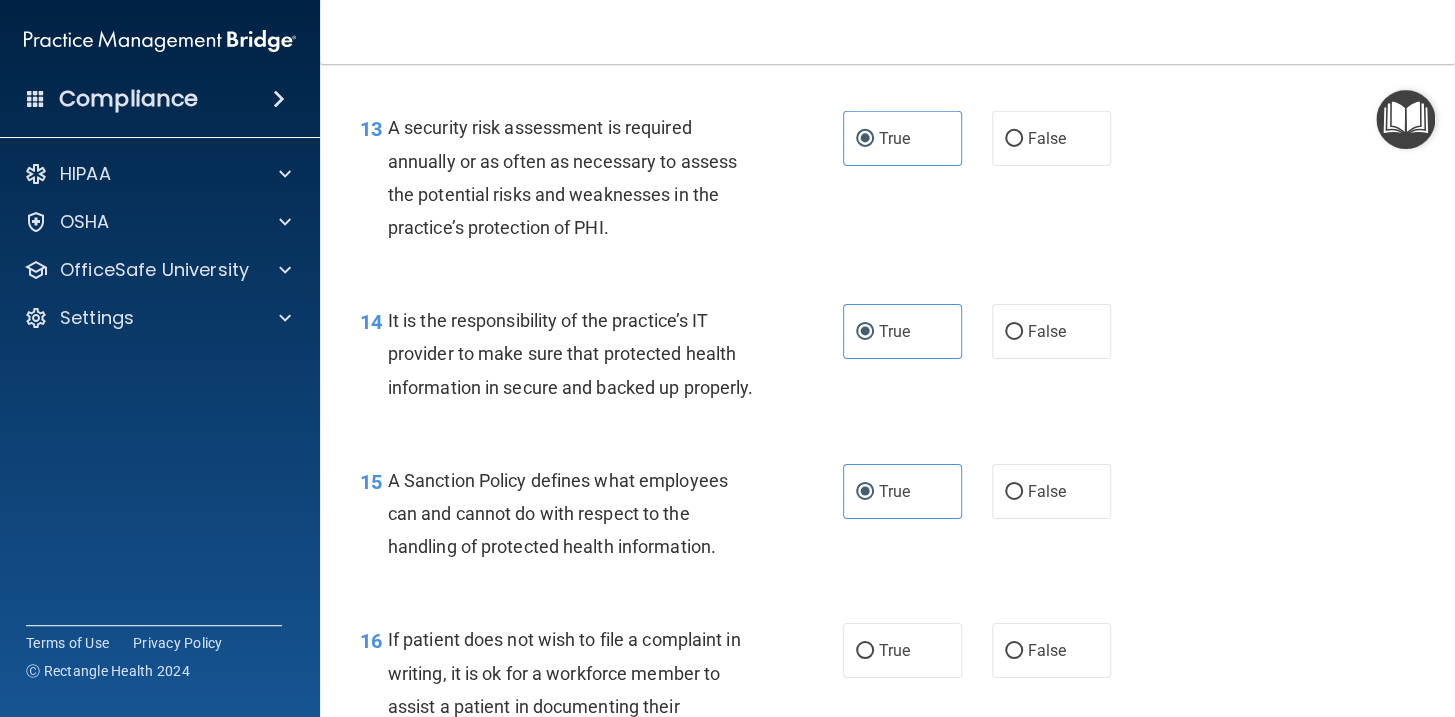 scroll, scrollTop: 2818, scrollLeft: 0, axis: vertical 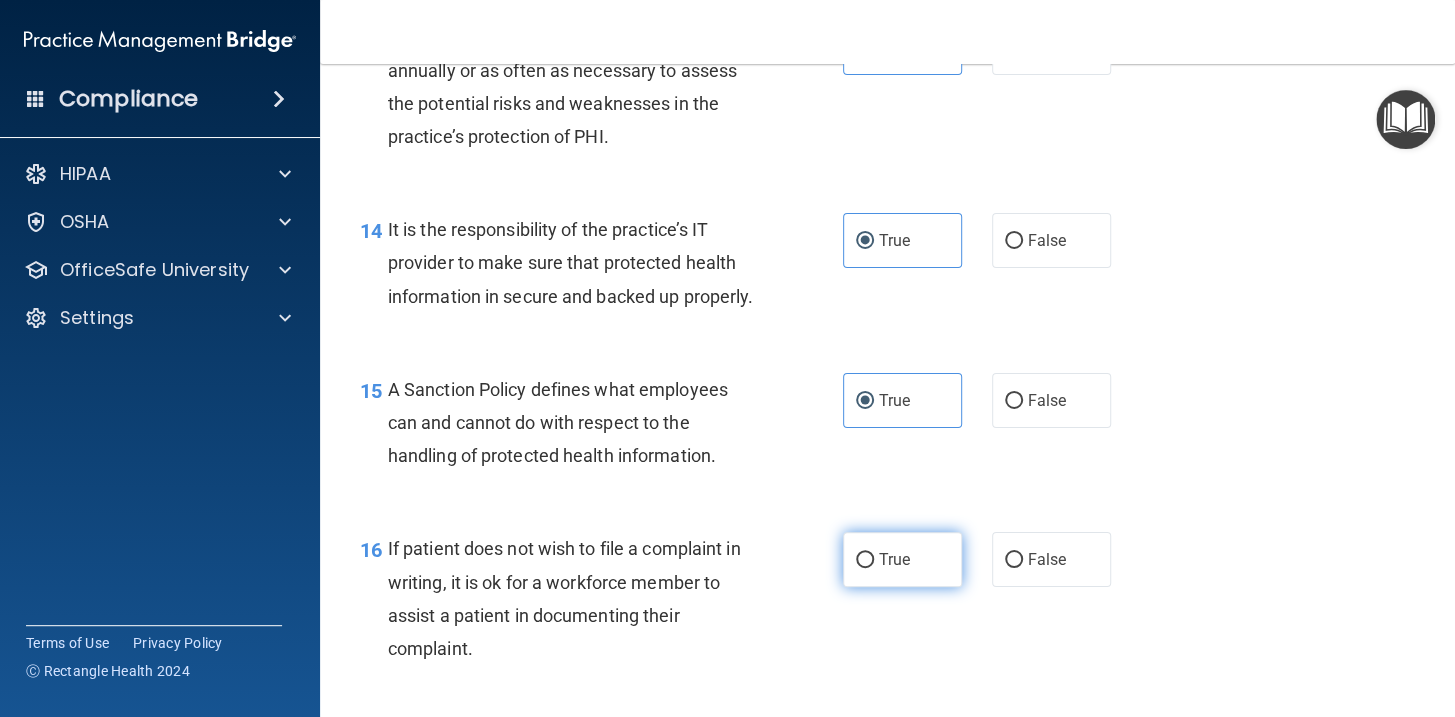 click on "True" at bounding box center [902, 559] 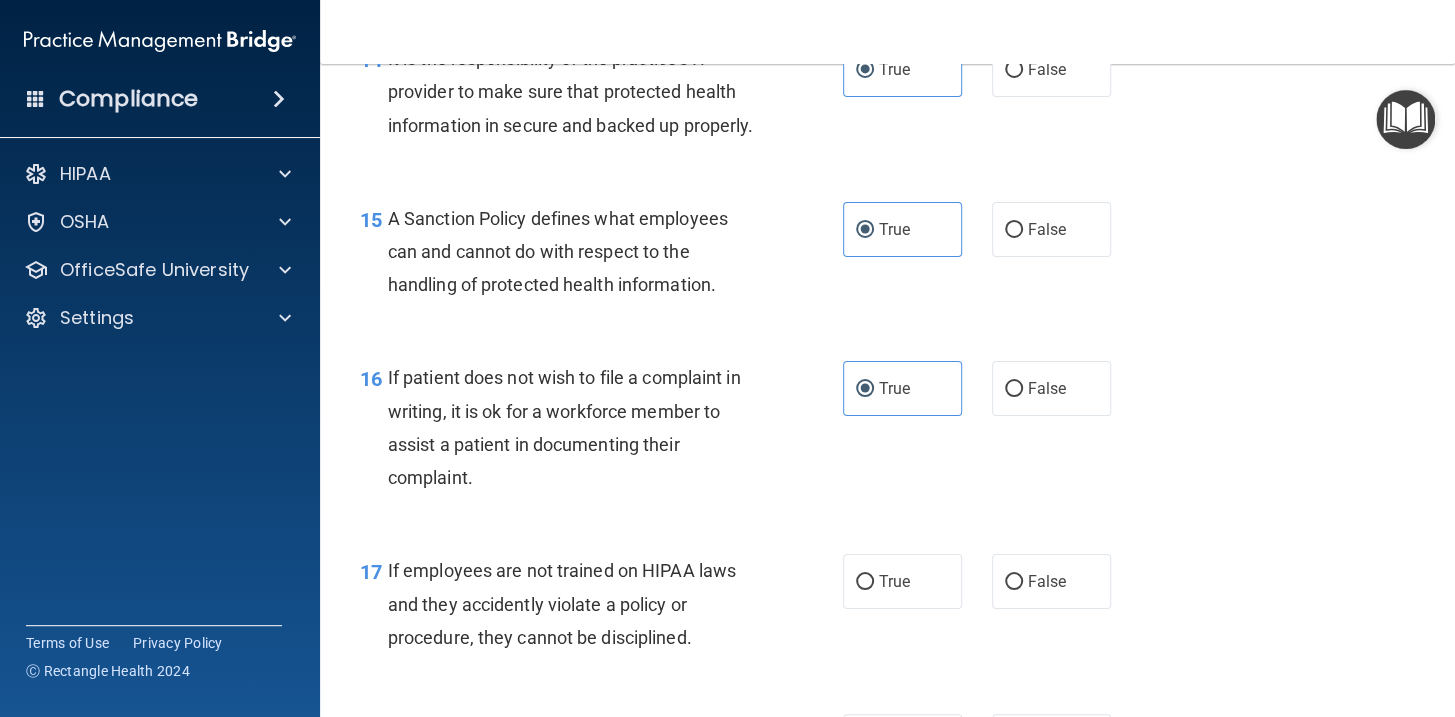 scroll, scrollTop: 3000, scrollLeft: 0, axis: vertical 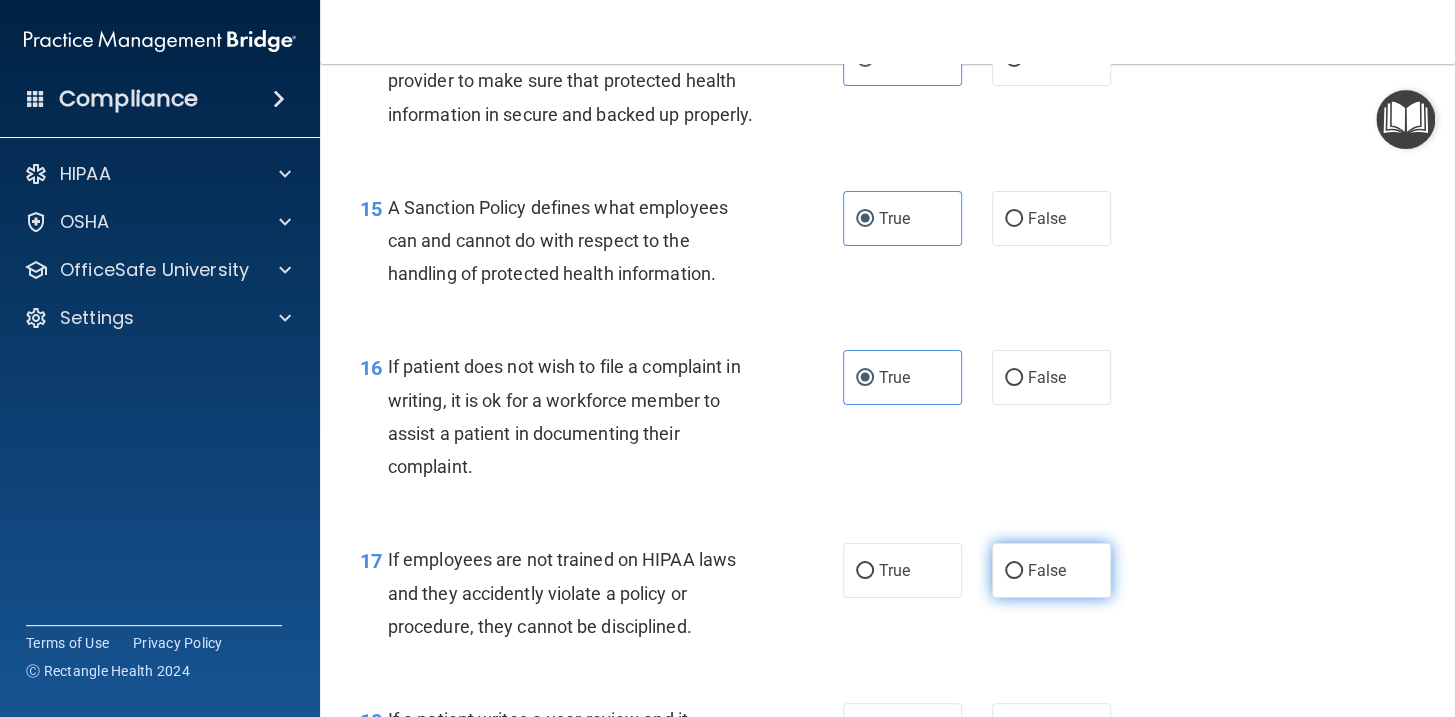 click on "False" at bounding box center (1014, 571) 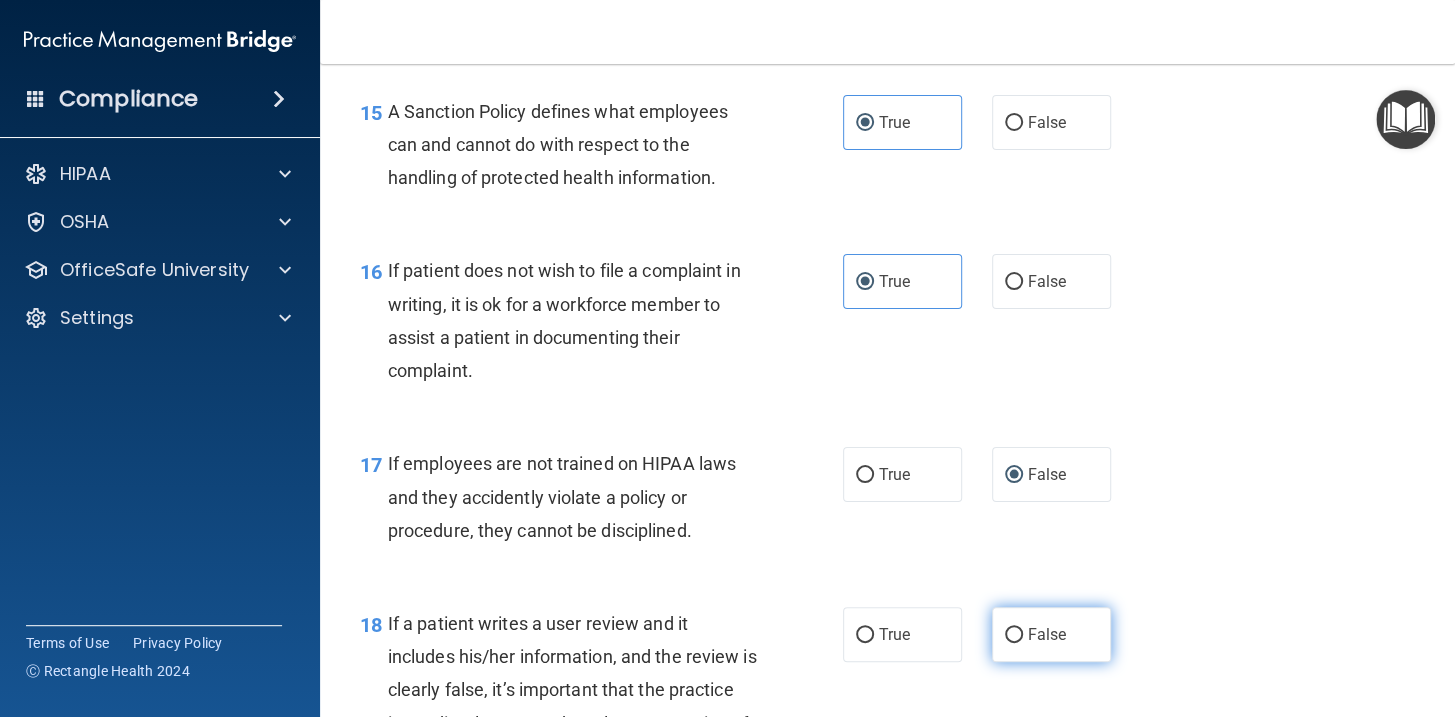 scroll, scrollTop: 3181, scrollLeft: 0, axis: vertical 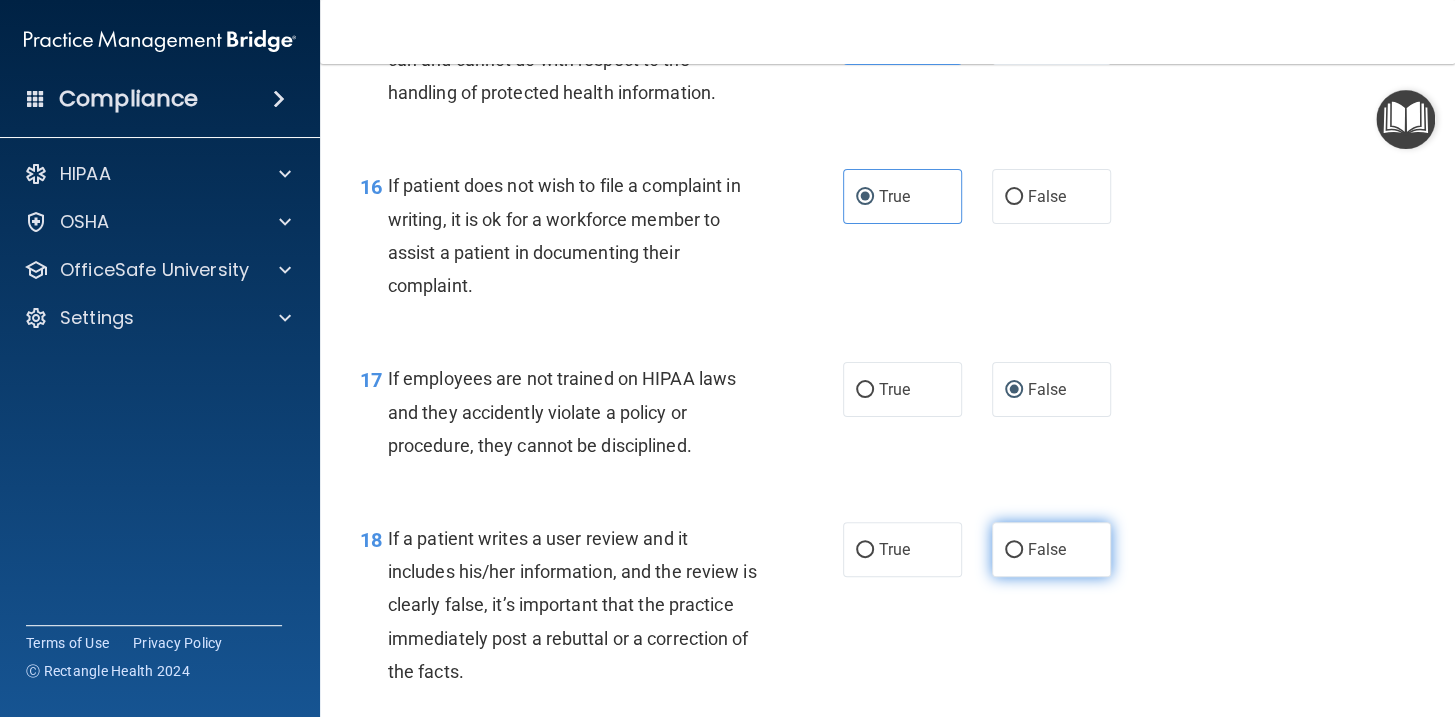 click on "False" at bounding box center [1051, 549] 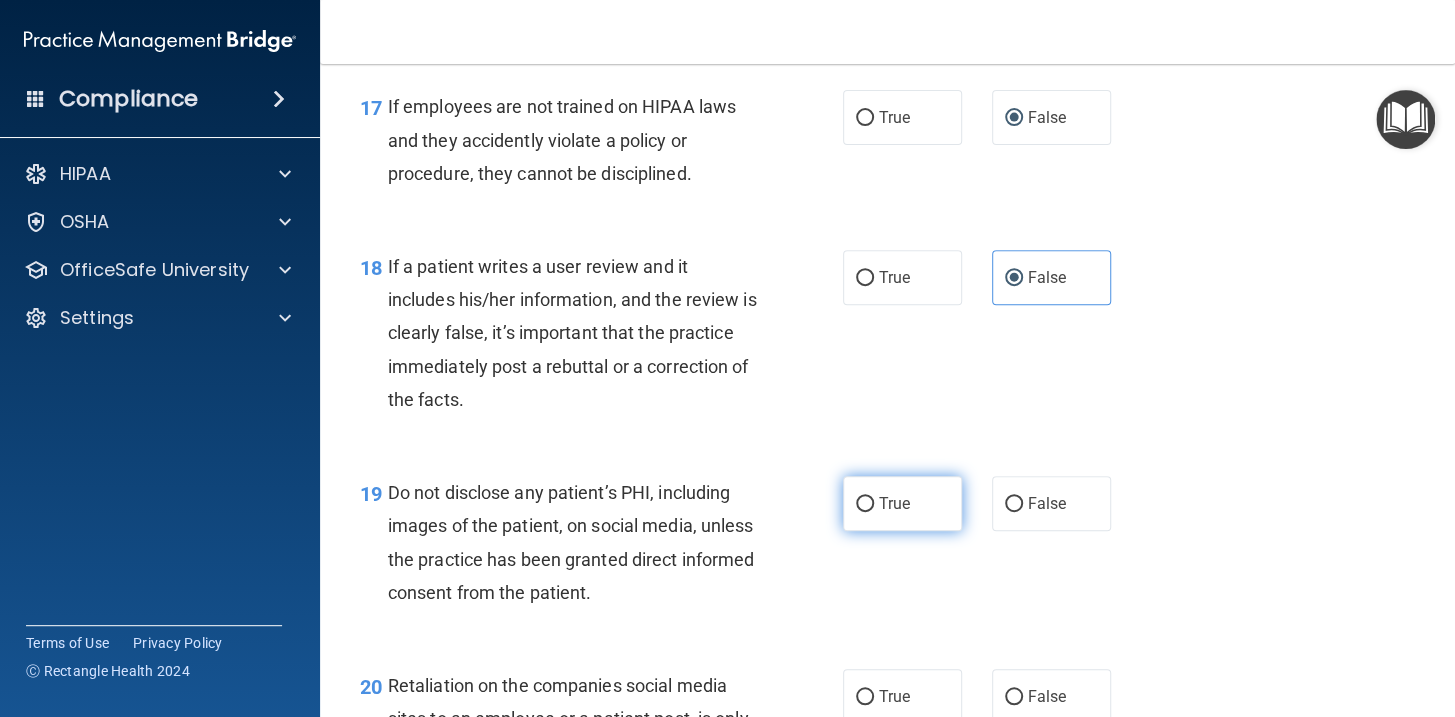 scroll, scrollTop: 3454, scrollLeft: 0, axis: vertical 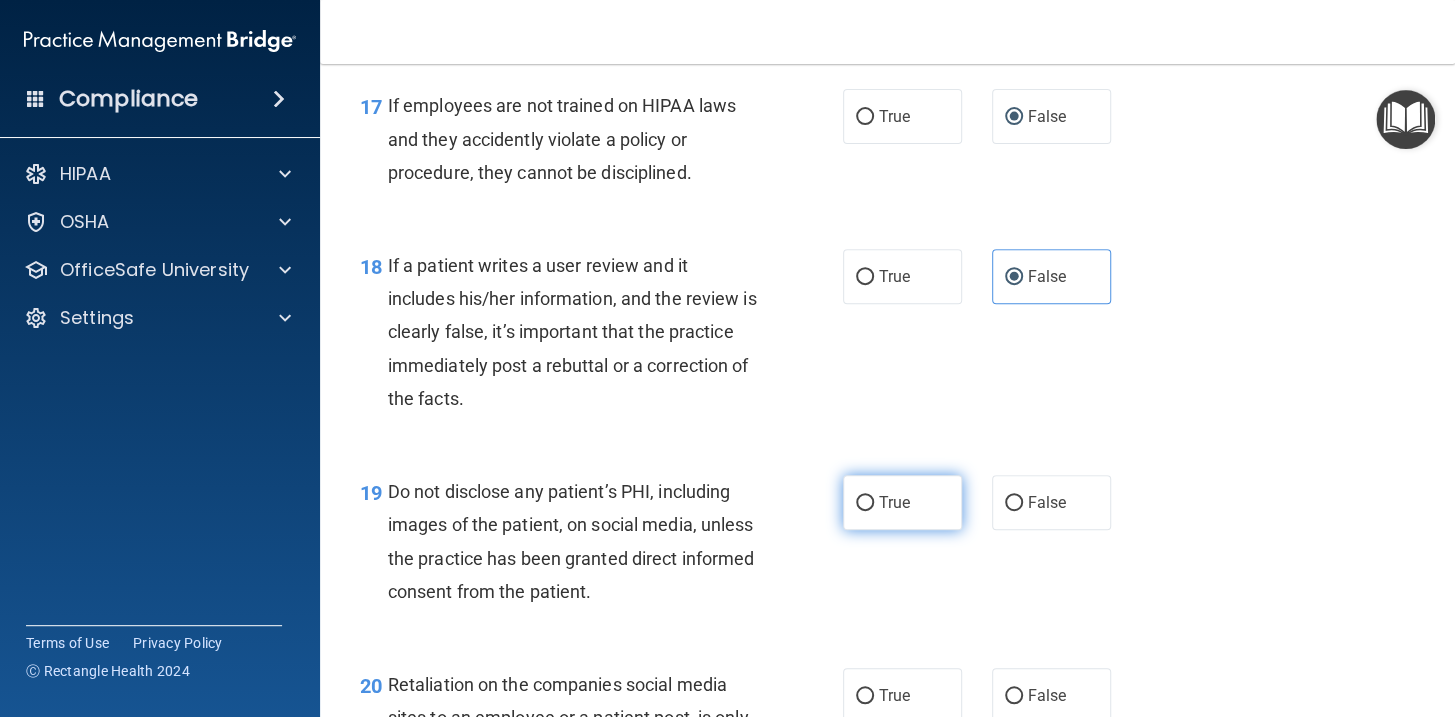 click on "True" at bounding box center [902, 502] 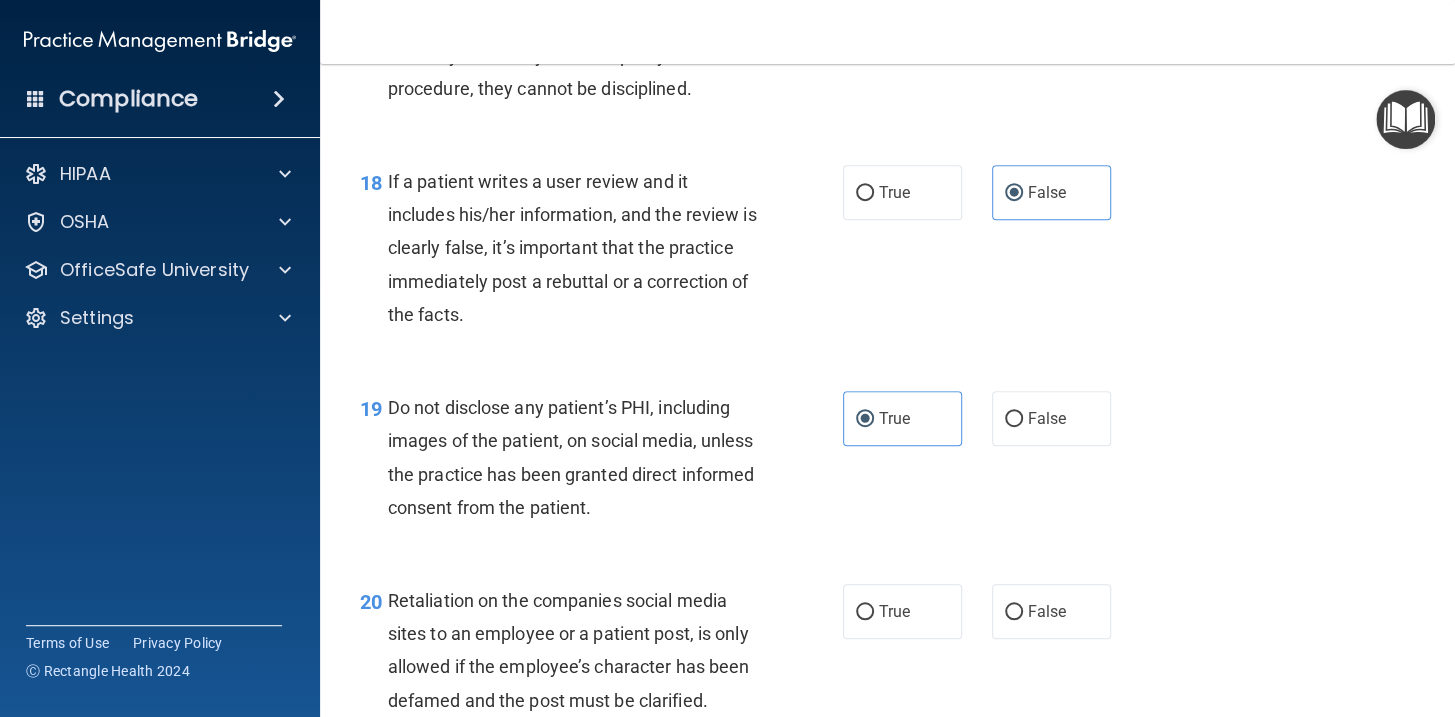 scroll, scrollTop: 3636, scrollLeft: 0, axis: vertical 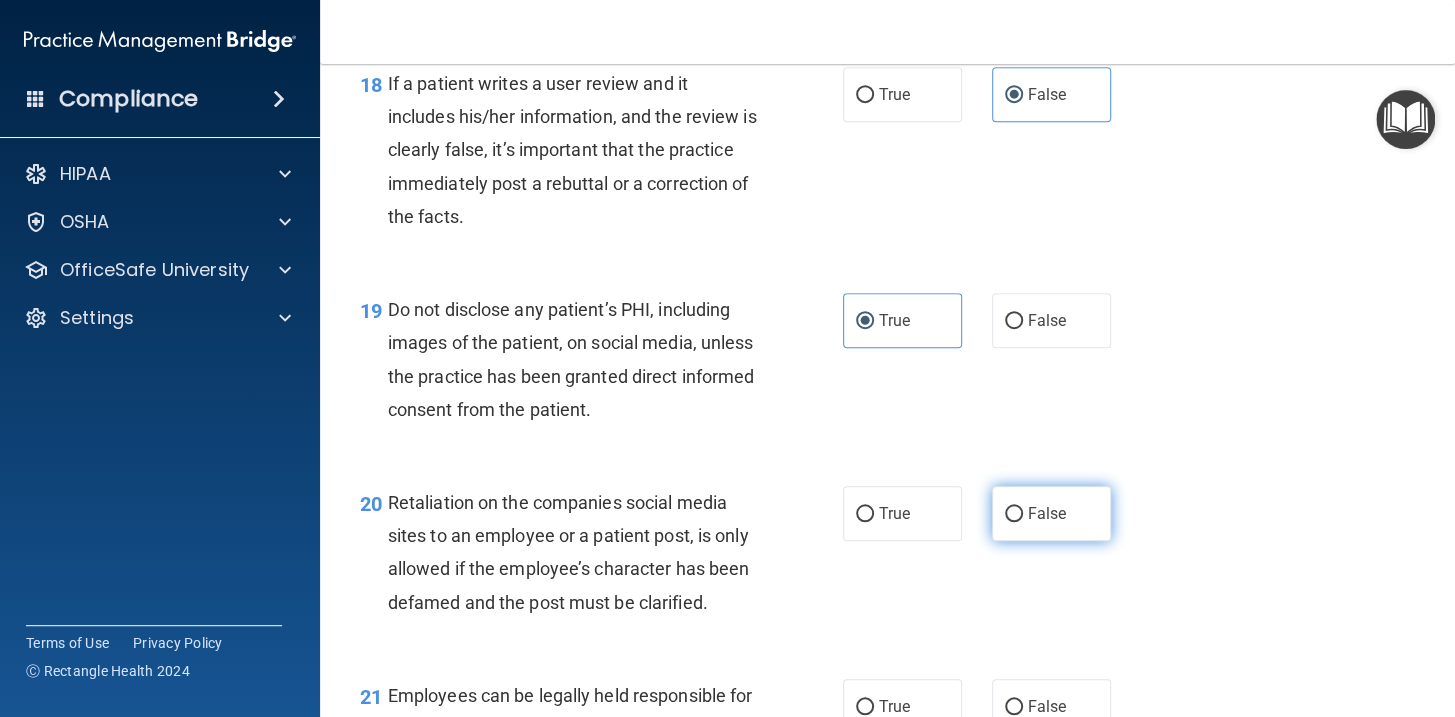 click on "False" at bounding box center (1014, 514) 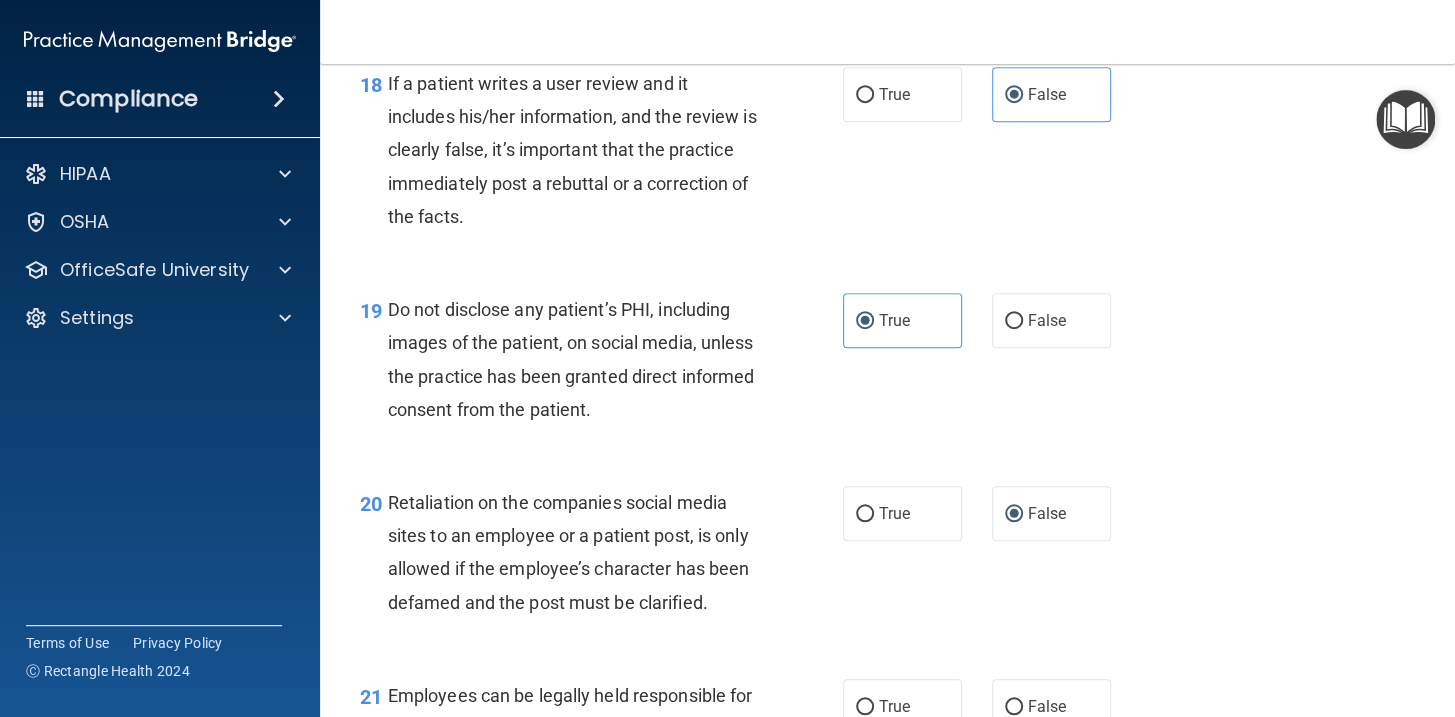 scroll, scrollTop: 3727, scrollLeft: 0, axis: vertical 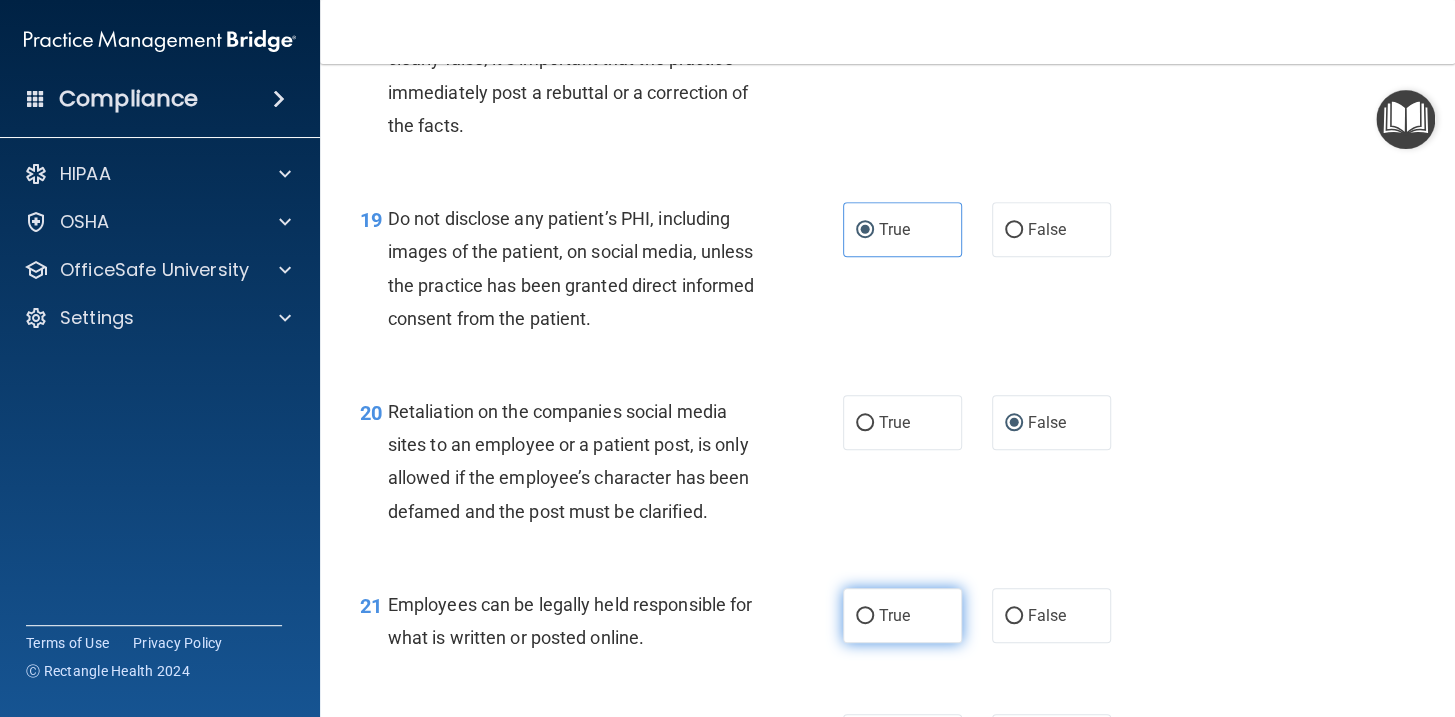 click on "True" at bounding box center (902, 615) 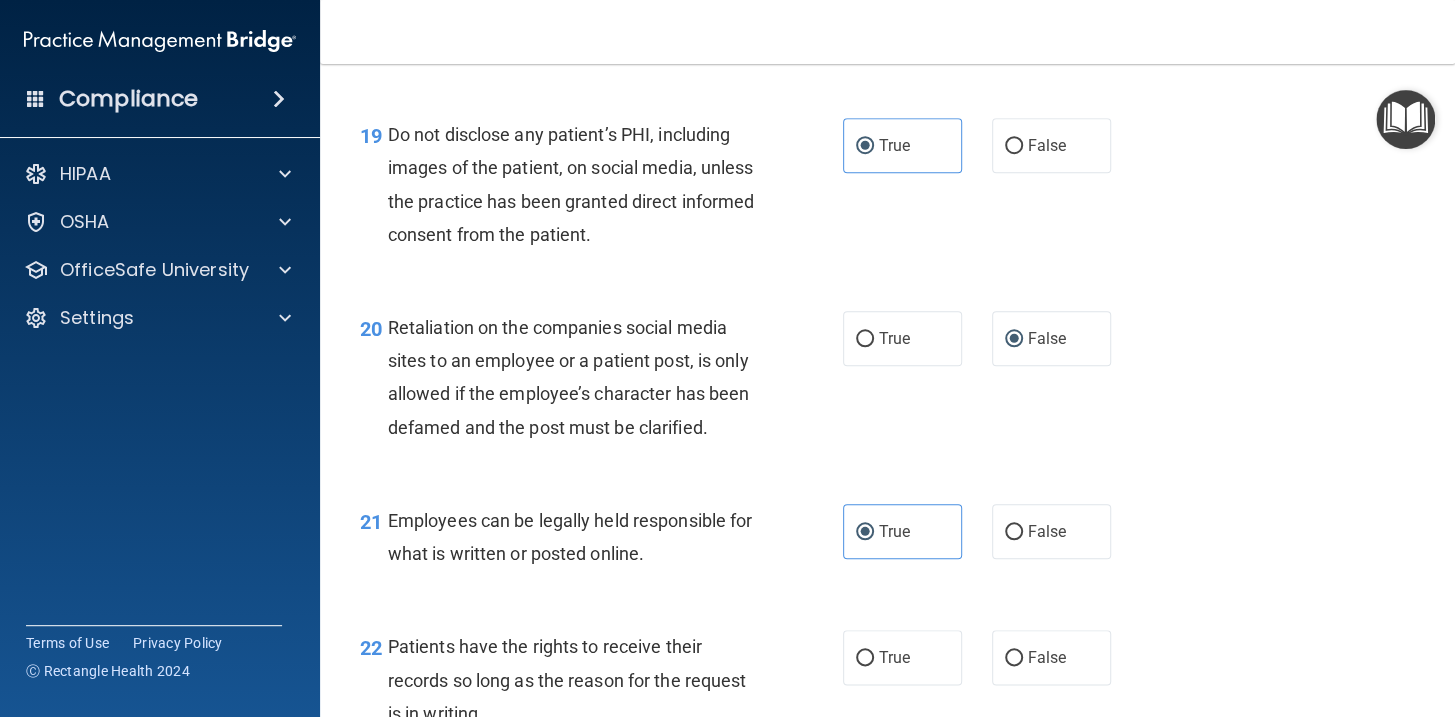 scroll, scrollTop: 4000, scrollLeft: 0, axis: vertical 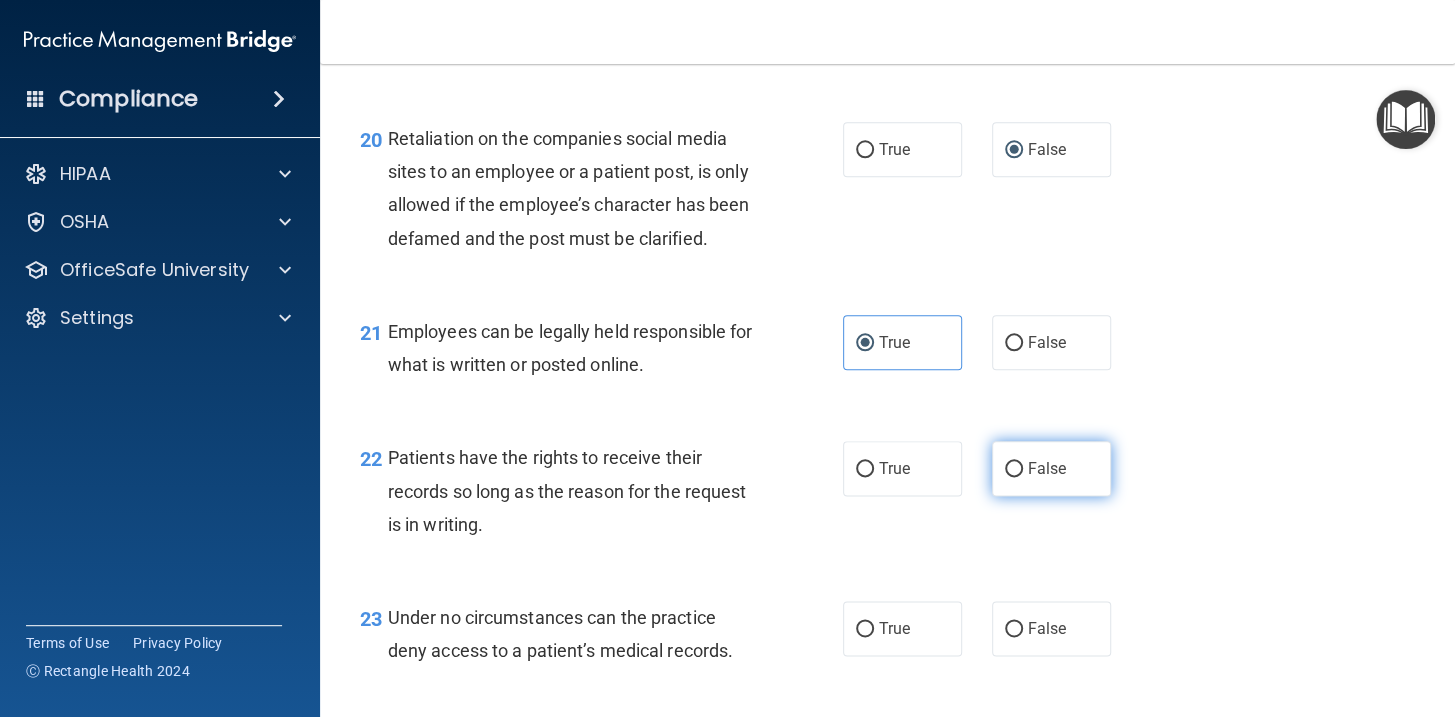 click on "False" at bounding box center (1014, 469) 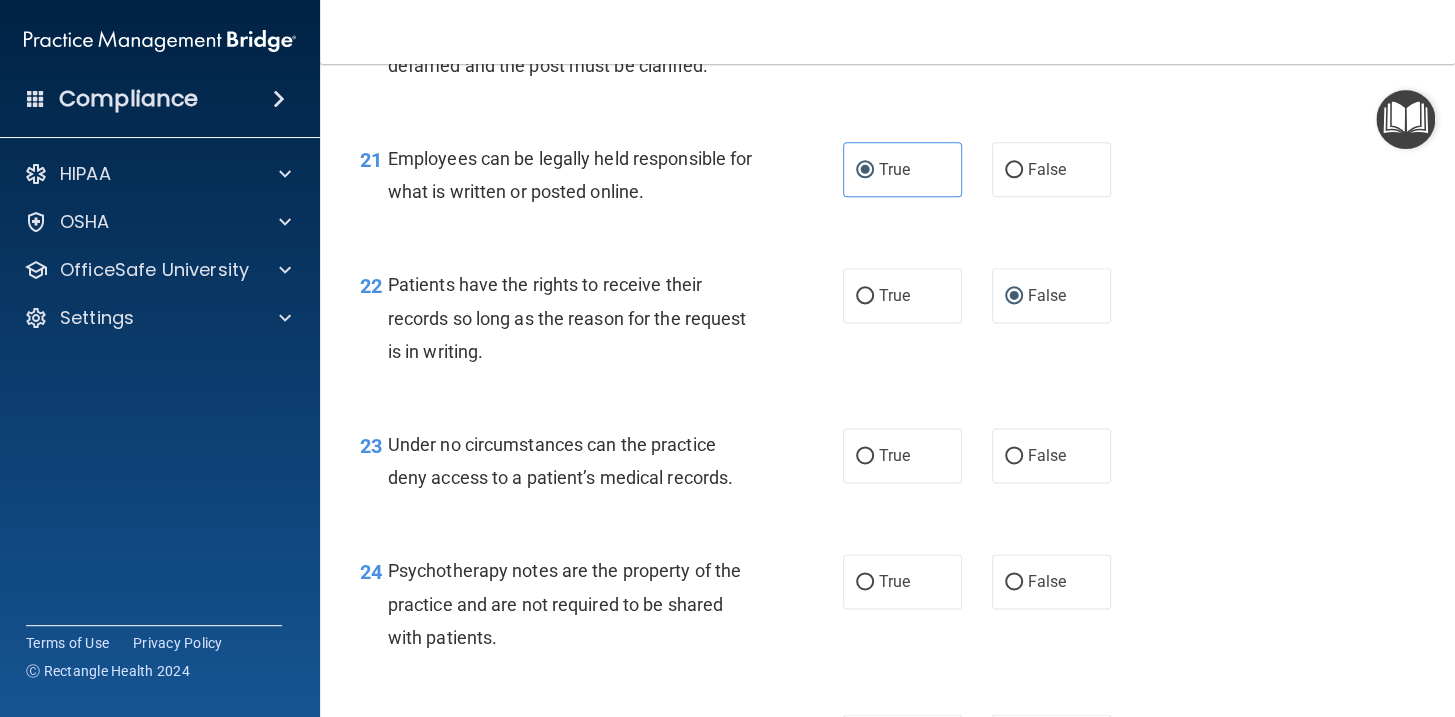 scroll, scrollTop: 4181, scrollLeft: 0, axis: vertical 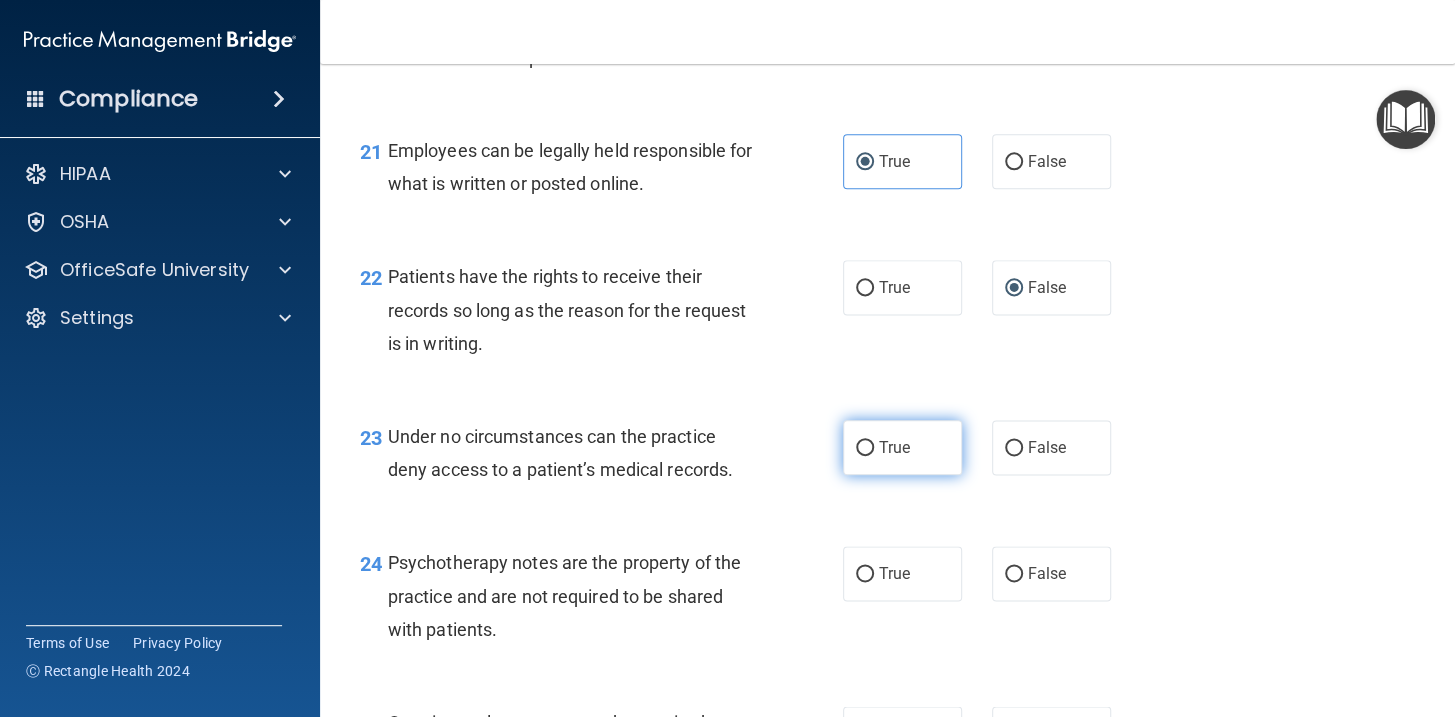 click on "True" at bounding box center [902, 447] 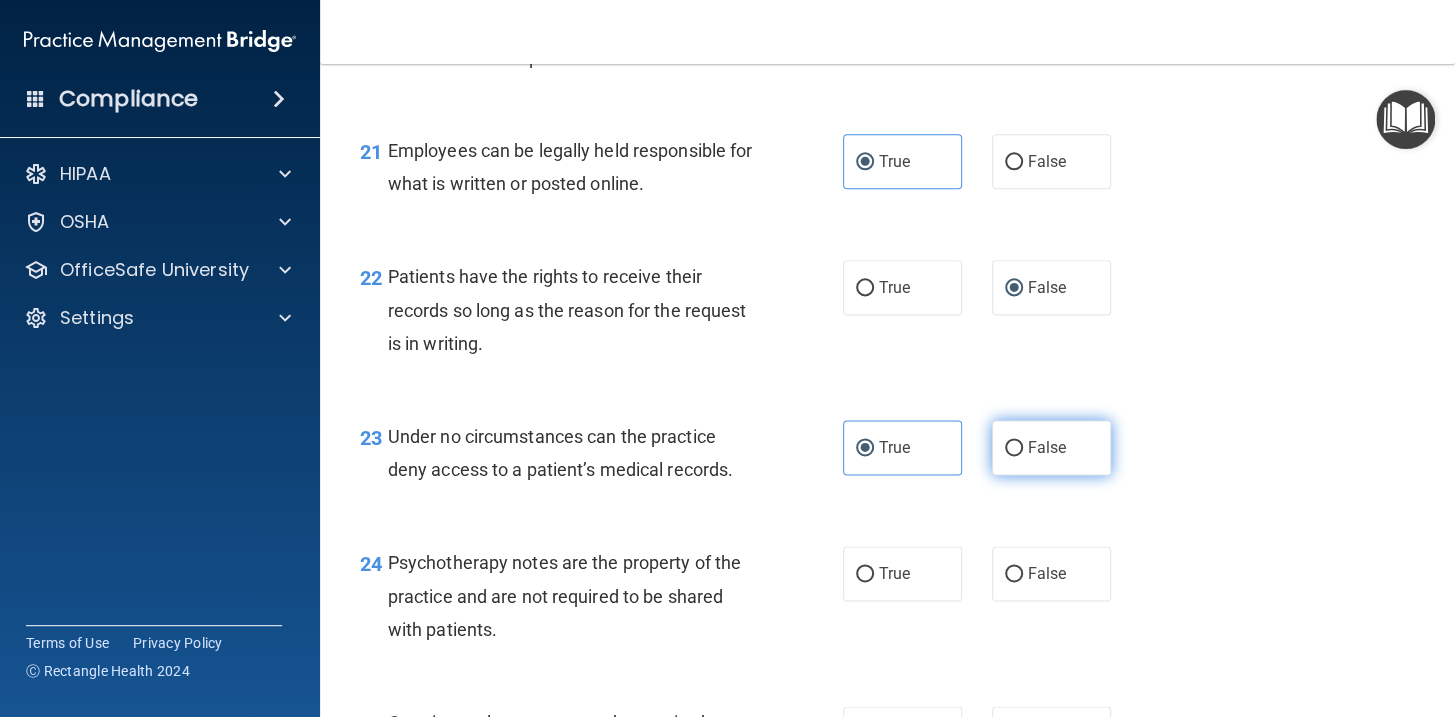 click on "False" at bounding box center (1051, 447) 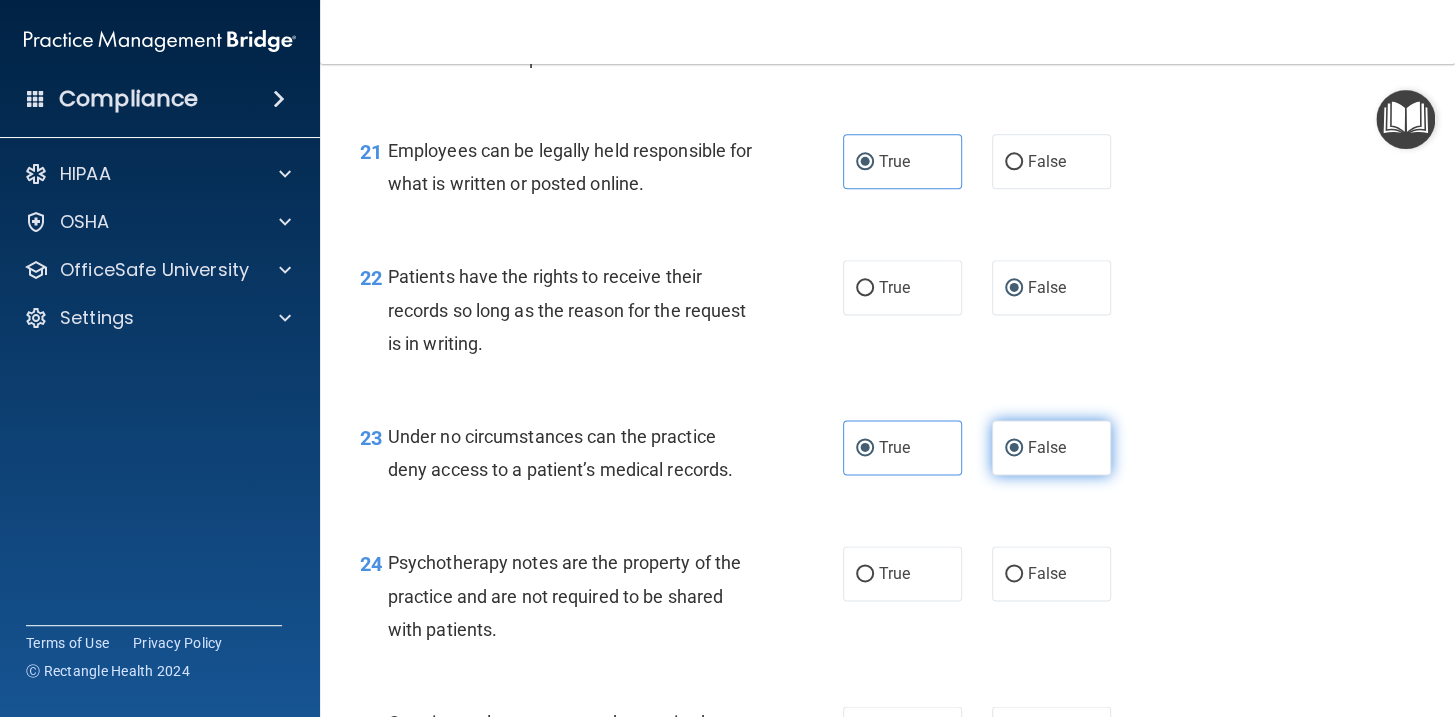 radio on "false" 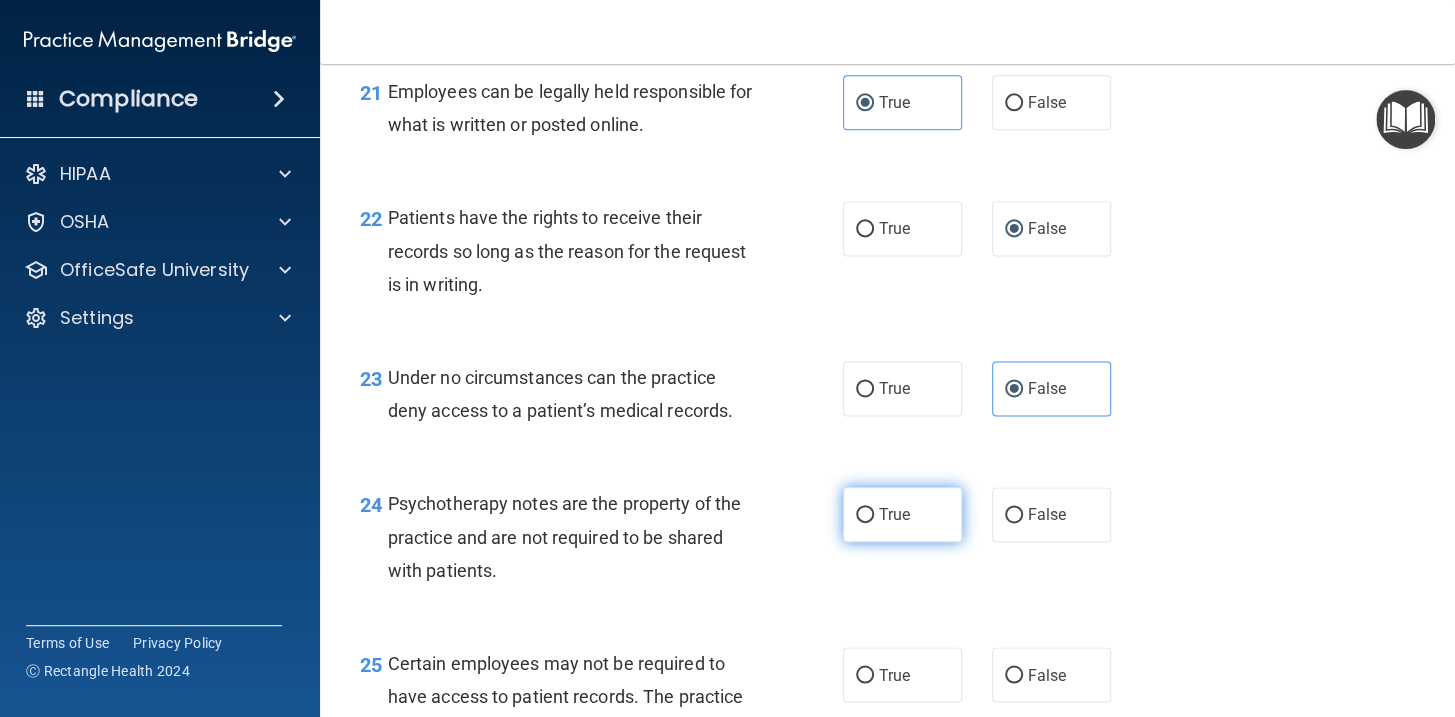 scroll, scrollTop: 4272, scrollLeft: 0, axis: vertical 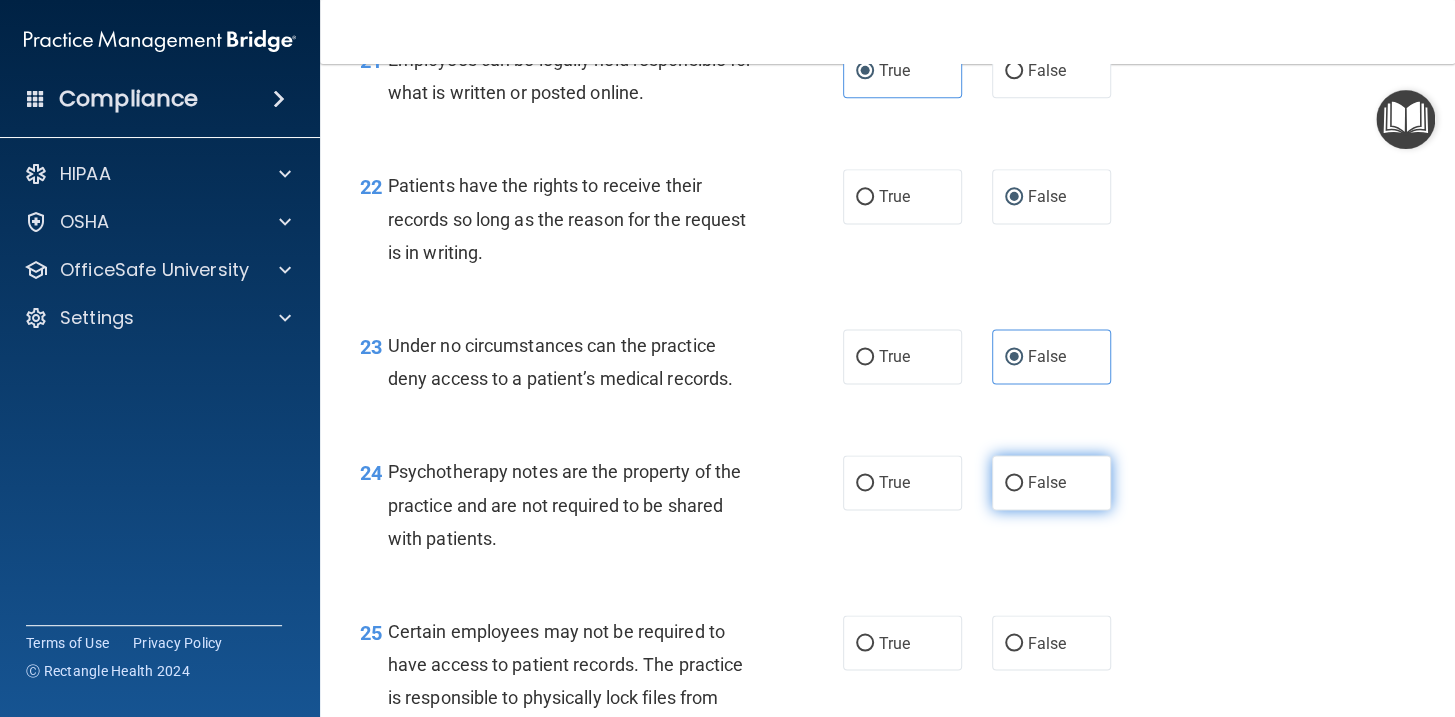 click on "False" at bounding box center [1051, 482] 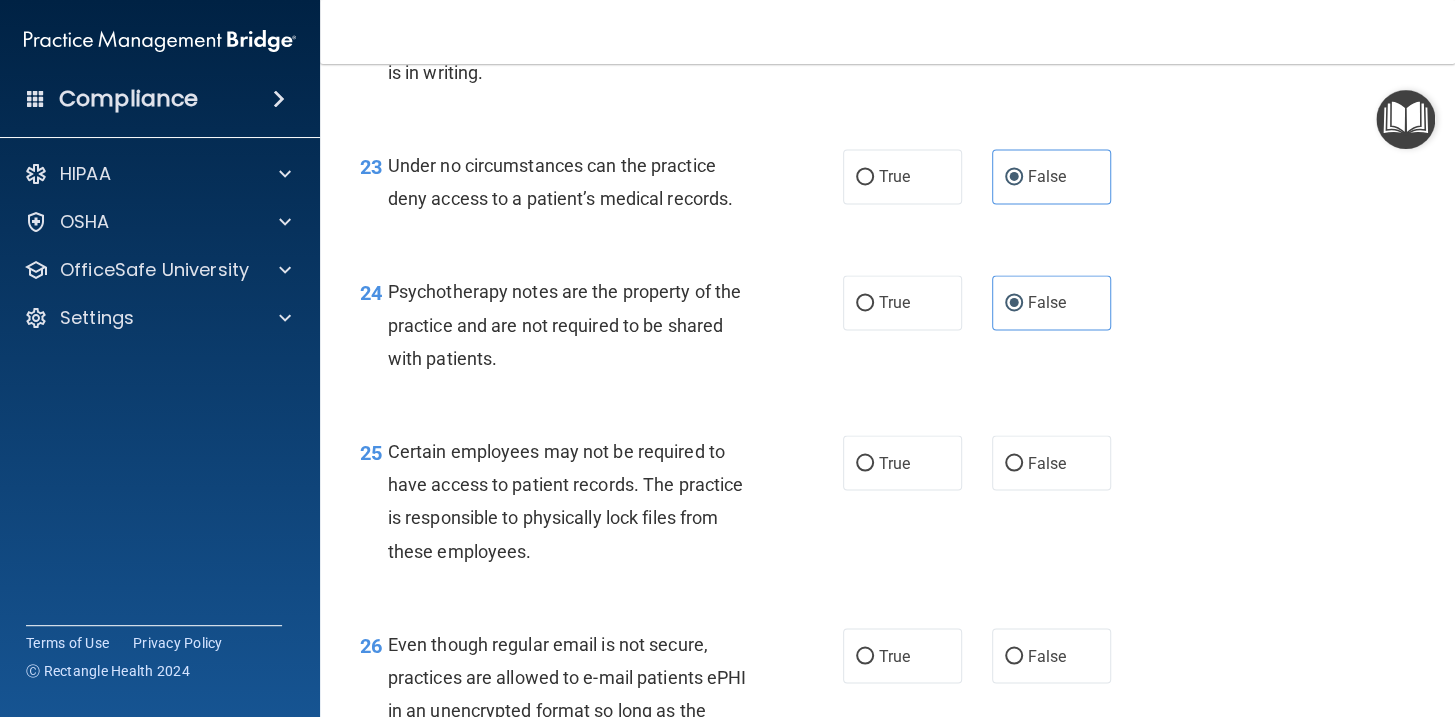 scroll, scrollTop: 4454, scrollLeft: 0, axis: vertical 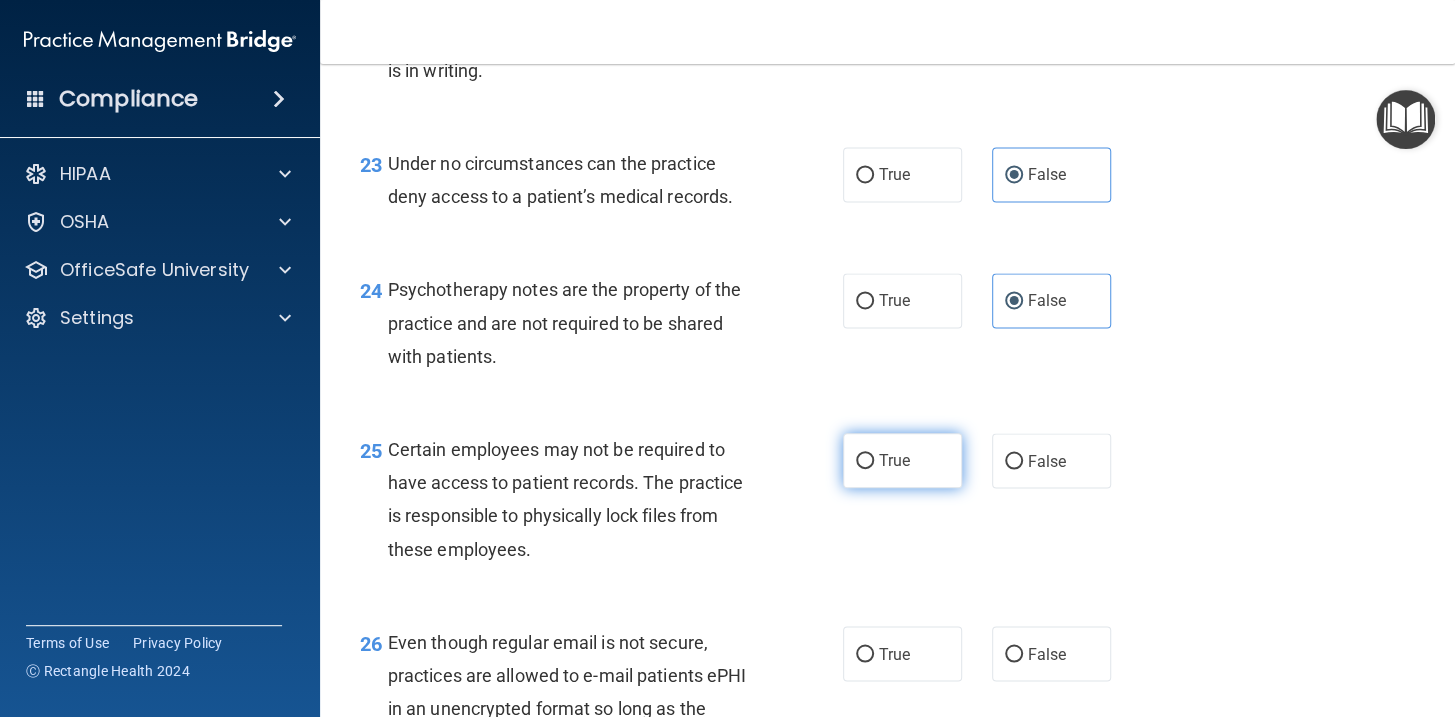 click on "True" at bounding box center (902, 460) 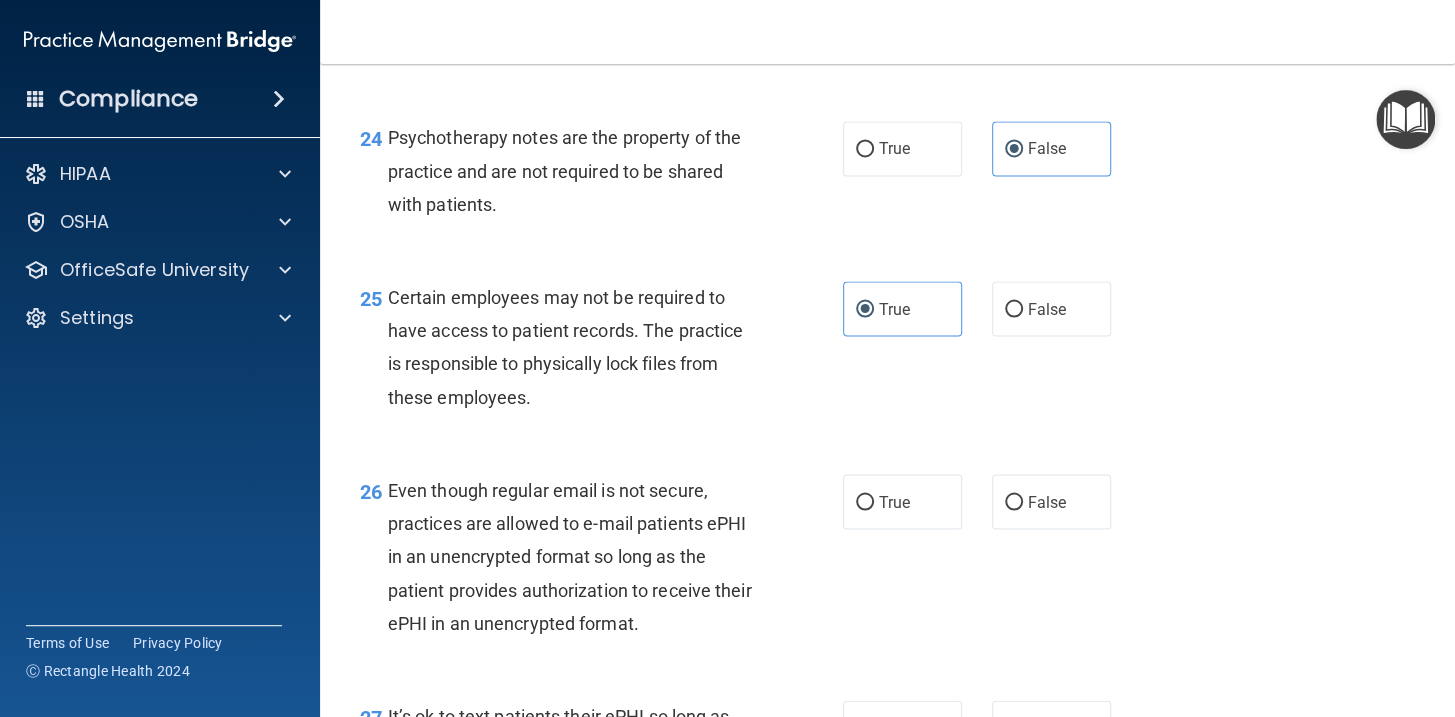 scroll, scrollTop: 4636, scrollLeft: 0, axis: vertical 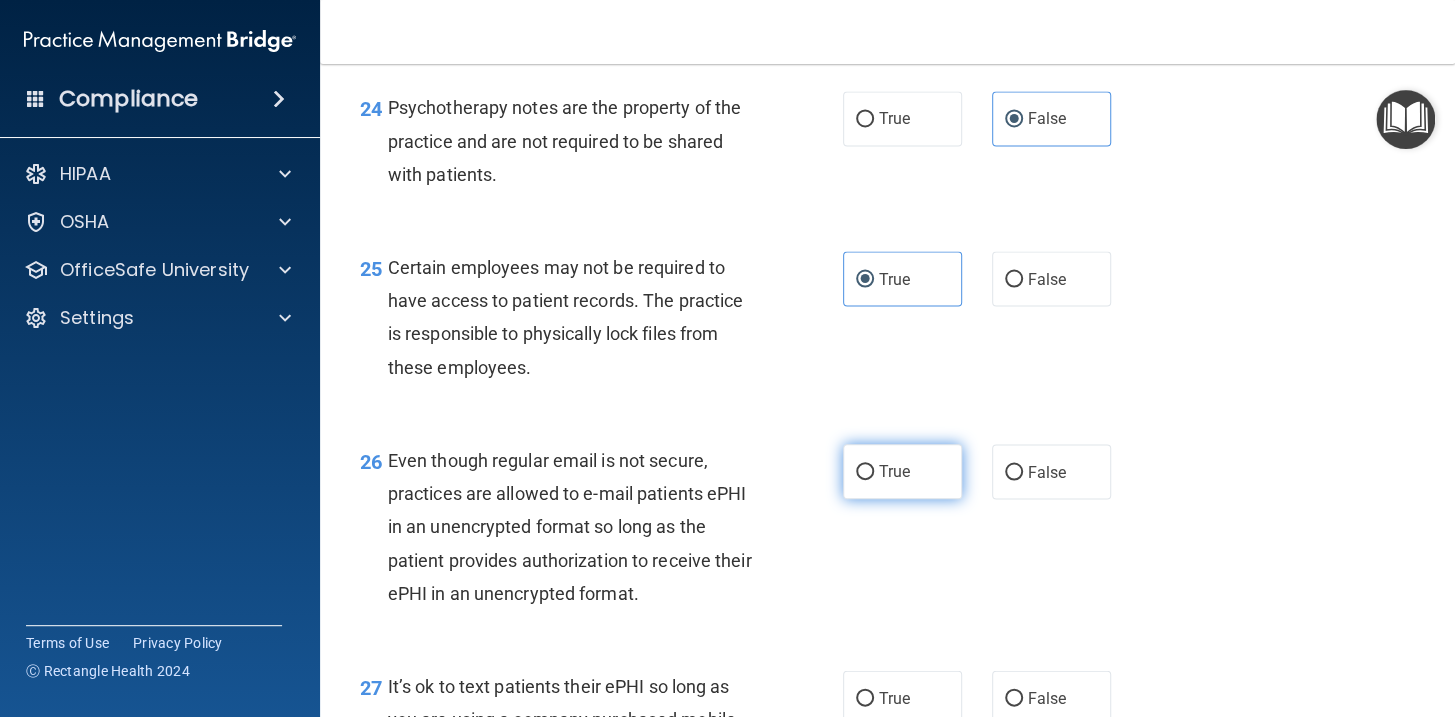 click on "True" at bounding box center (902, 471) 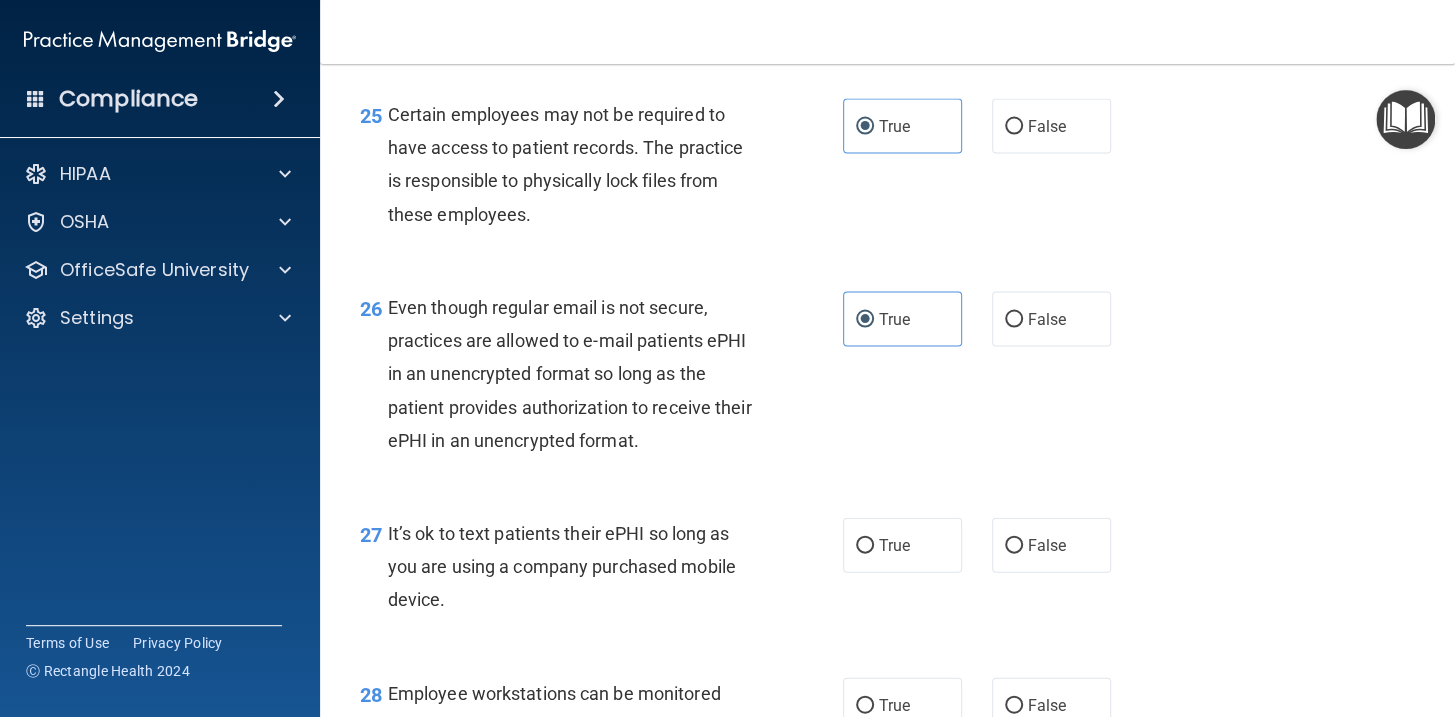 scroll, scrollTop: 4818, scrollLeft: 0, axis: vertical 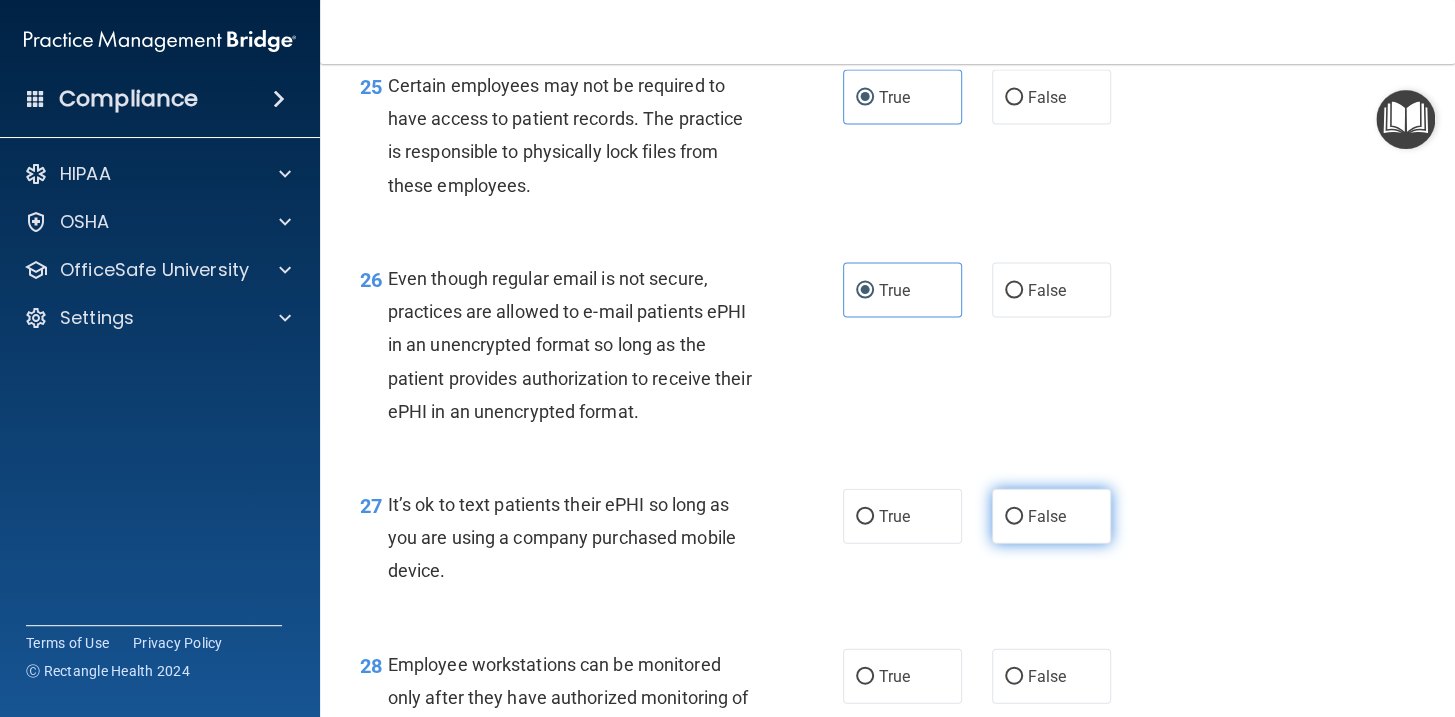 click on "False" at bounding box center (1051, 515) 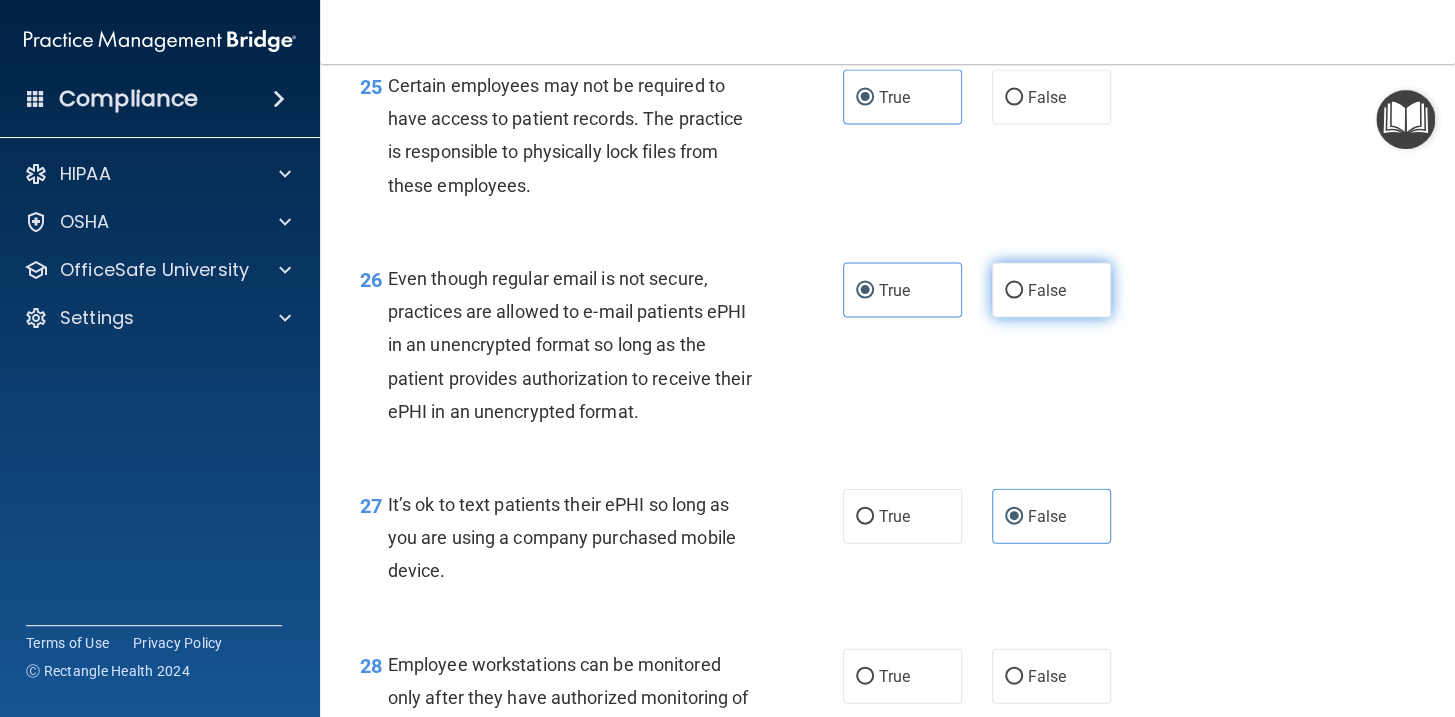 click on "False" at bounding box center (1047, 289) 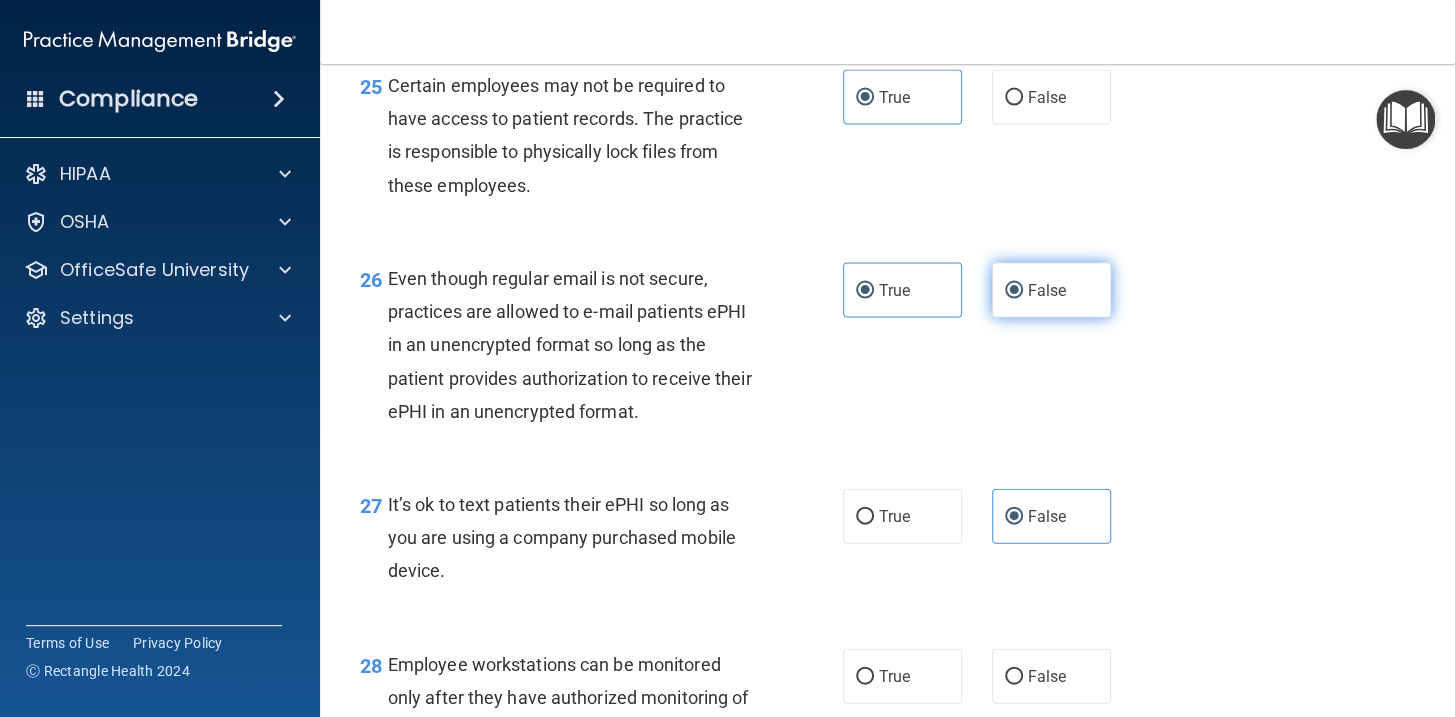 radio on "false" 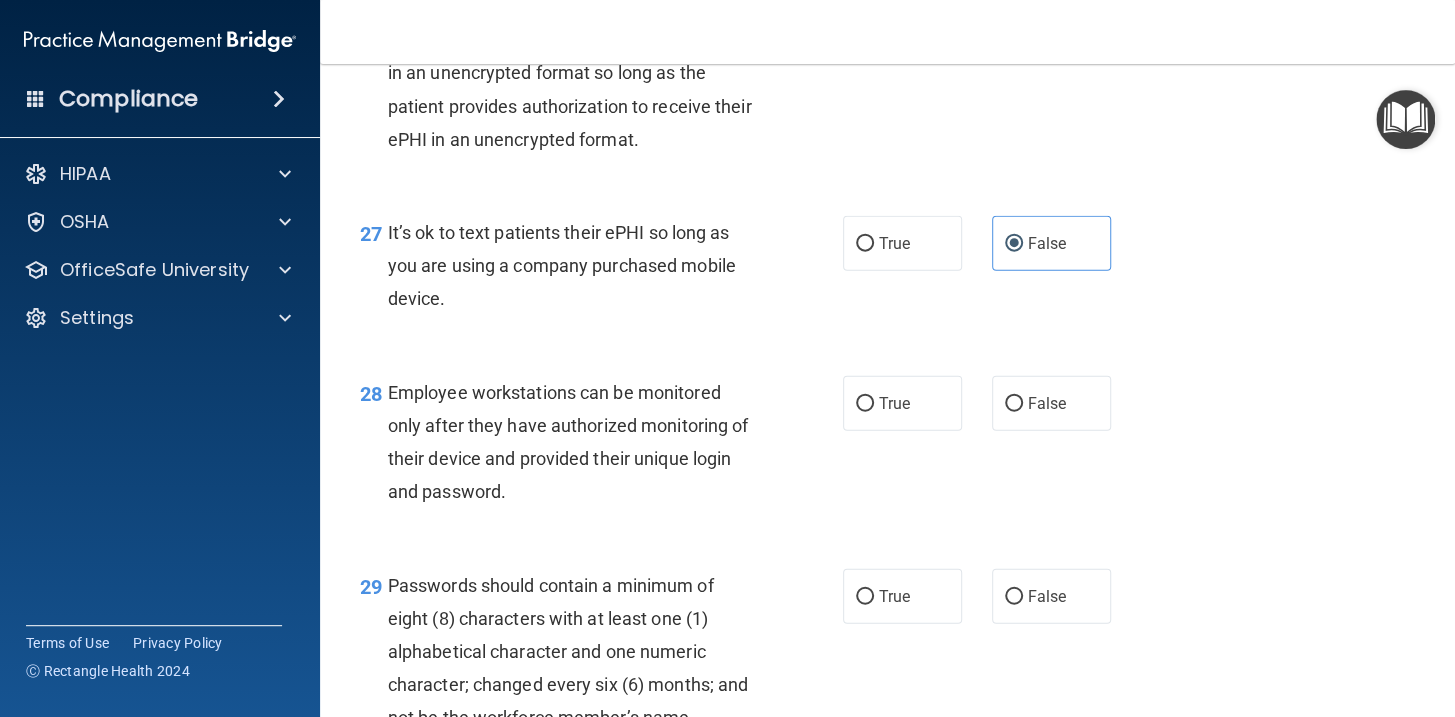 scroll, scrollTop: 5181, scrollLeft: 0, axis: vertical 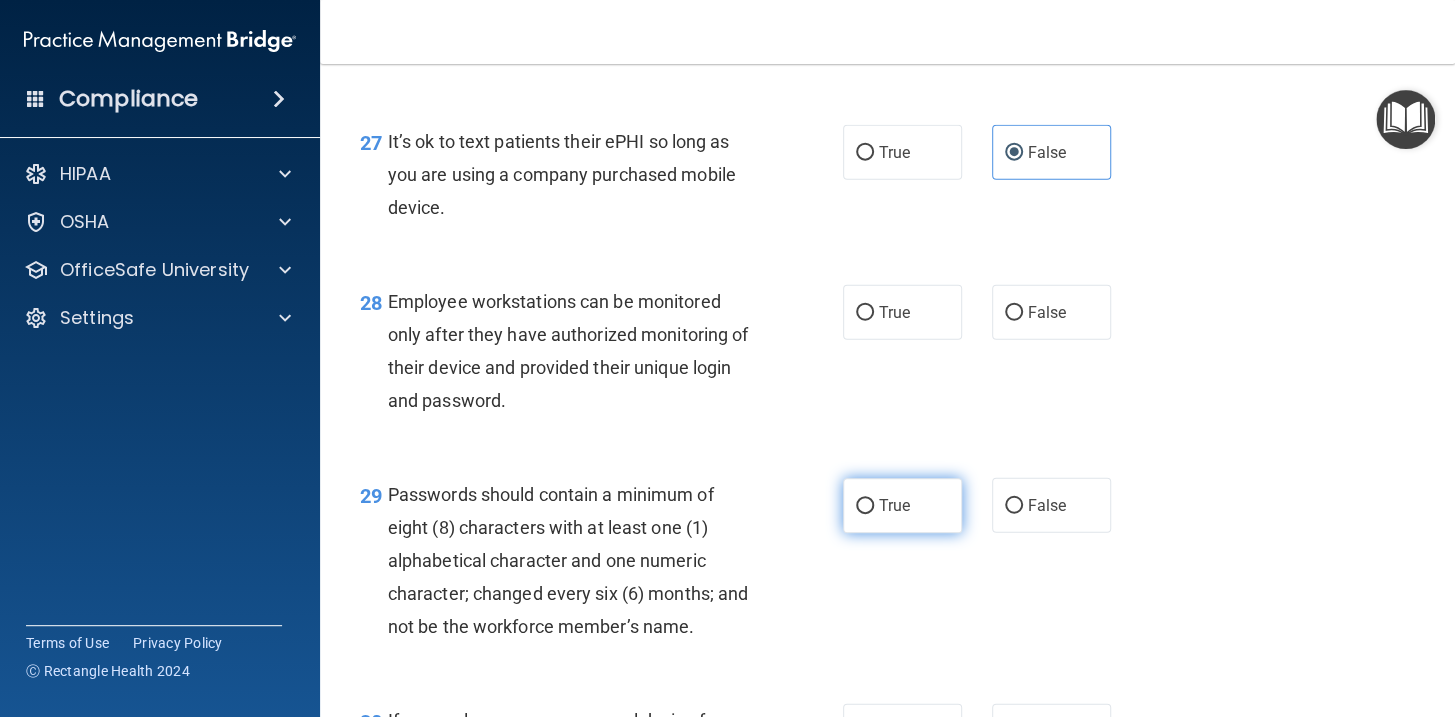 click on "True" at bounding box center [902, 505] 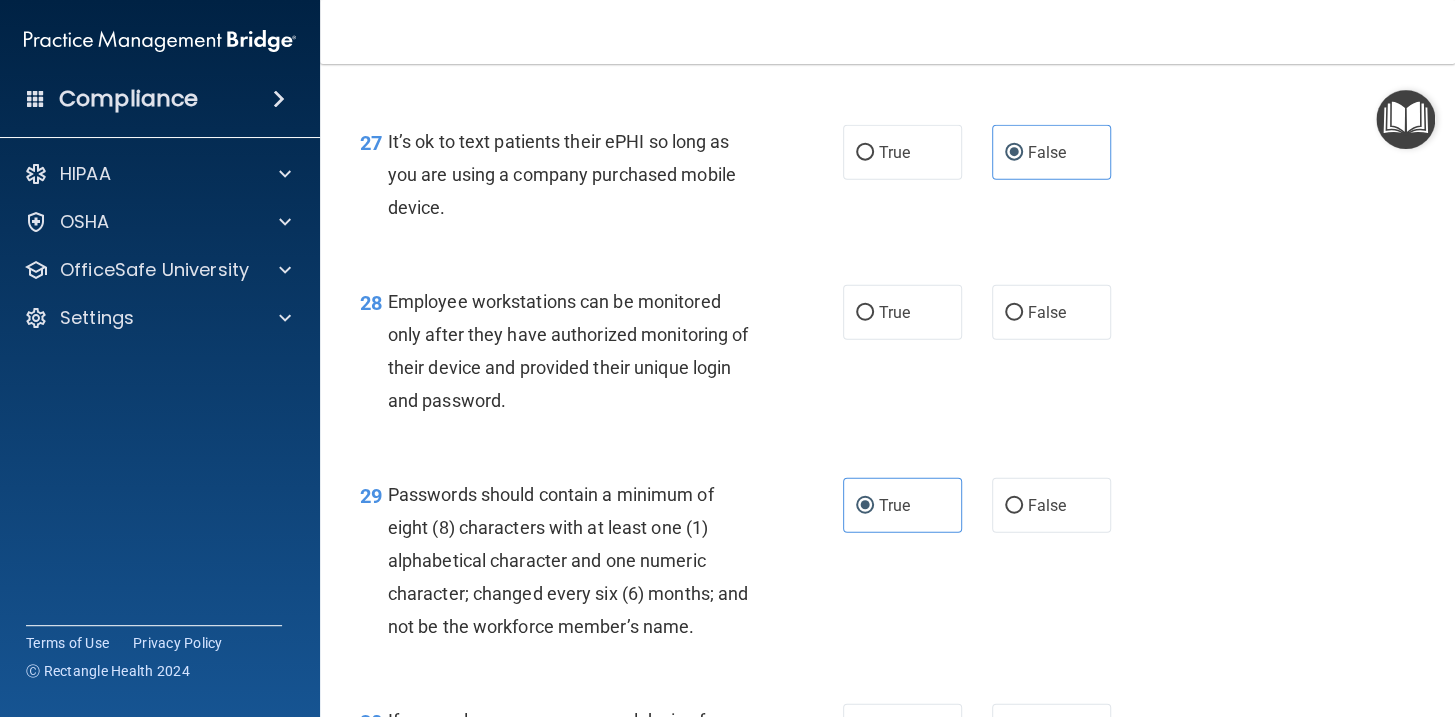 scroll, scrollTop: 5272, scrollLeft: 0, axis: vertical 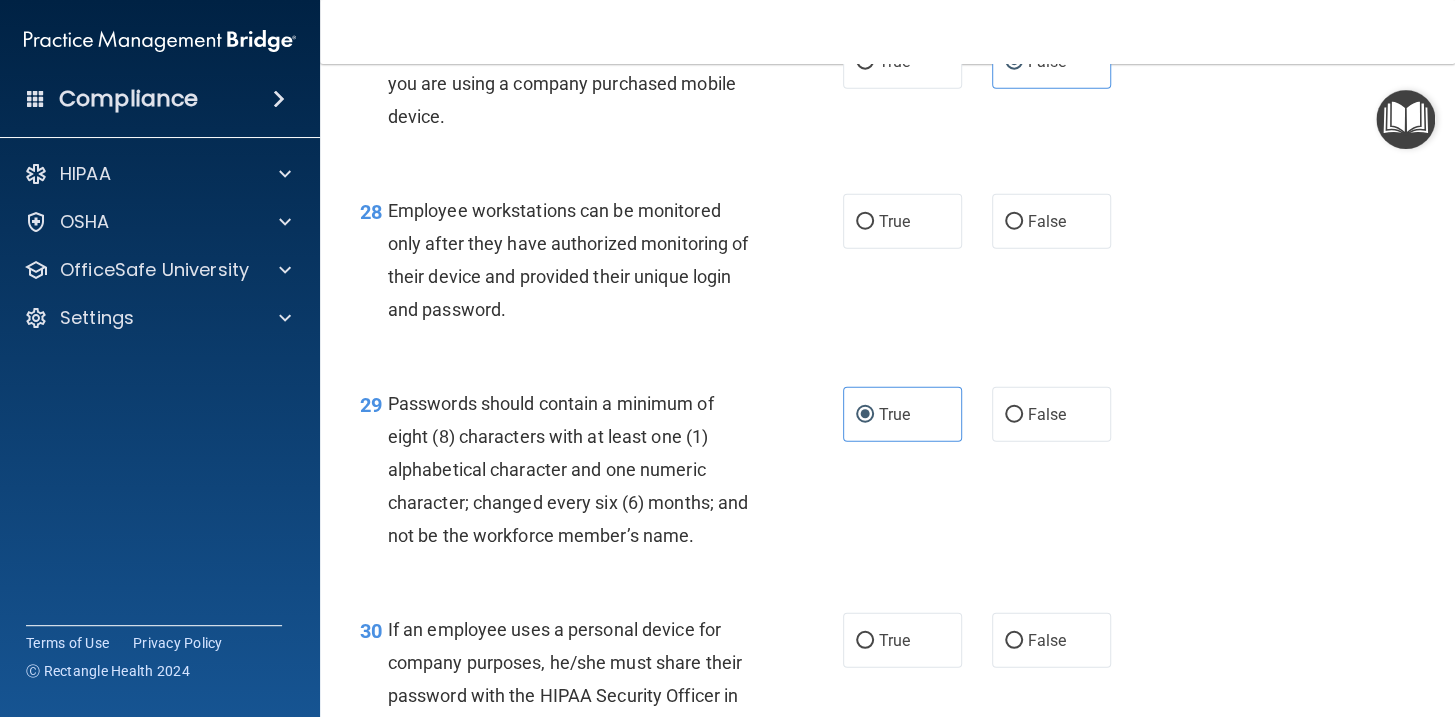 click on "28       Employee workstations can be monitored only after they have authorized monitoring of their device and provided their unique login and password." at bounding box center [601, 265] 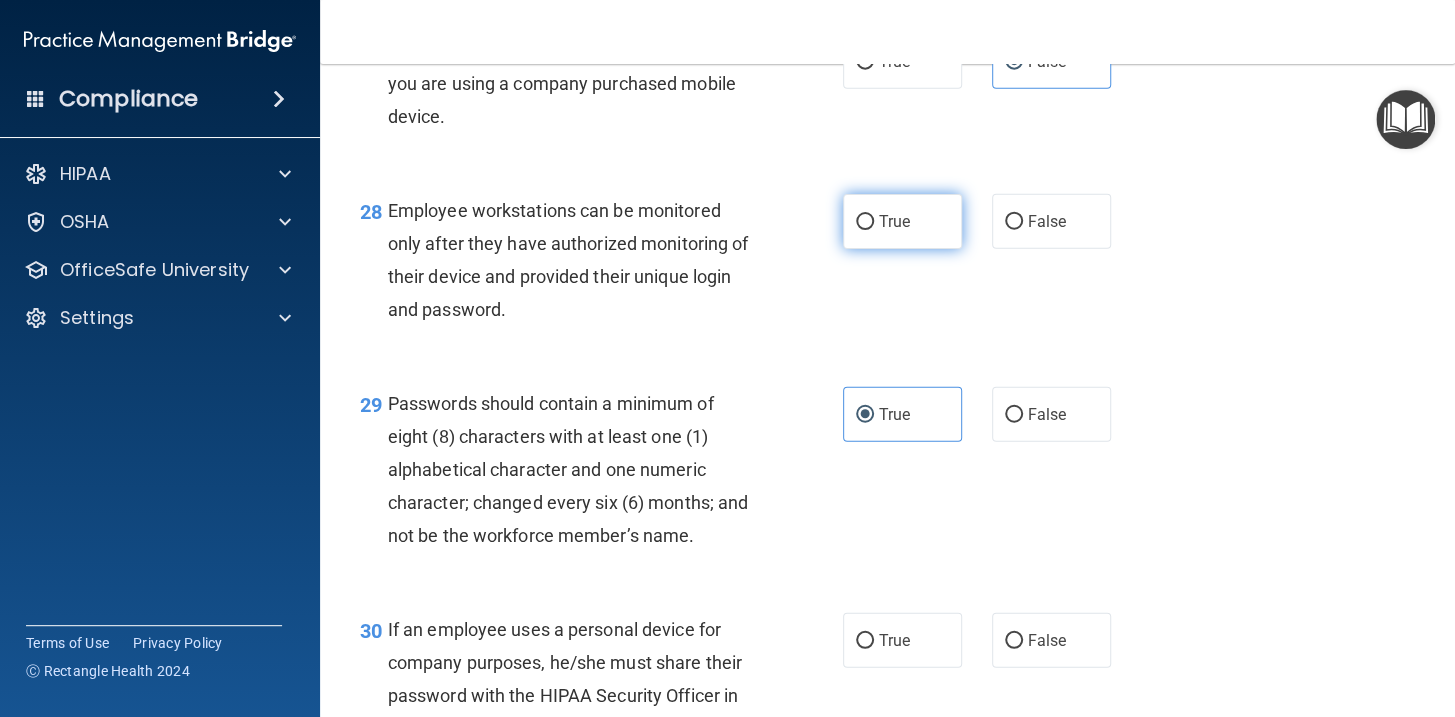 click on "True" at bounding box center [902, 221] 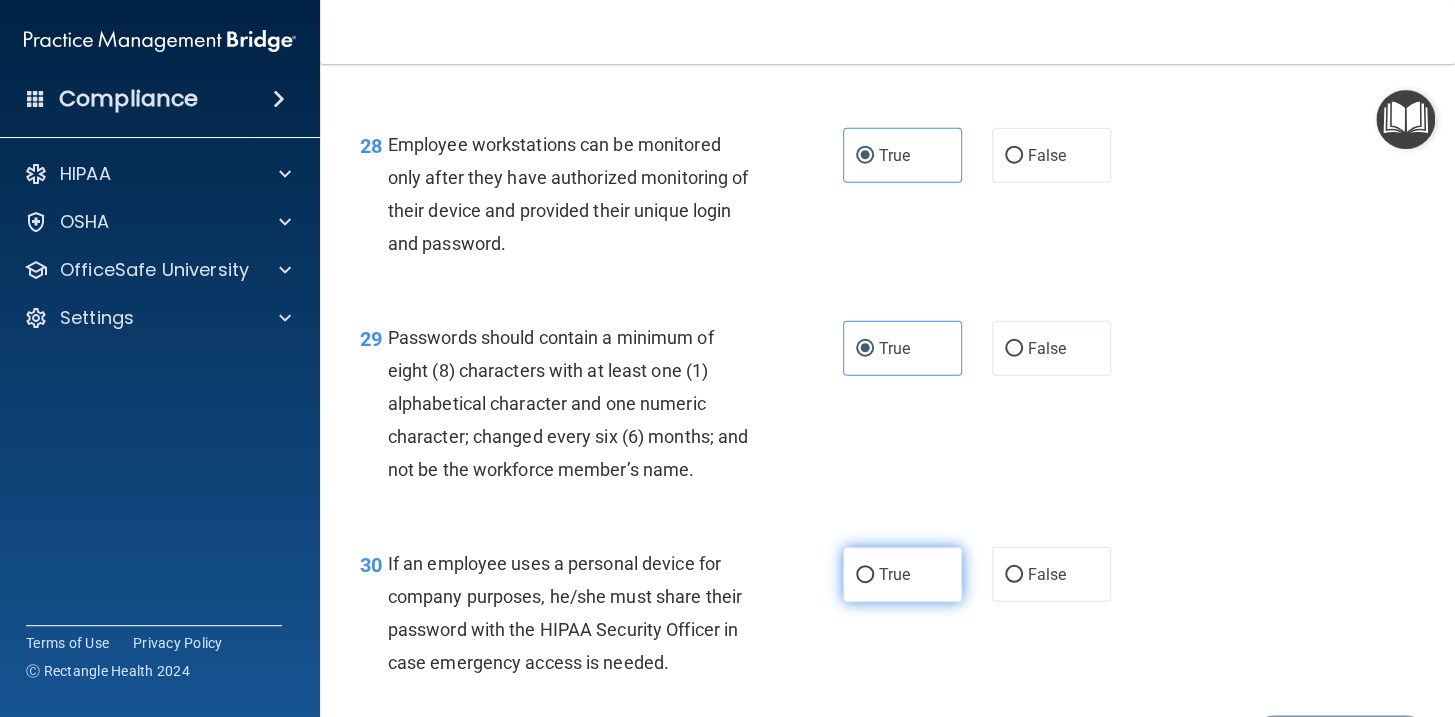 scroll, scrollTop: 5454, scrollLeft: 0, axis: vertical 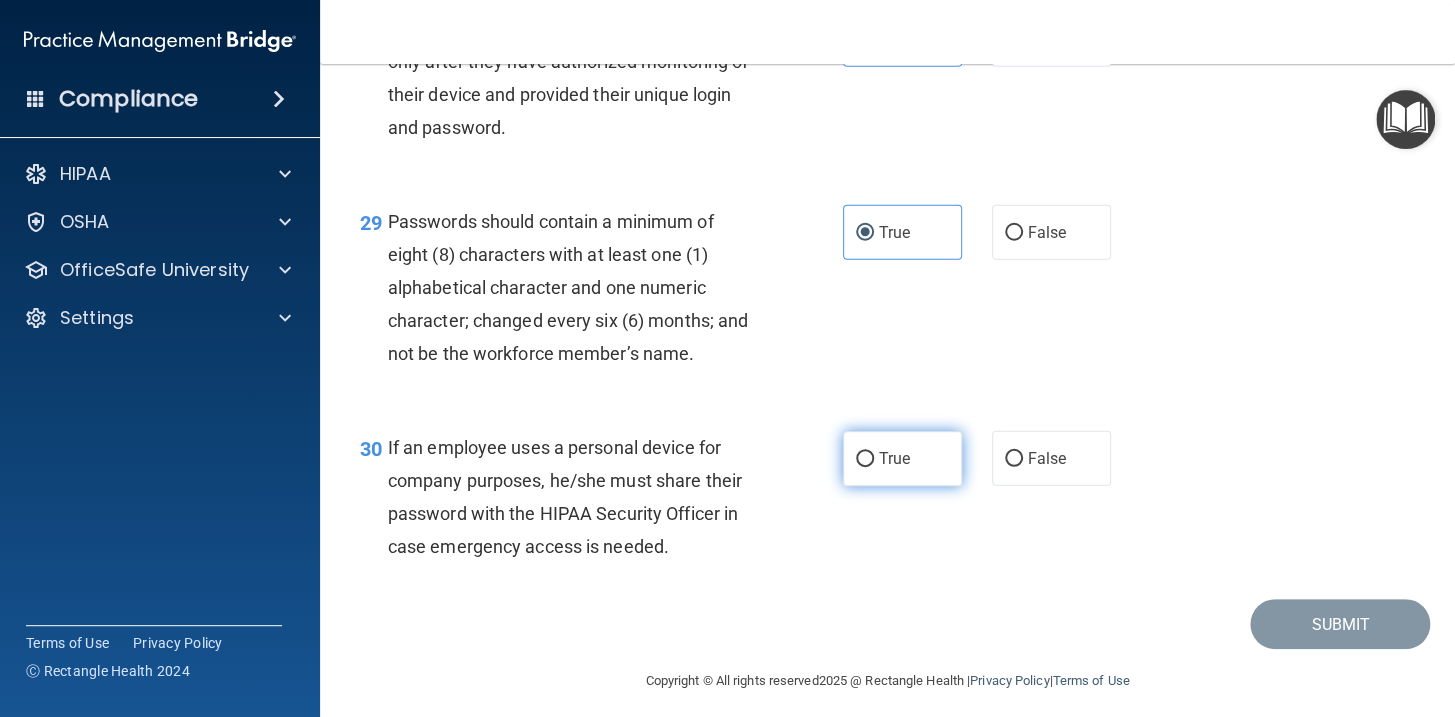 click on "True" at bounding box center [894, 458] 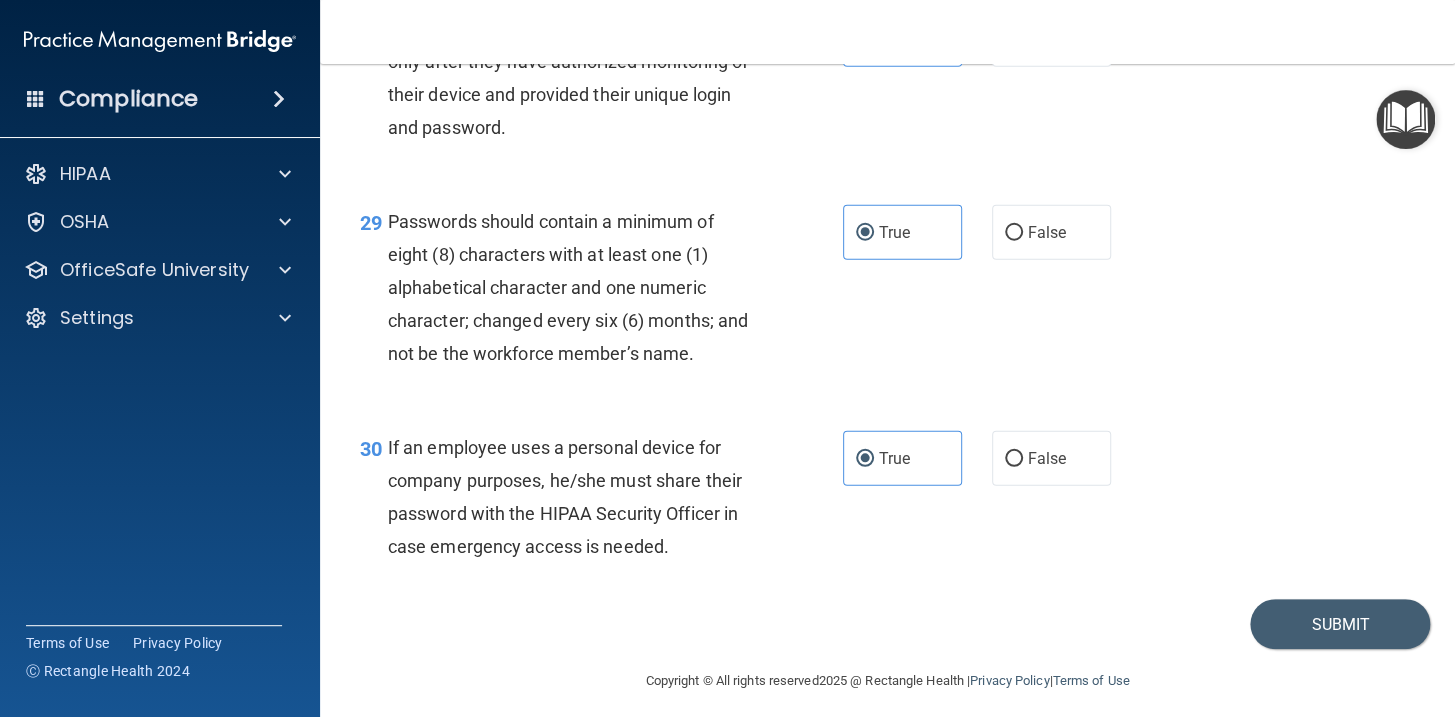 click on "Submit" at bounding box center (887, 624) 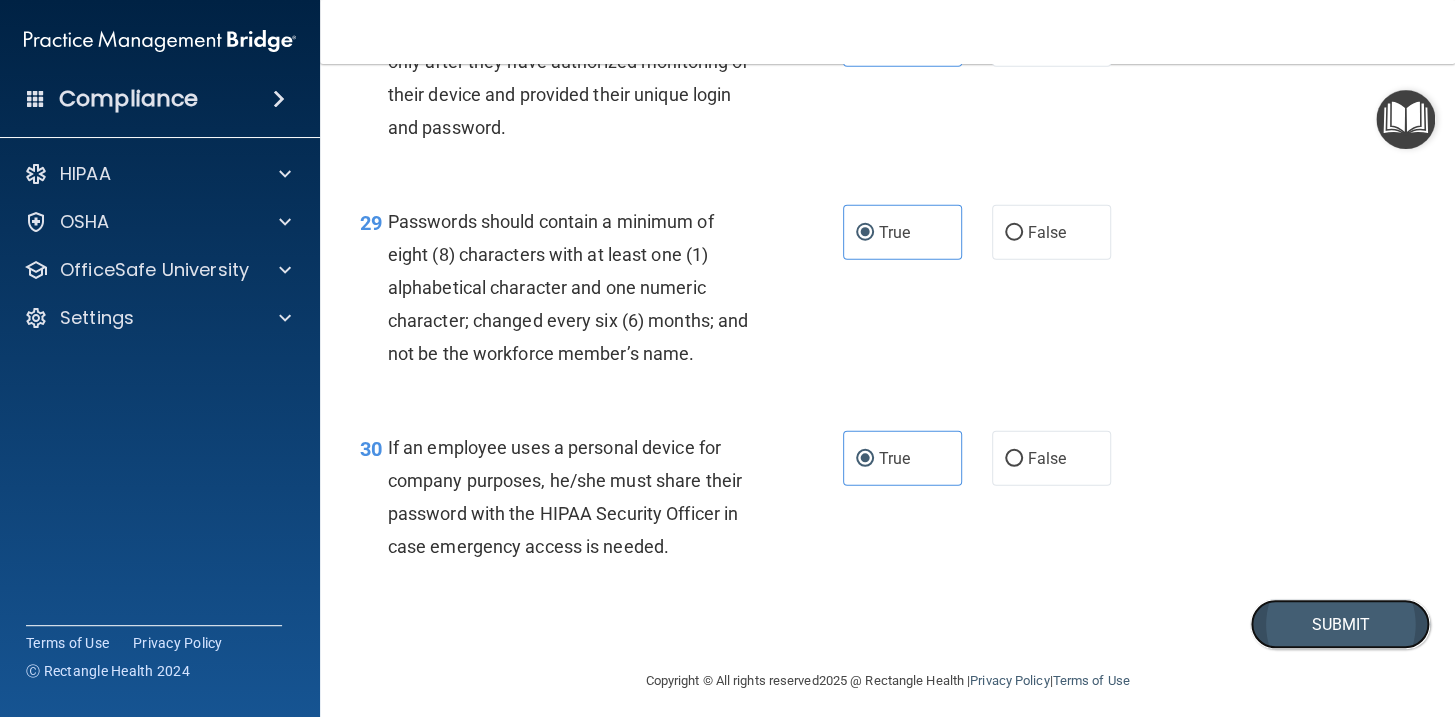 click on "Submit" at bounding box center (1340, 624) 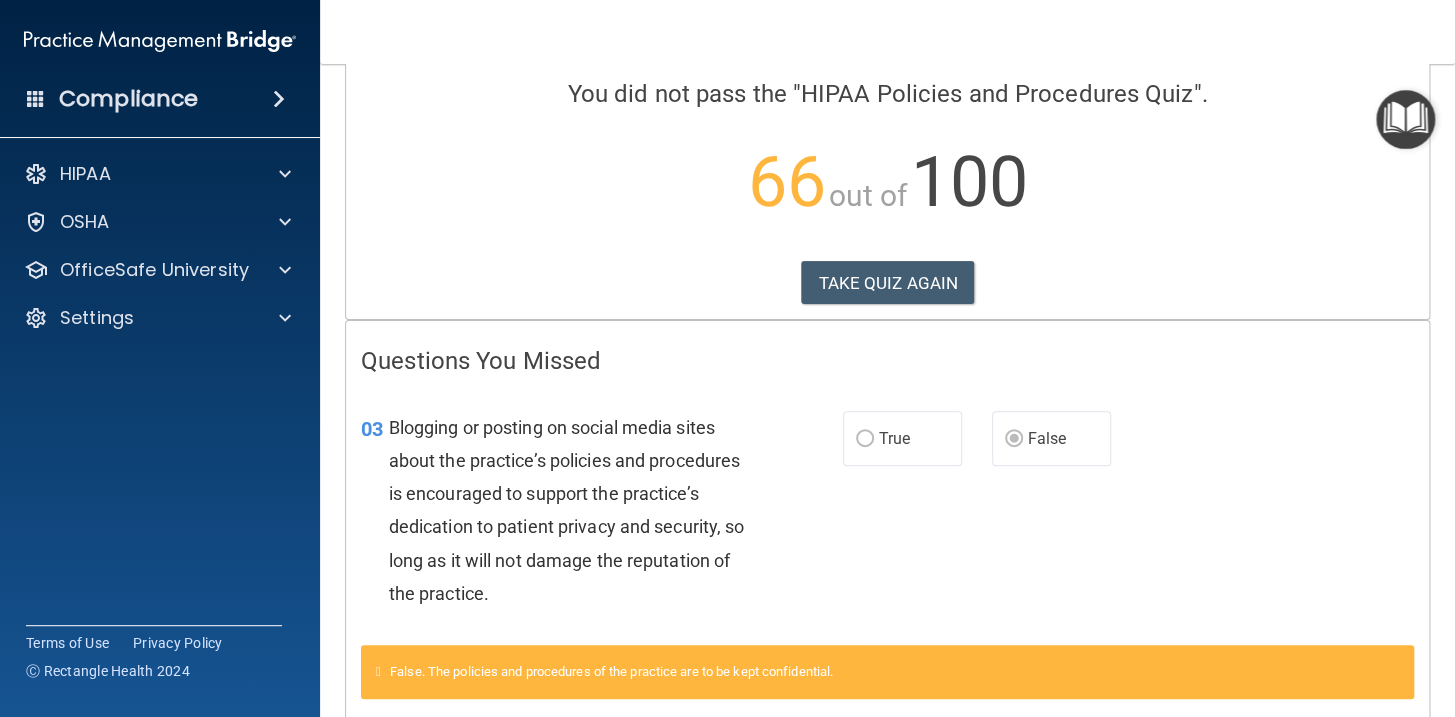 scroll, scrollTop: 0, scrollLeft: 0, axis: both 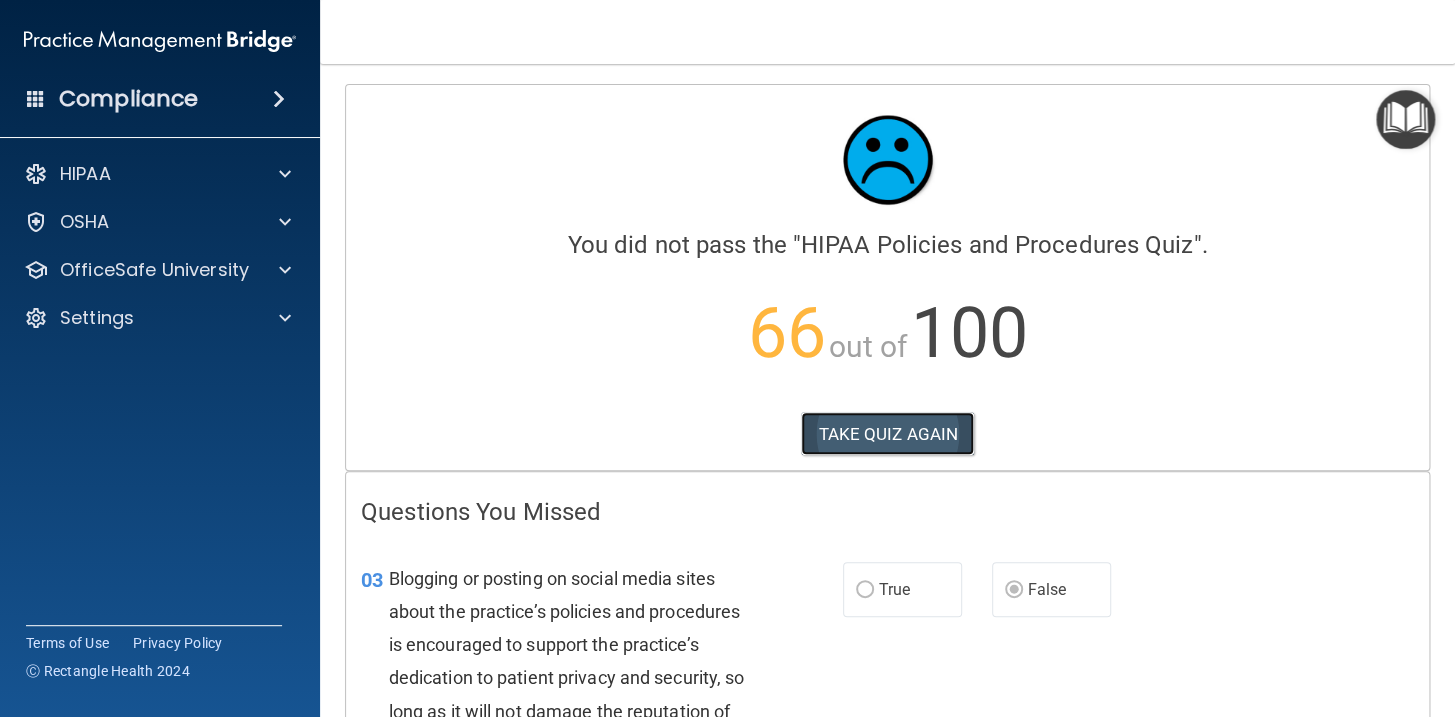 click on "TAKE QUIZ AGAIN" at bounding box center [887, 434] 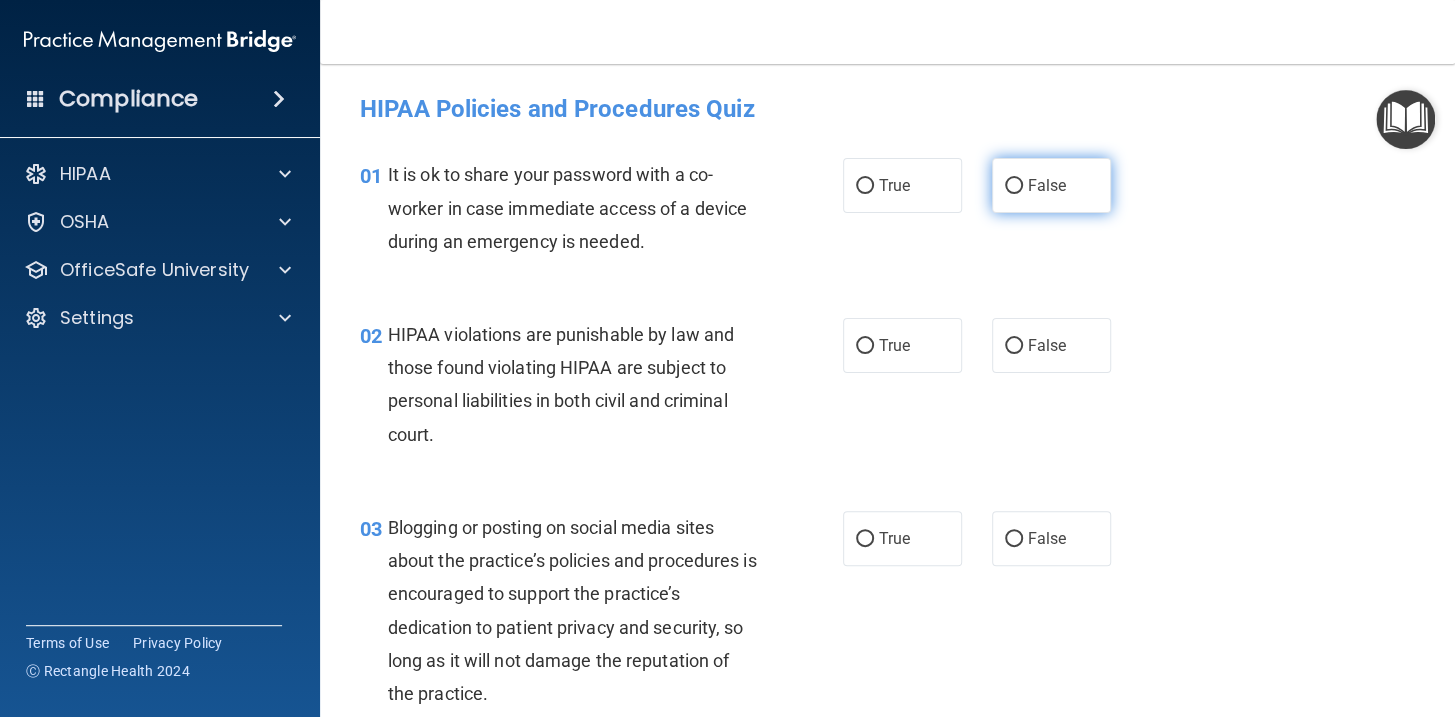 click on "False" at bounding box center [1014, 186] 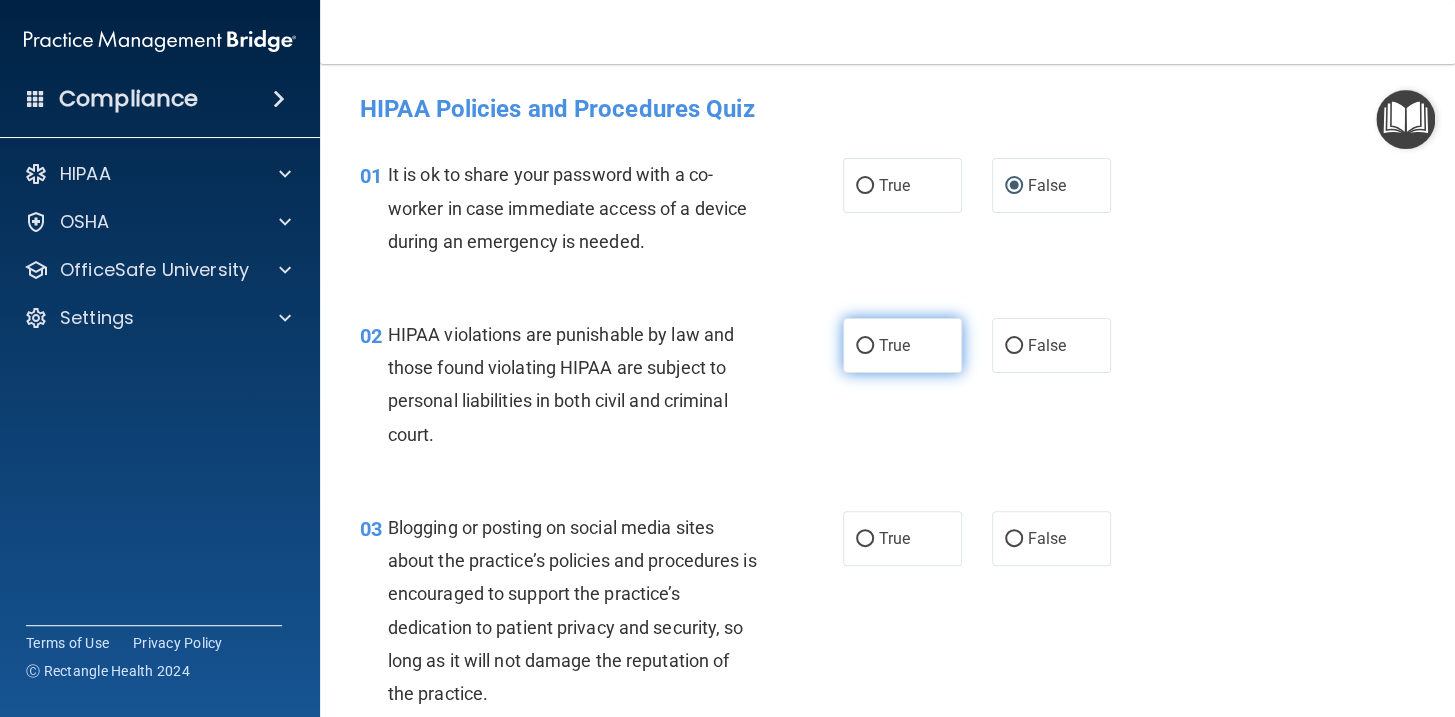 click on "True" at bounding box center (902, 345) 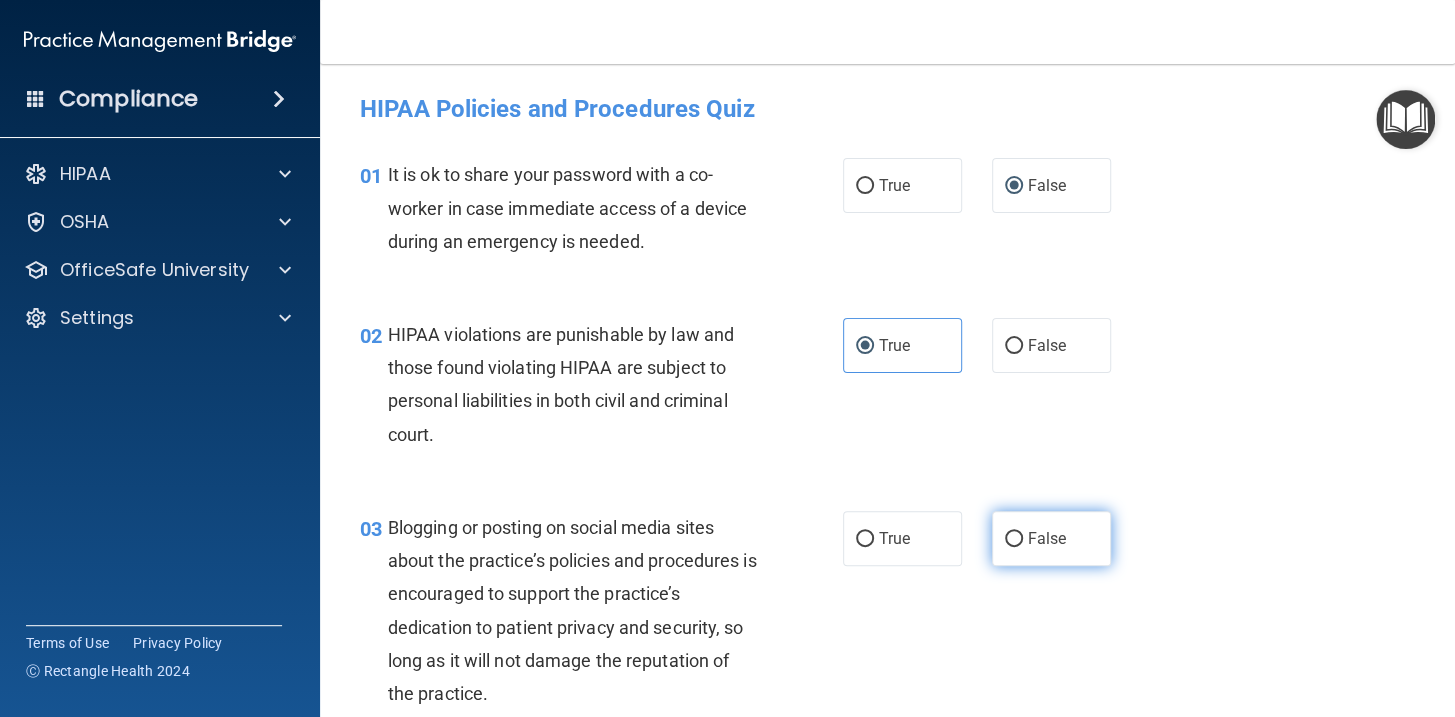 click on "False" at bounding box center [1014, 539] 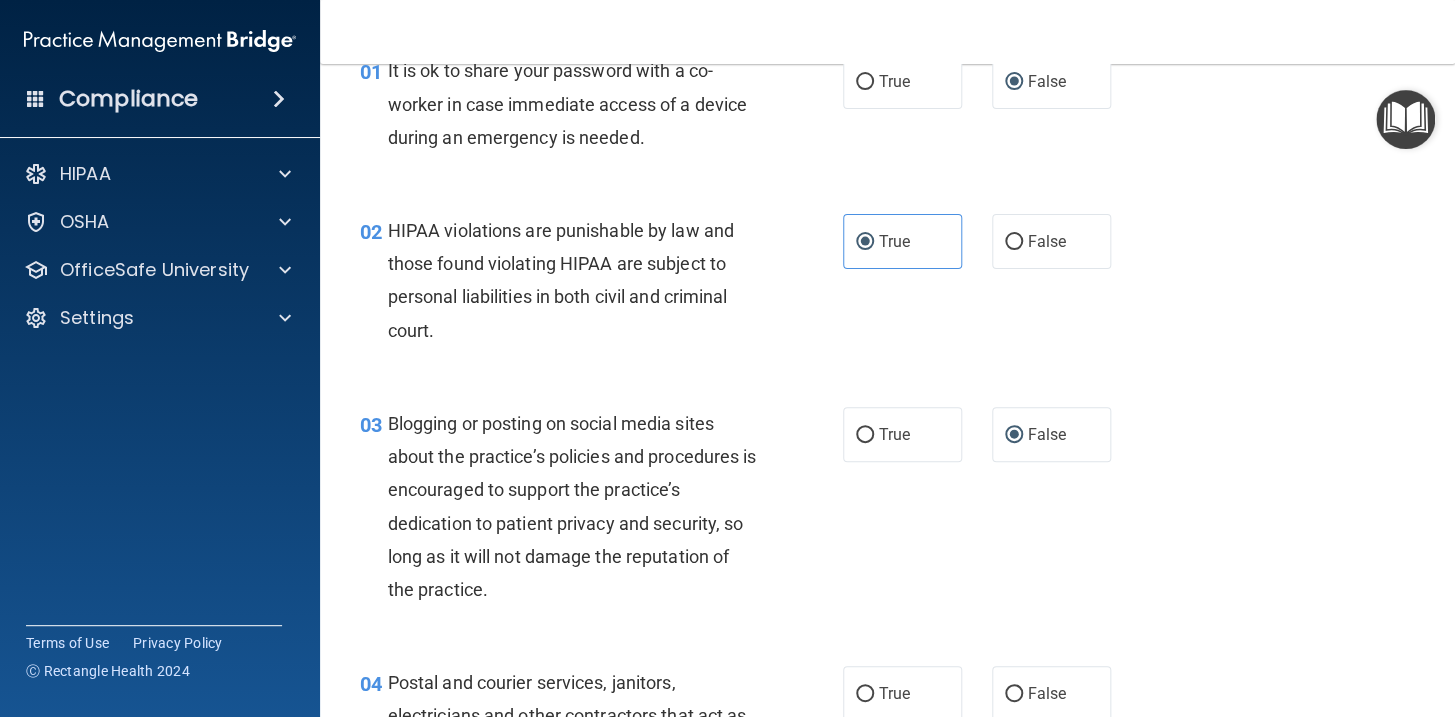scroll, scrollTop: 181, scrollLeft: 0, axis: vertical 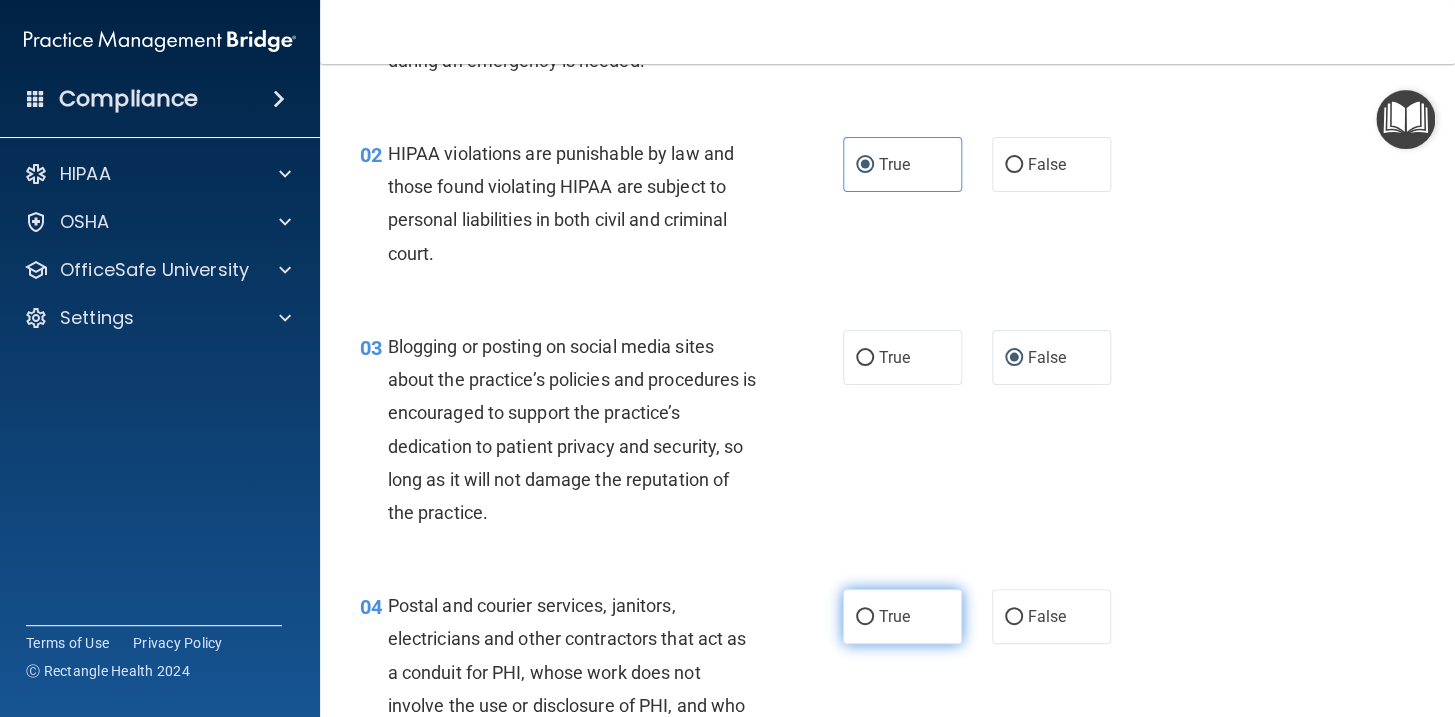 click on "True" at bounding box center [902, 616] 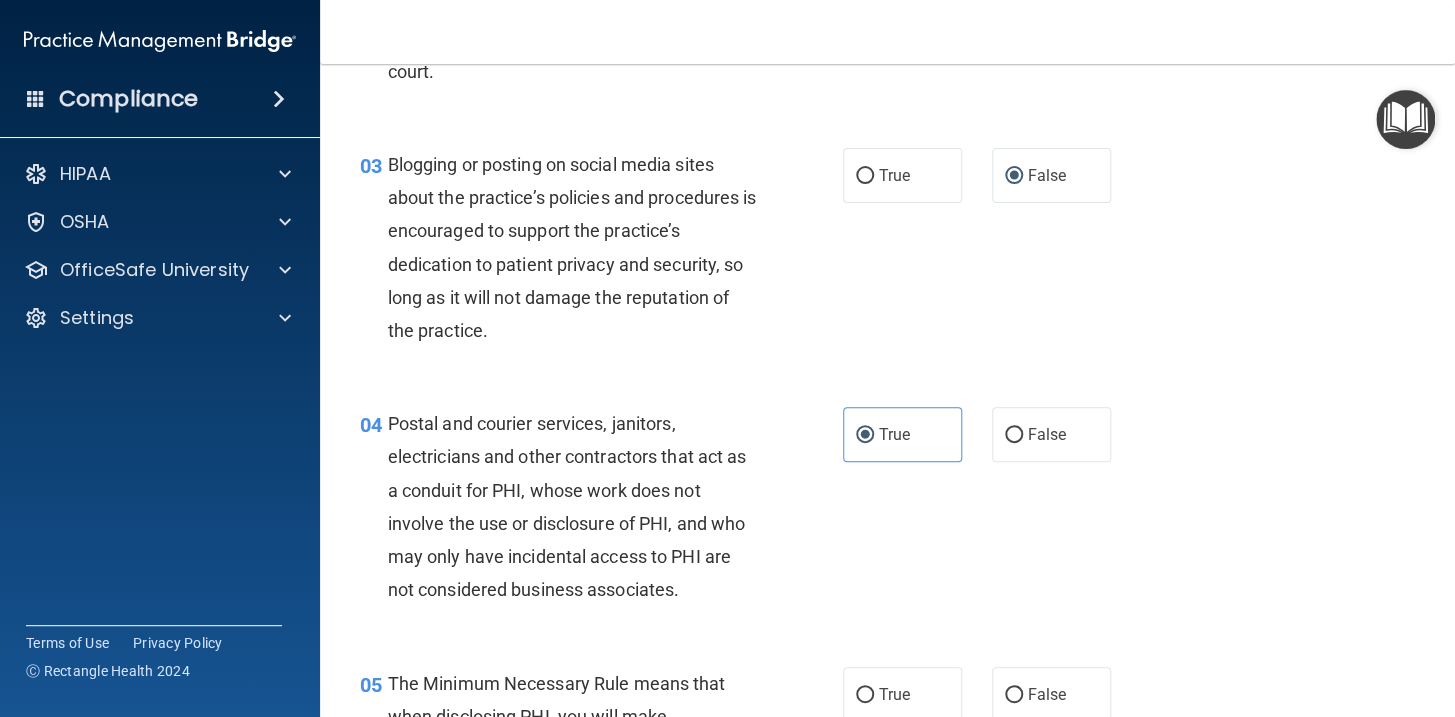 scroll, scrollTop: 454, scrollLeft: 0, axis: vertical 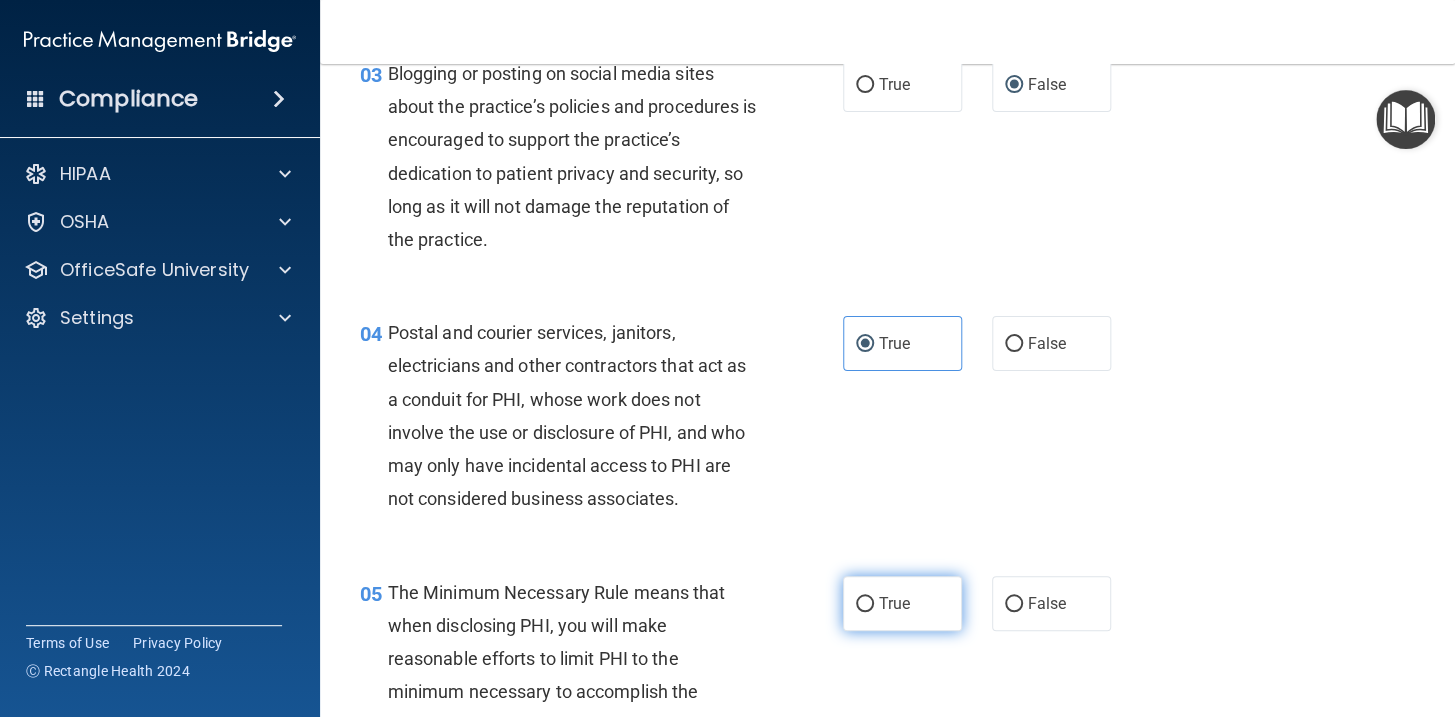 click on "True" at bounding box center [902, 603] 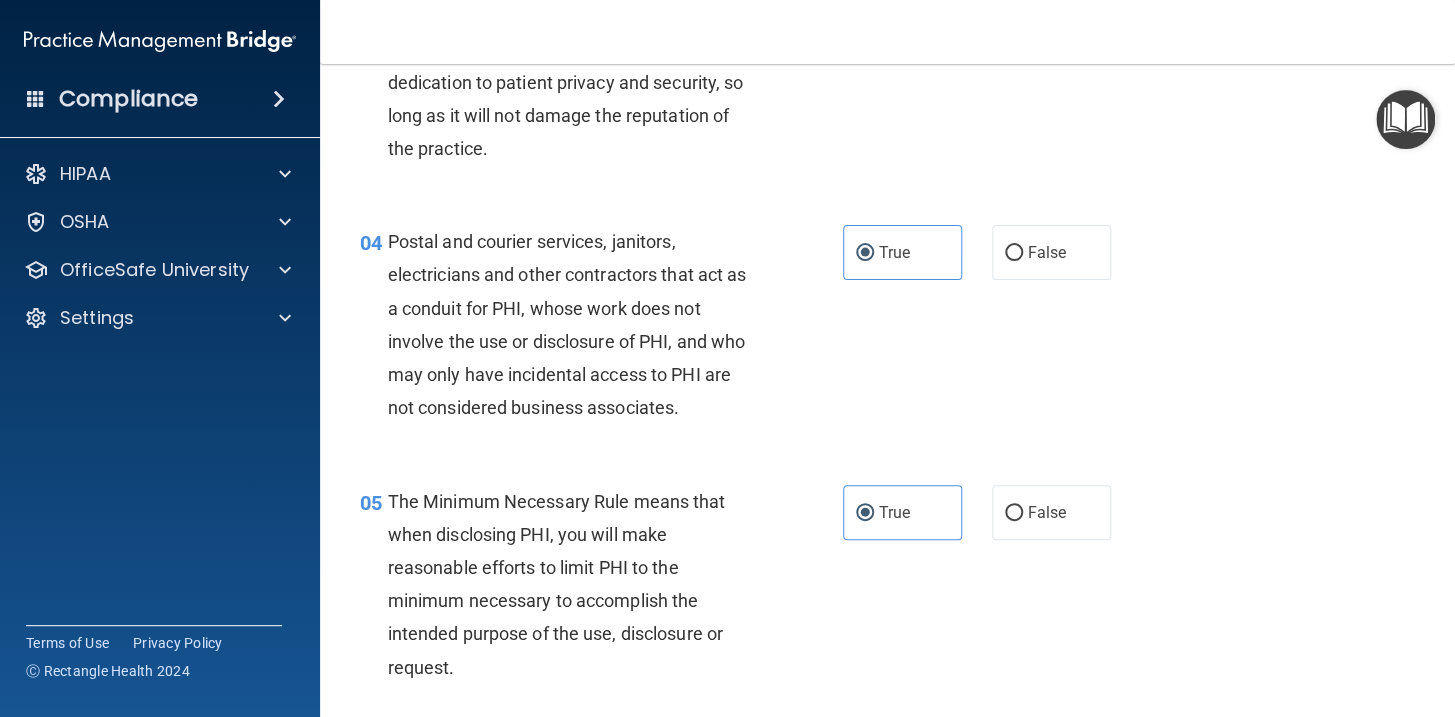 scroll, scrollTop: 727, scrollLeft: 0, axis: vertical 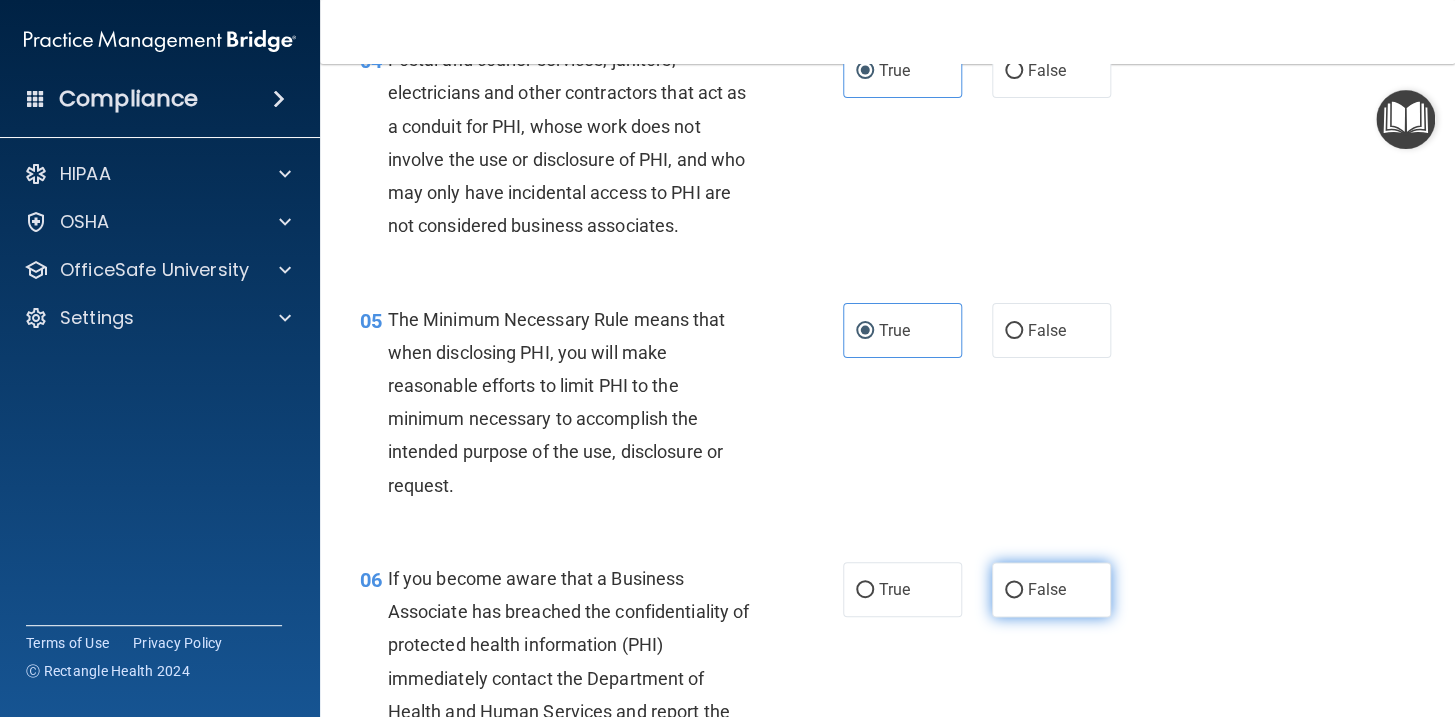 click on "False" at bounding box center [1051, 589] 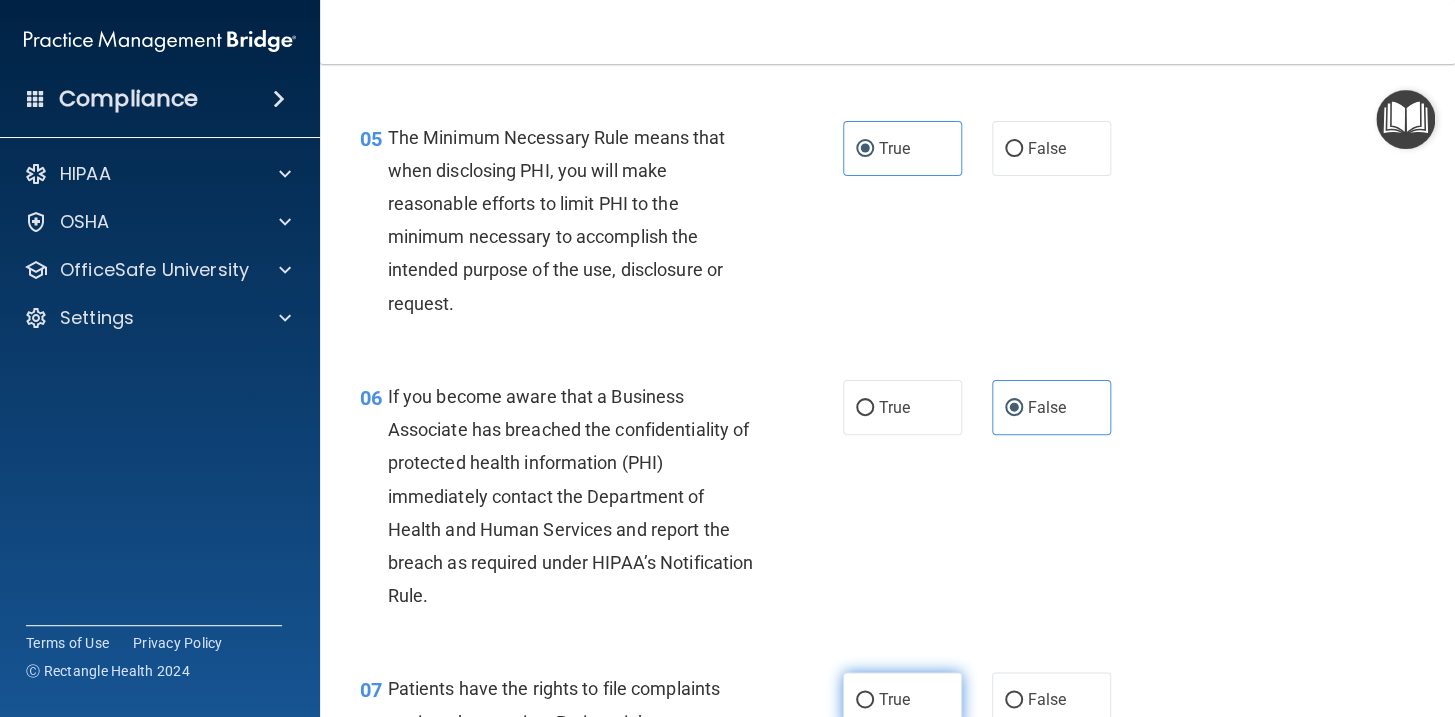 click on "True" at bounding box center (894, 699) 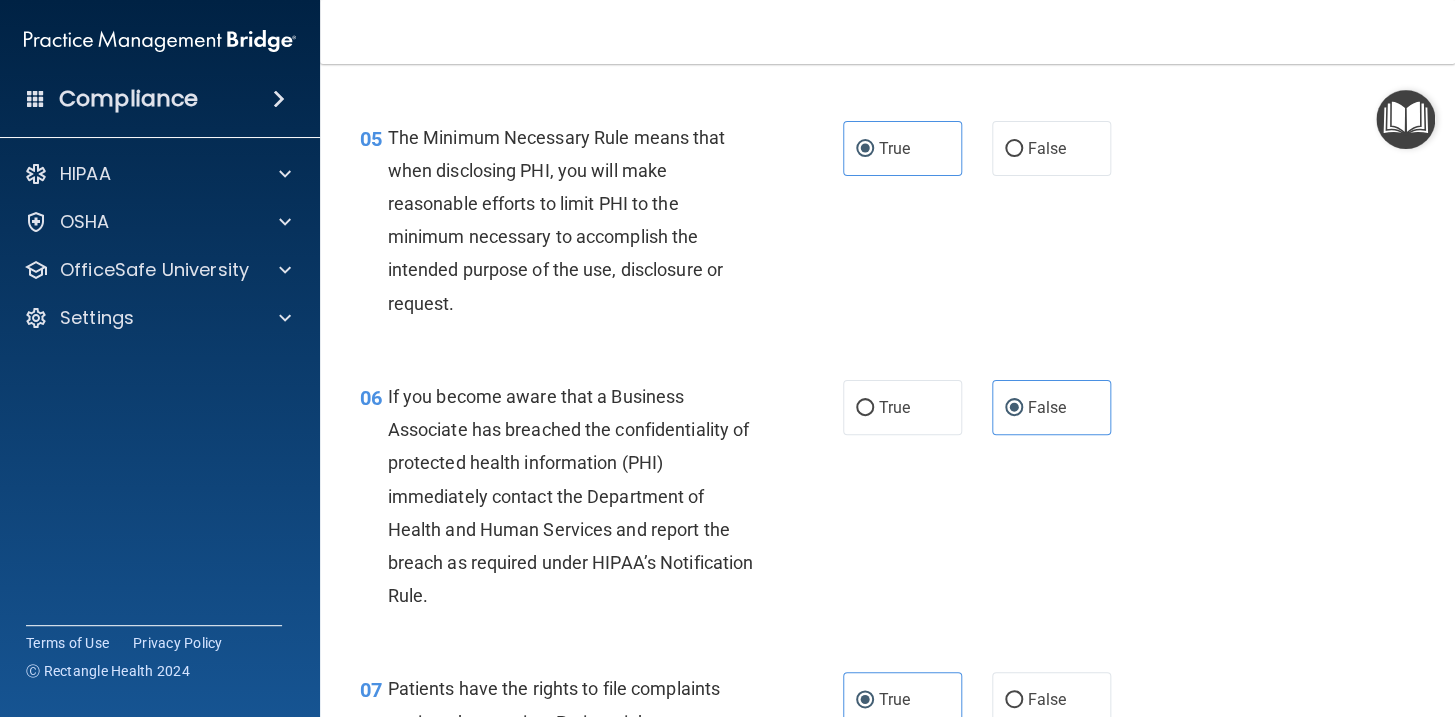 scroll, scrollTop: 1181, scrollLeft: 0, axis: vertical 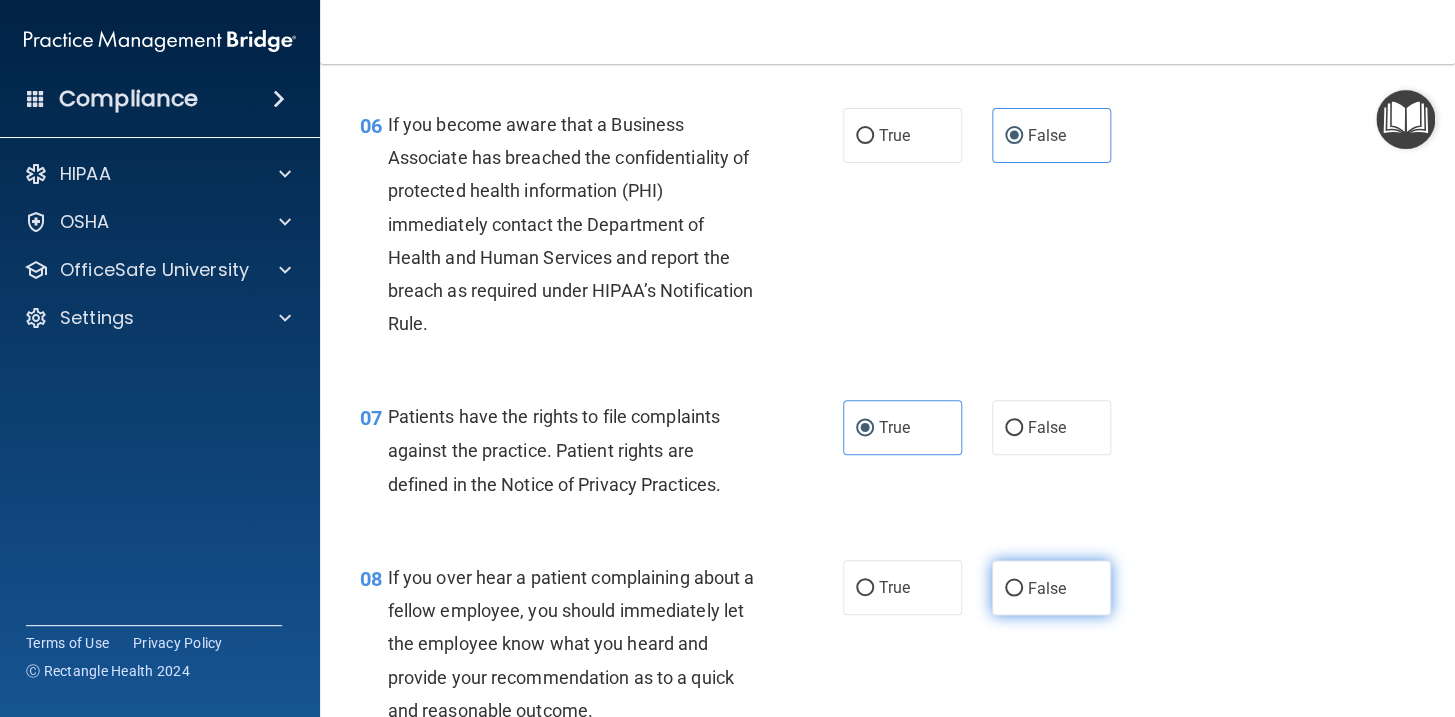 click on "False" at bounding box center (1051, 587) 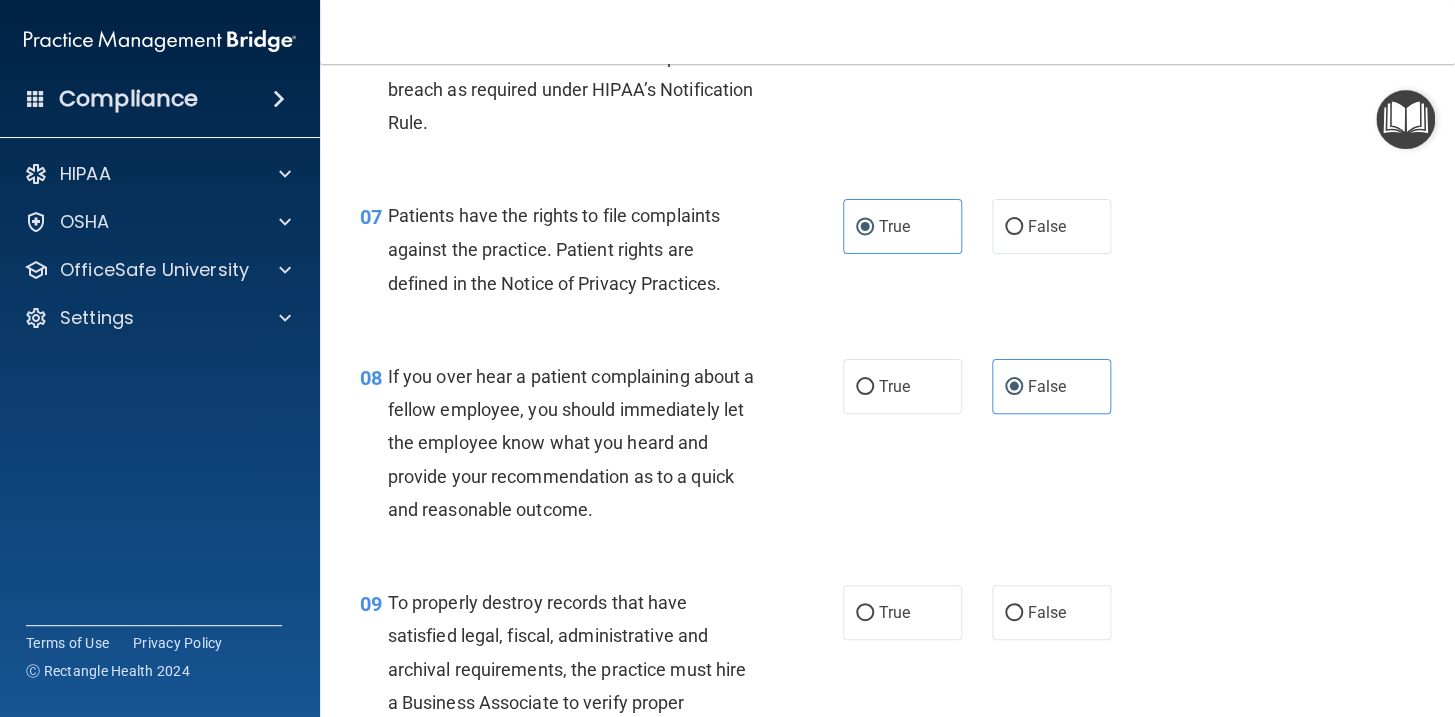 scroll, scrollTop: 1454, scrollLeft: 0, axis: vertical 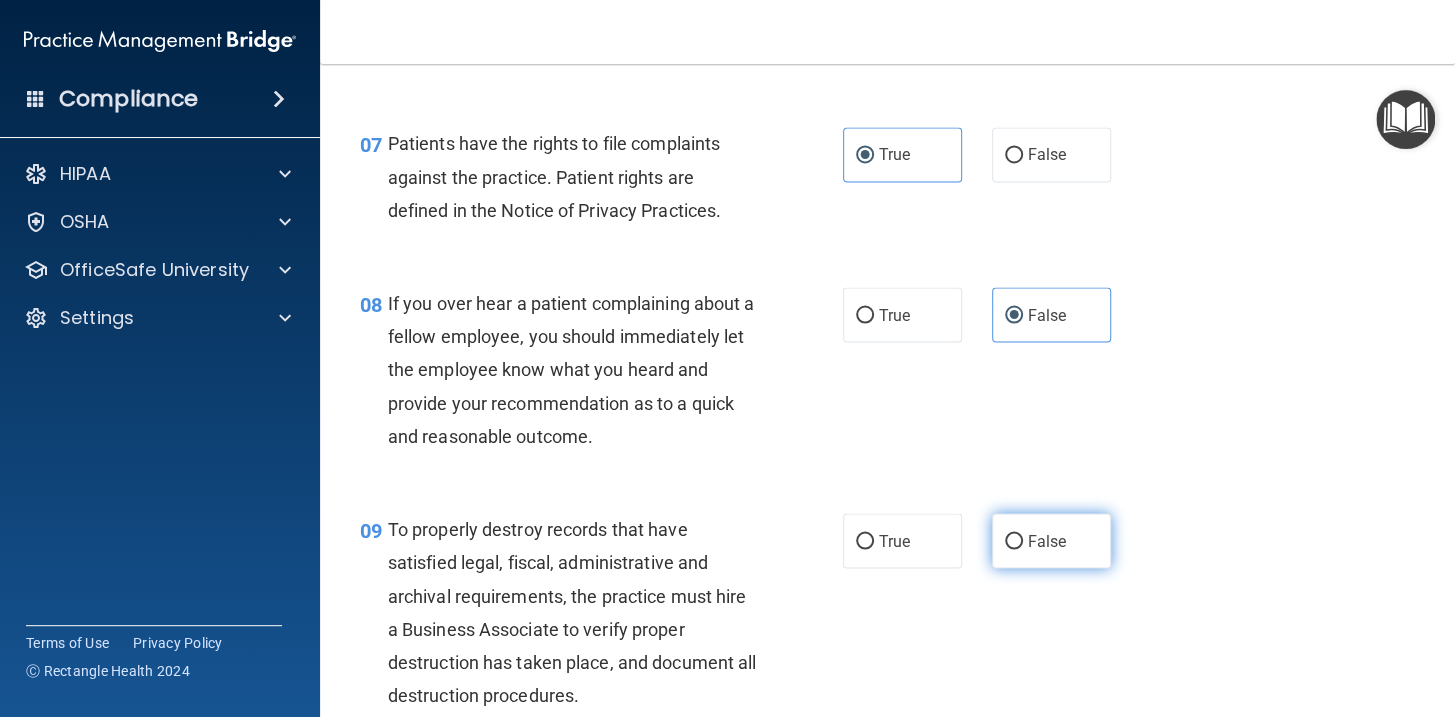 click on "False" at bounding box center [1051, 540] 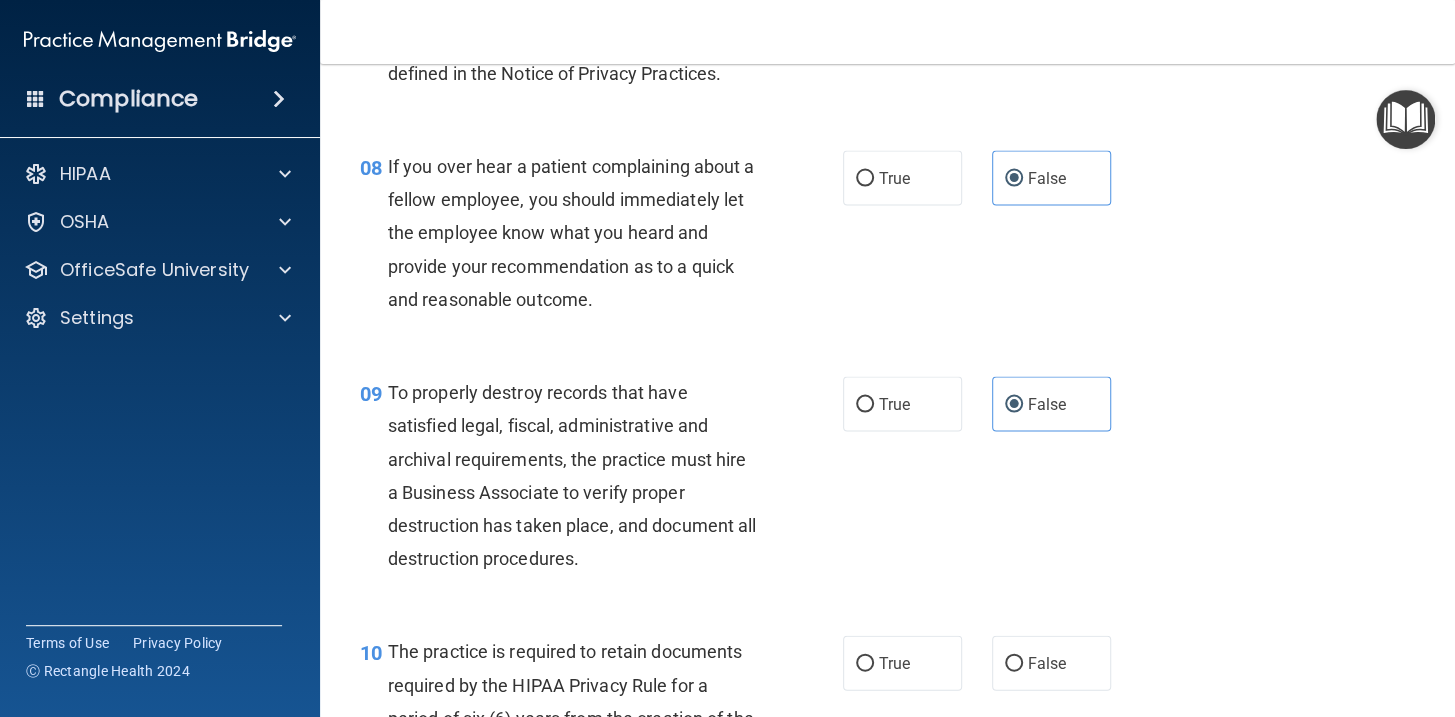 scroll, scrollTop: 1636, scrollLeft: 0, axis: vertical 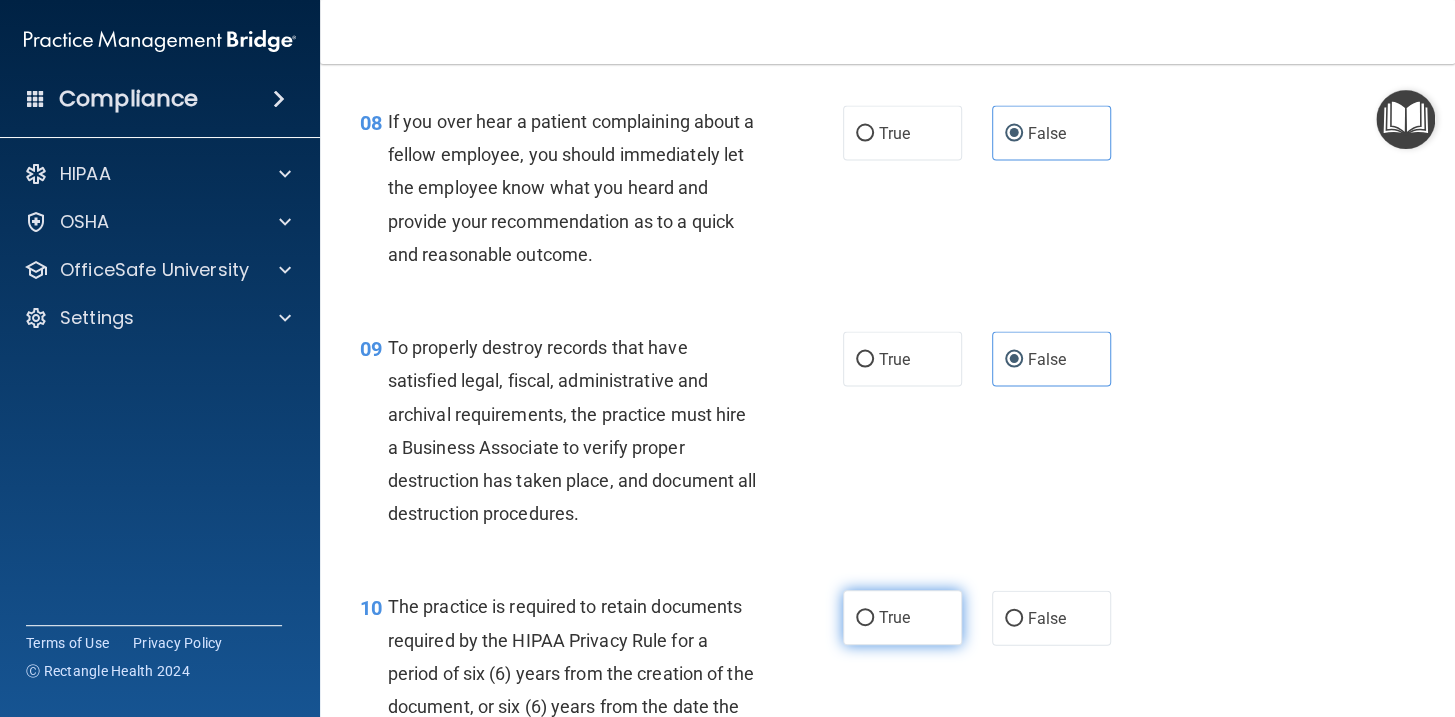 click on "True" at bounding box center [902, 617] 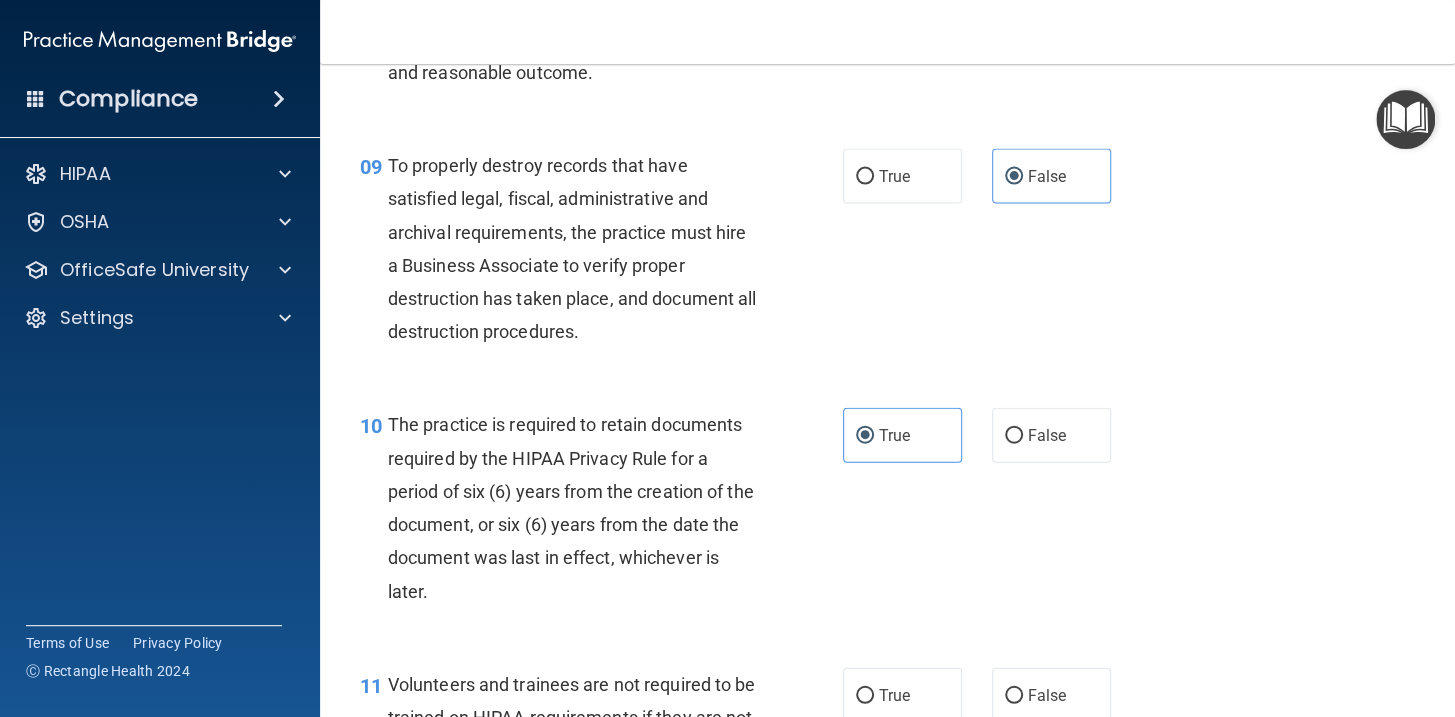 scroll, scrollTop: 1909, scrollLeft: 0, axis: vertical 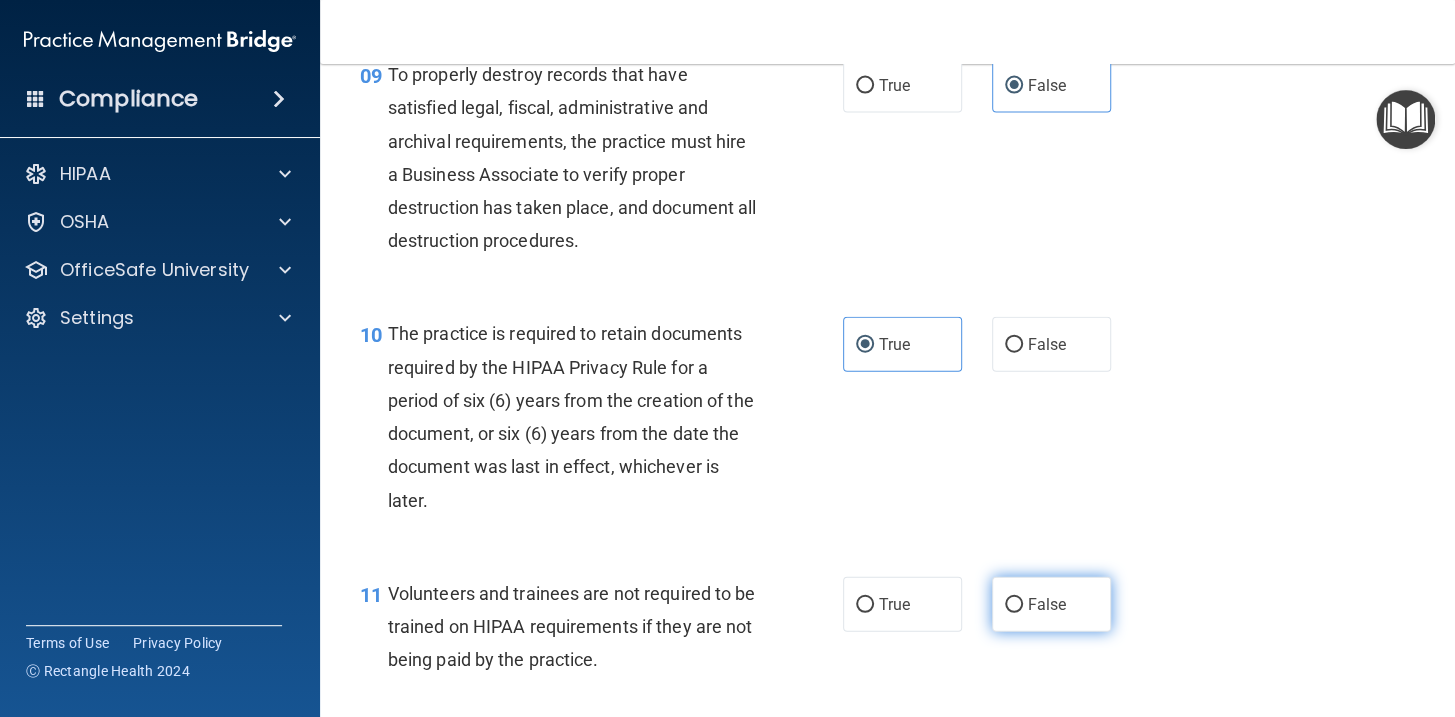 click on "False" at bounding box center [1051, 604] 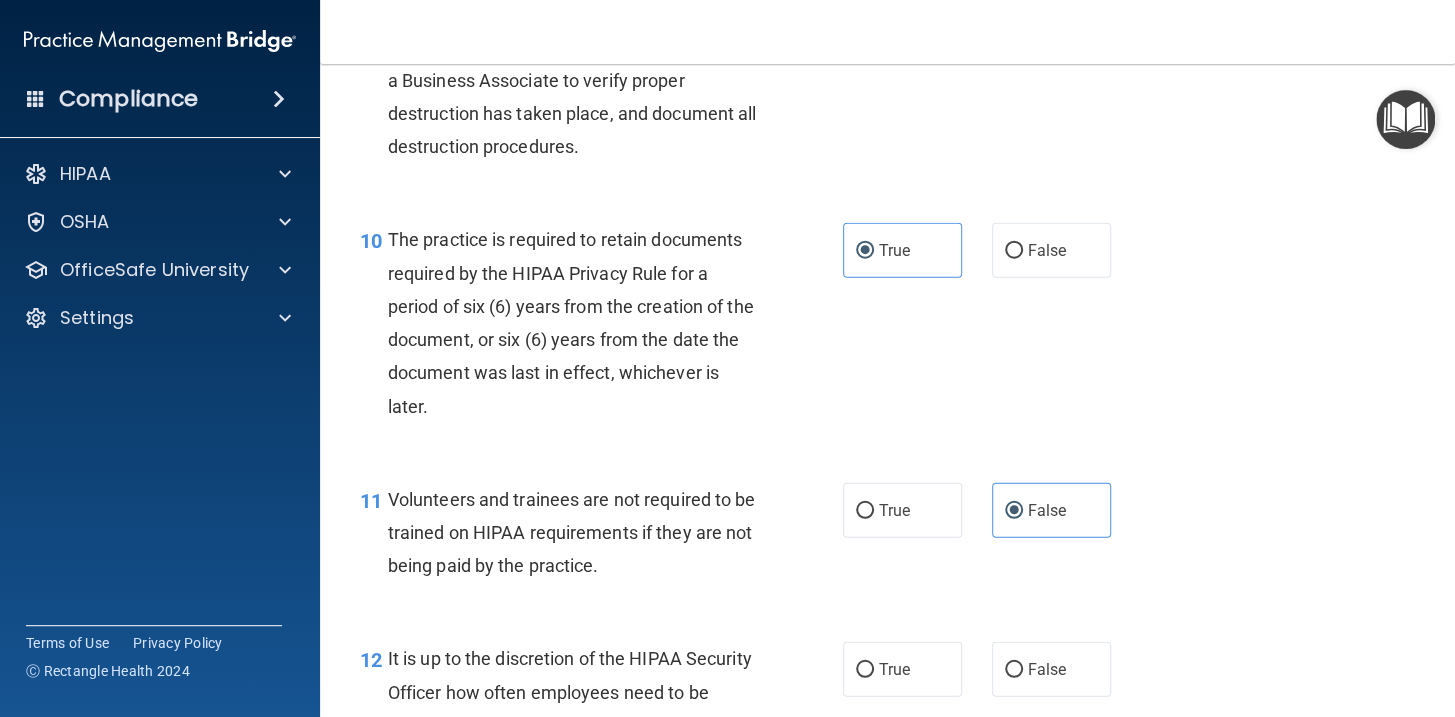 scroll, scrollTop: 2090, scrollLeft: 0, axis: vertical 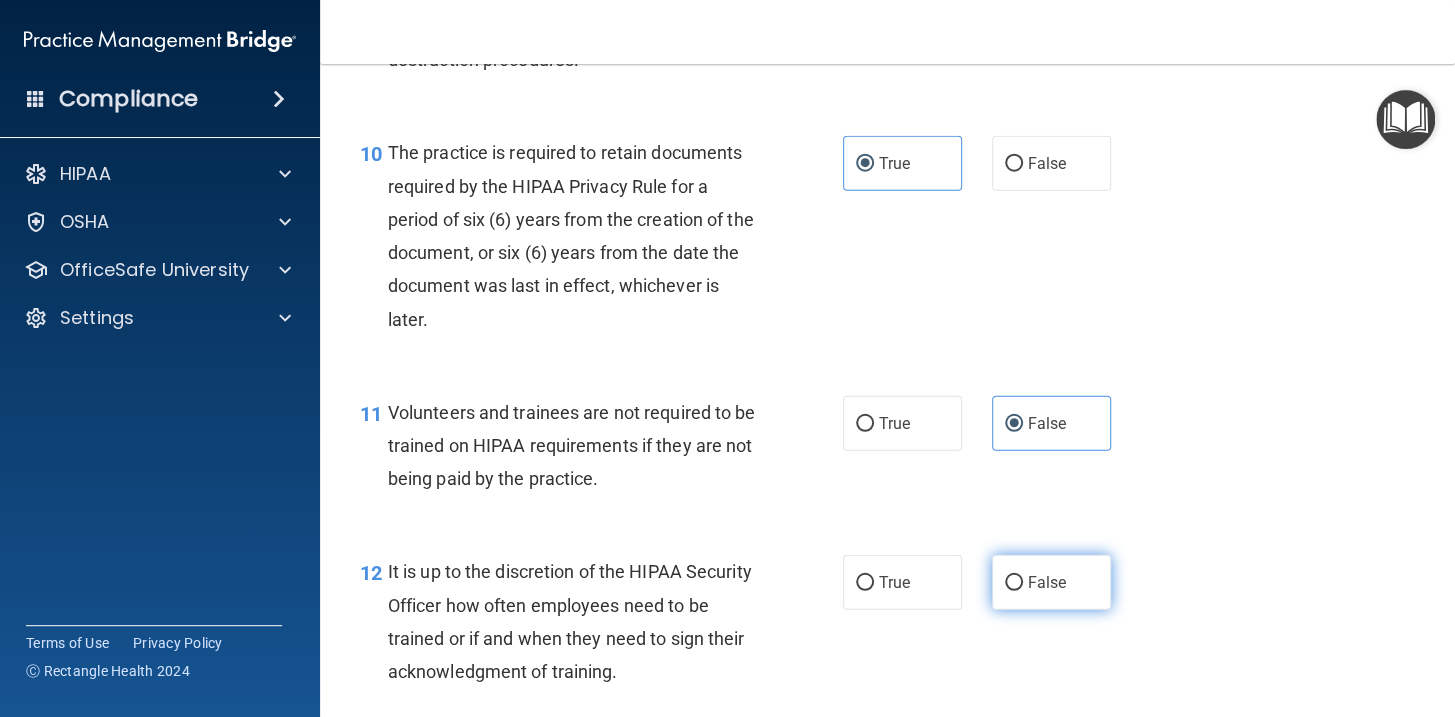 click on "False" at bounding box center [1014, 583] 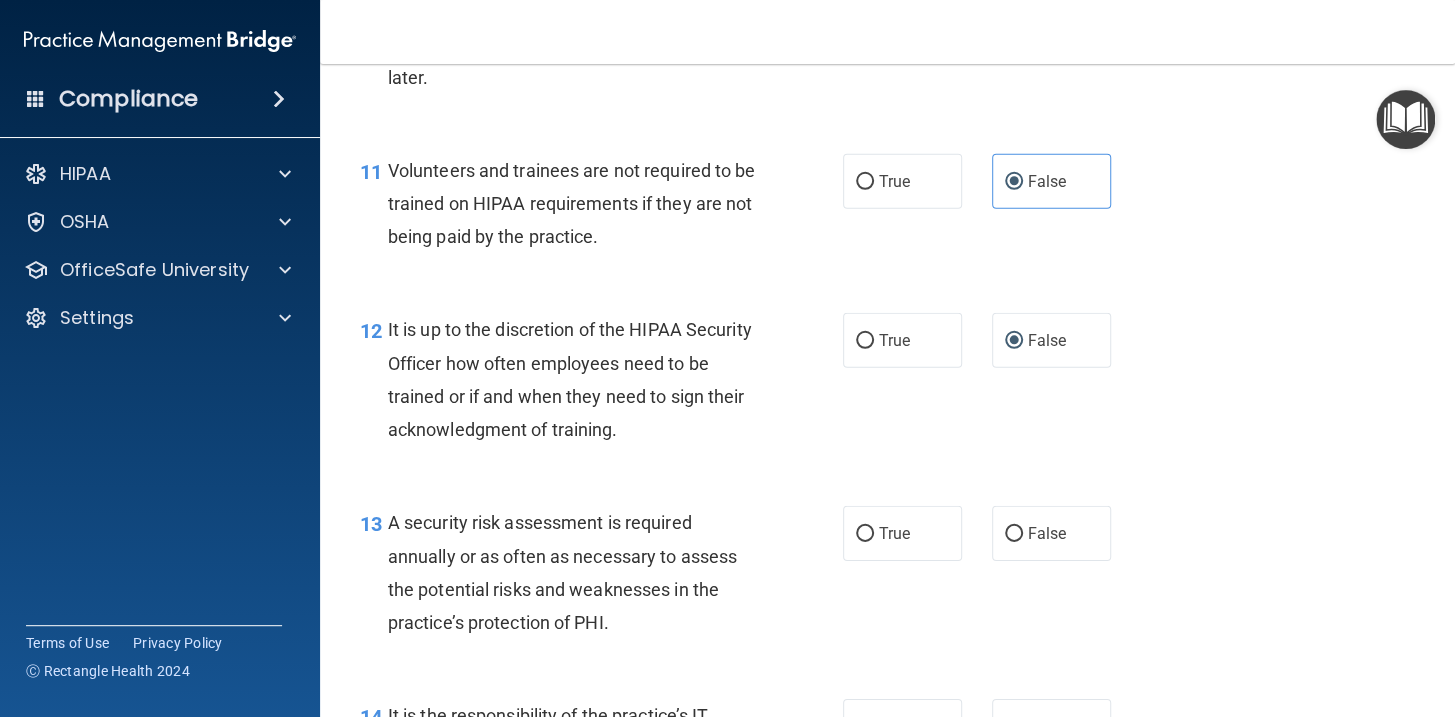 scroll, scrollTop: 2363, scrollLeft: 0, axis: vertical 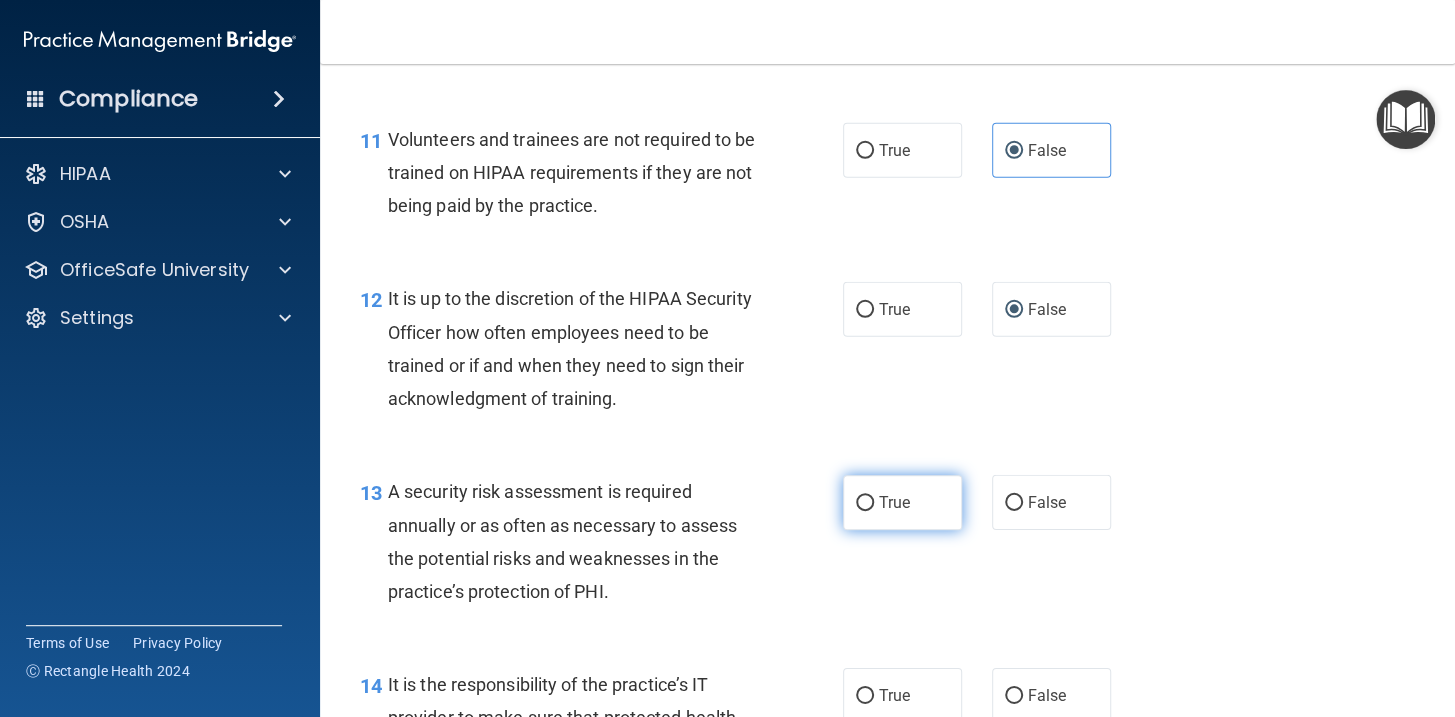 click on "True" at bounding box center [902, 502] 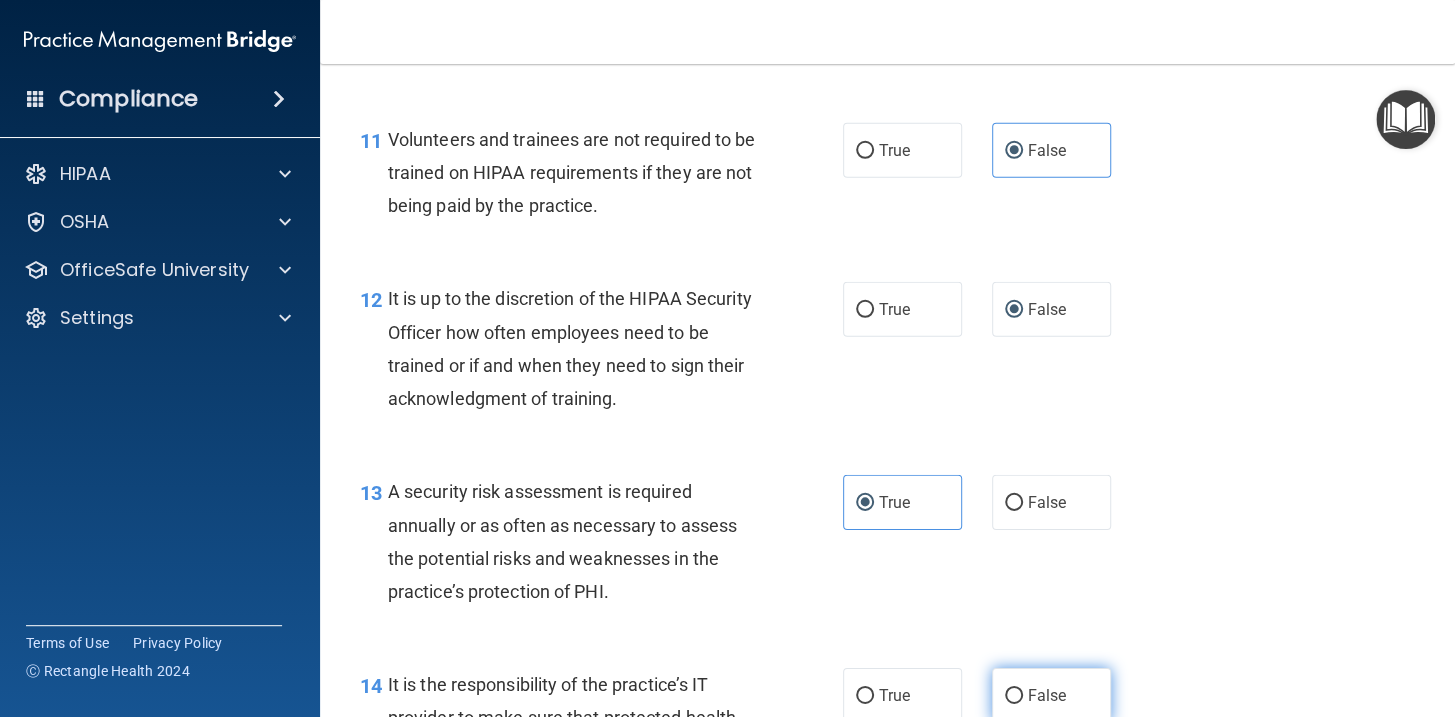 click on "False" at bounding box center (1014, 696) 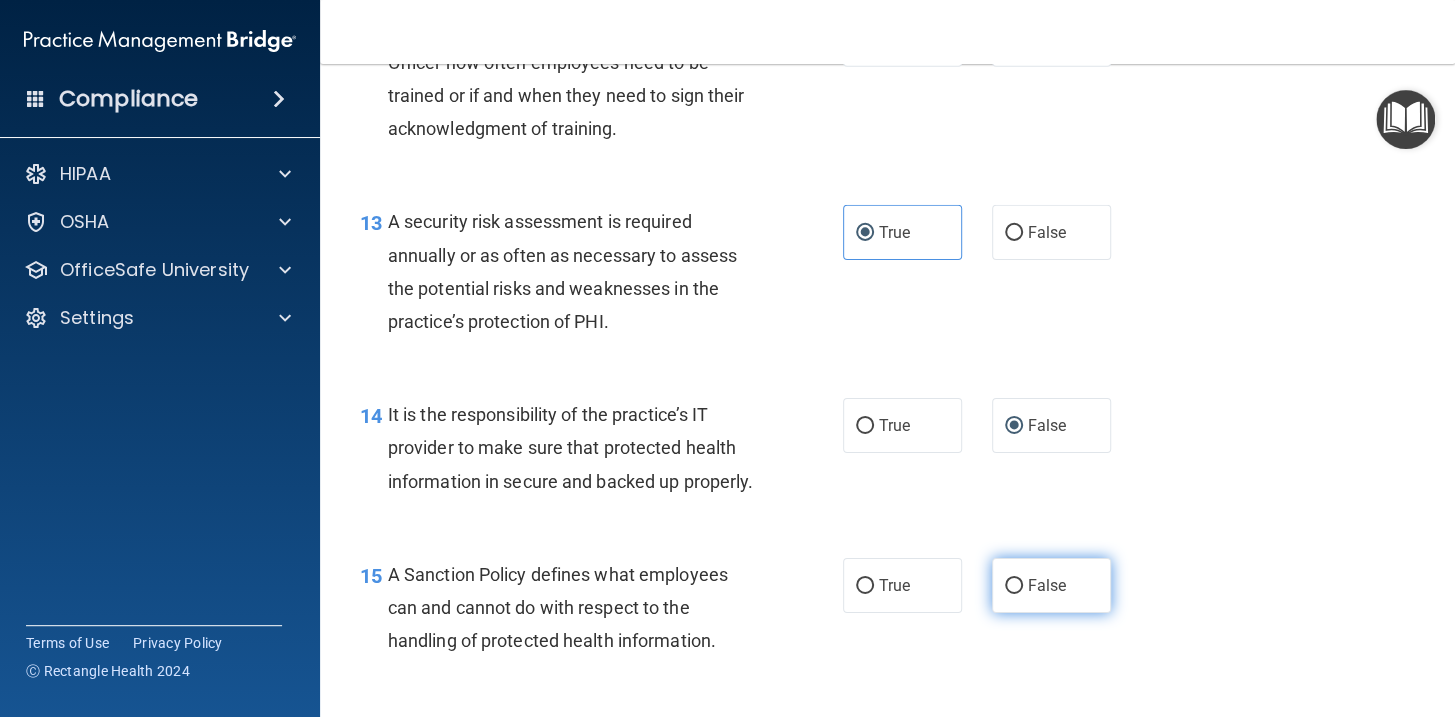 scroll, scrollTop: 2636, scrollLeft: 0, axis: vertical 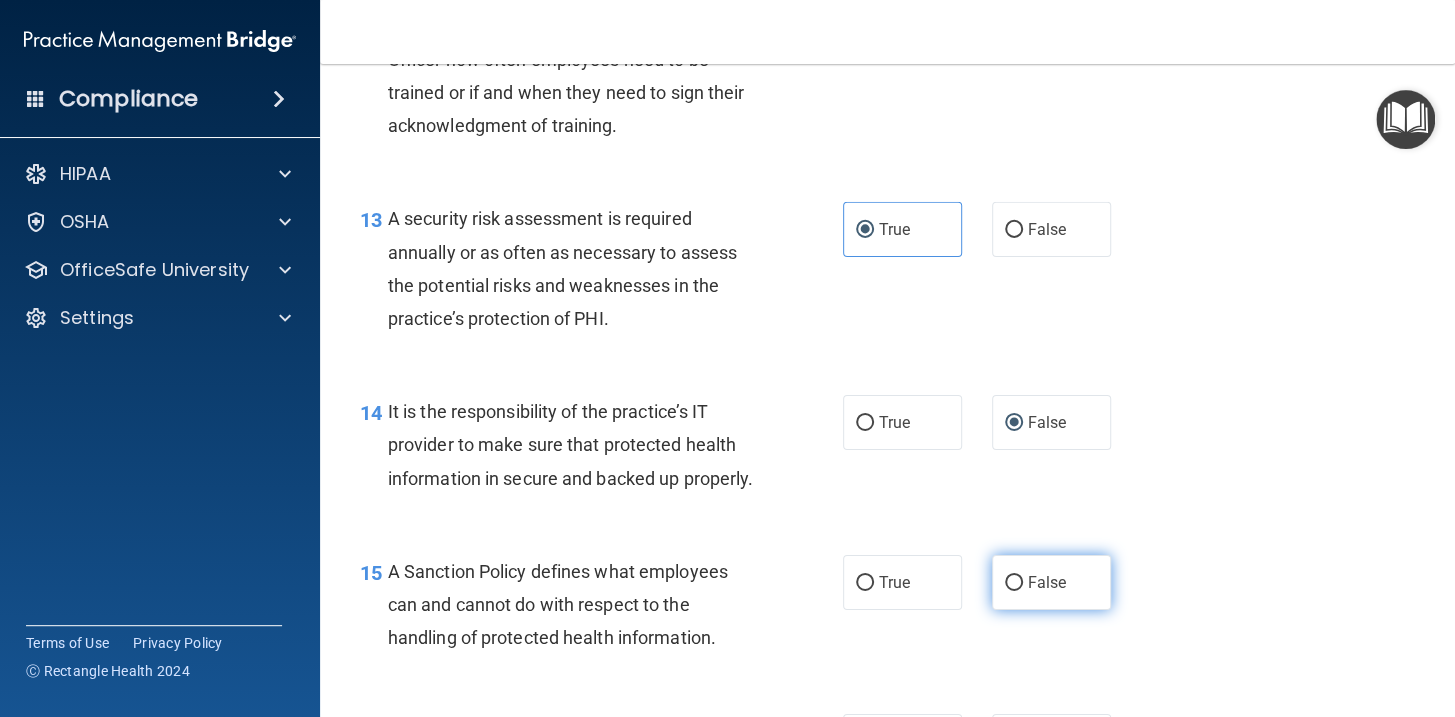 click on "False" at bounding box center (1014, 583) 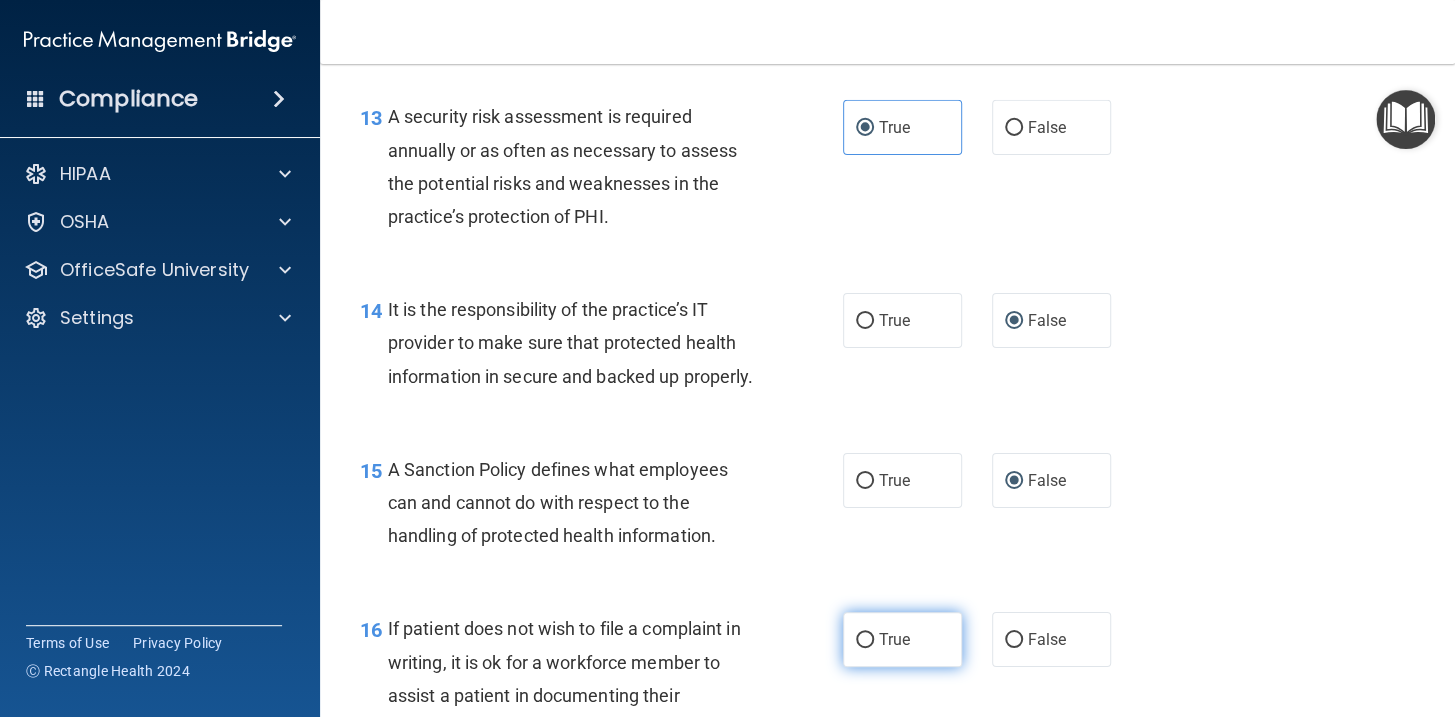 scroll, scrollTop: 2818, scrollLeft: 0, axis: vertical 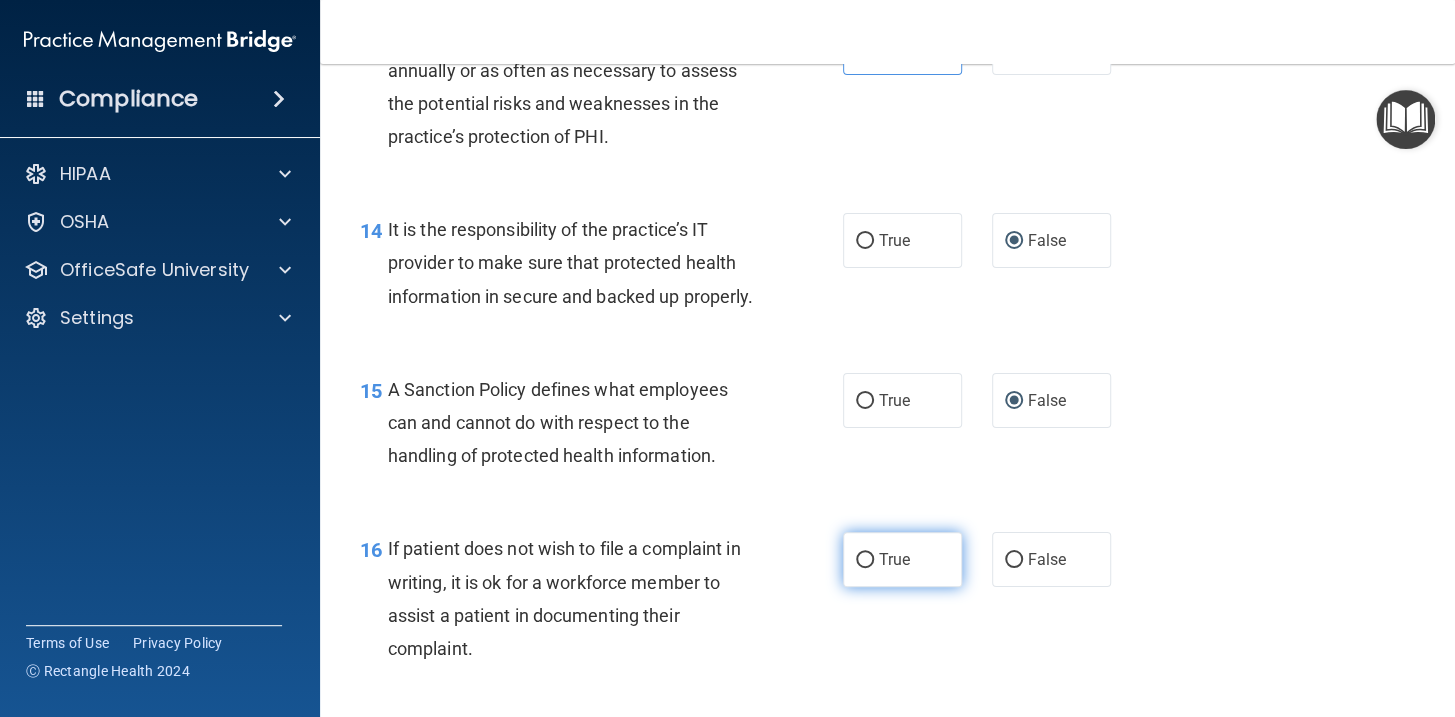 click on "True" at bounding box center [894, 559] 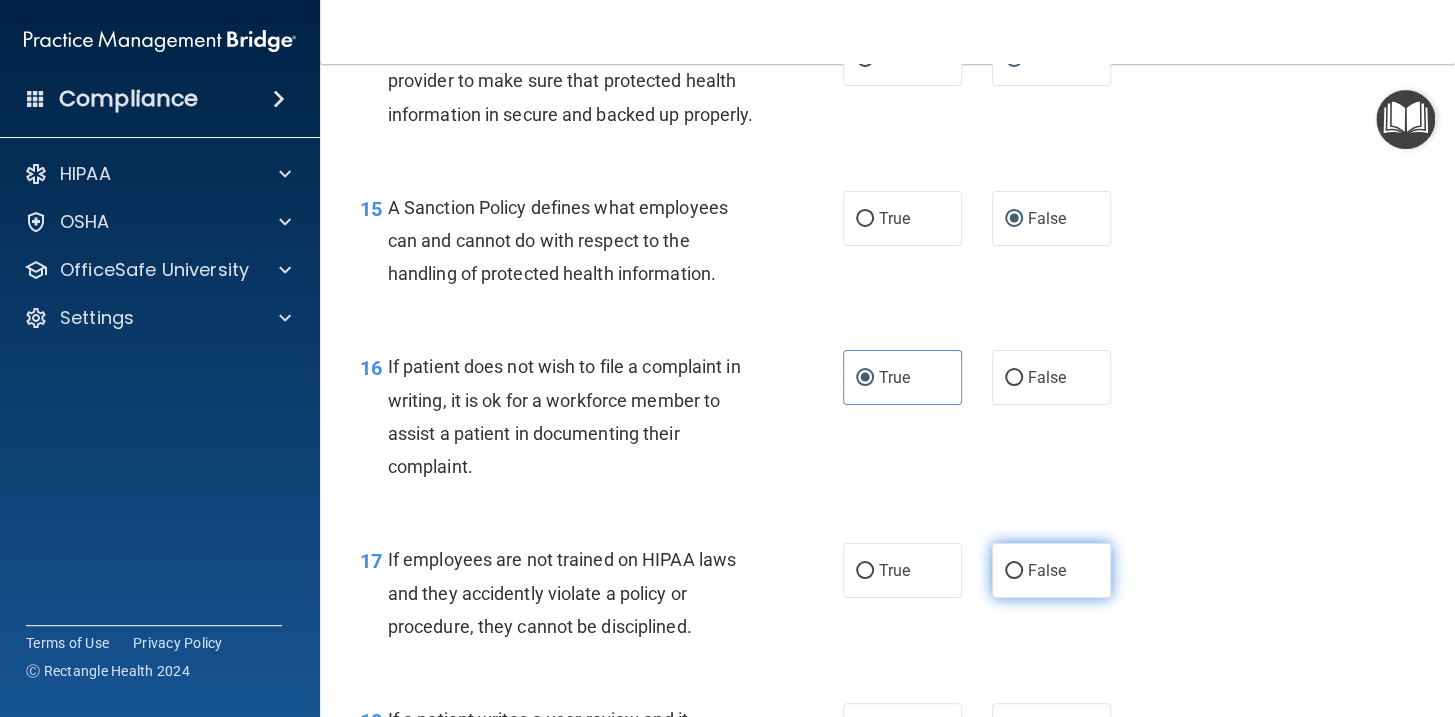 click on "False" at bounding box center (1014, 571) 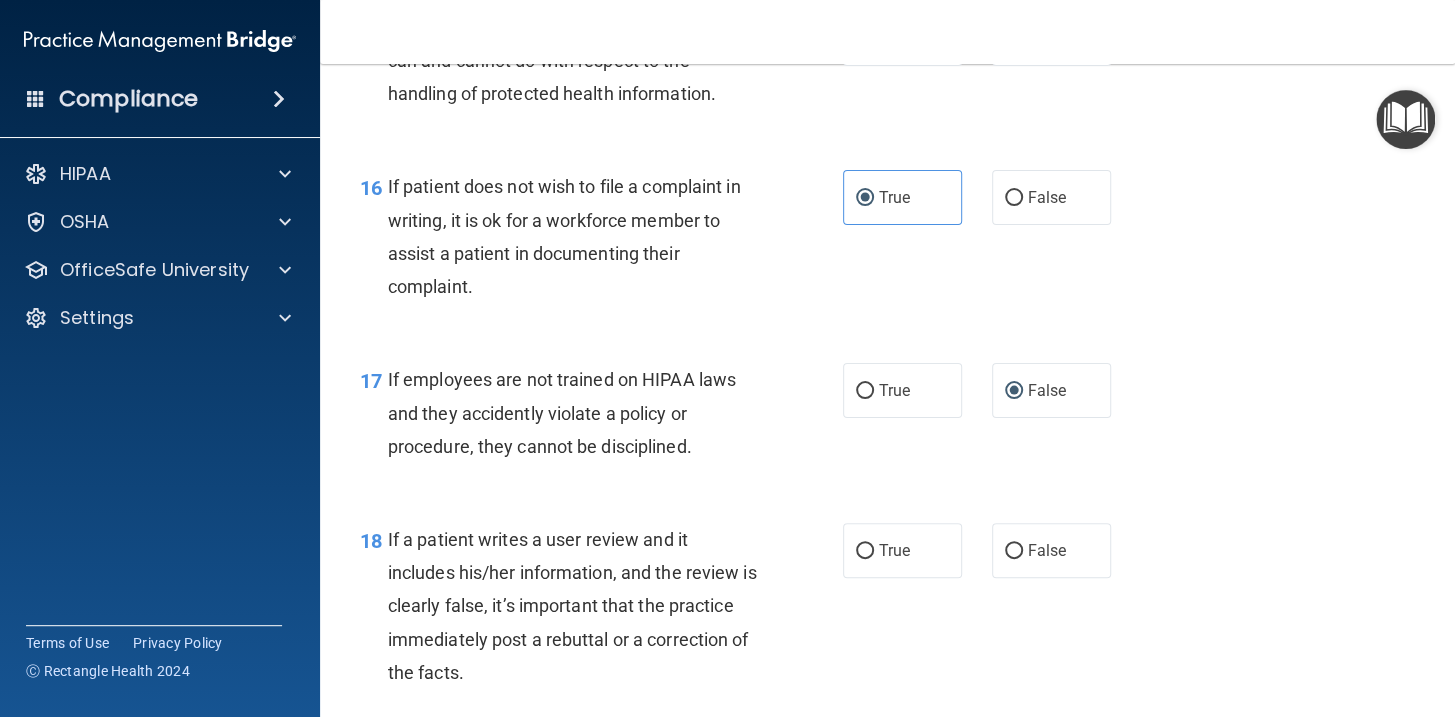 scroll, scrollTop: 3181, scrollLeft: 0, axis: vertical 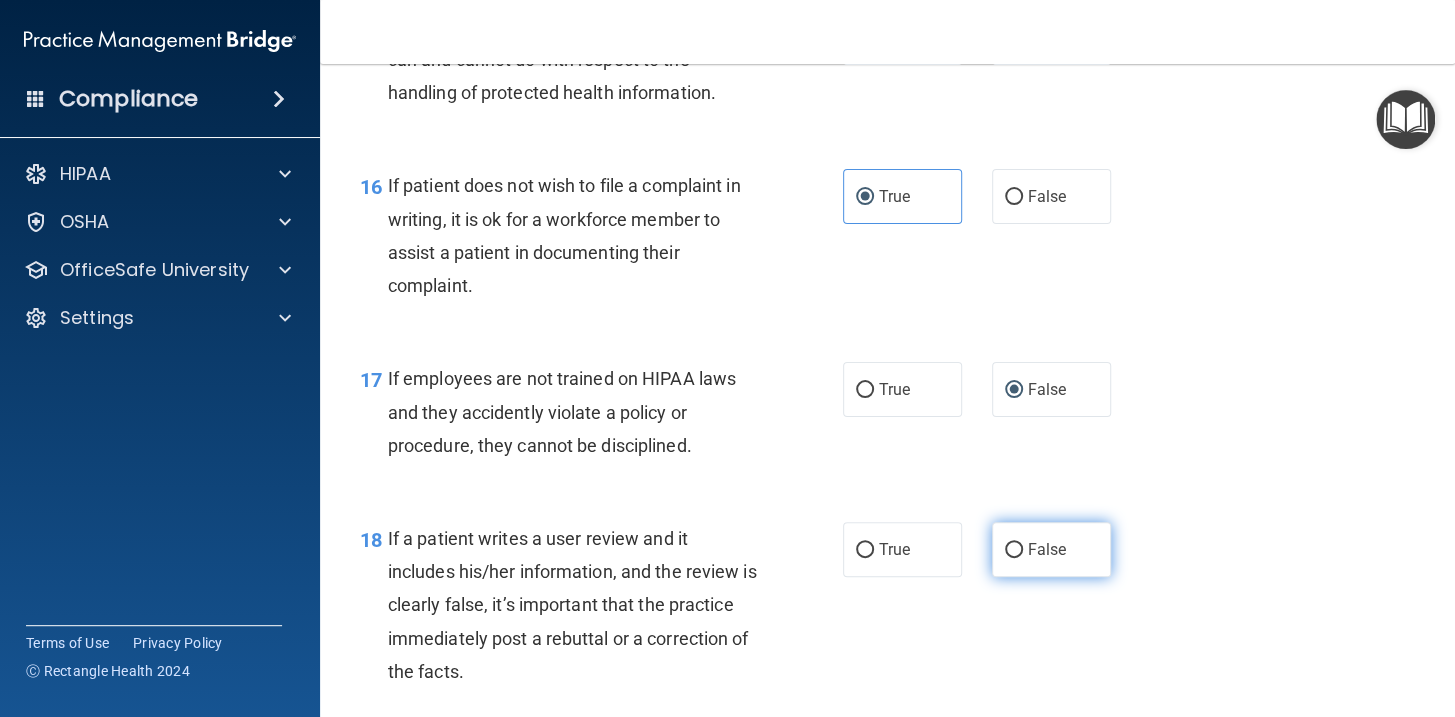click on "False" at bounding box center (1014, 550) 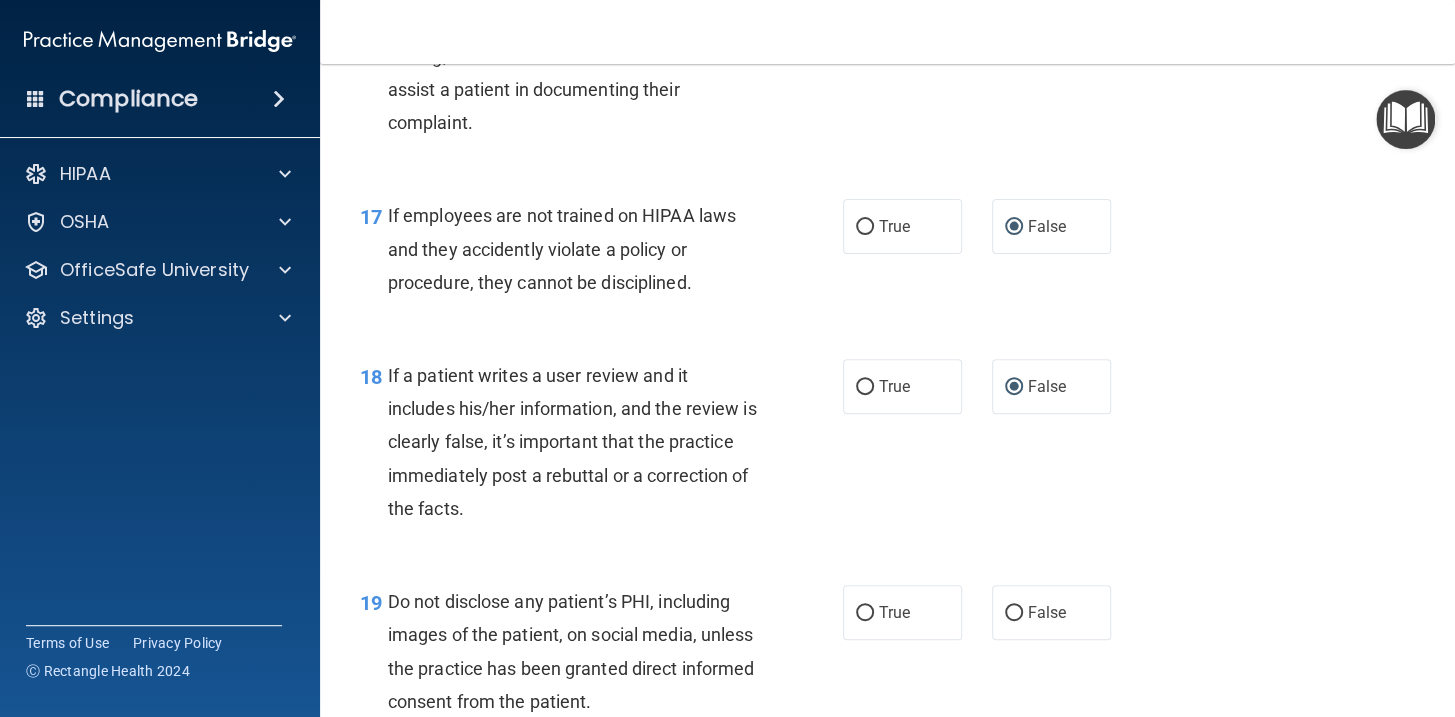 scroll, scrollTop: 3363, scrollLeft: 0, axis: vertical 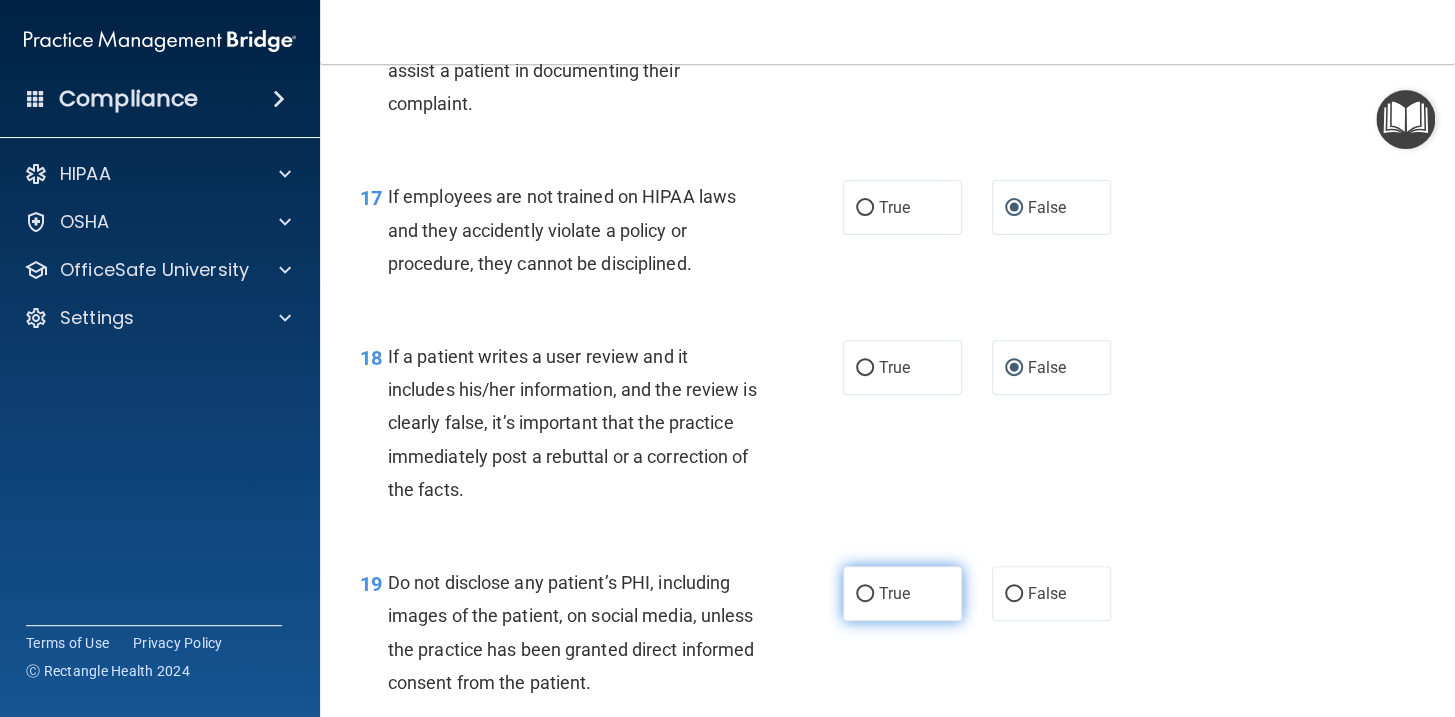 click on "True" at bounding box center [902, 593] 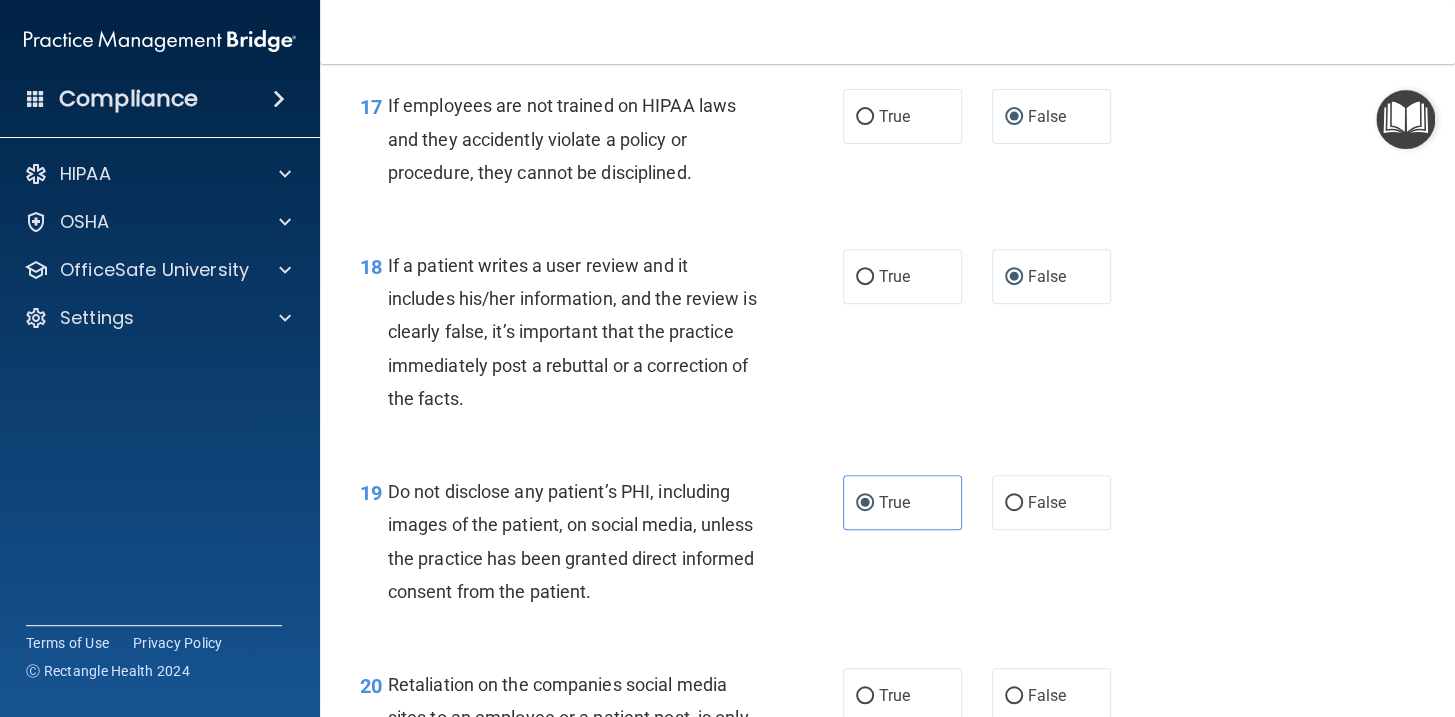 scroll, scrollTop: 3545, scrollLeft: 0, axis: vertical 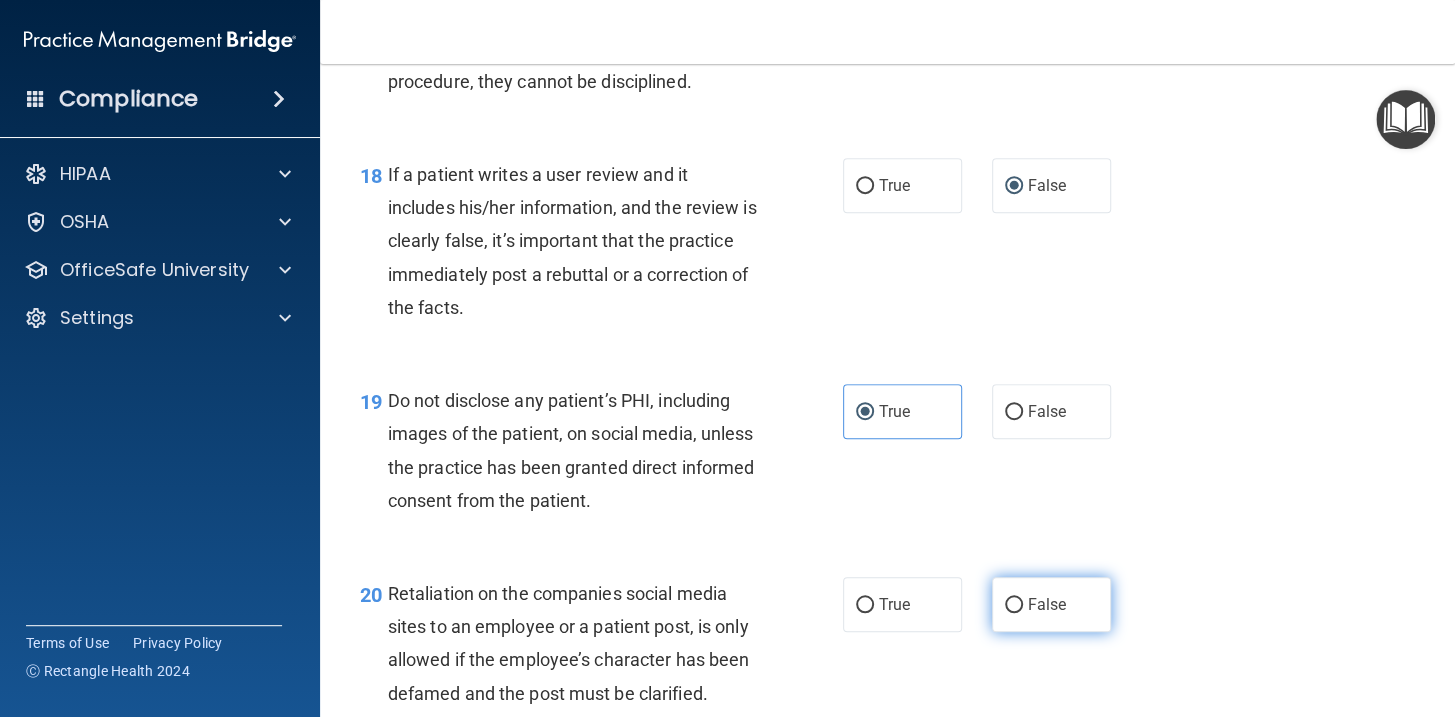 click on "False" at bounding box center [1051, 604] 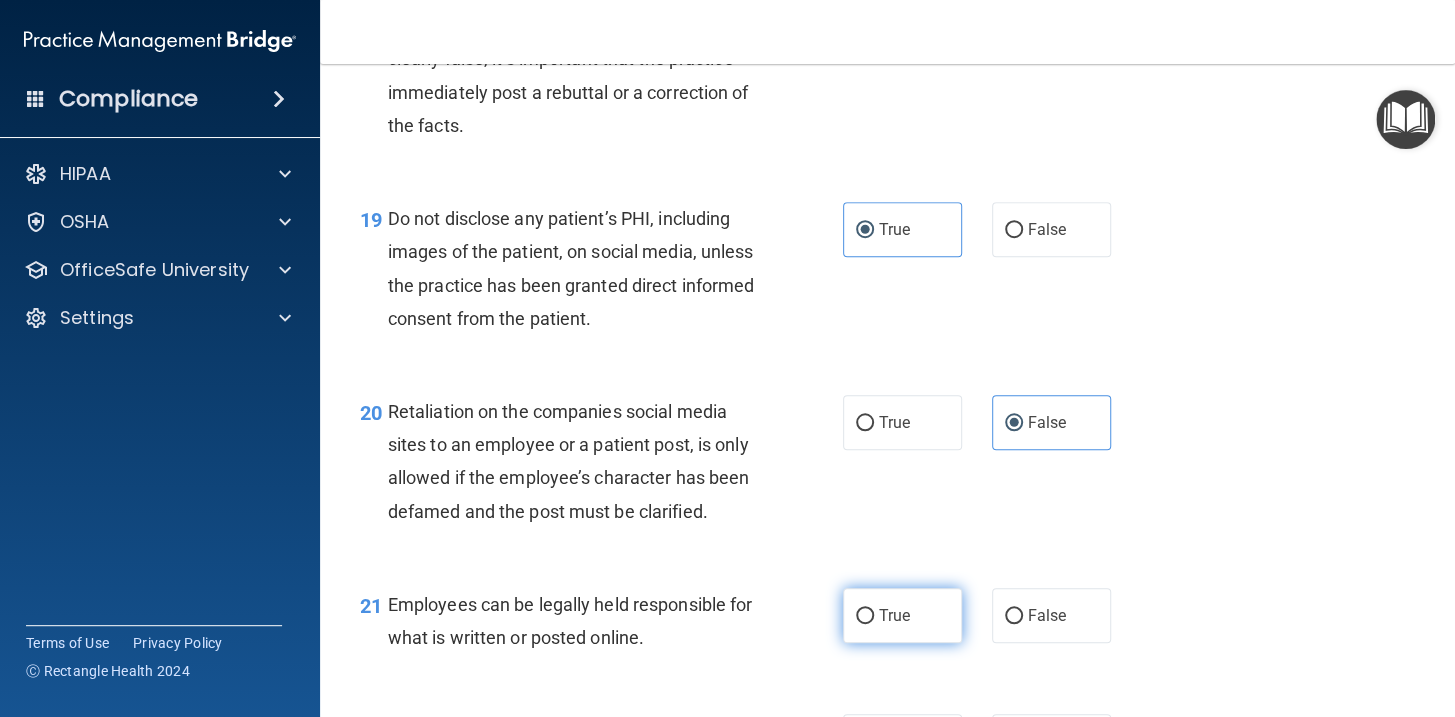 click on "True" at bounding box center [902, 615] 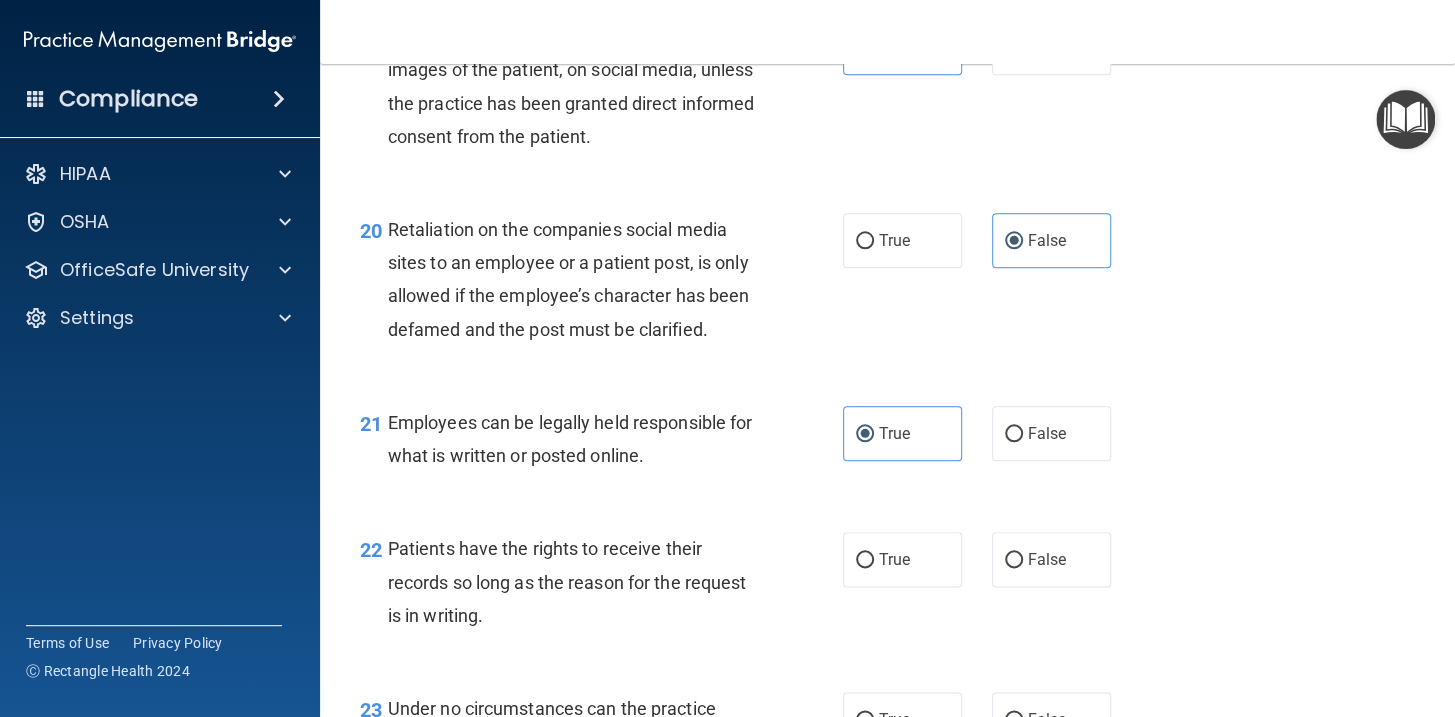 scroll, scrollTop: 4000, scrollLeft: 0, axis: vertical 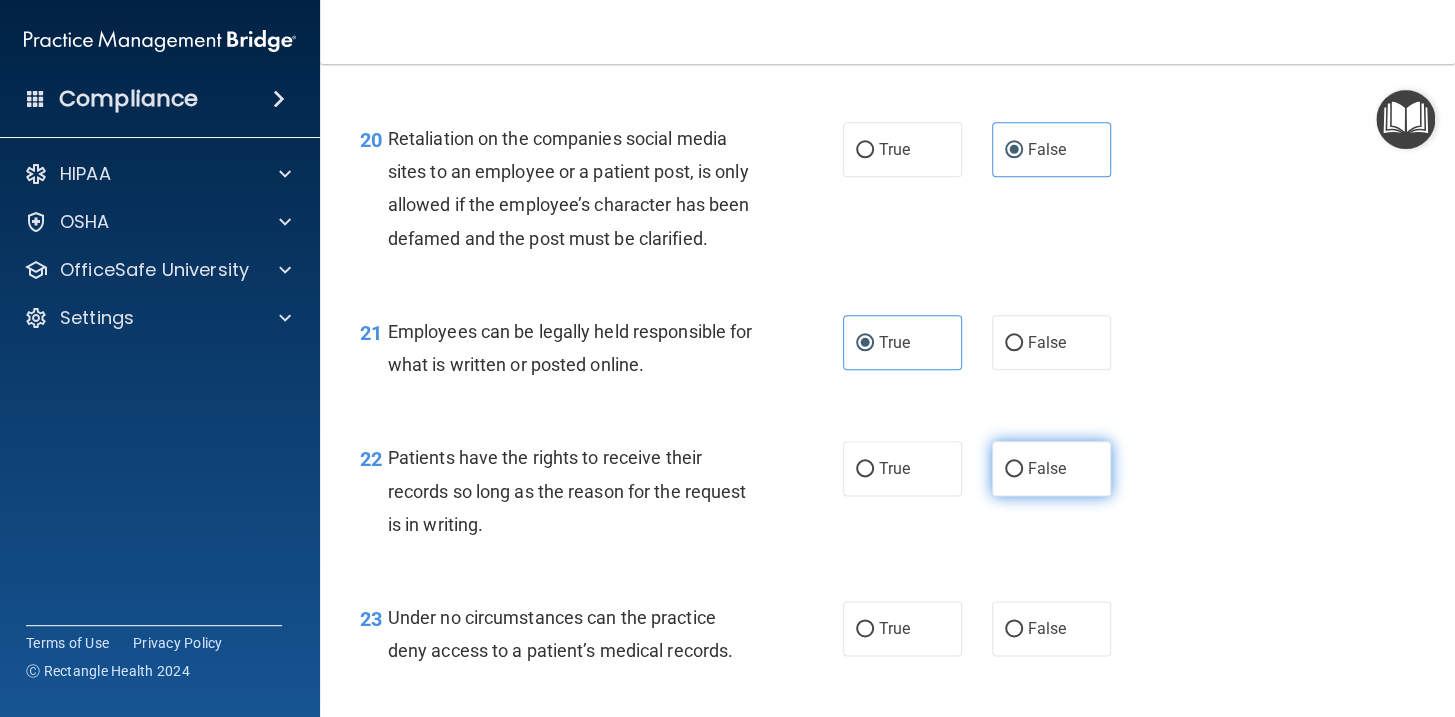 click on "False" at bounding box center [1051, 468] 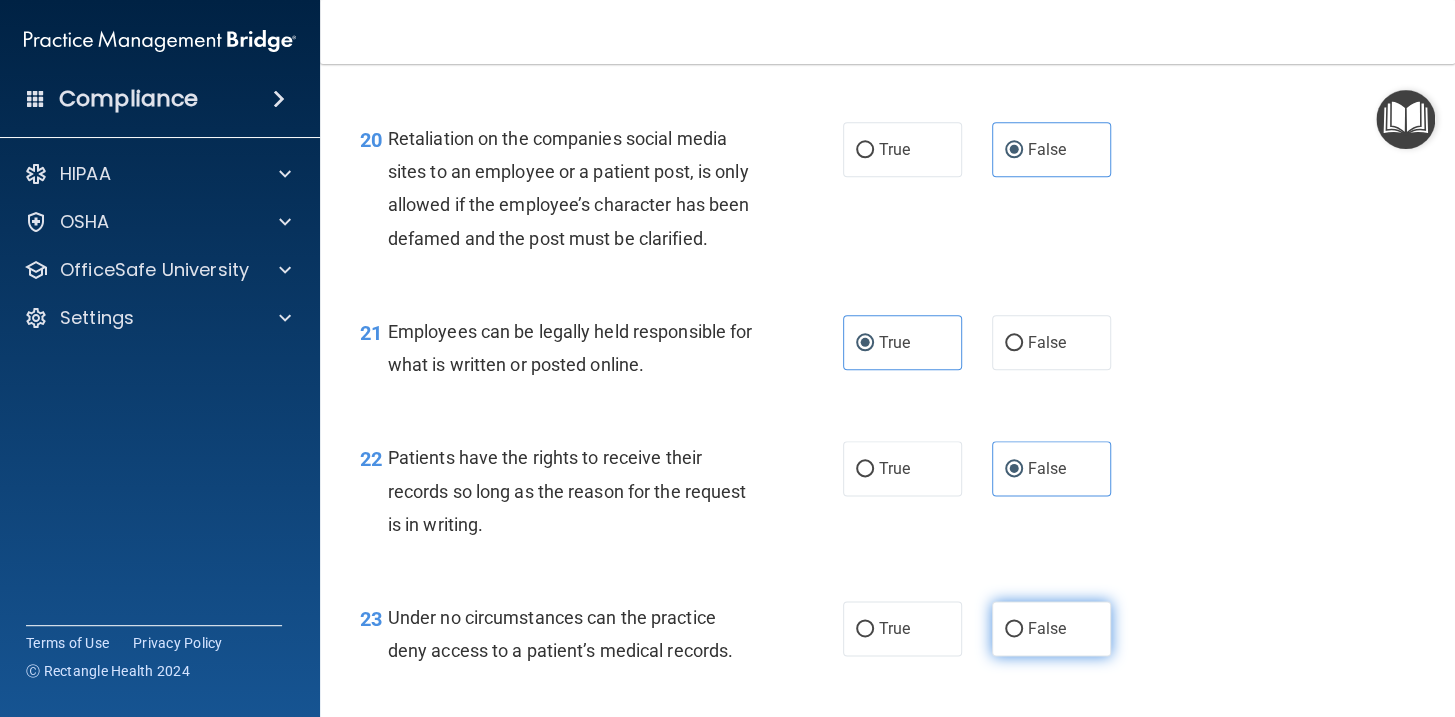 click on "False" at bounding box center (1047, 628) 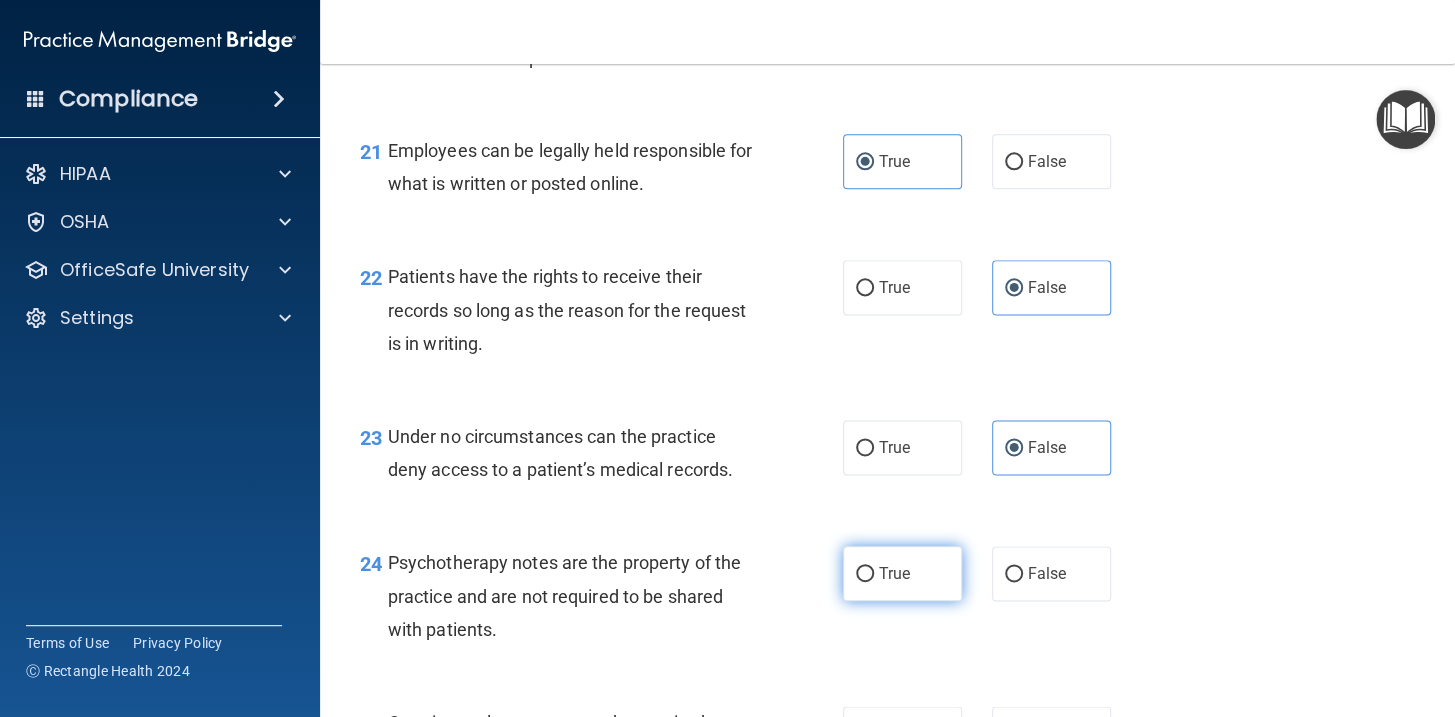 click on "True" at bounding box center [894, 573] 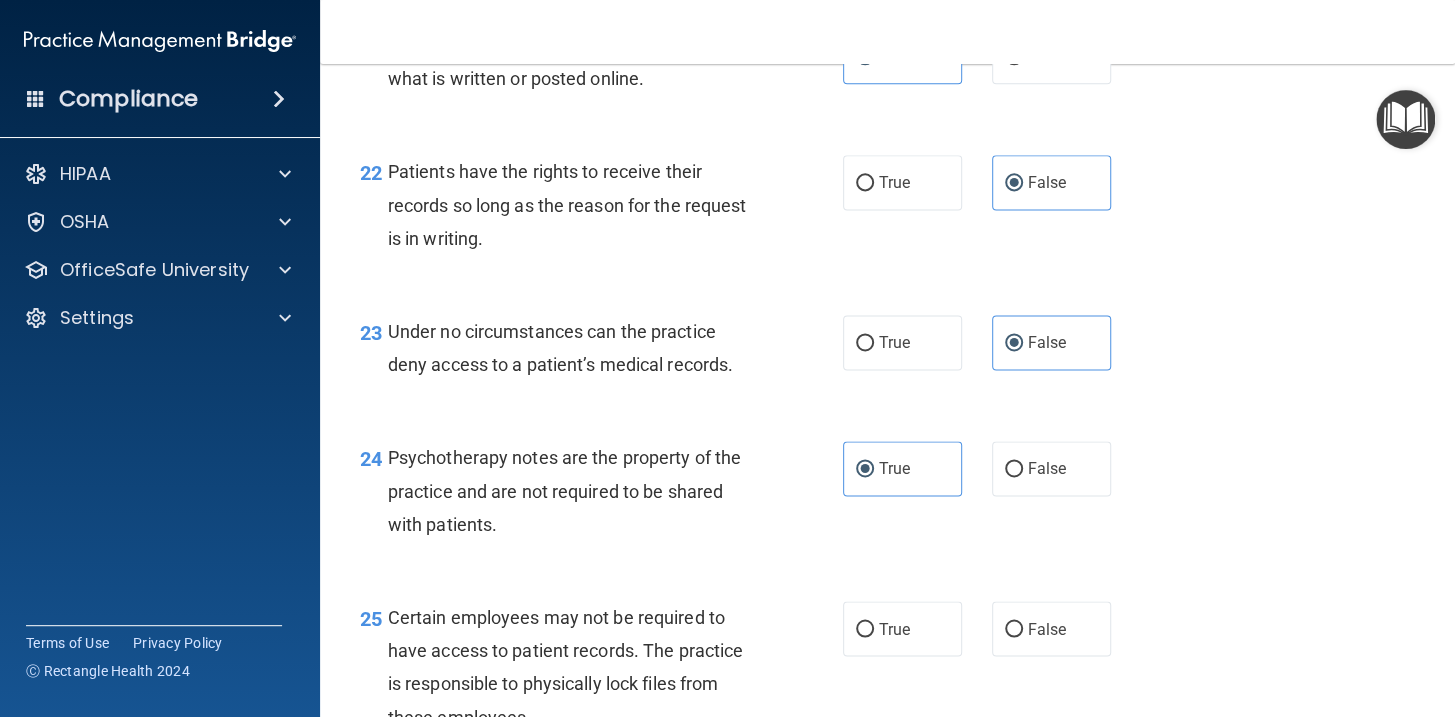 scroll, scrollTop: 4363, scrollLeft: 0, axis: vertical 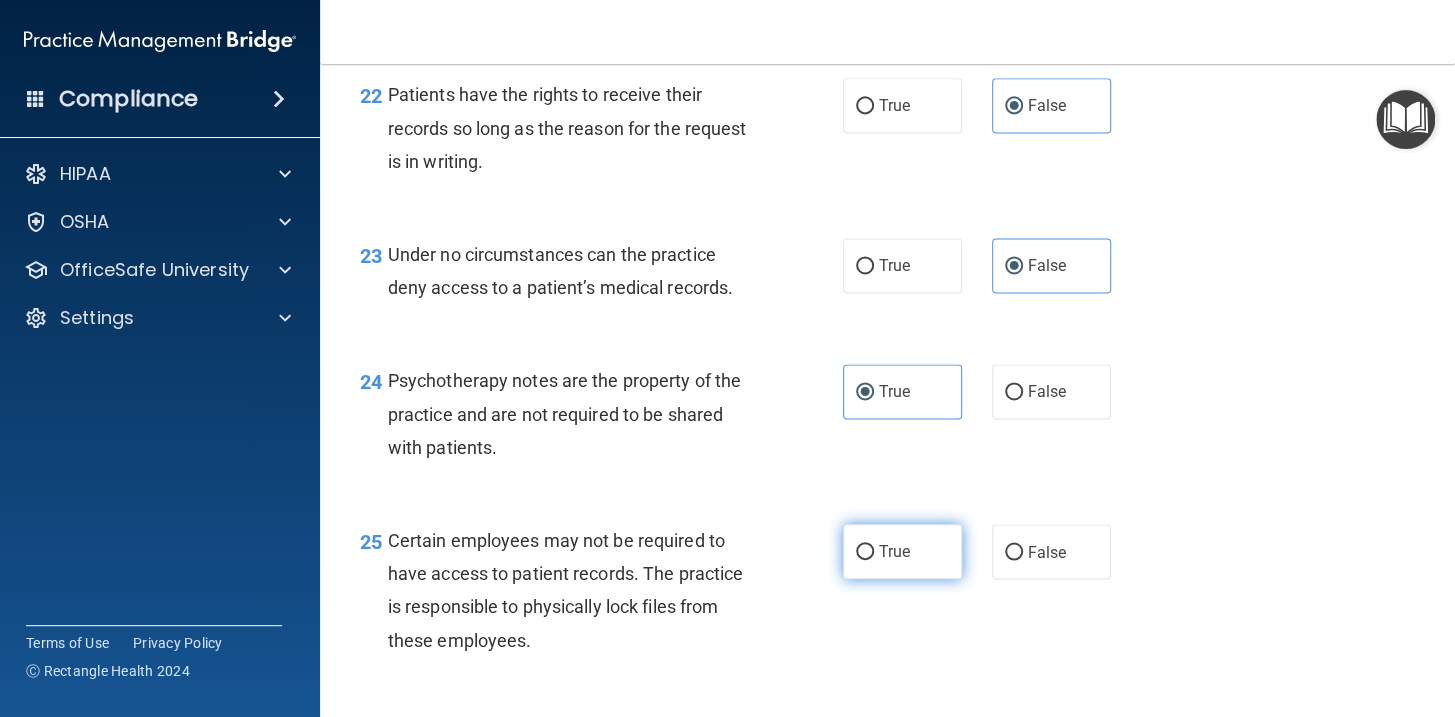 click on "True" at bounding box center [902, 551] 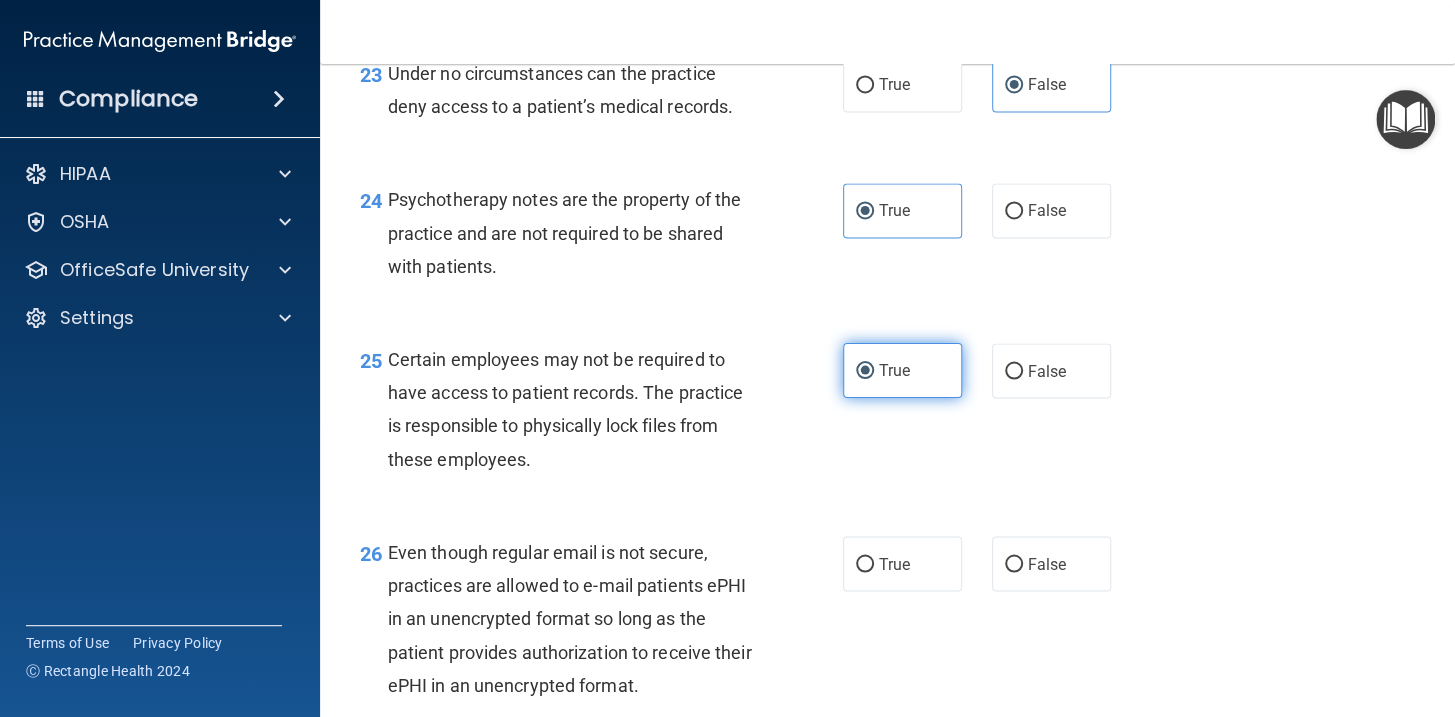 scroll, scrollTop: 4545, scrollLeft: 0, axis: vertical 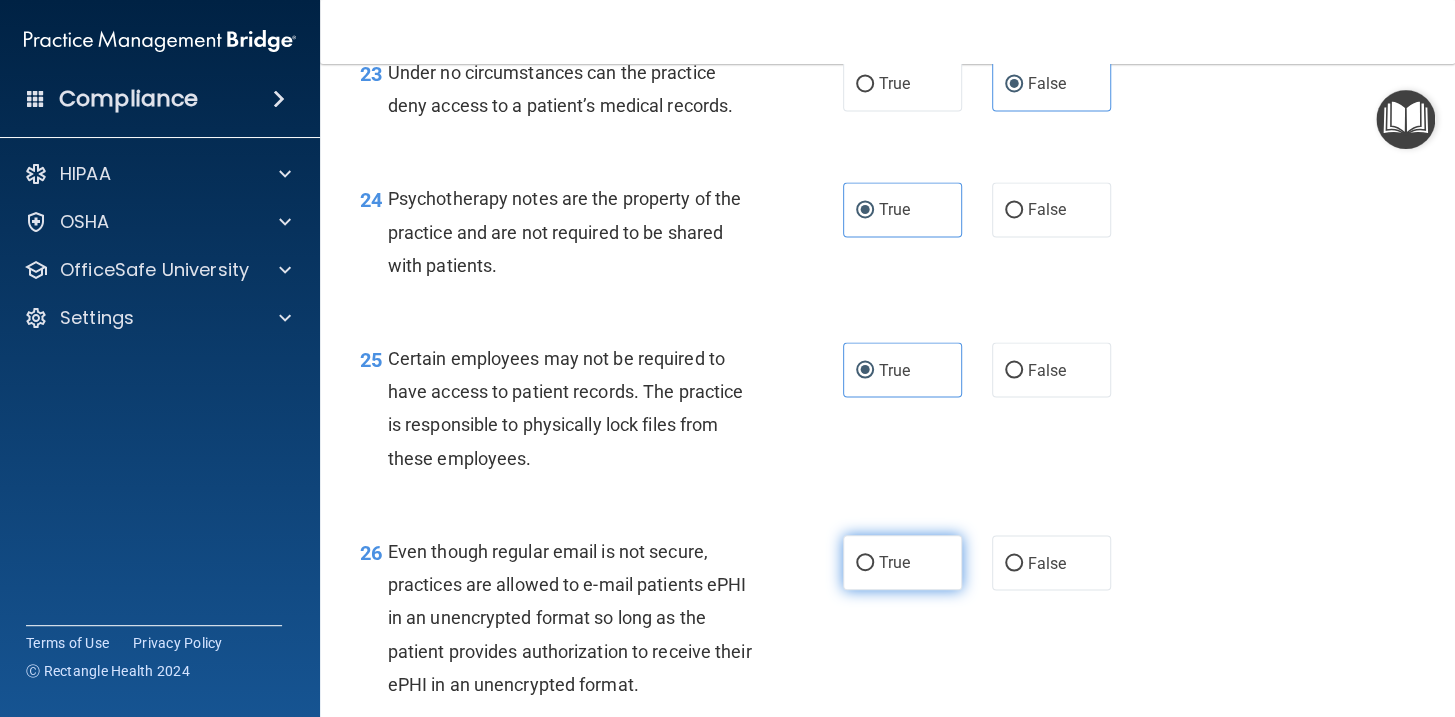 click on "True" at bounding box center [902, 562] 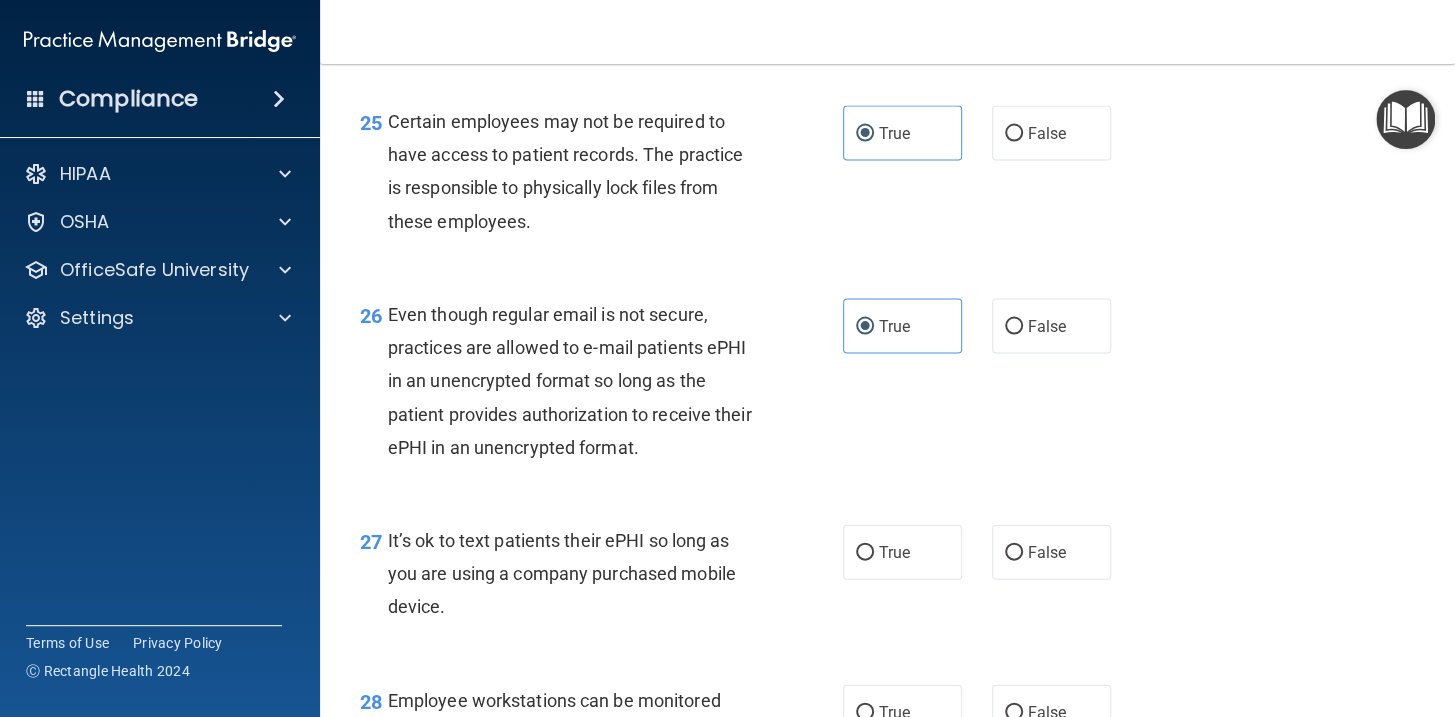 scroll, scrollTop: 4818, scrollLeft: 0, axis: vertical 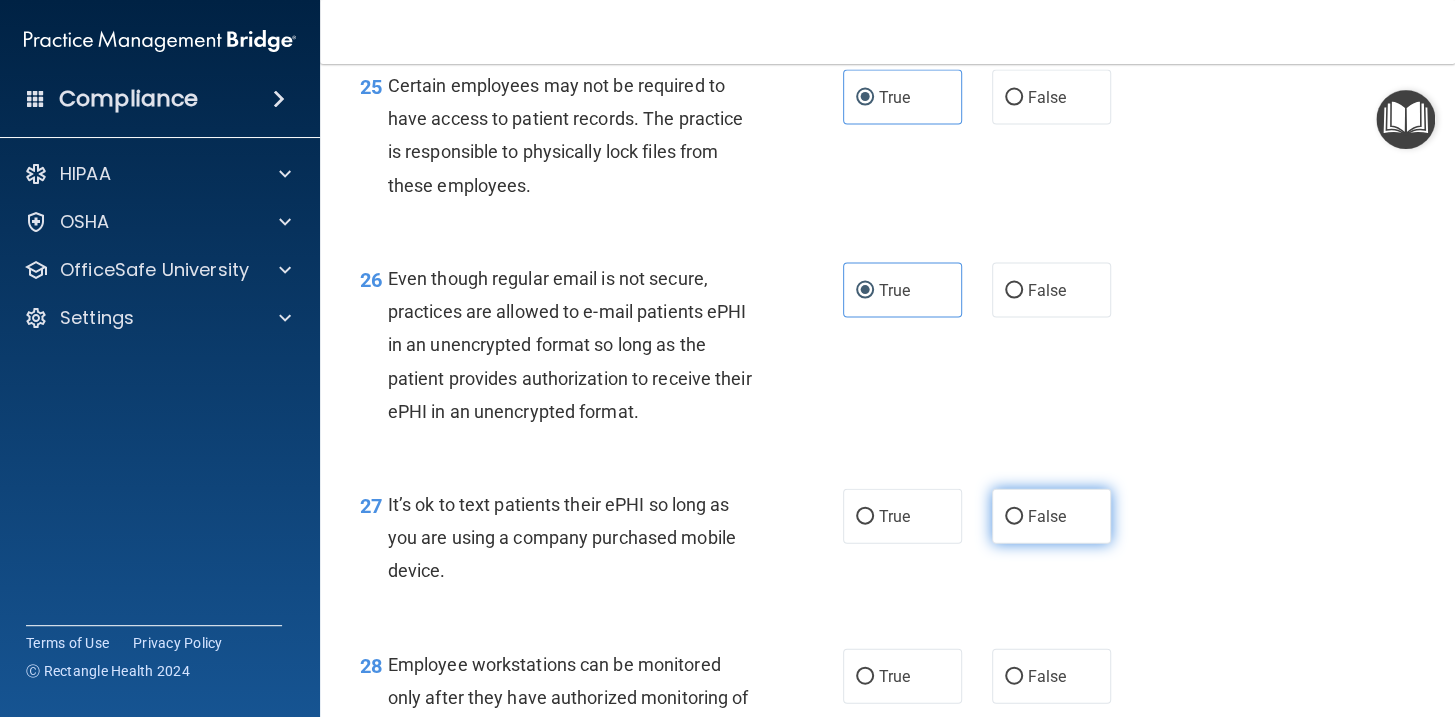 click on "False" at bounding box center (1051, 515) 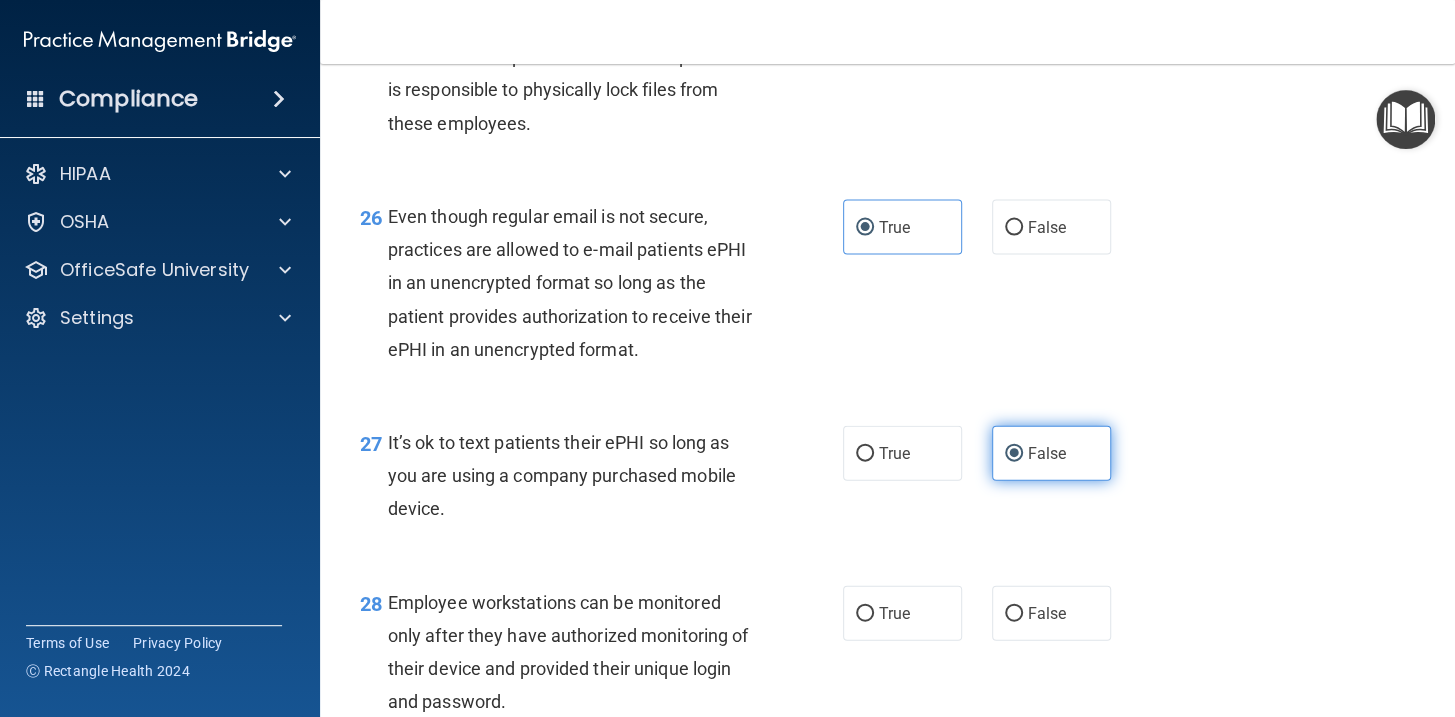 scroll, scrollTop: 4909, scrollLeft: 0, axis: vertical 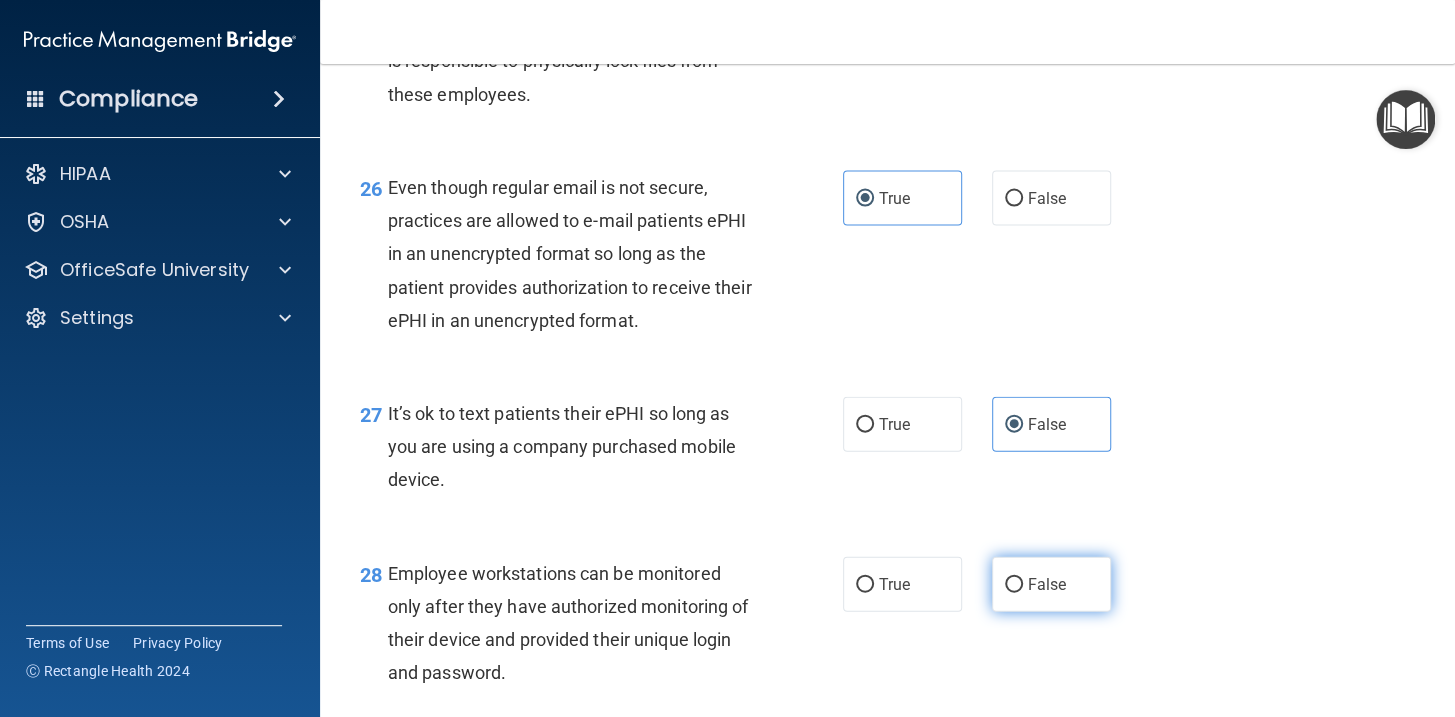 click on "False" at bounding box center [1051, 584] 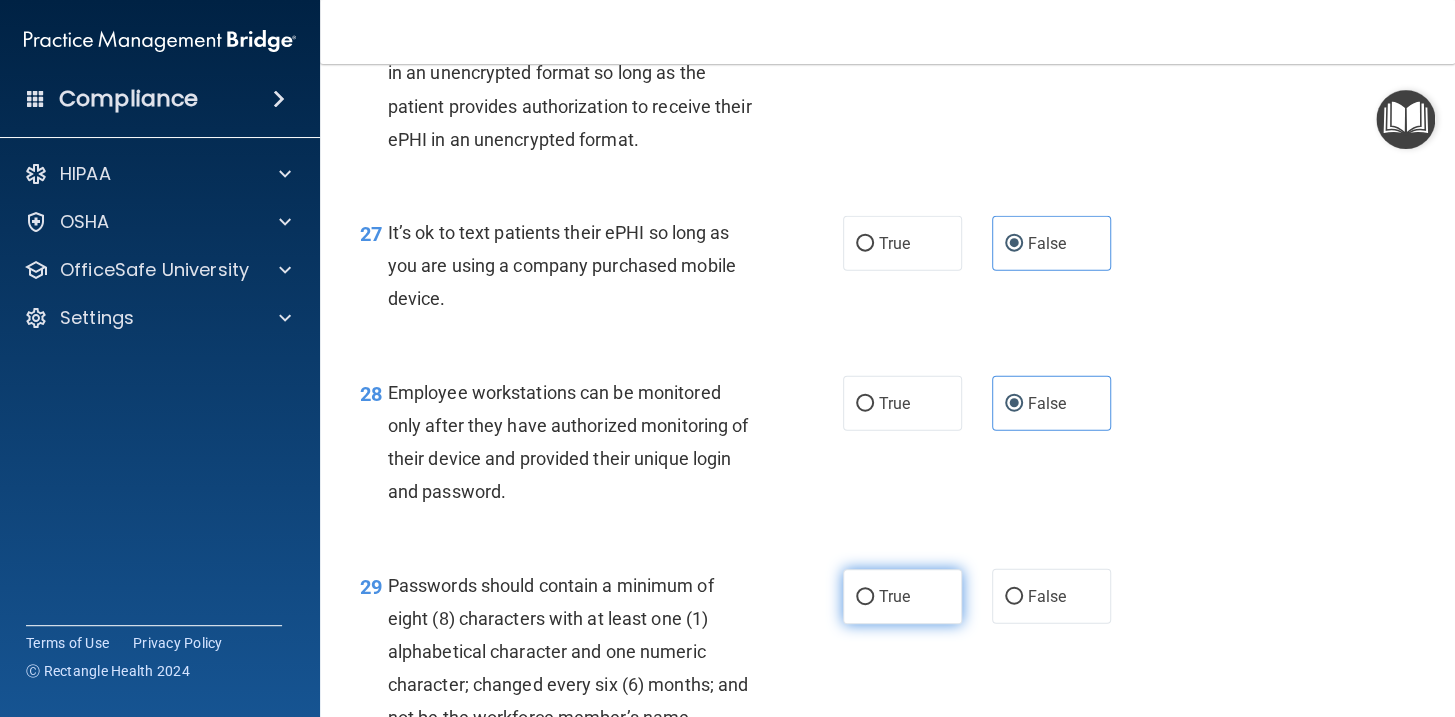 click on "True" at bounding box center (865, 597) 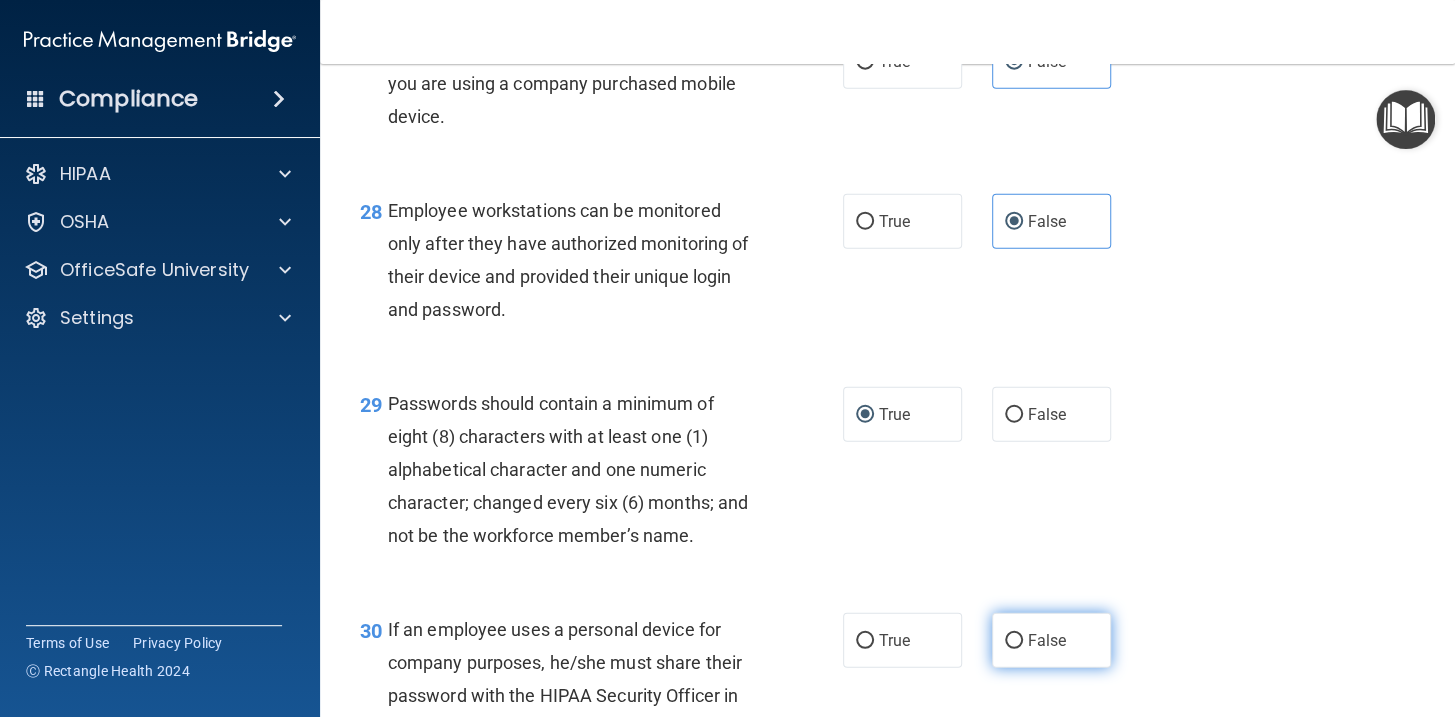 click on "False" at bounding box center [1047, 640] 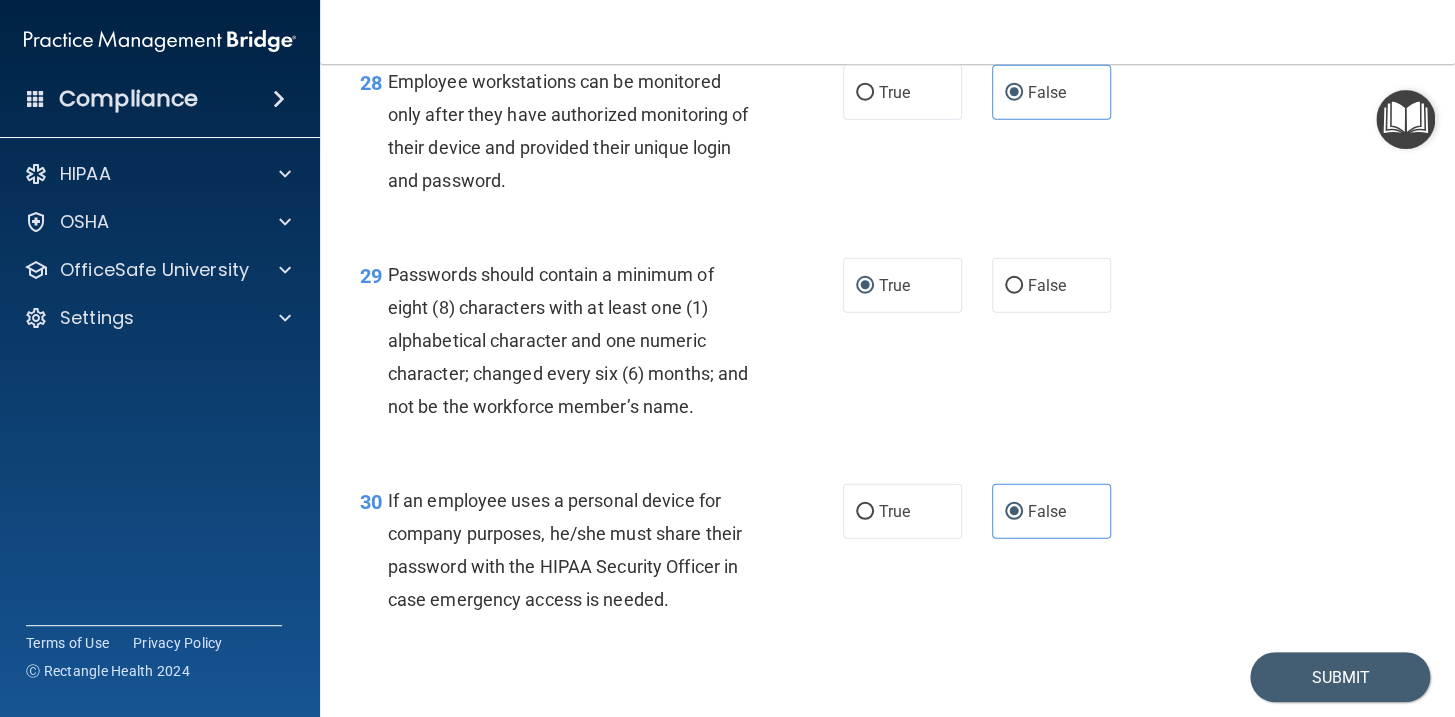 scroll, scrollTop: 5470, scrollLeft: 0, axis: vertical 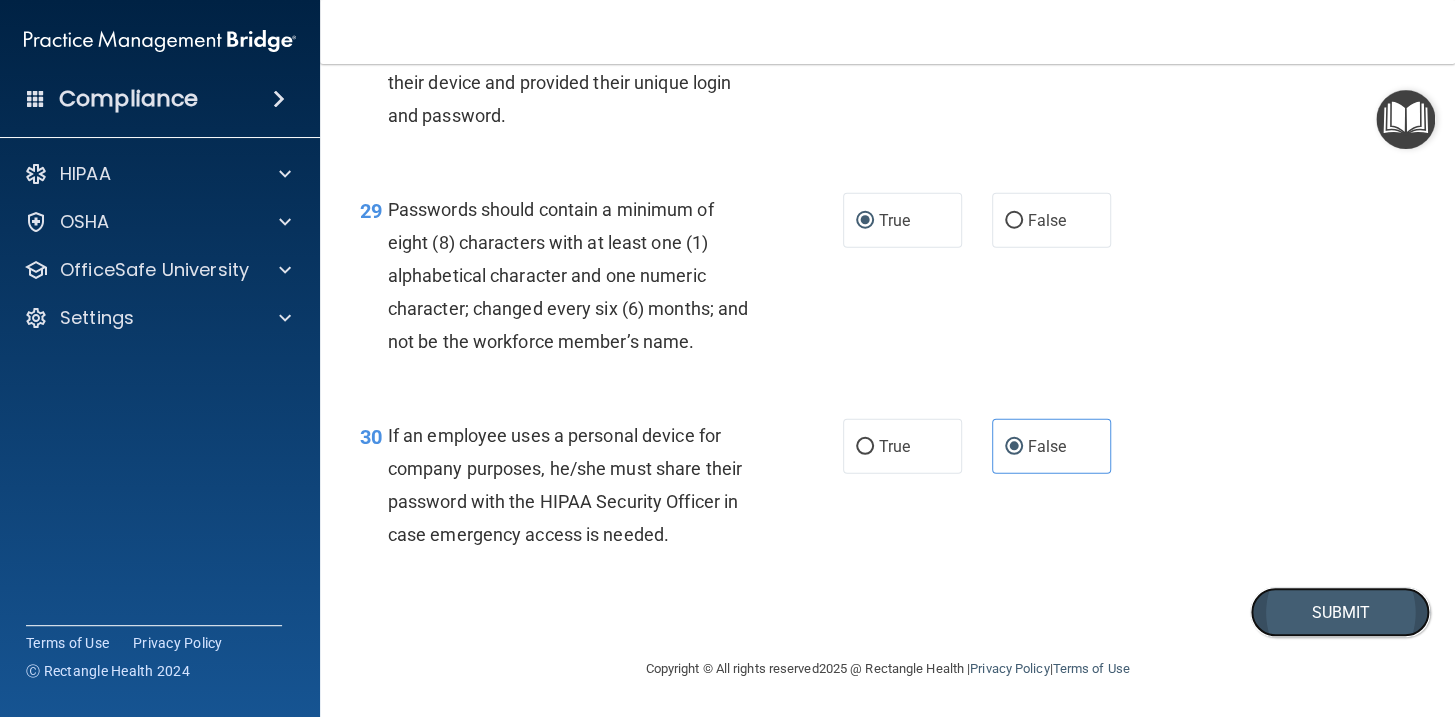 click on "Submit" at bounding box center [1340, 612] 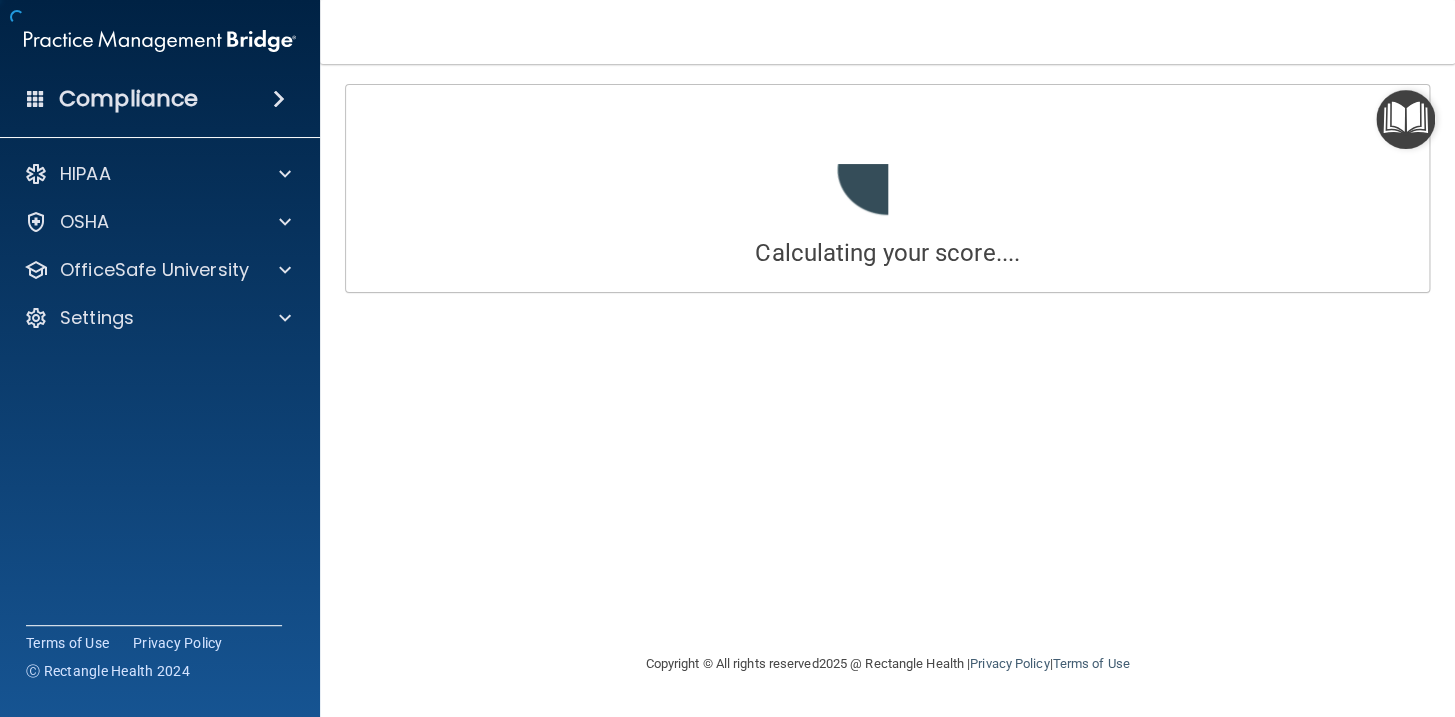 scroll, scrollTop: 0, scrollLeft: 0, axis: both 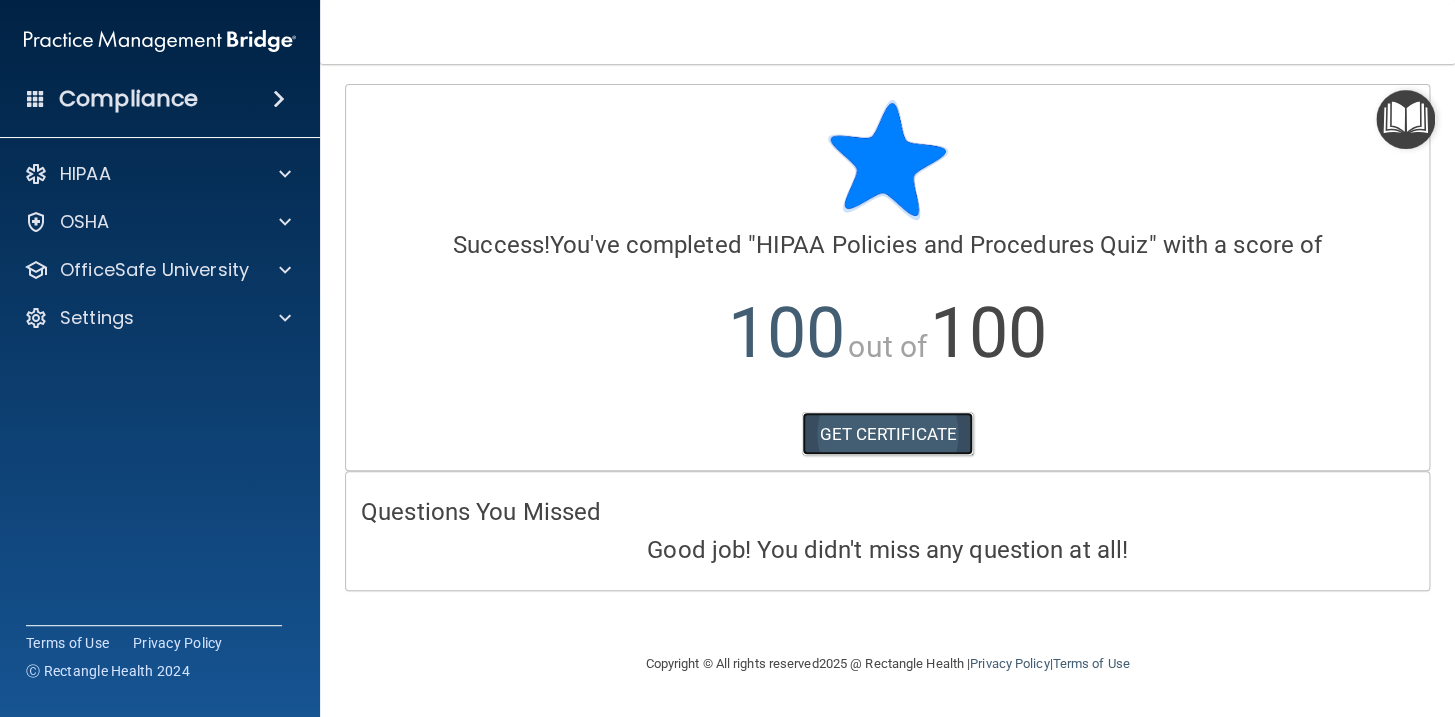 click on "GET CERTIFICATE" at bounding box center (887, 434) 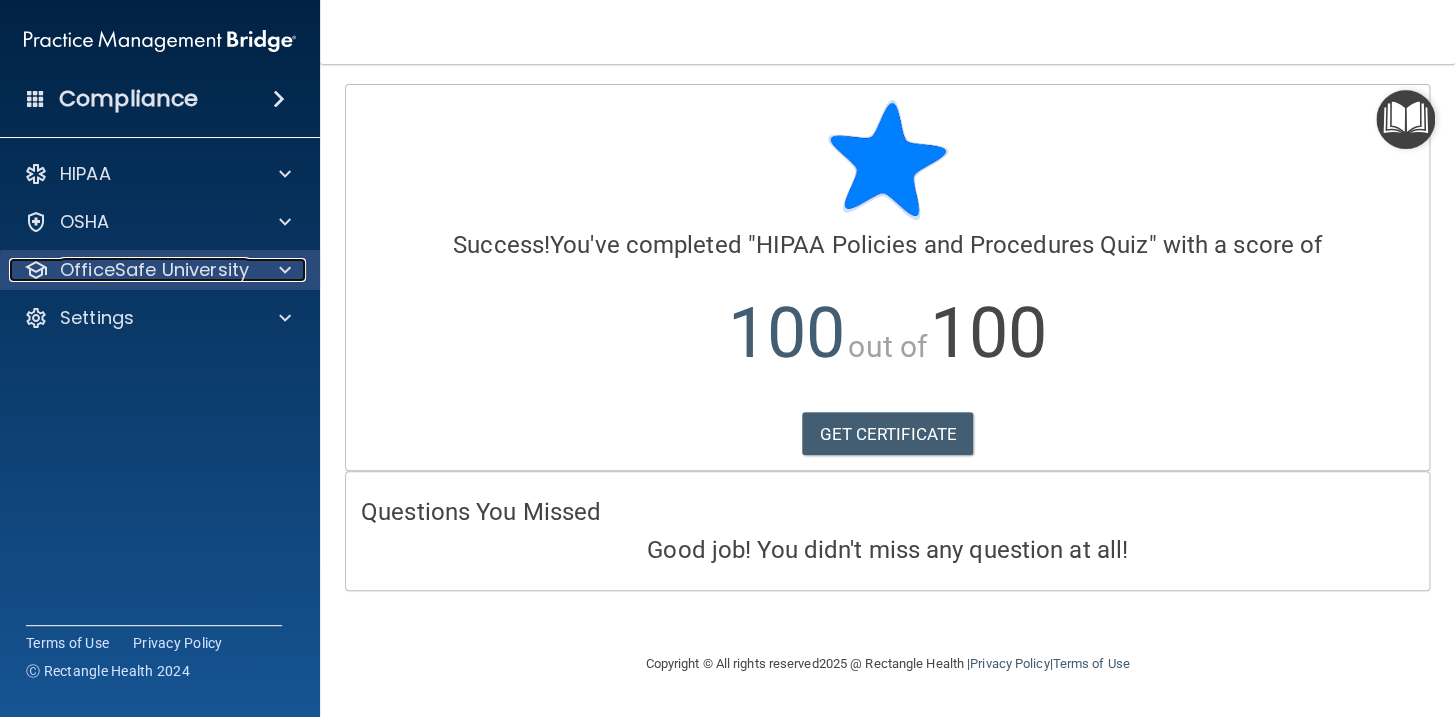click at bounding box center (282, 270) 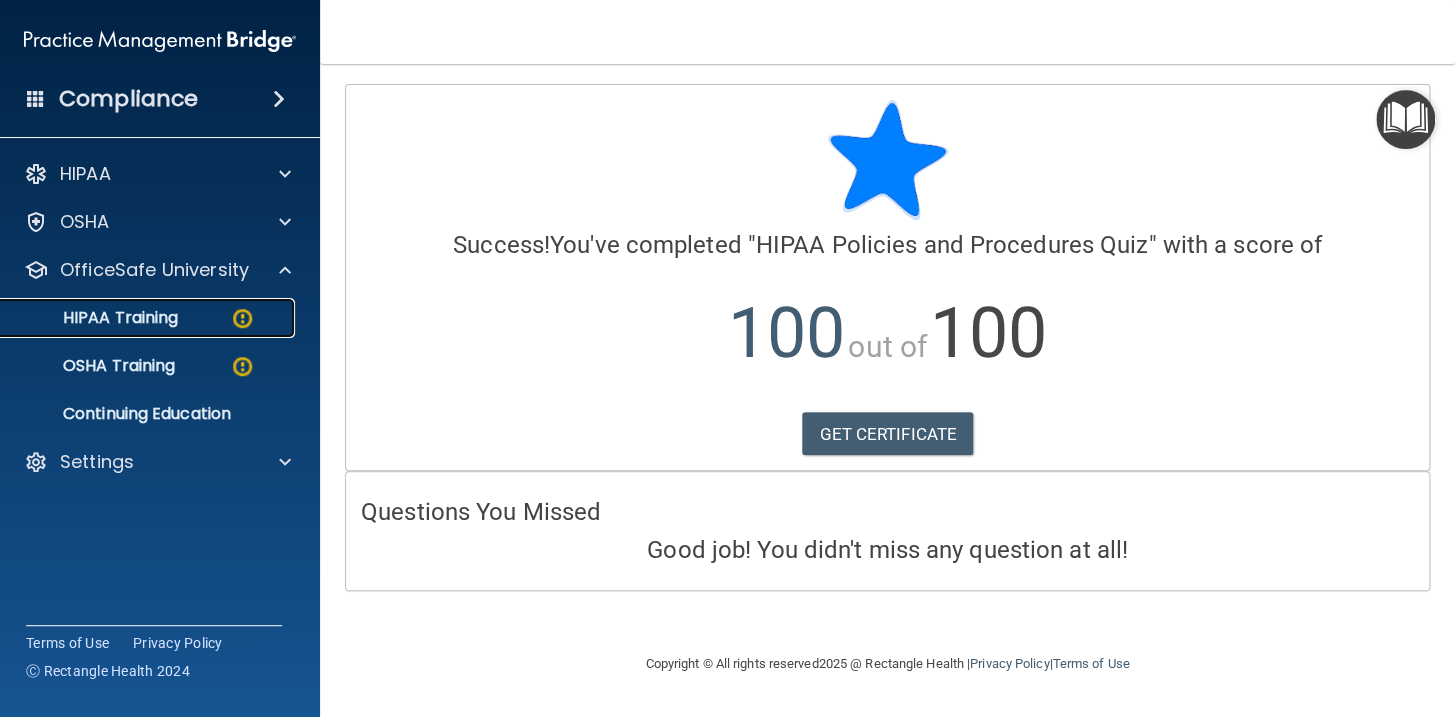 click at bounding box center (242, 318) 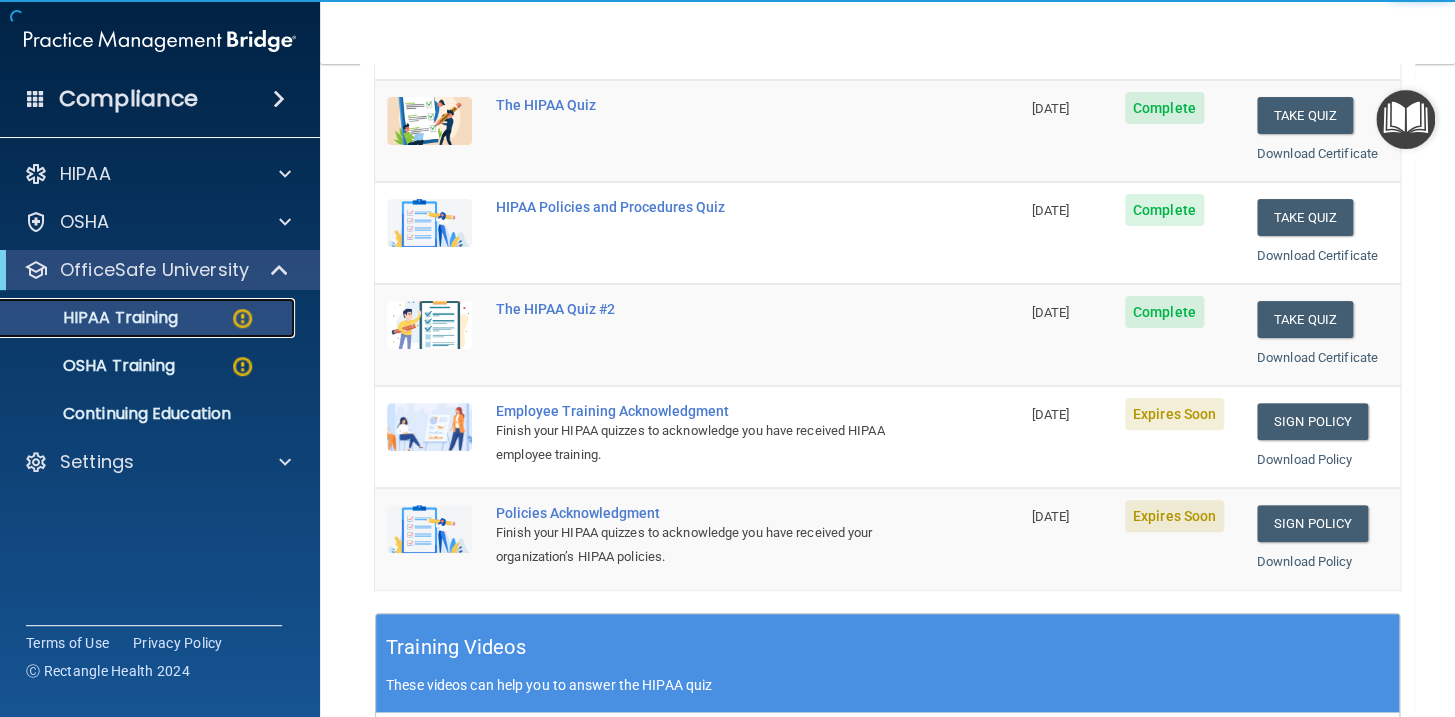 scroll, scrollTop: 454, scrollLeft: 0, axis: vertical 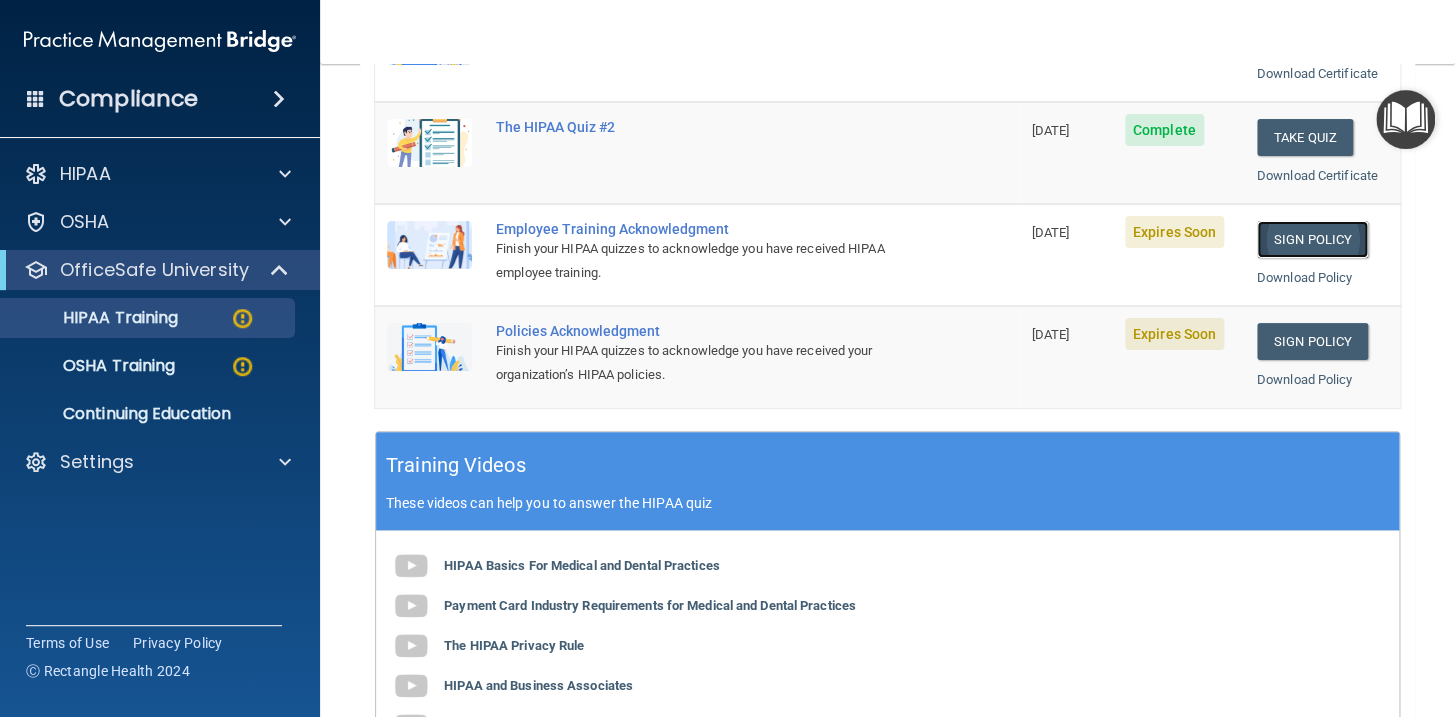 click on "Sign Policy" at bounding box center (1312, 239) 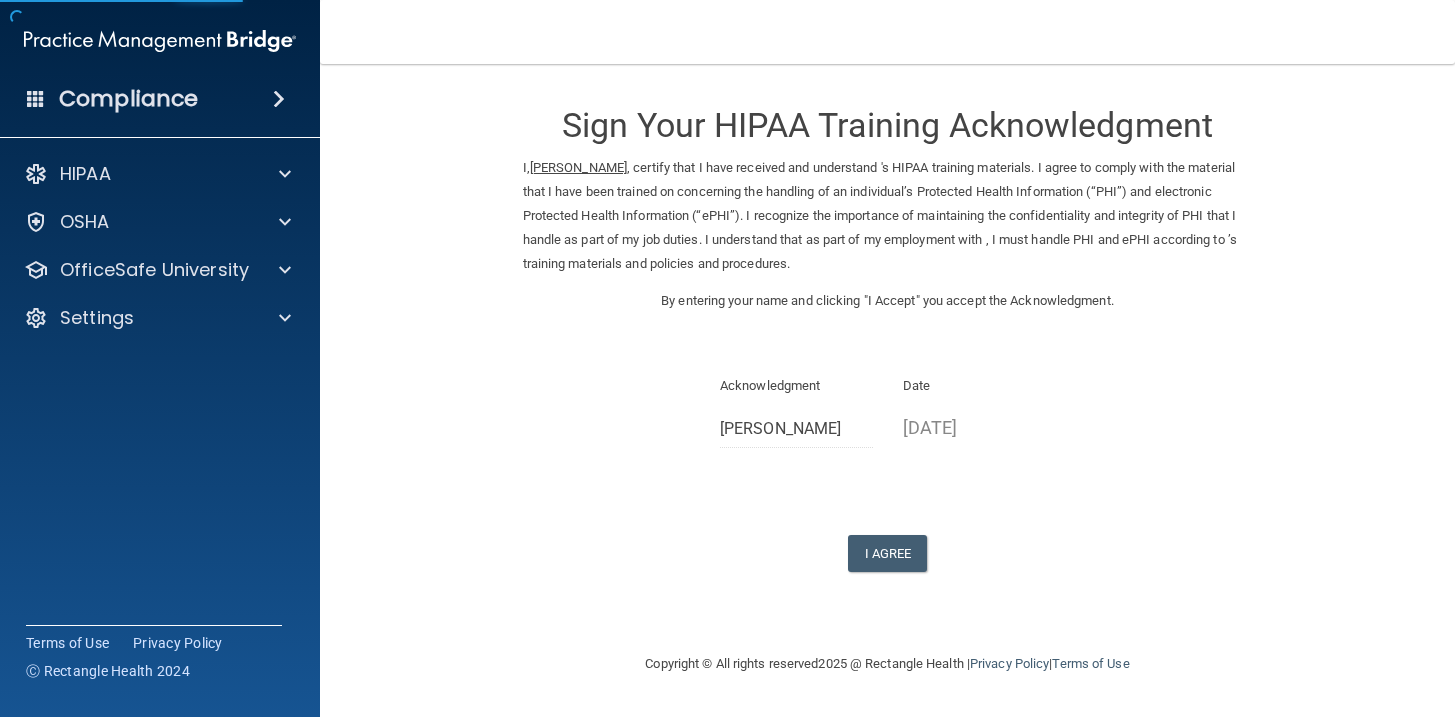 scroll, scrollTop: 0, scrollLeft: 0, axis: both 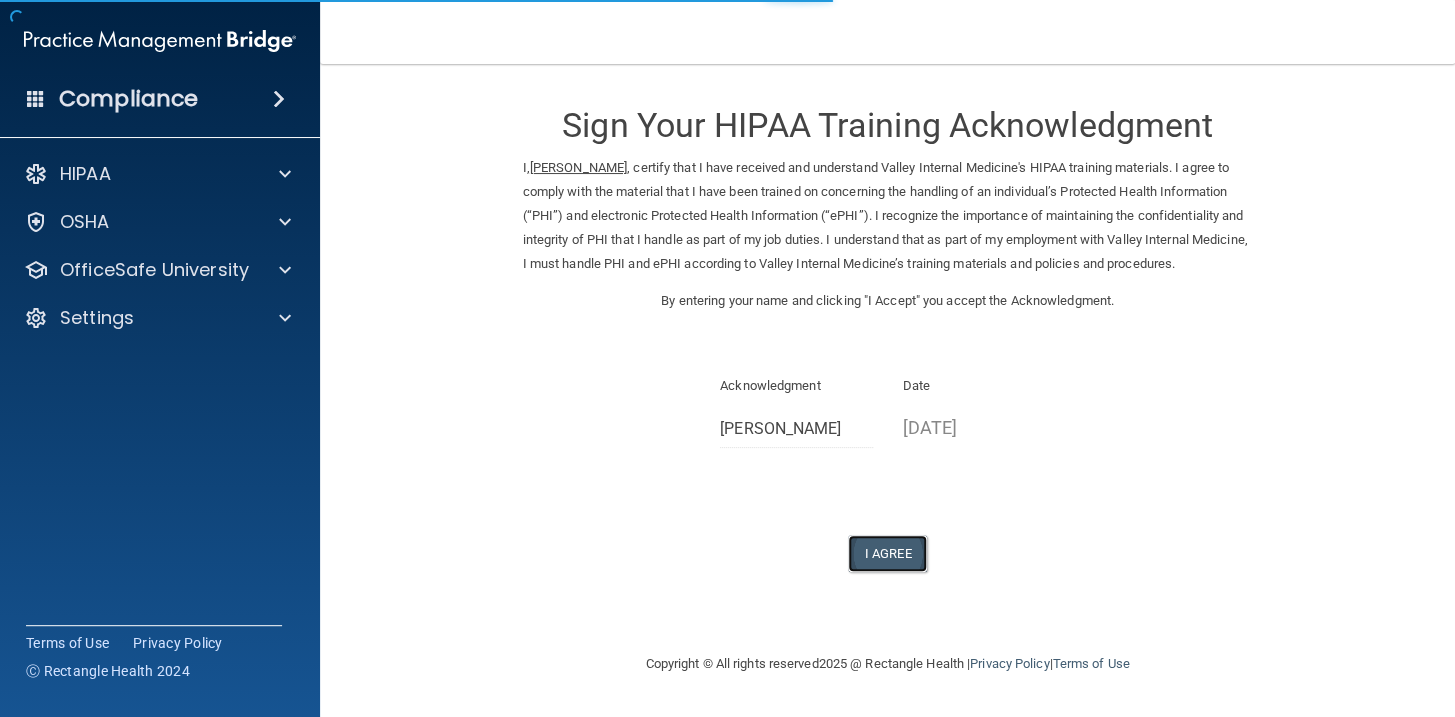 click on "I Agree" at bounding box center (888, 553) 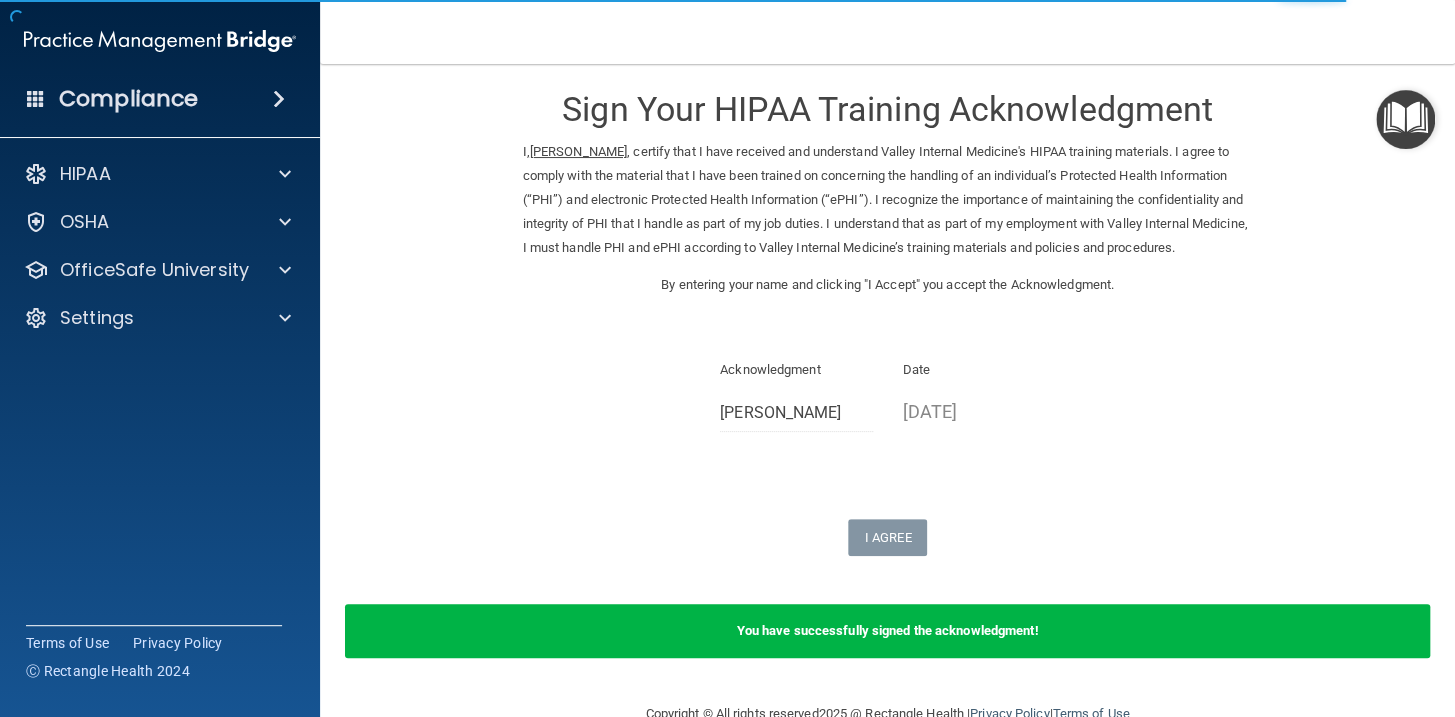 scroll, scrollTop: 0, scrollLeft: 0, axis: both 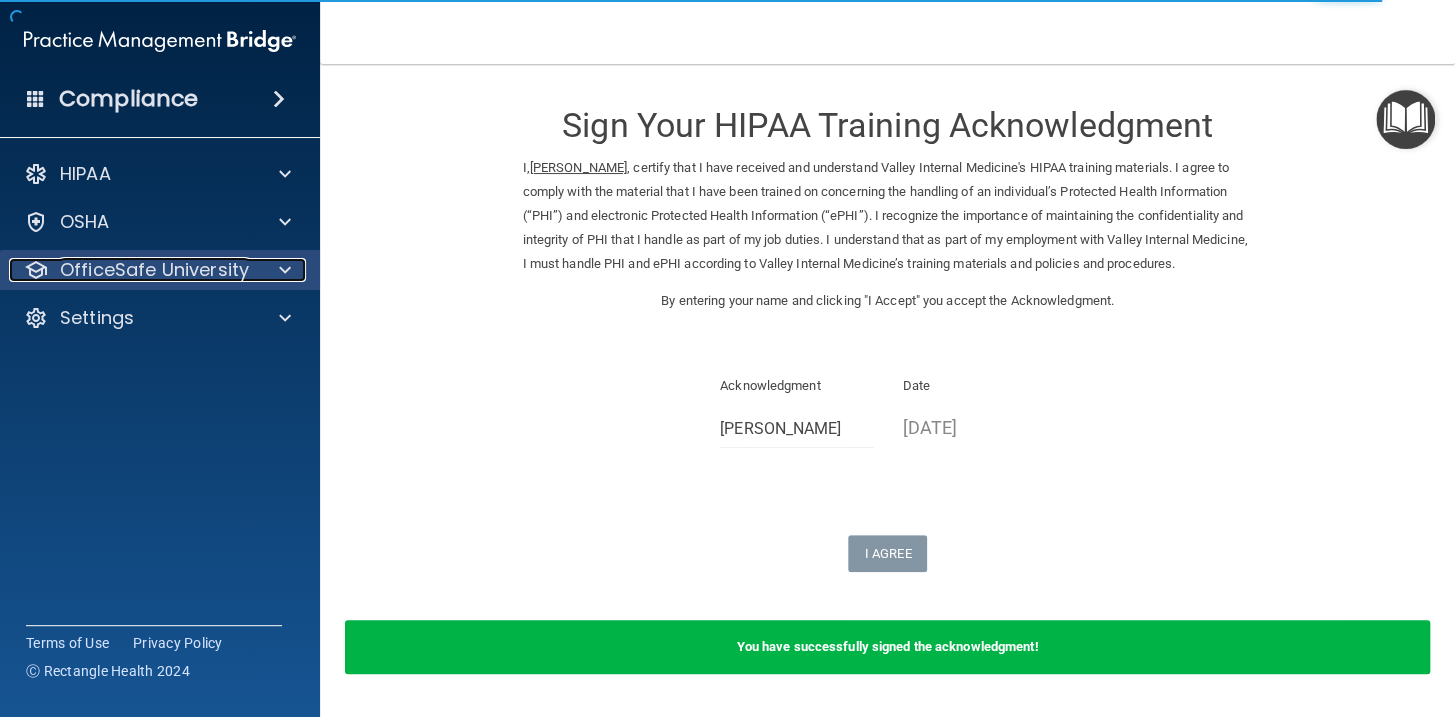 click on "OfficeSafe University" at bounding box center (154, 270) 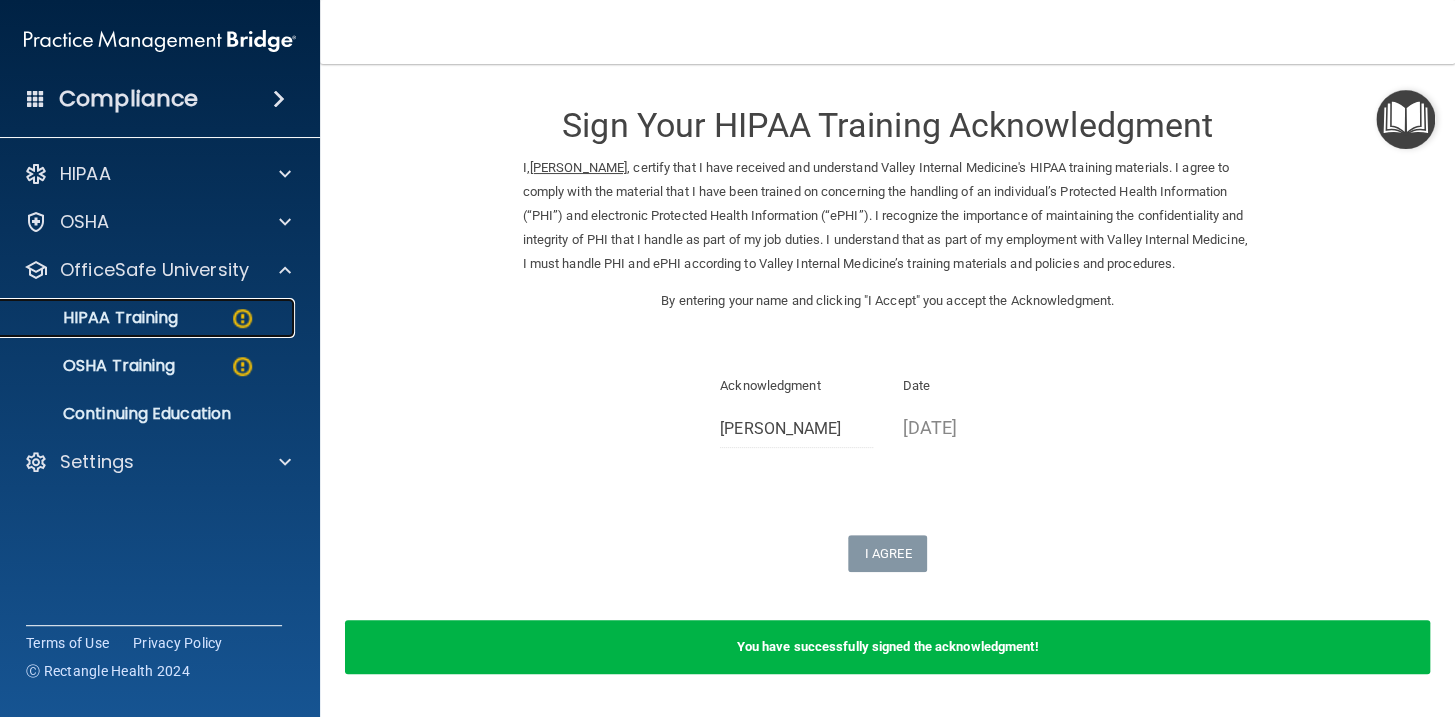 click on "HIPAA Training" at bounding box center (137, 318) 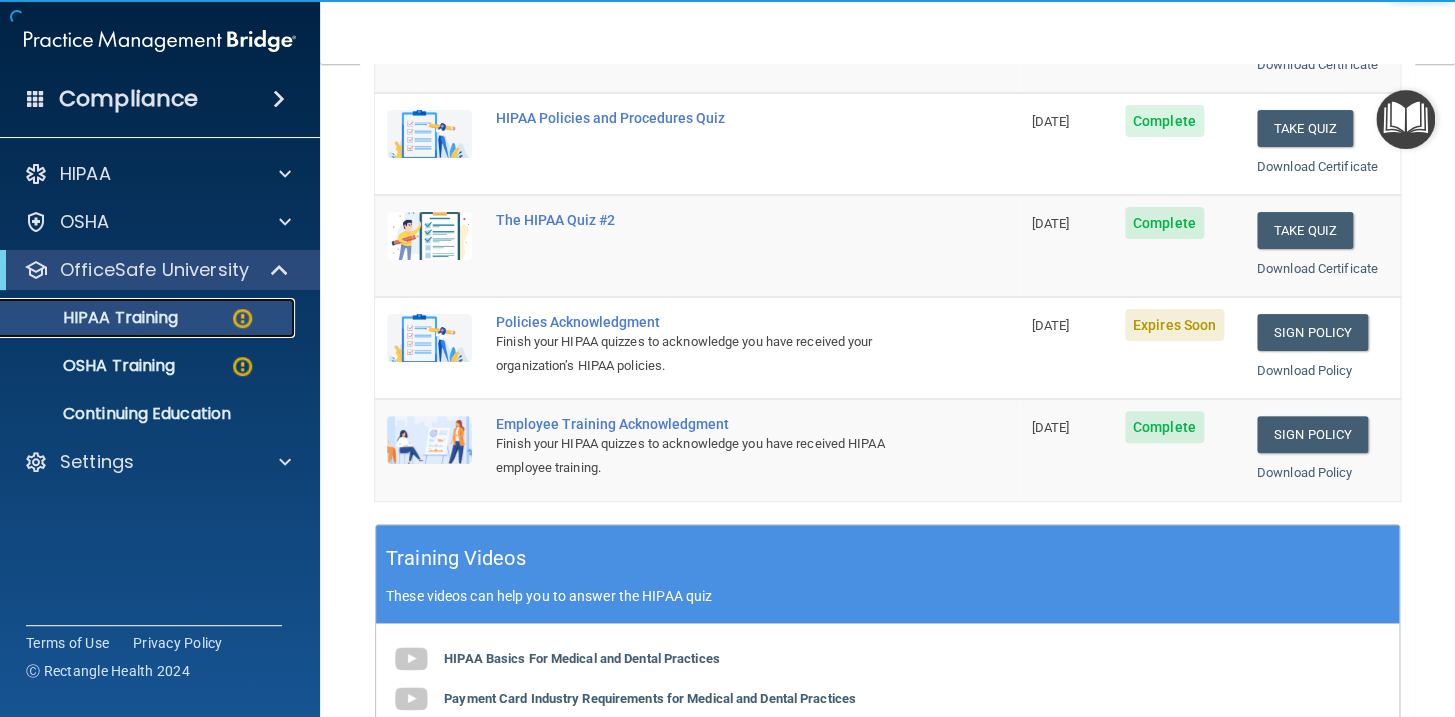 scroll, scrollTop: 363, scrollLeft: 0, axis: vertical 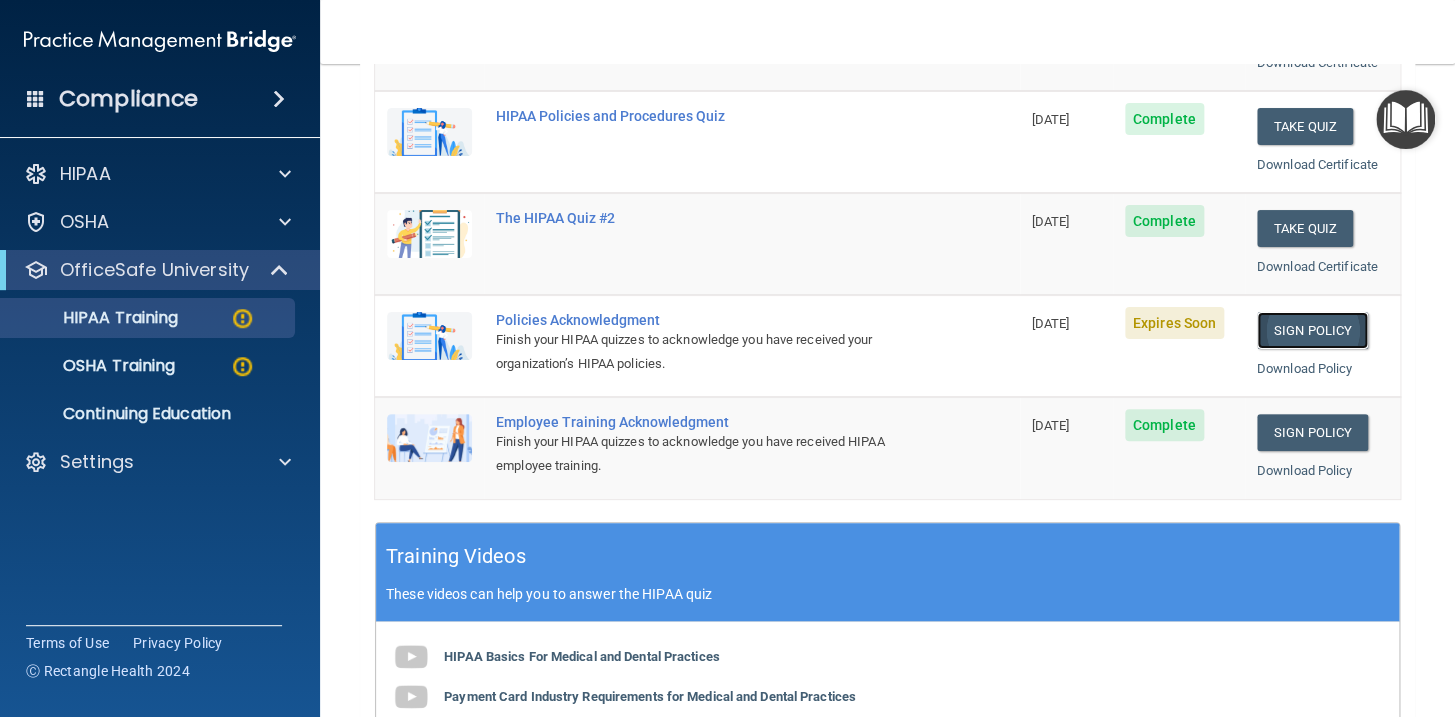 click on "Sign Policy" at bounding box center (1312, 330) 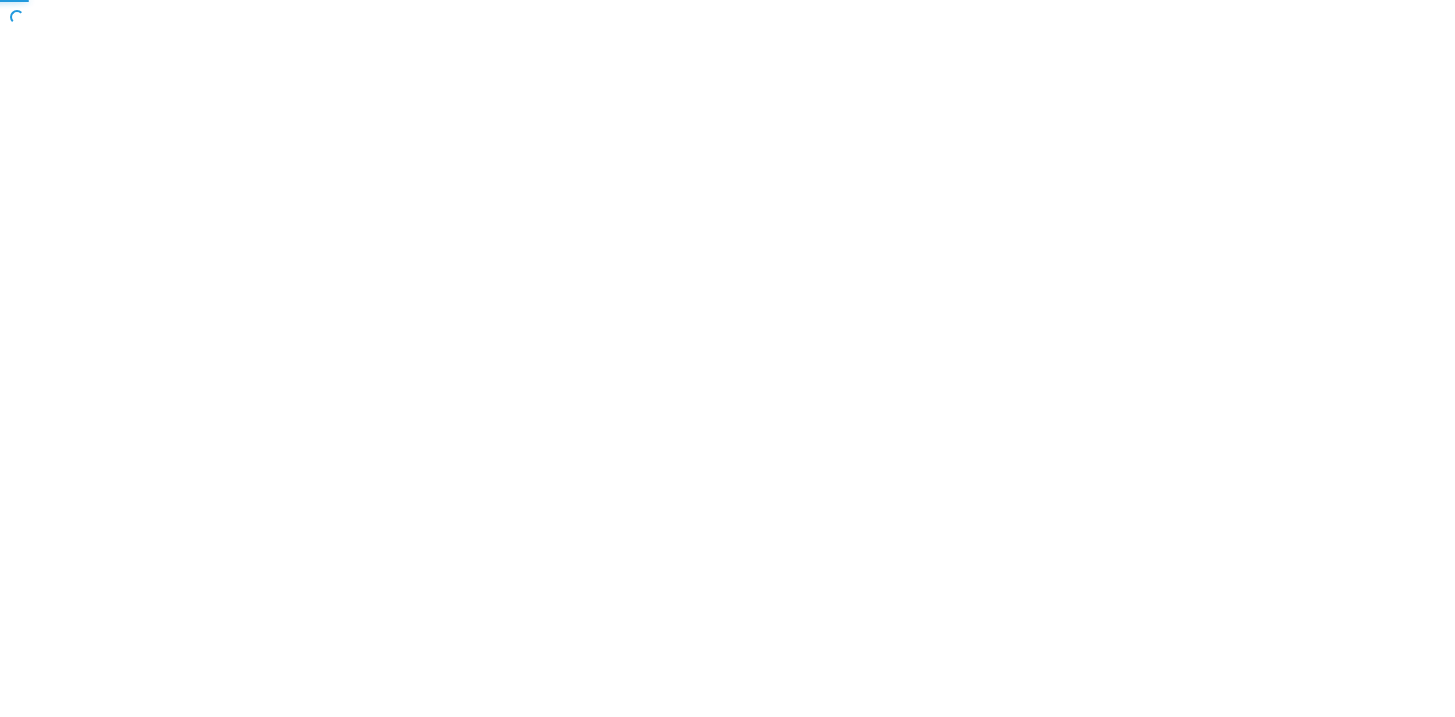 scroll, scrollTop: 0, scrollLeft: 0, axis: both 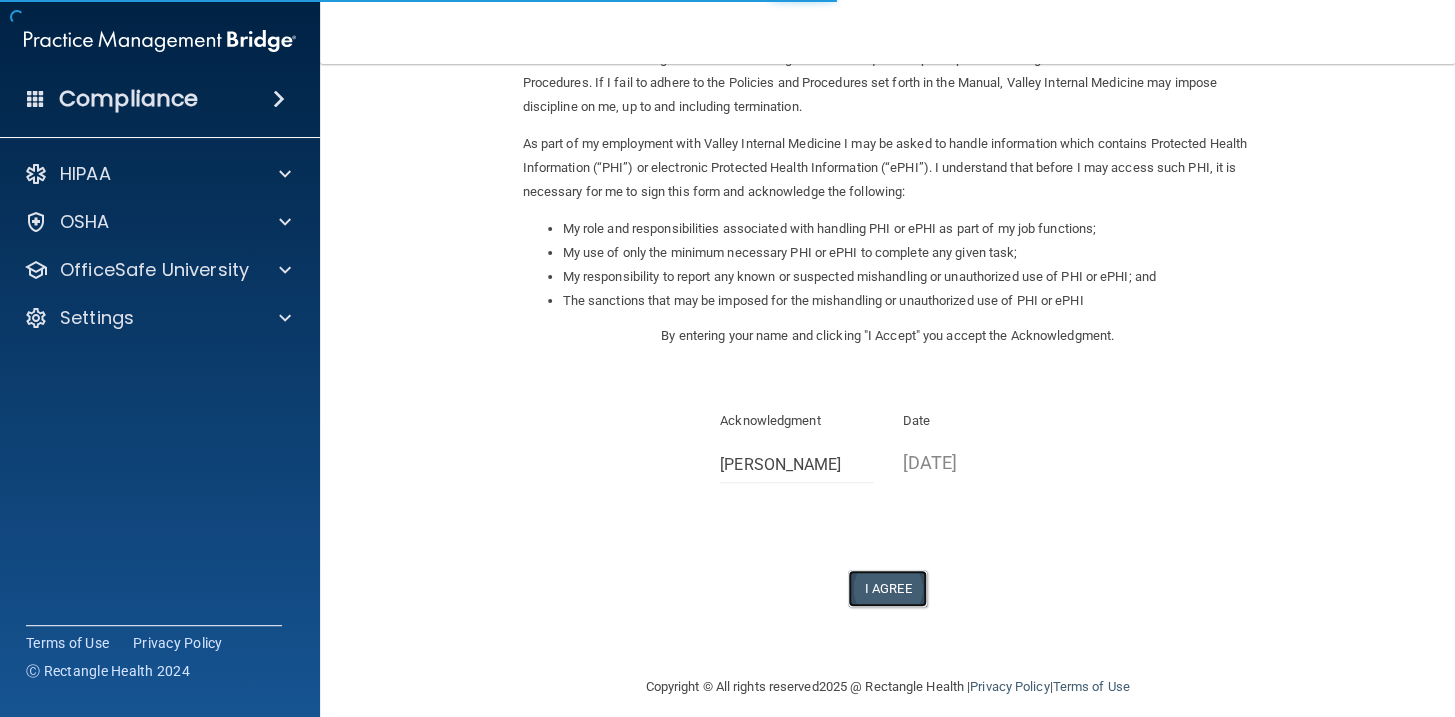 click on "I Agree" at bounding box center [888, 588] 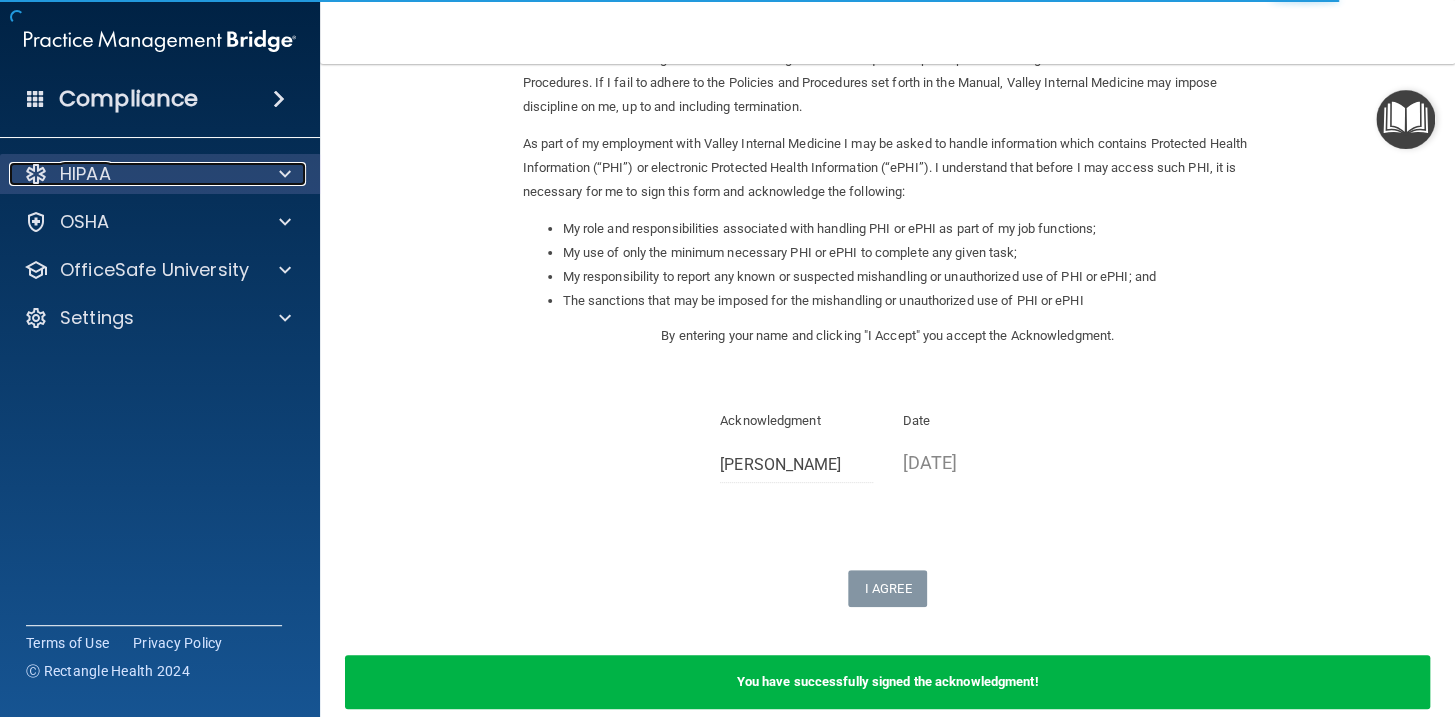 click on "HIPAA" at bounding box center [133, 174] 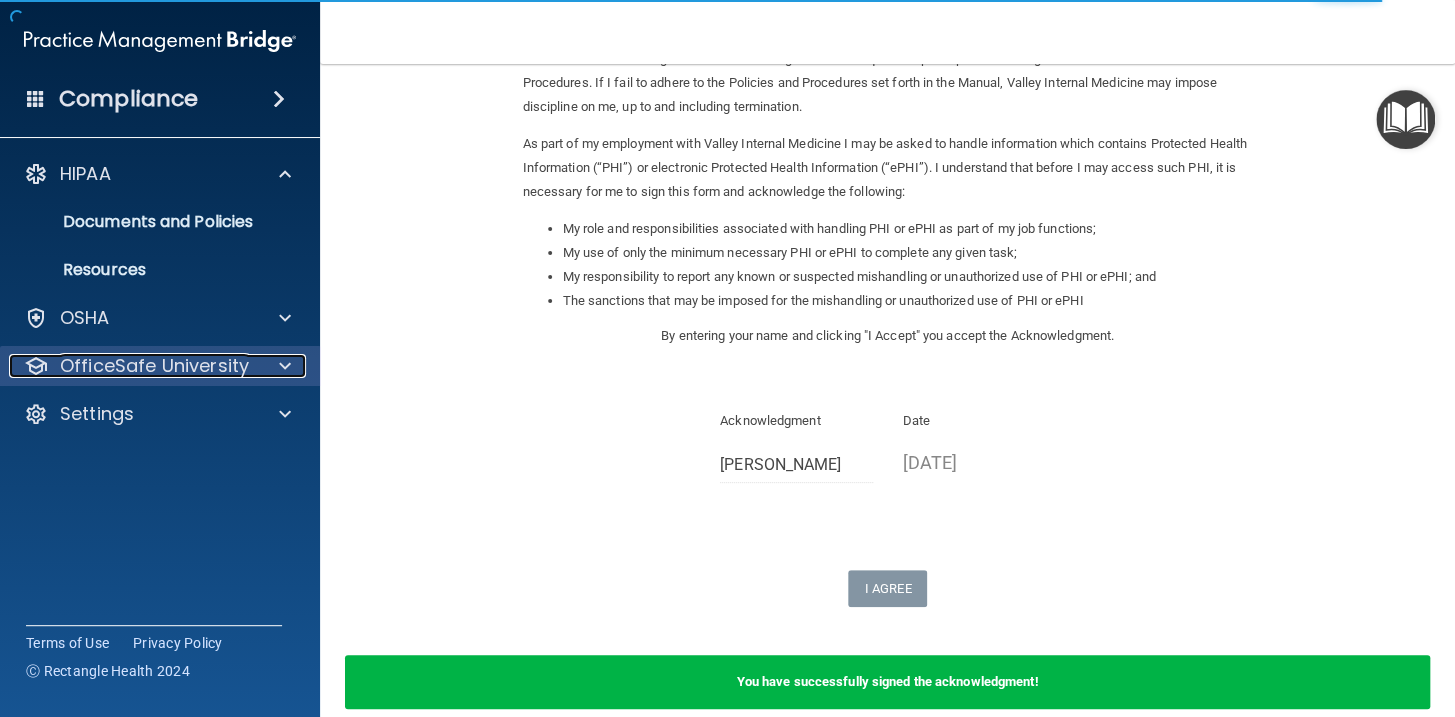 click on "OfficeSafe University" at bounding box center [133, 366] 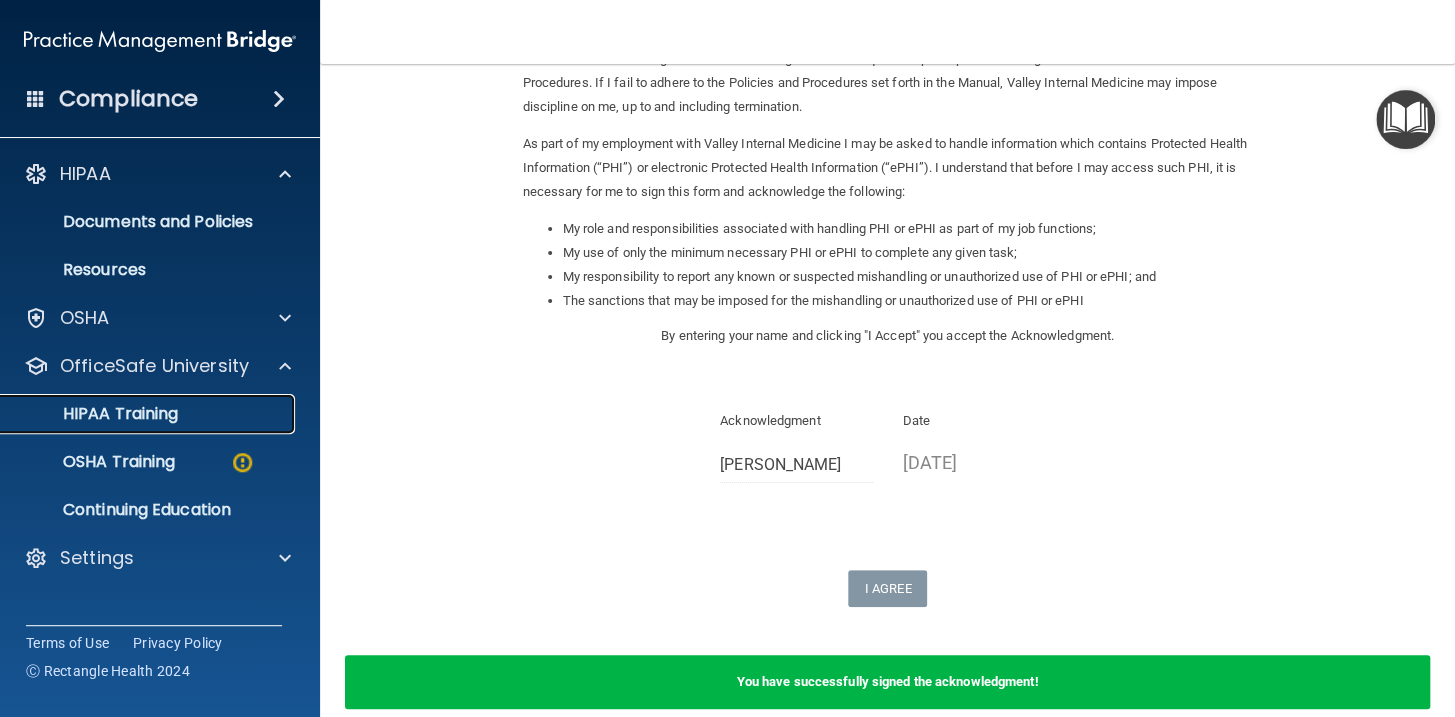 click on "HIPAA Training" at bounding box center [149, 414] 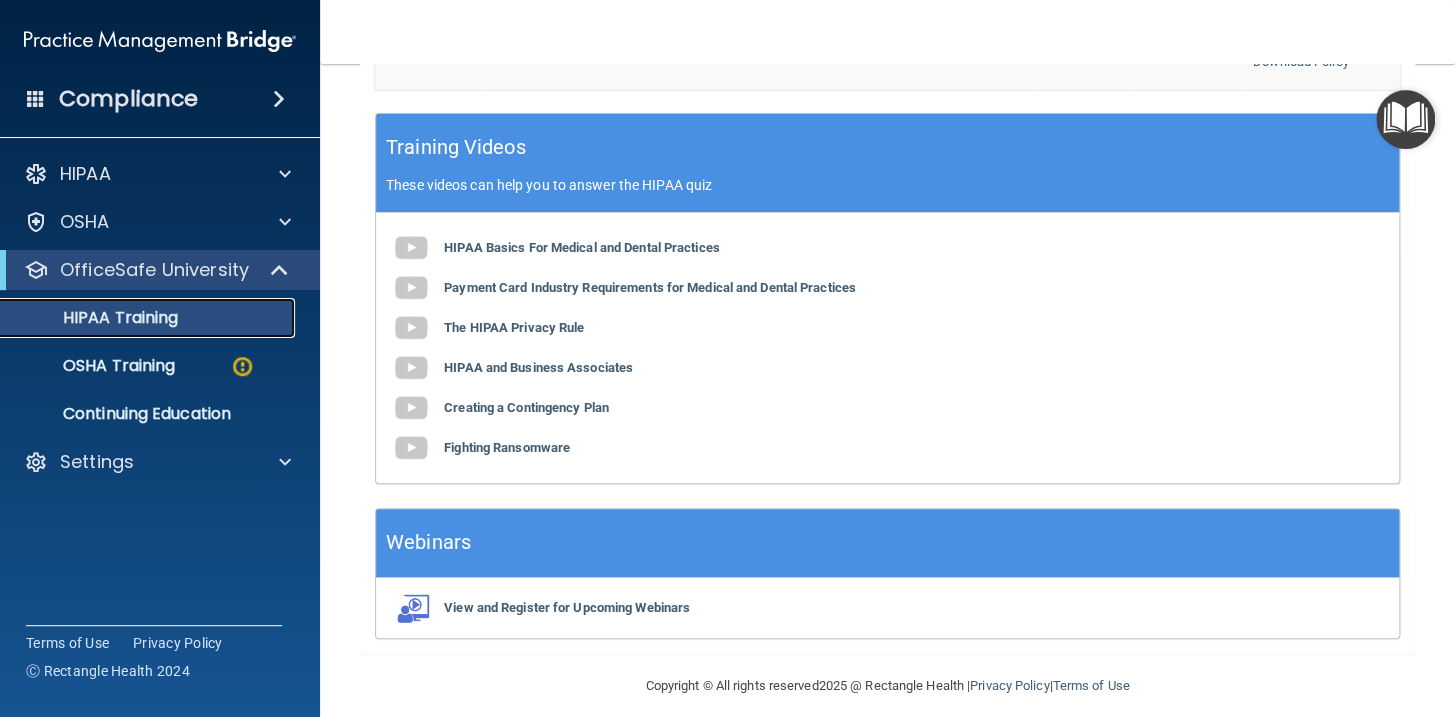 scroll, scrollTop: 773, scrollLeft: 0, axis: vertical 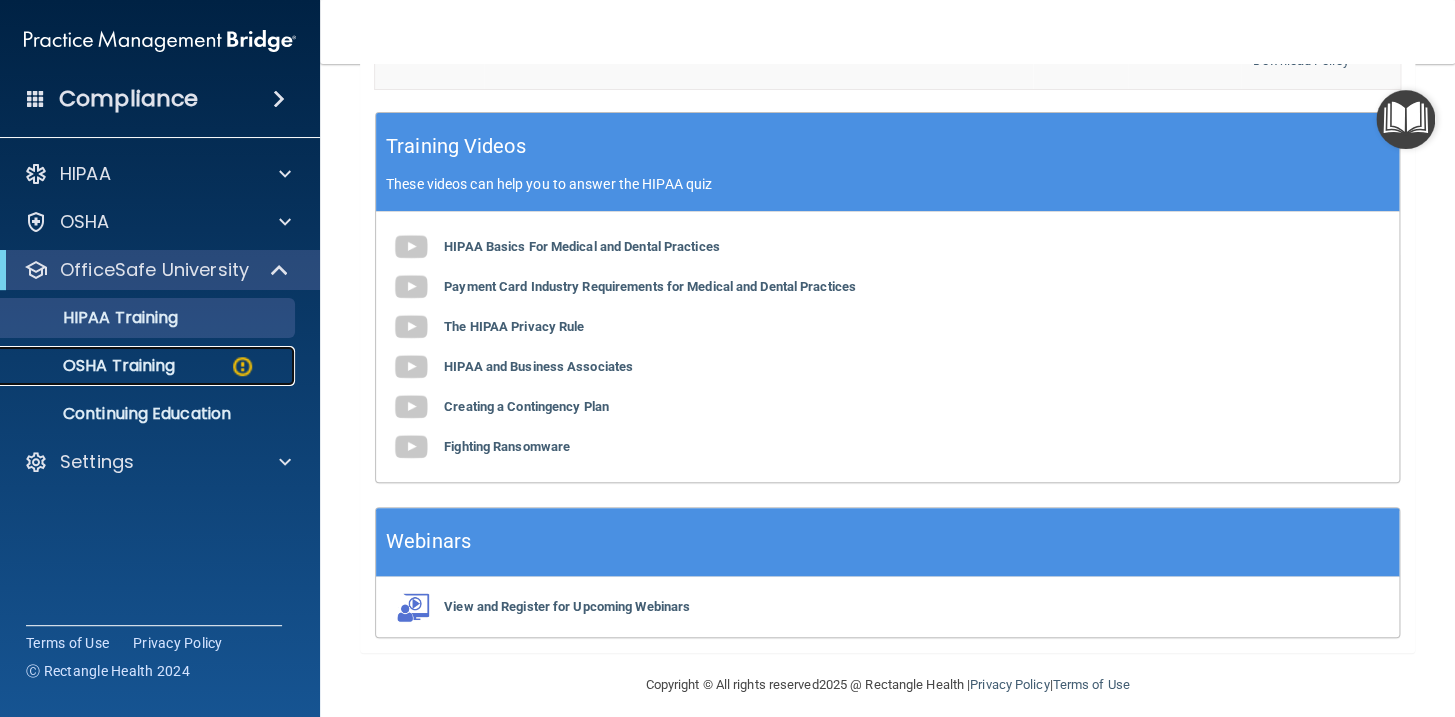 click at bounding box center [242, 366] 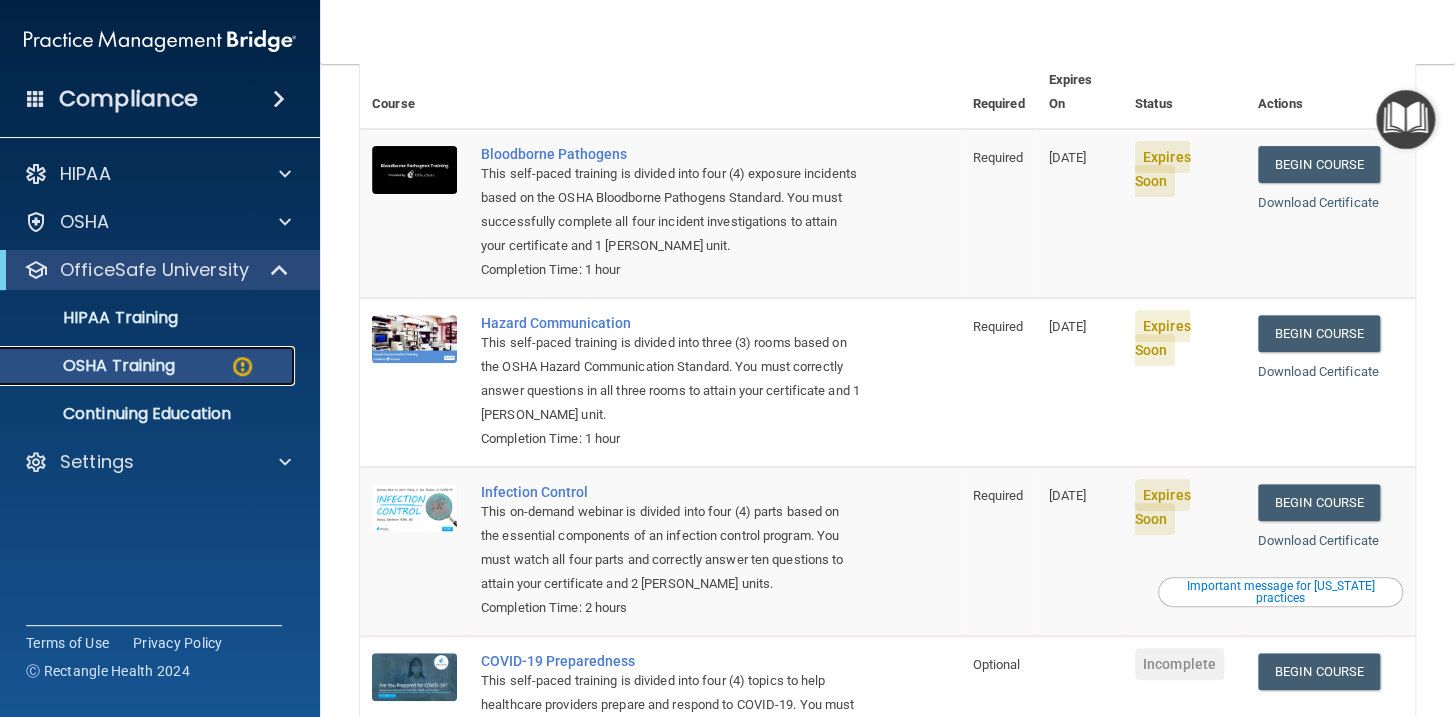 scroll, scrollTop: 0, scrollLeft: 0, axis: both 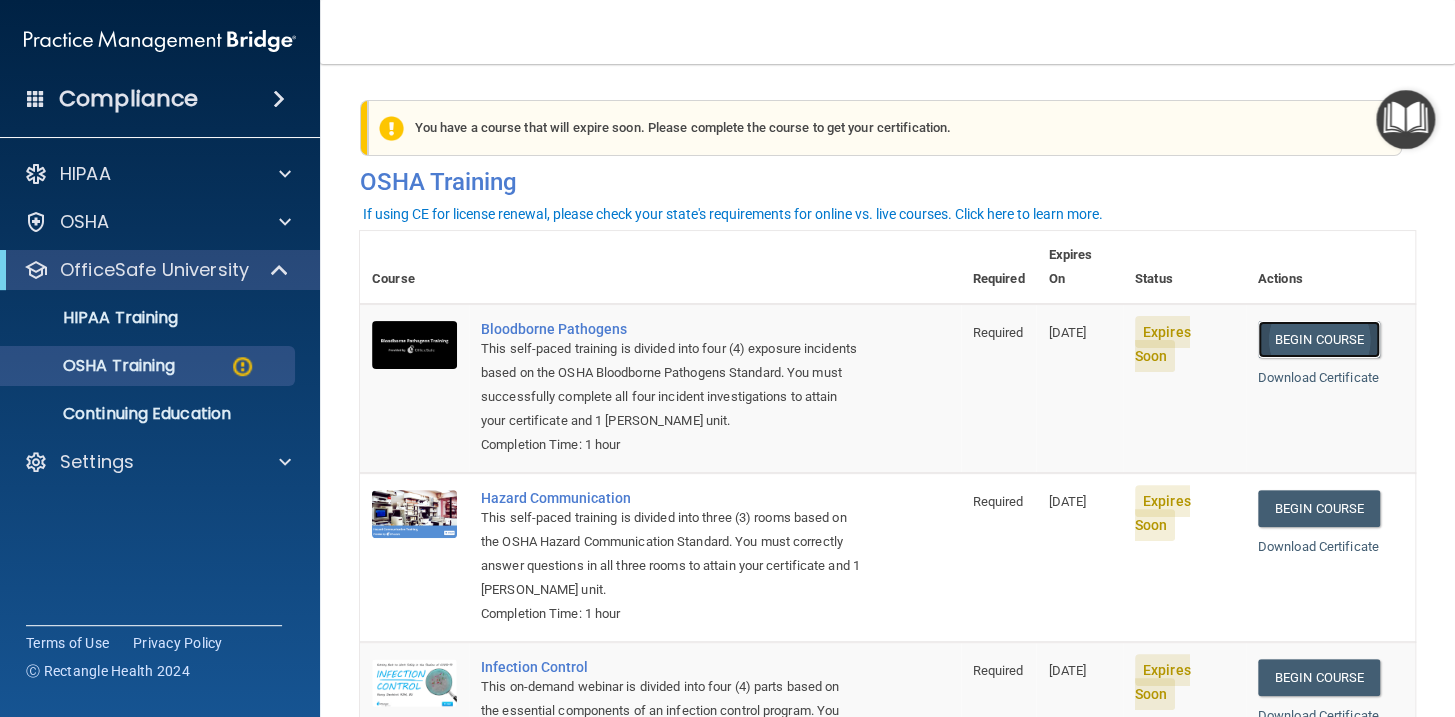 click on "Begin Course" at bounding box center (1319, 339) 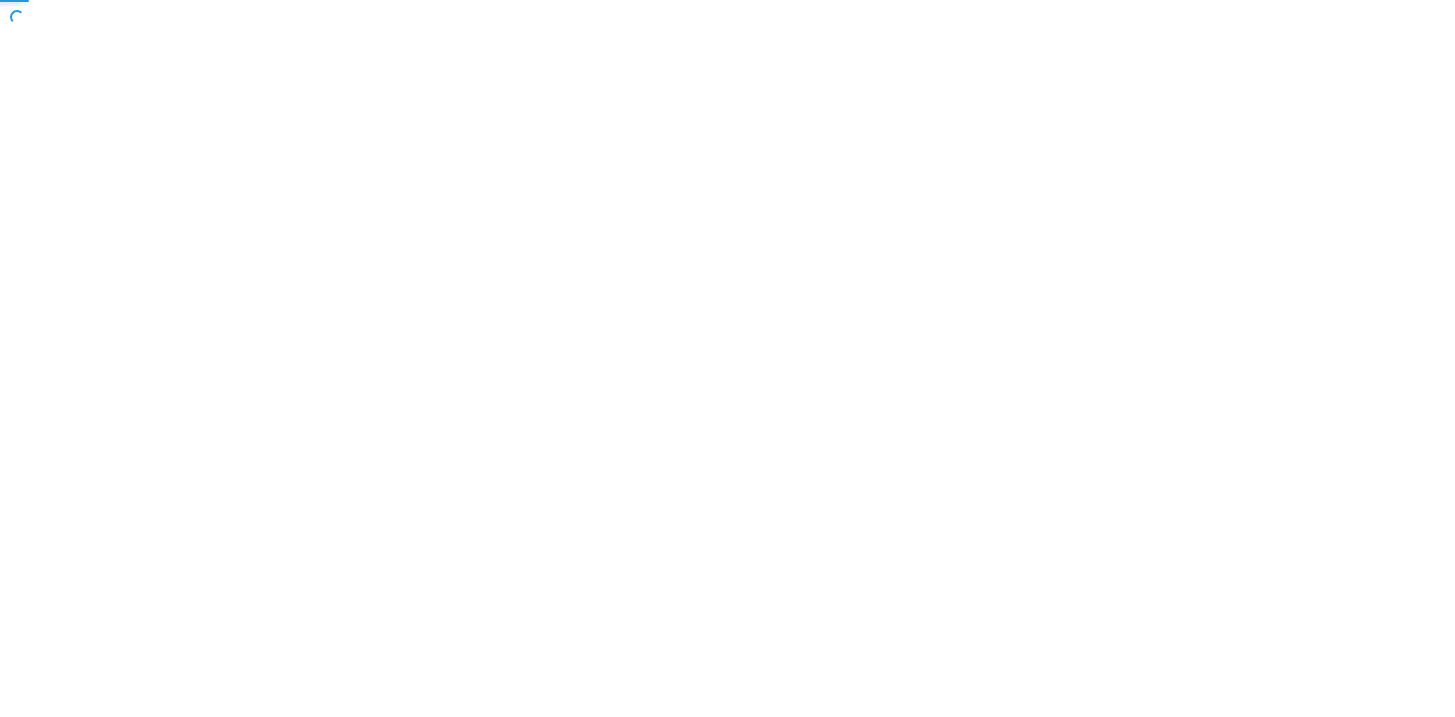 scroll, scrollTop: 0, scrollLeft: 0, axis: both 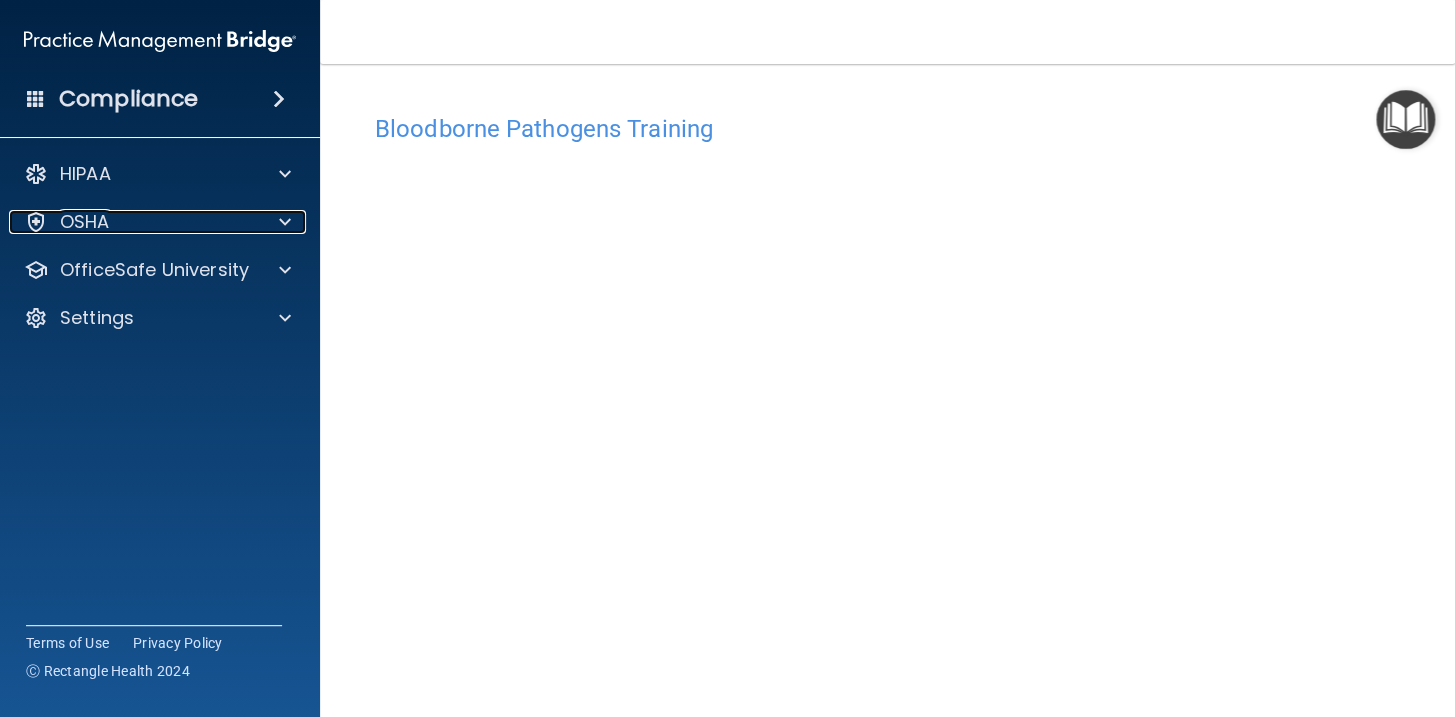 drag, startPoint x: 287, startPoint y: 202, endPoint x: 289, endPoint y: 225, distance: 23.086792 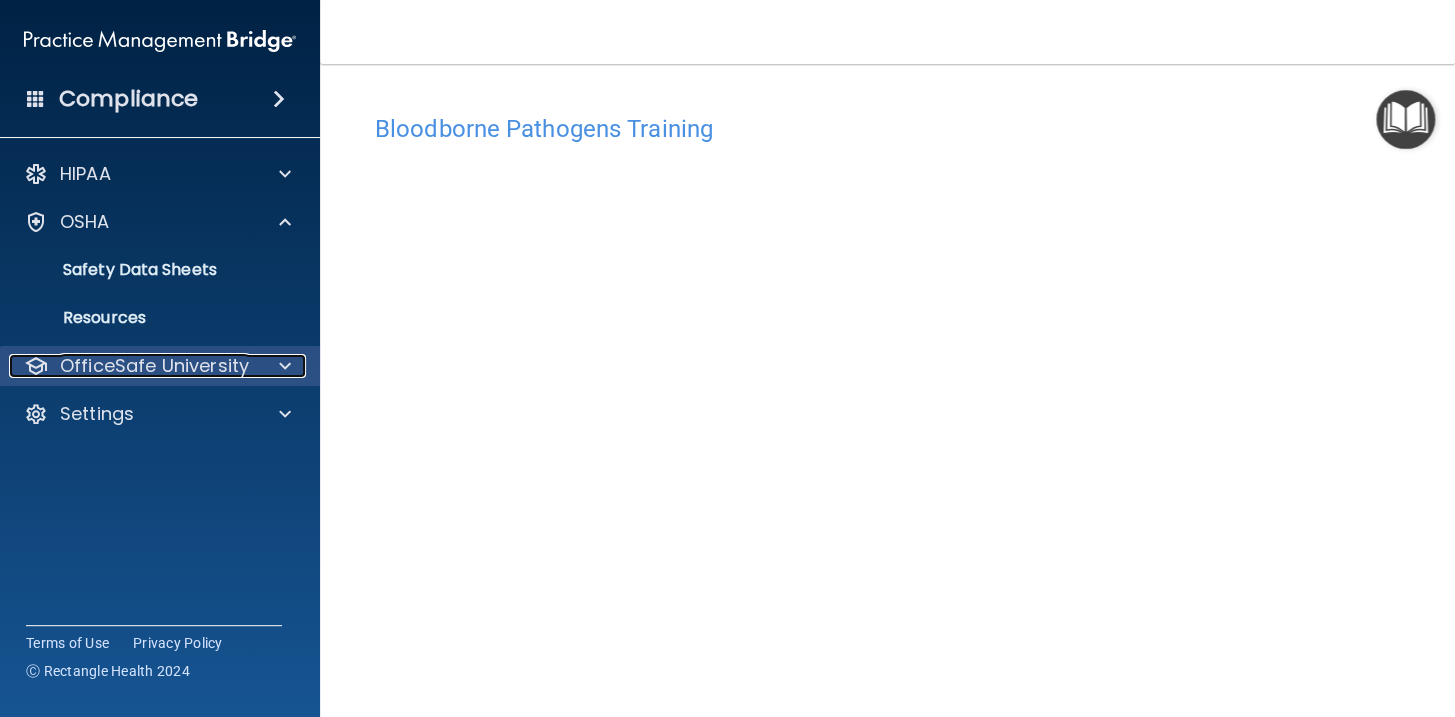 click on "OfficeSafe University" at bounding box center (154, 366) 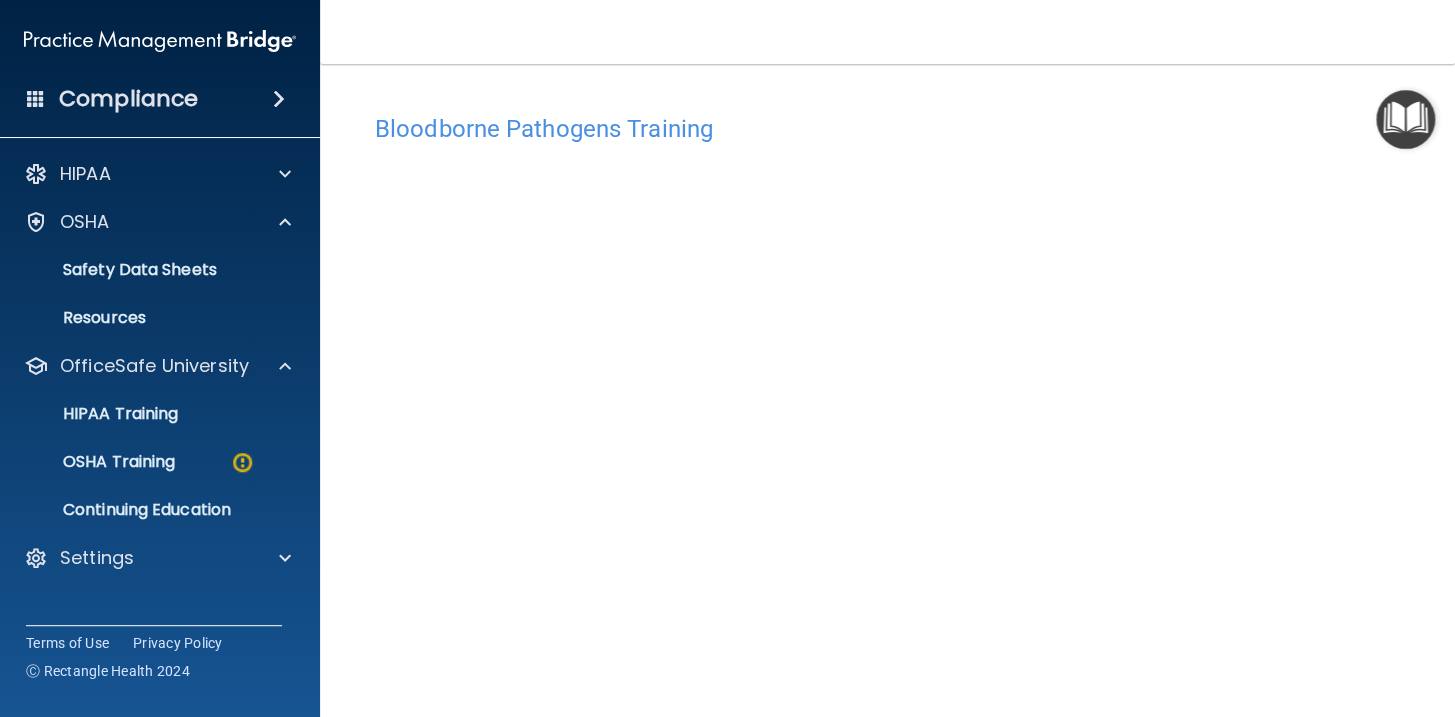scroll, scrollTop: 0, scrollLeft: 0, axis: both 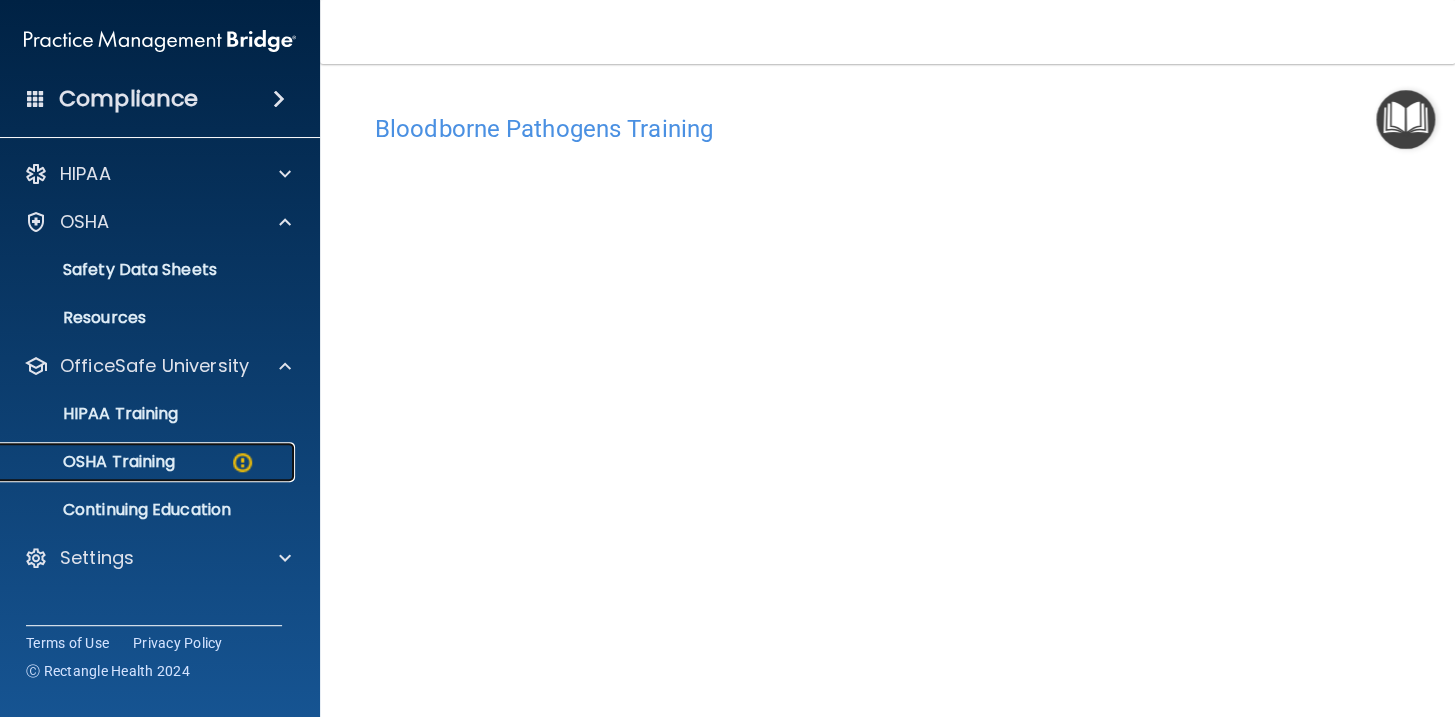 click on "OSHA Training" at bounding box center [94, 462] 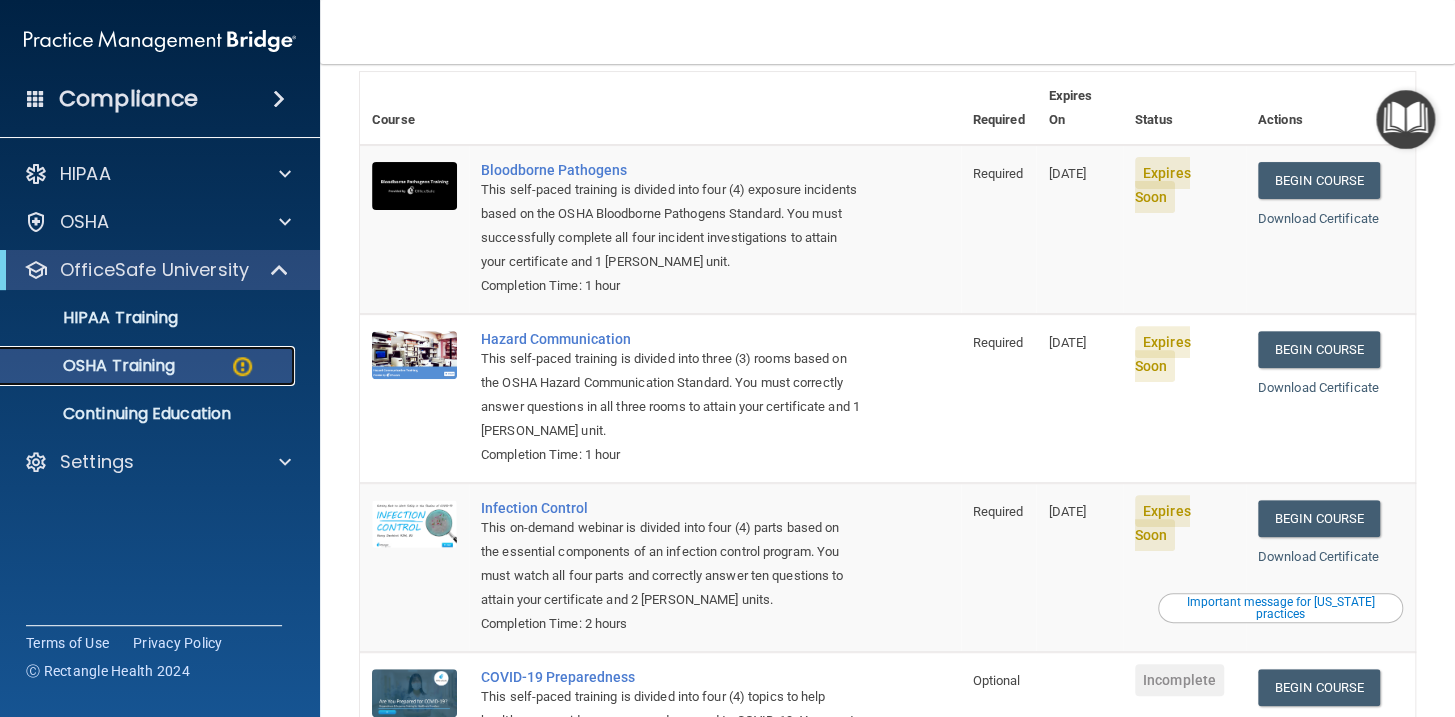 scroll, scrollTop: 0, scrollLeft: 0, axis: both 